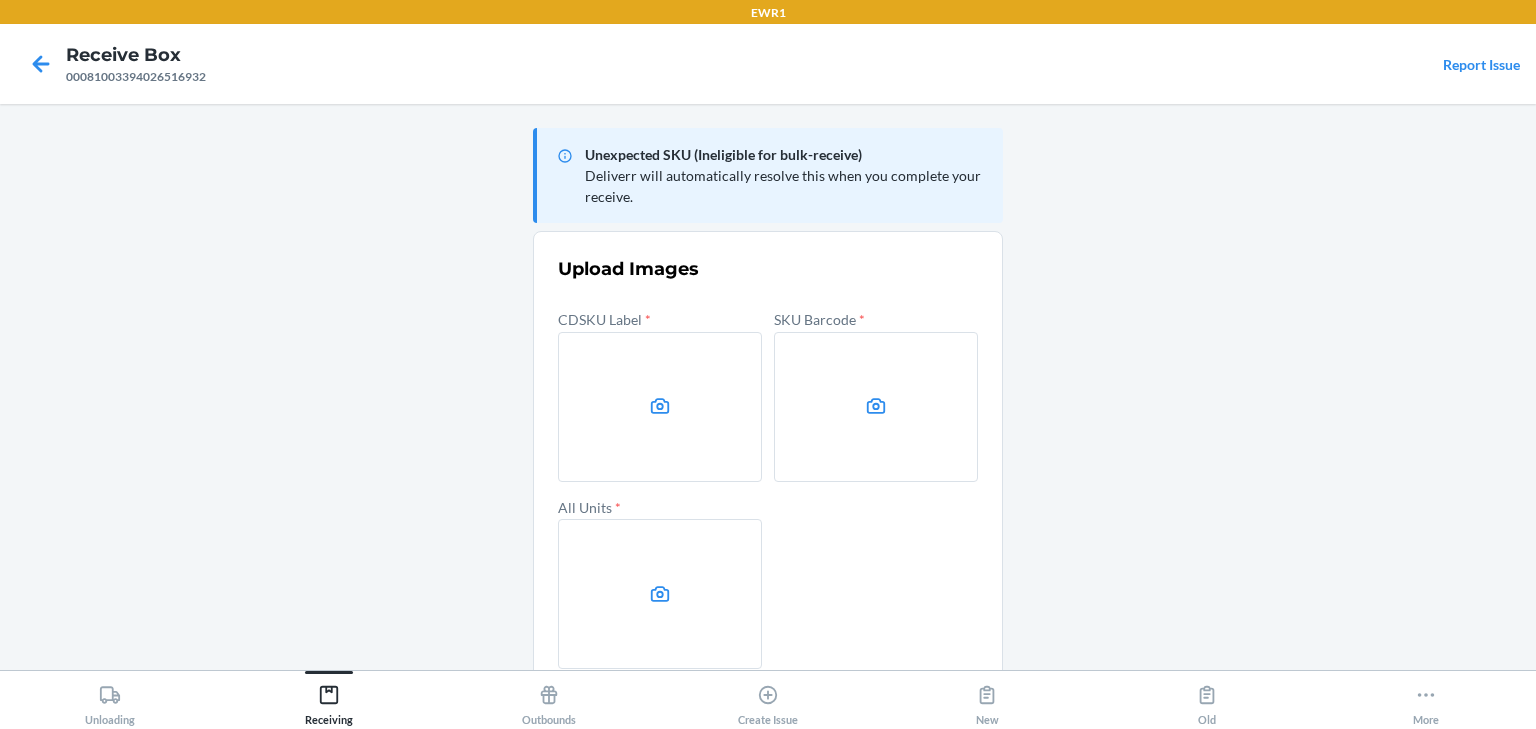 scroll, scrollTop: 0, scrollLeft: 0, axis: both 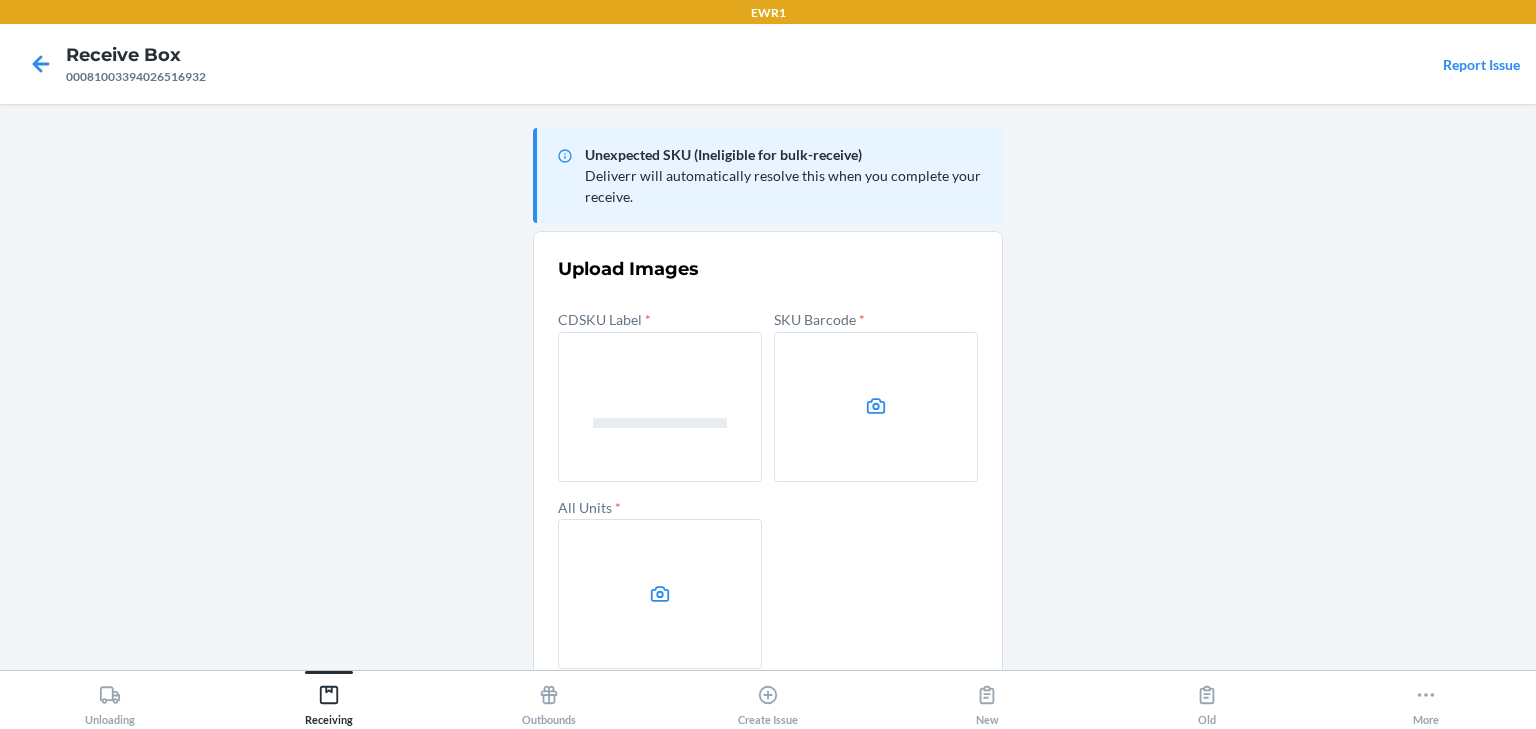 click at bounding box center [876, 407] 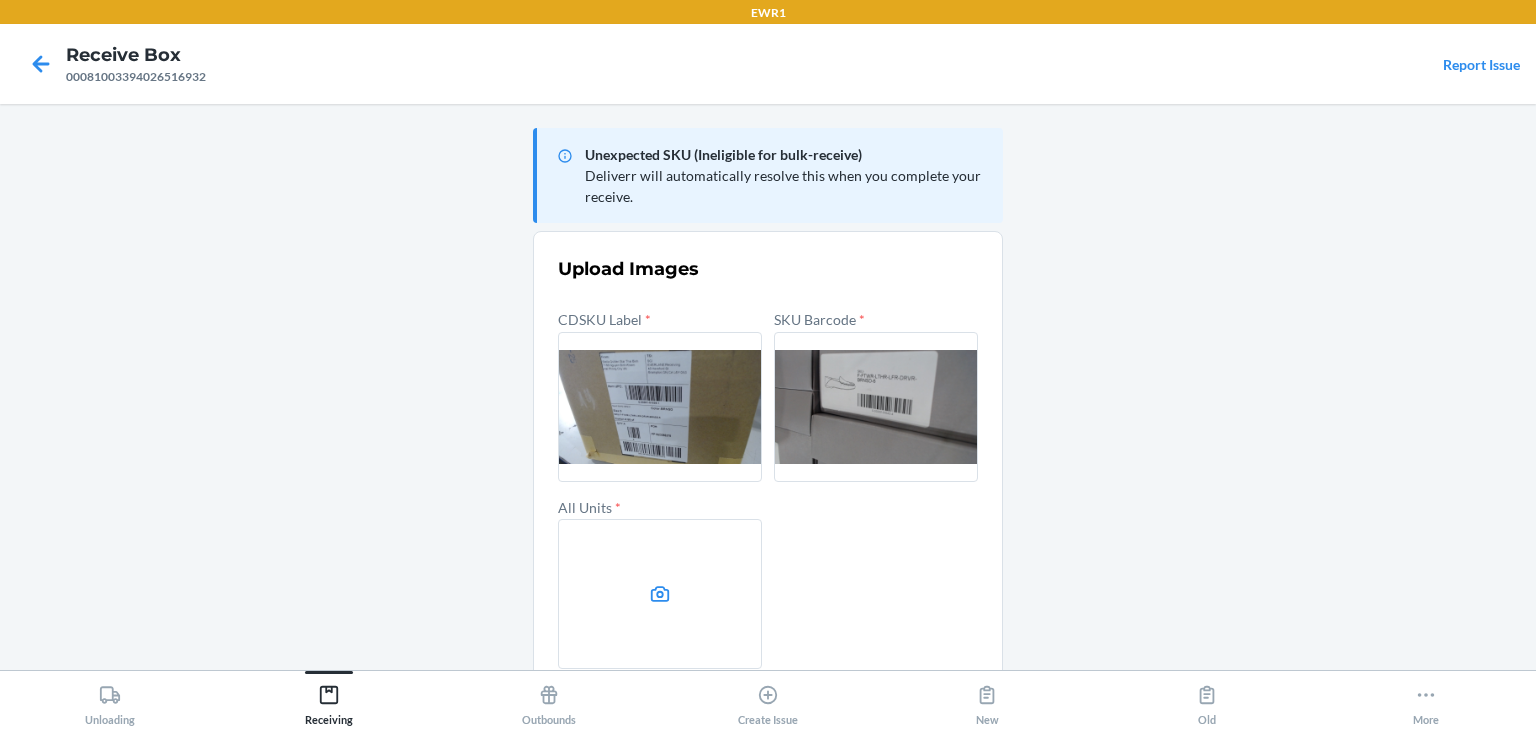 click at bounding box center [660, 594] 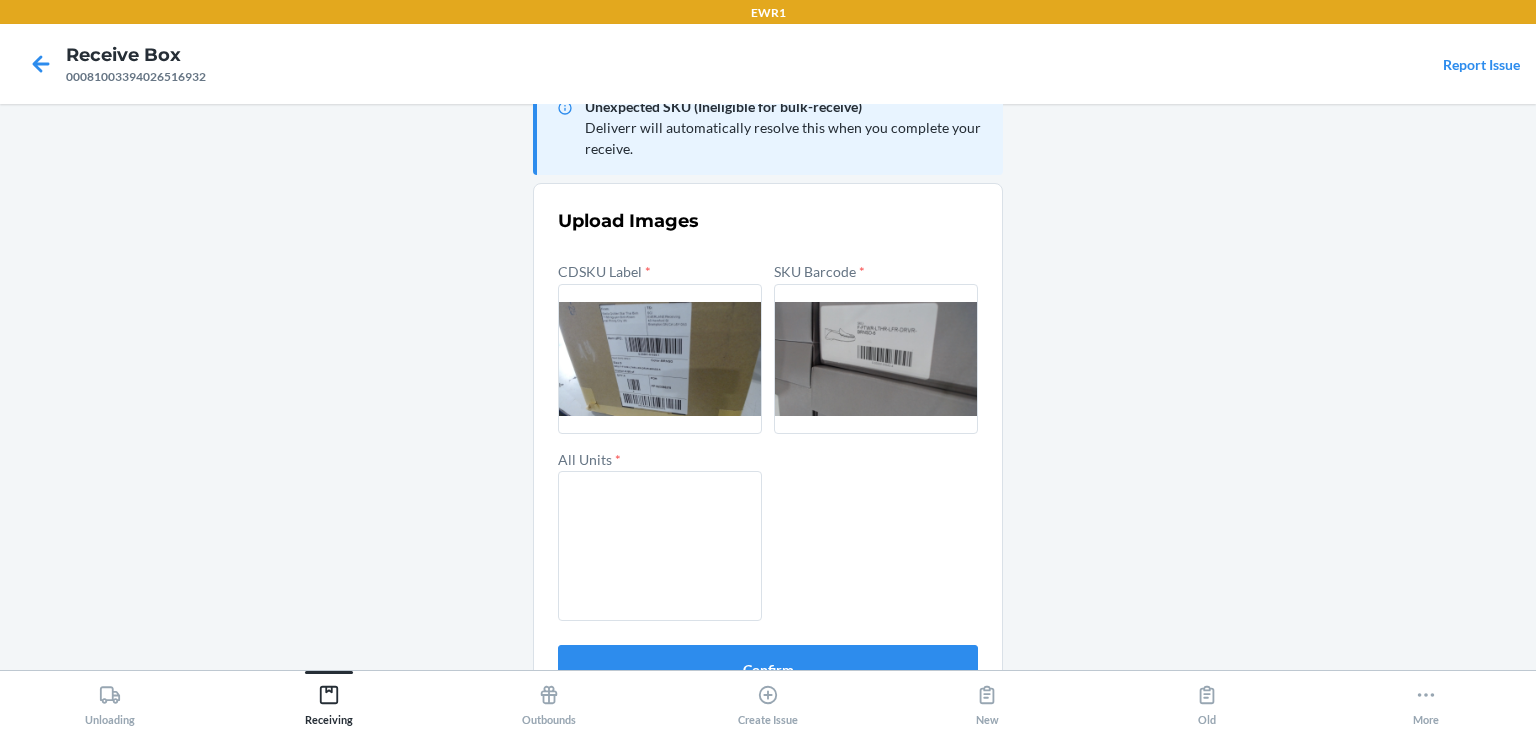 scroll, scrollTop: 96, scrollLeft: 0, axis: vertical 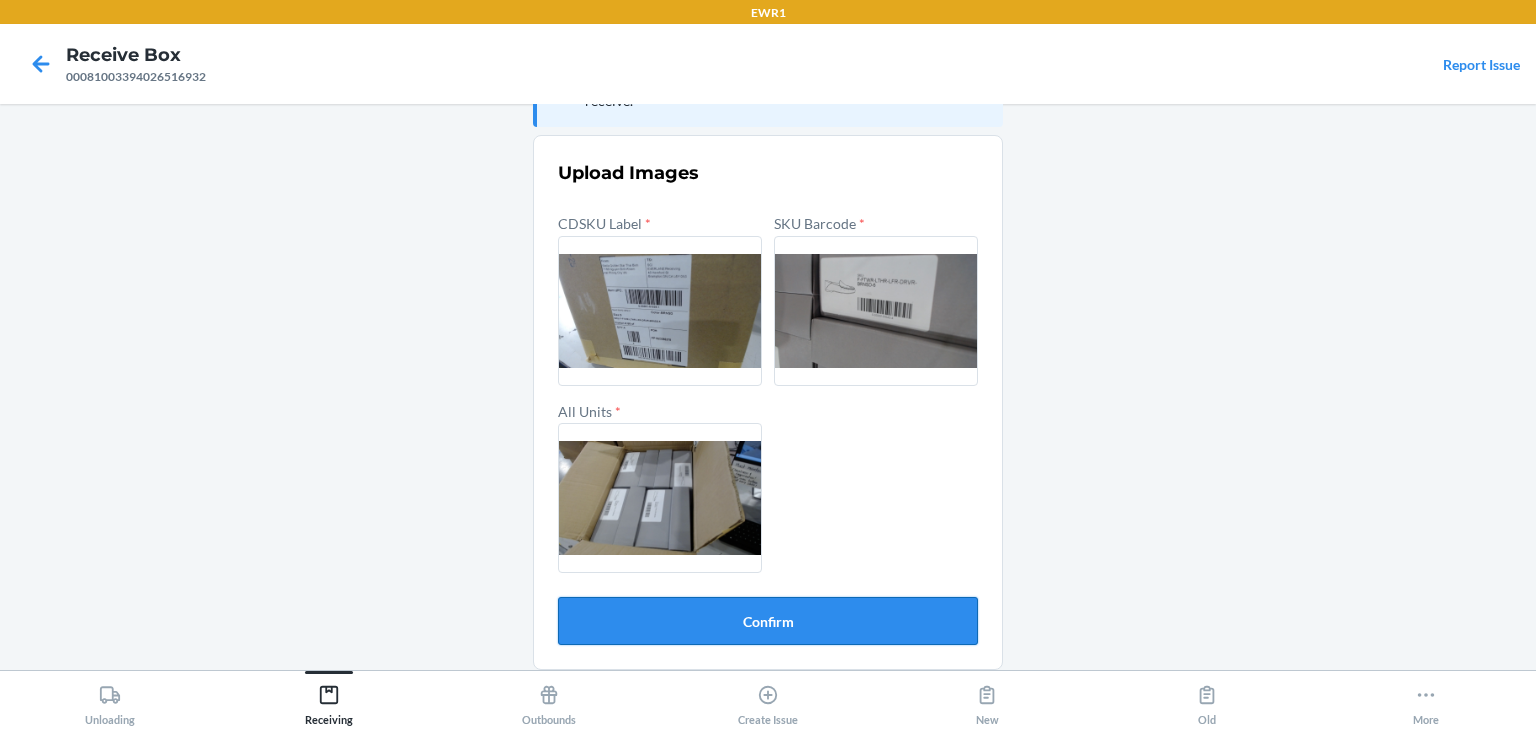 click on "Confirm" at bounding box center (768, 621) 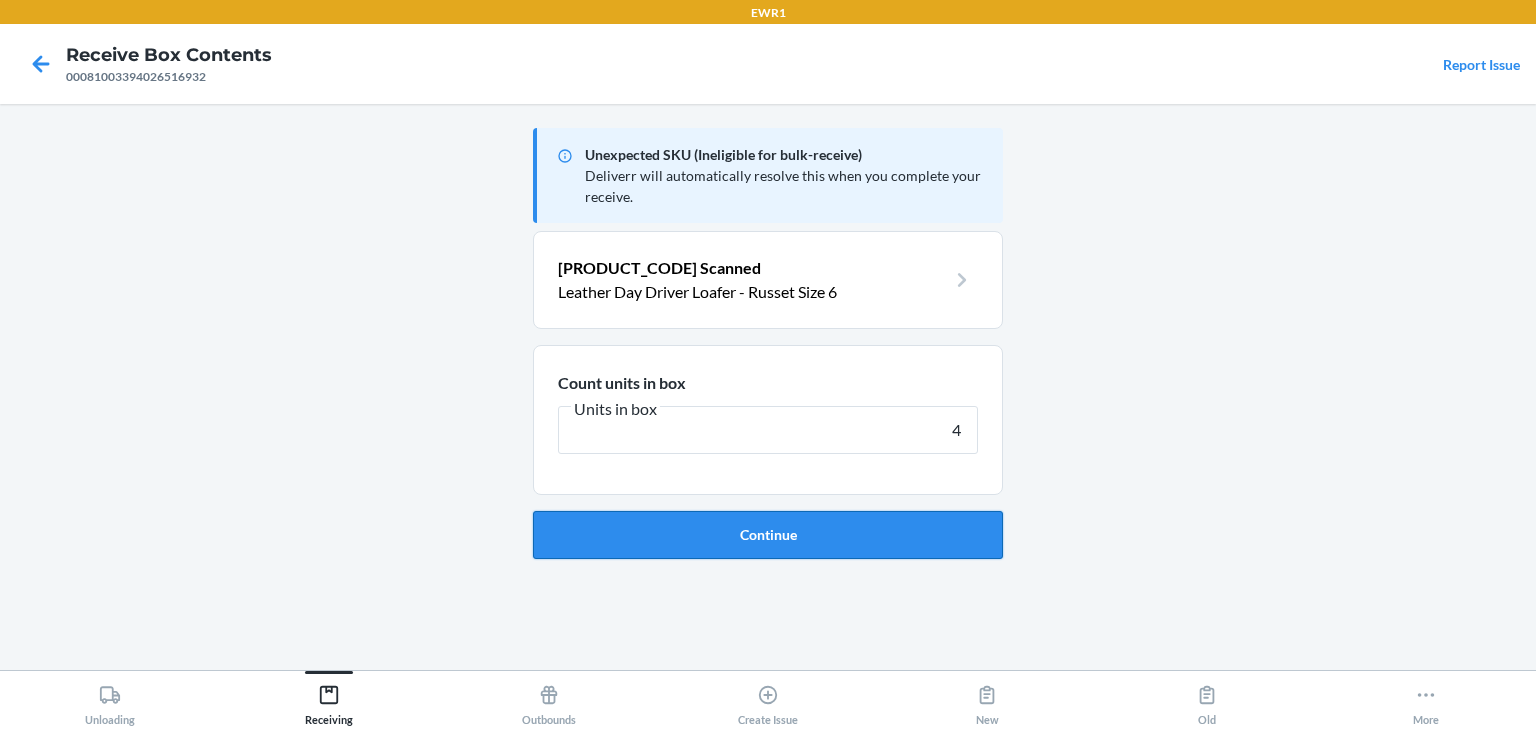 type on "4" 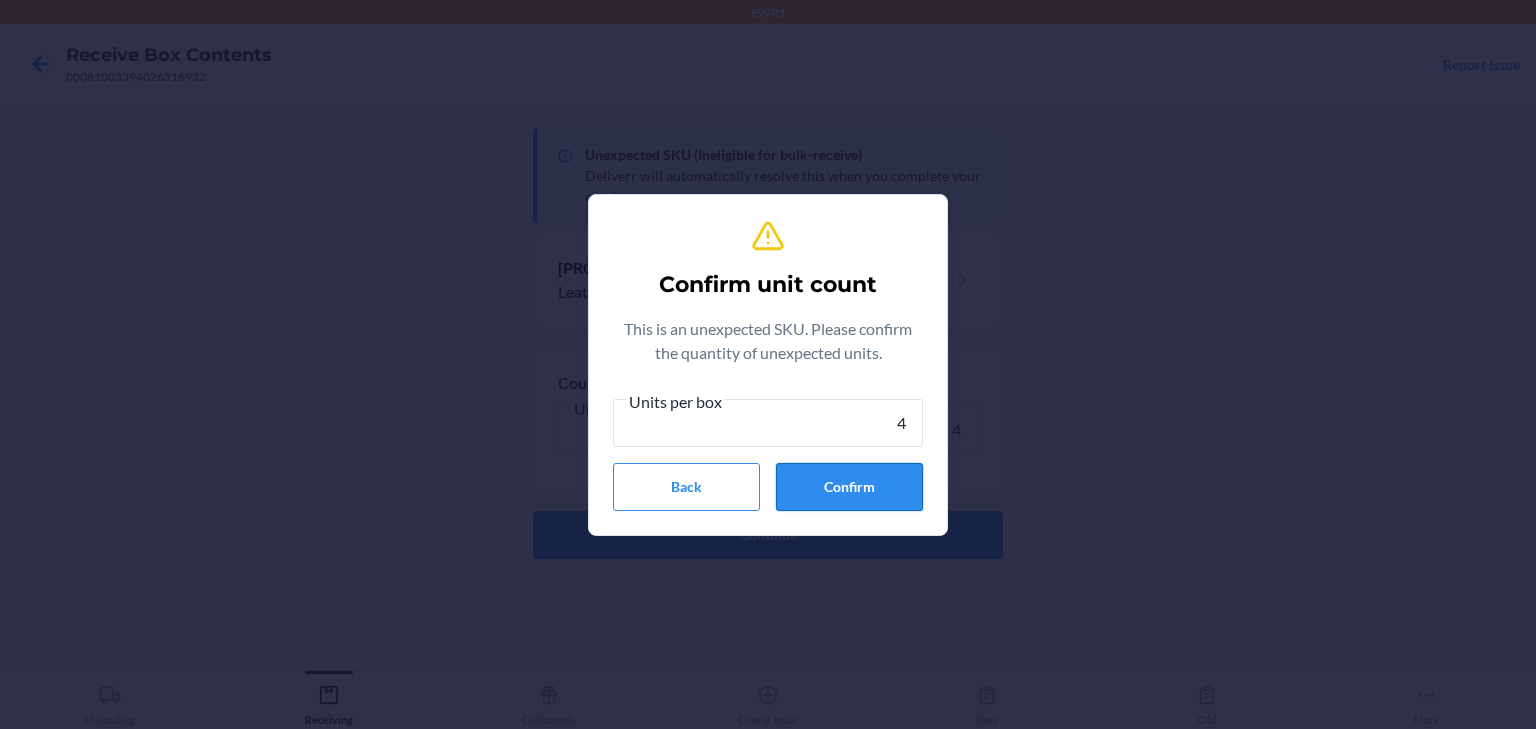 type on "4" 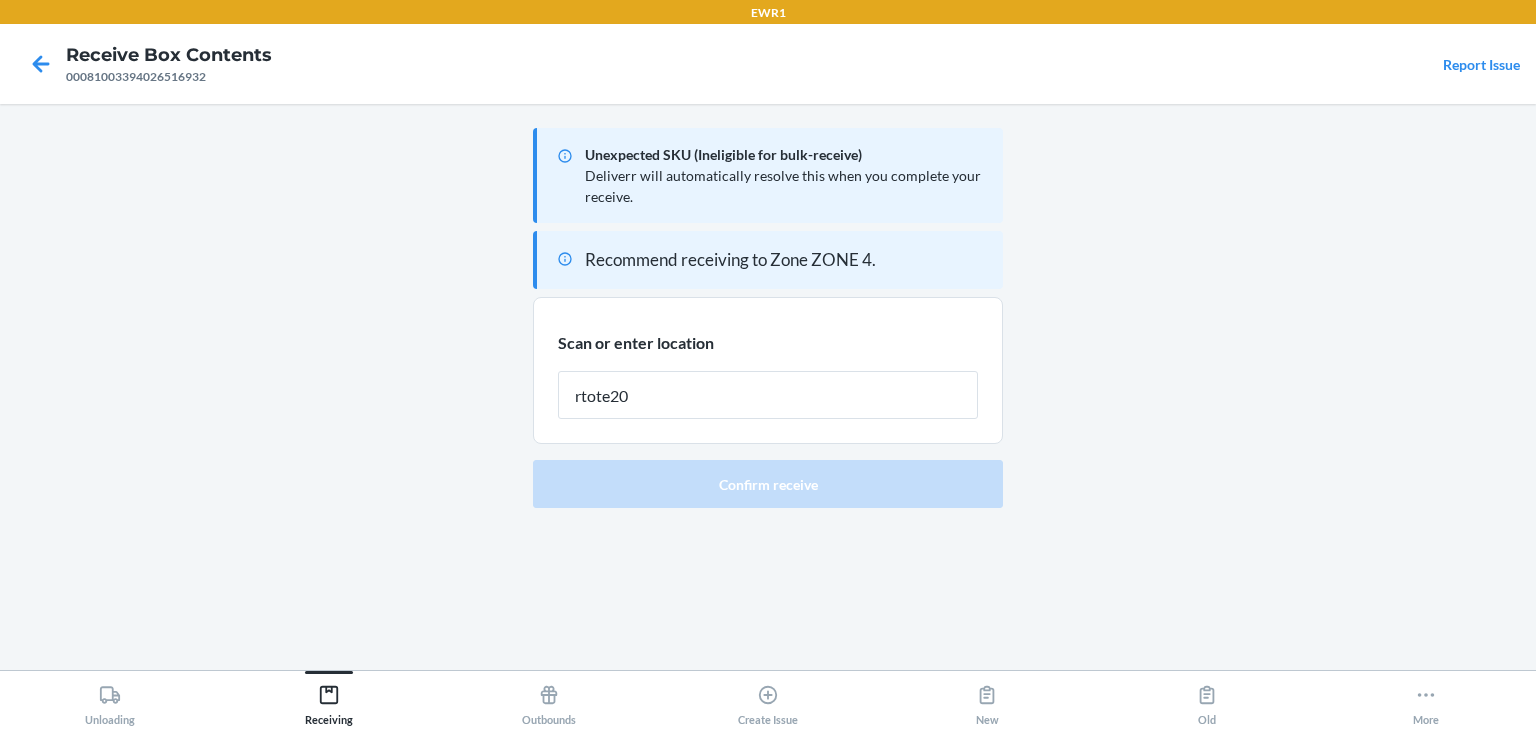 type on "rtote209" 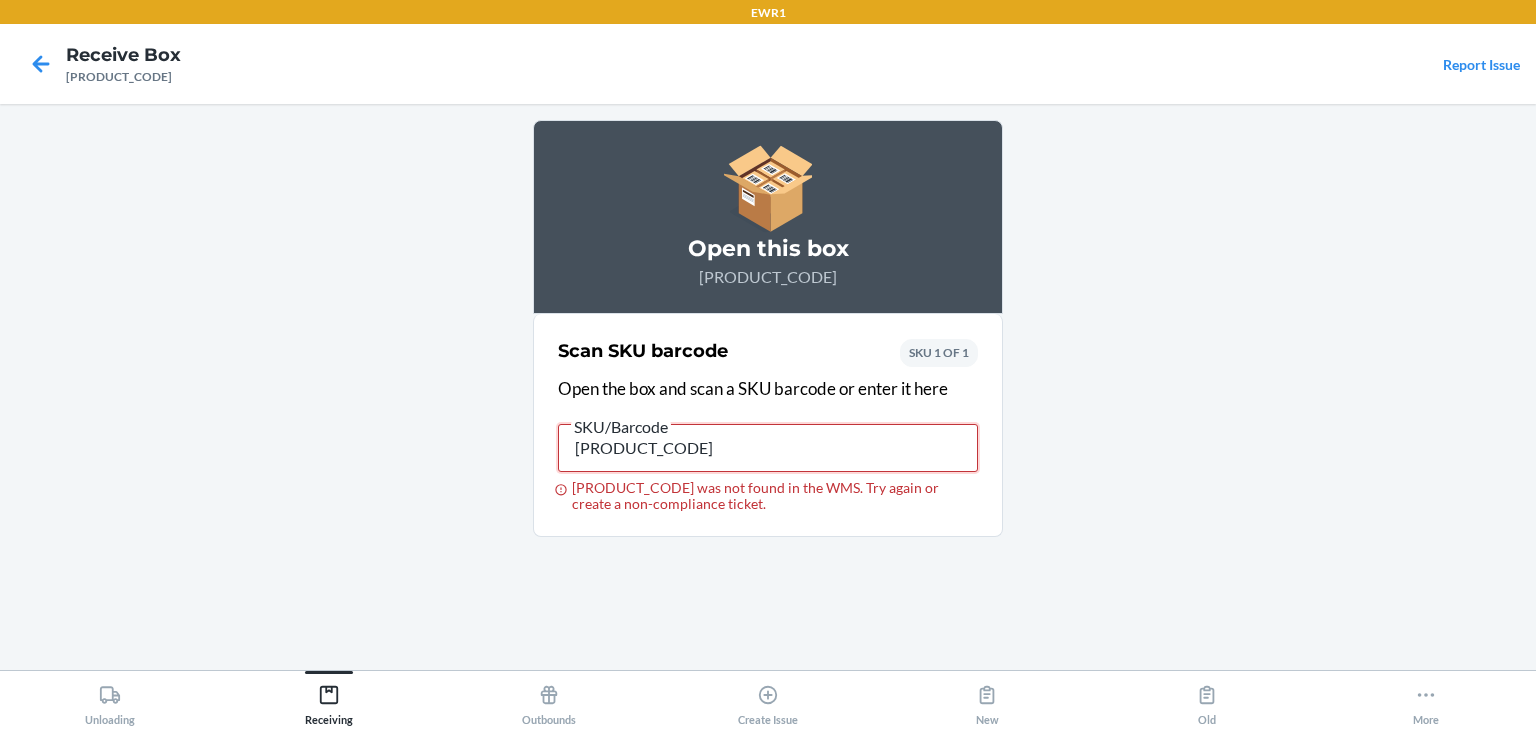 click on "0-00001-50386-9" at bounding box center [768, 448] 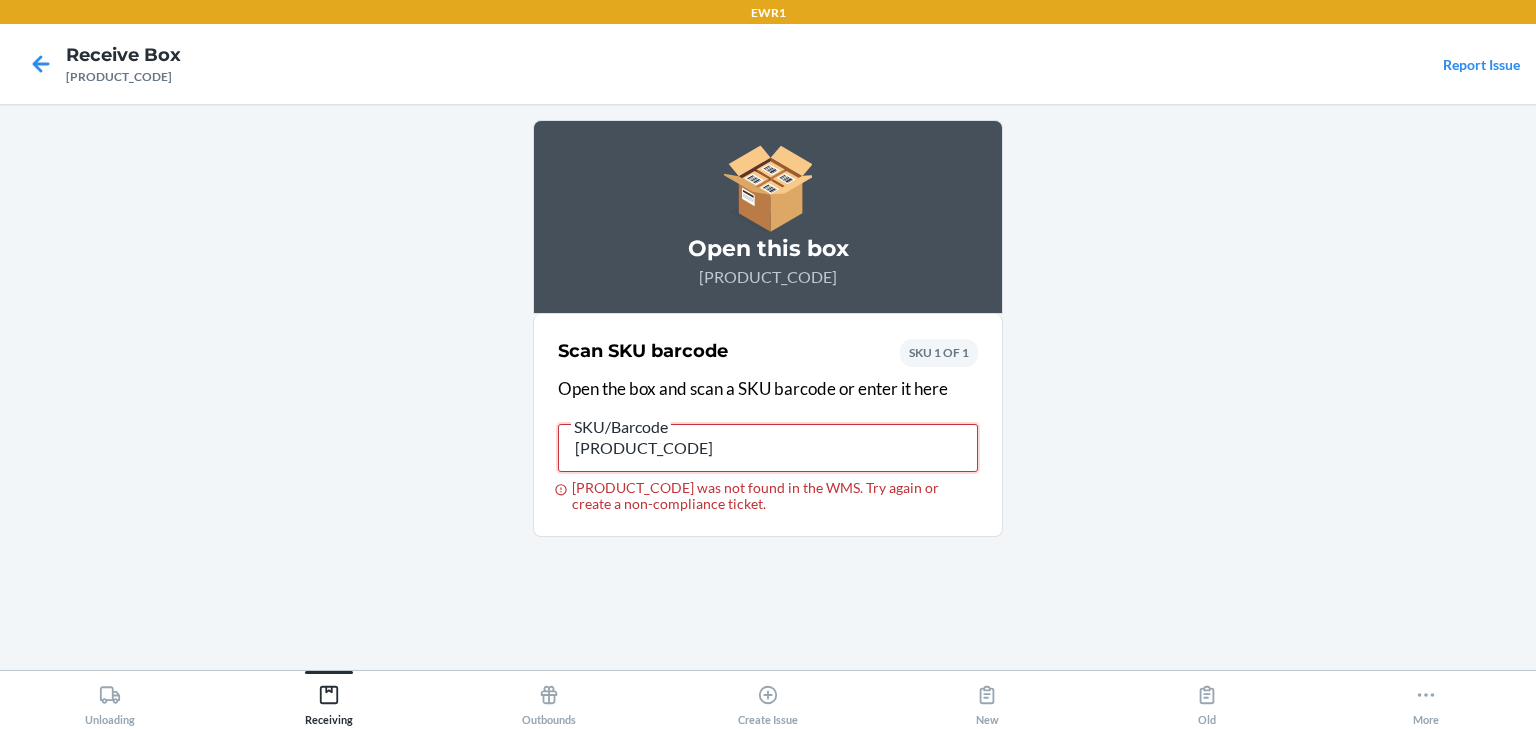 type on "0-00001-51954-9" 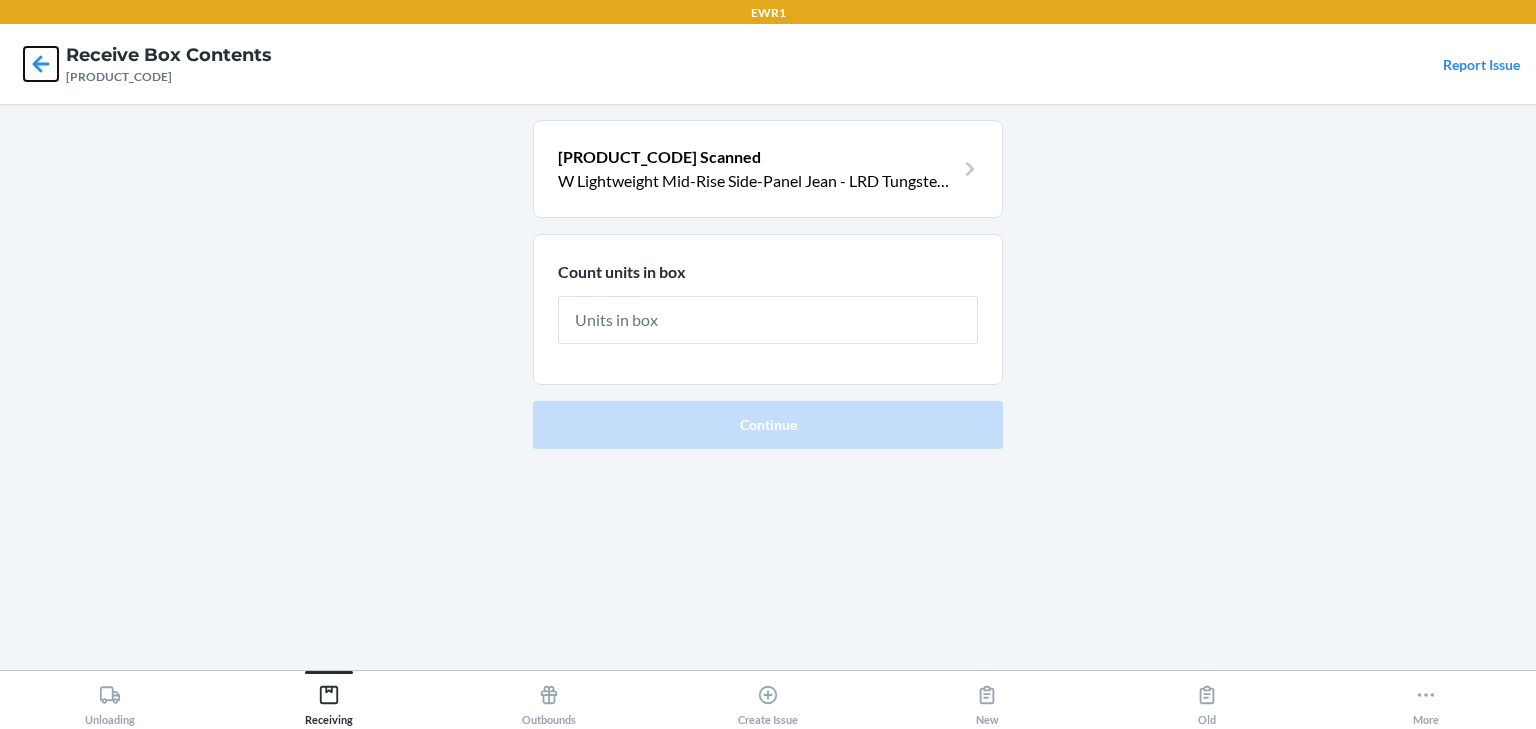 click 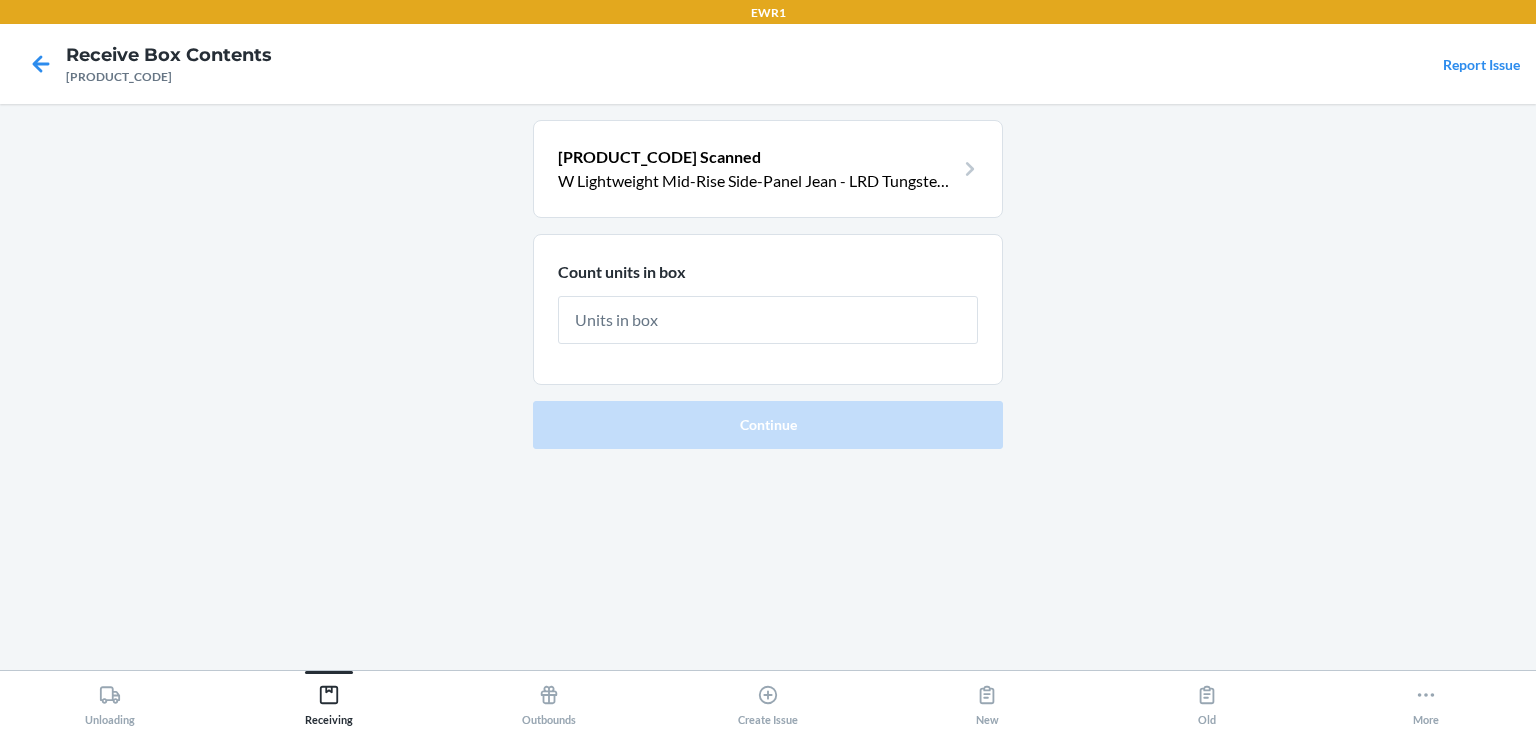 click 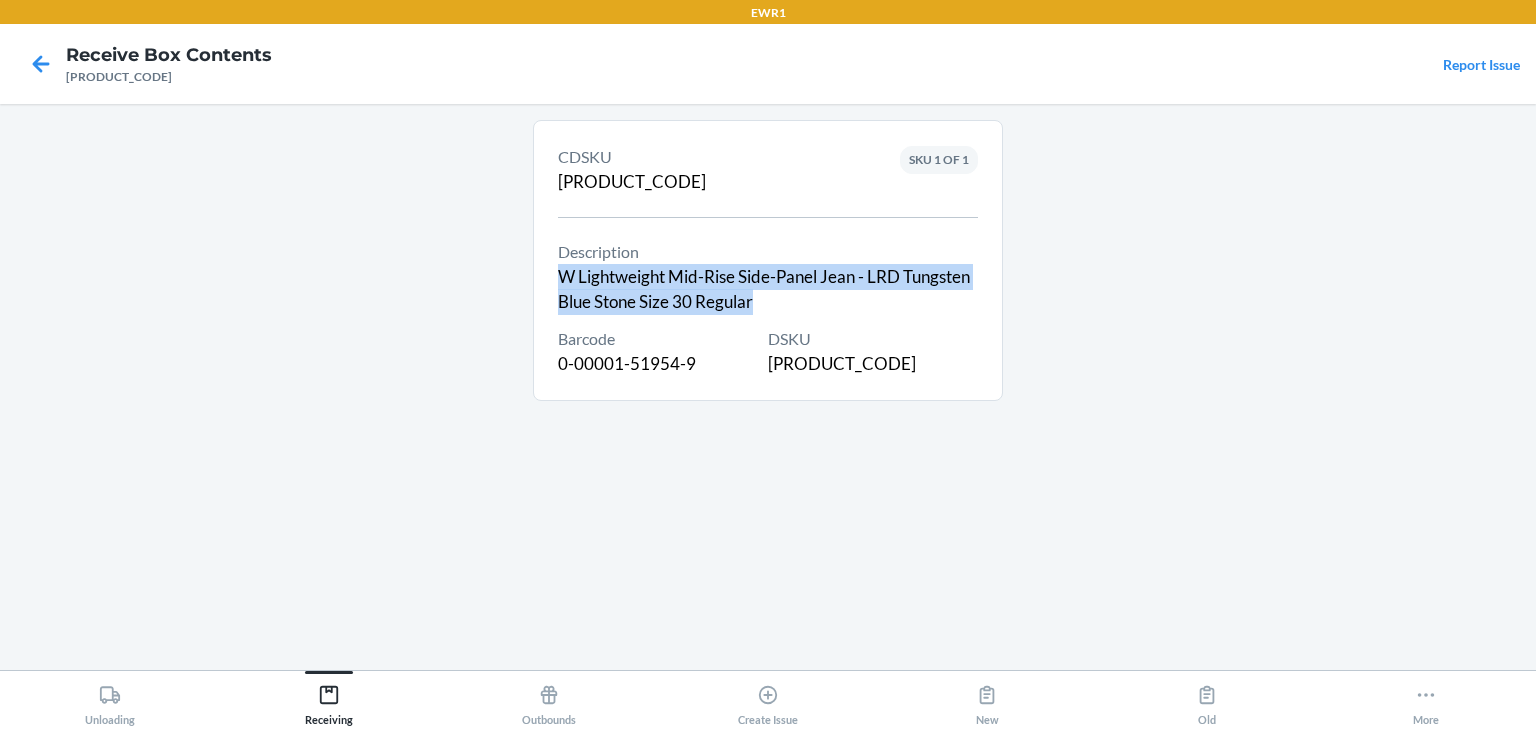 drag, startPoint x: 563, startPoint y: 274, endPoint x: 897, endPoint y: 308, distance: 335.72607 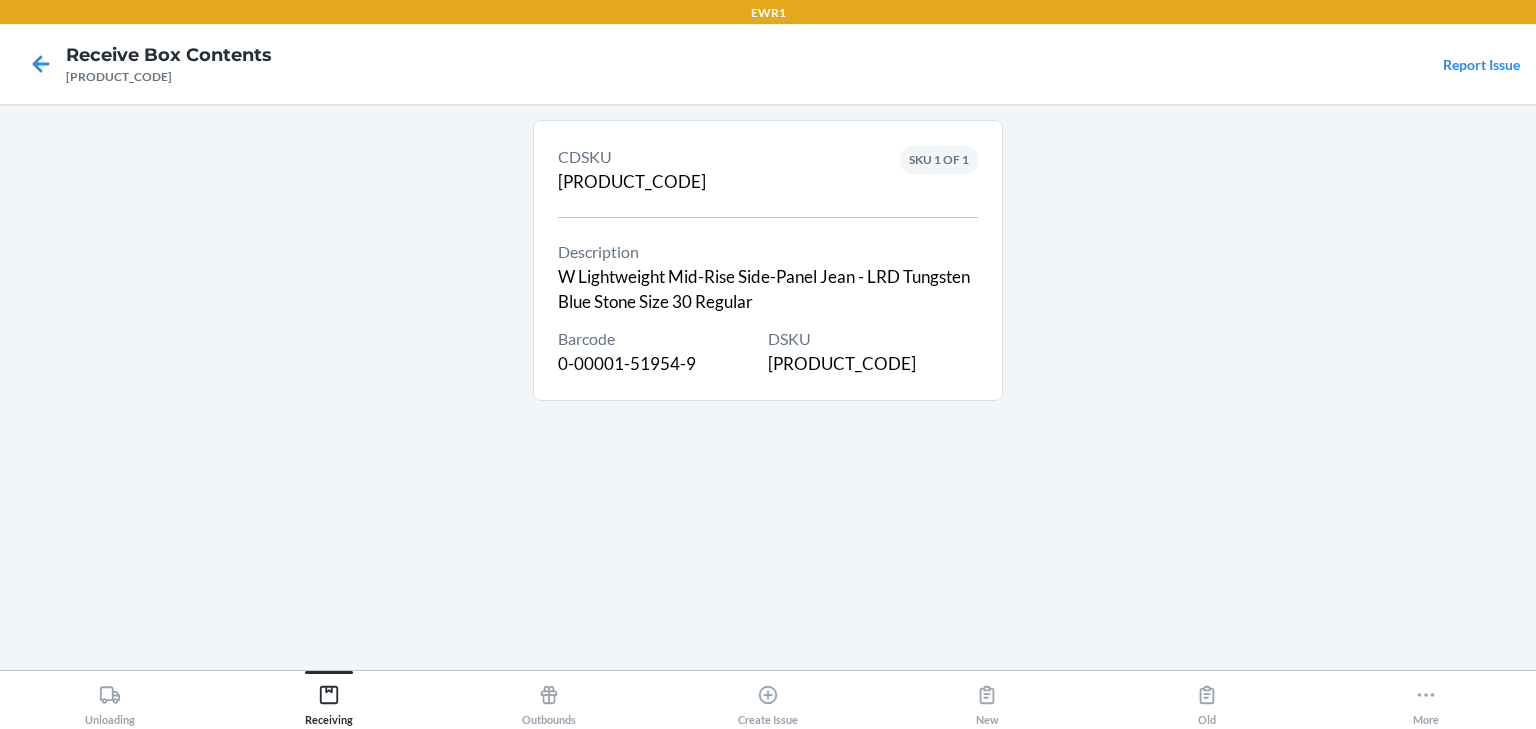 click on "CDSKU 00081003394002884253 Description W Lightweight Mid-Rise Side-Panel Jean - LRD Tungsten Blue Stone Size 30 Regular Barcode 0-00001-51954-9 DSKU DPZJ9RCW74X SKU 1 OF 1" at bounding box center [768, 387] 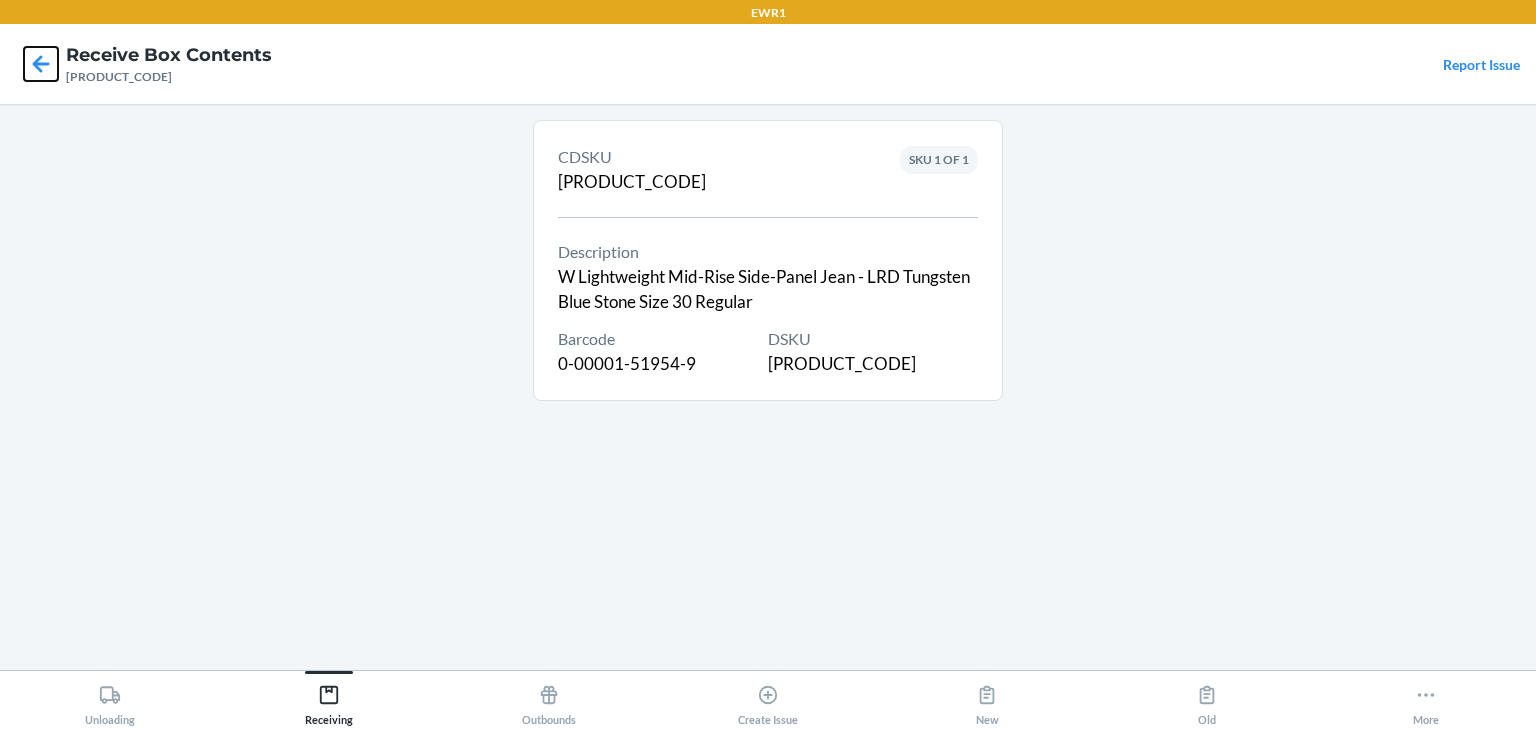 click 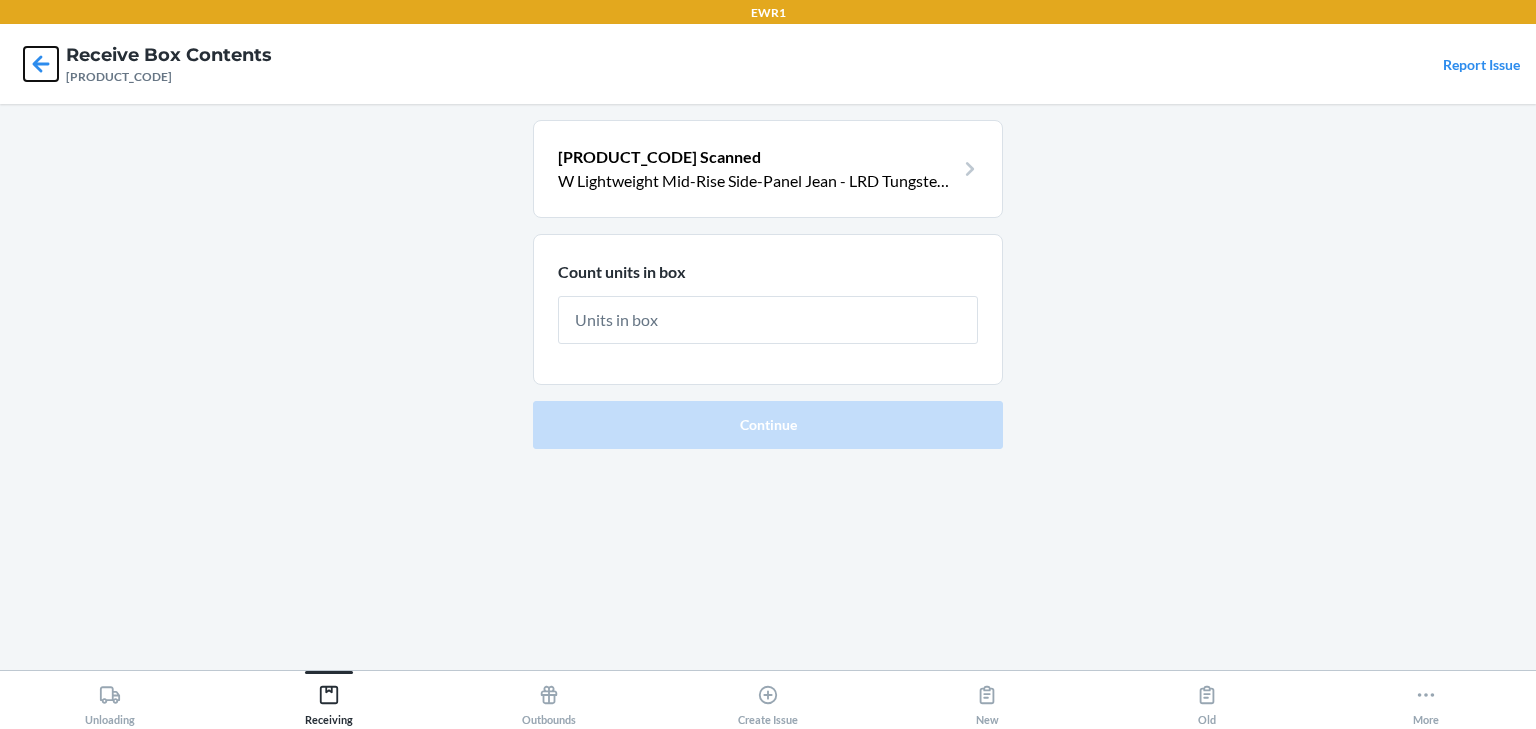 click 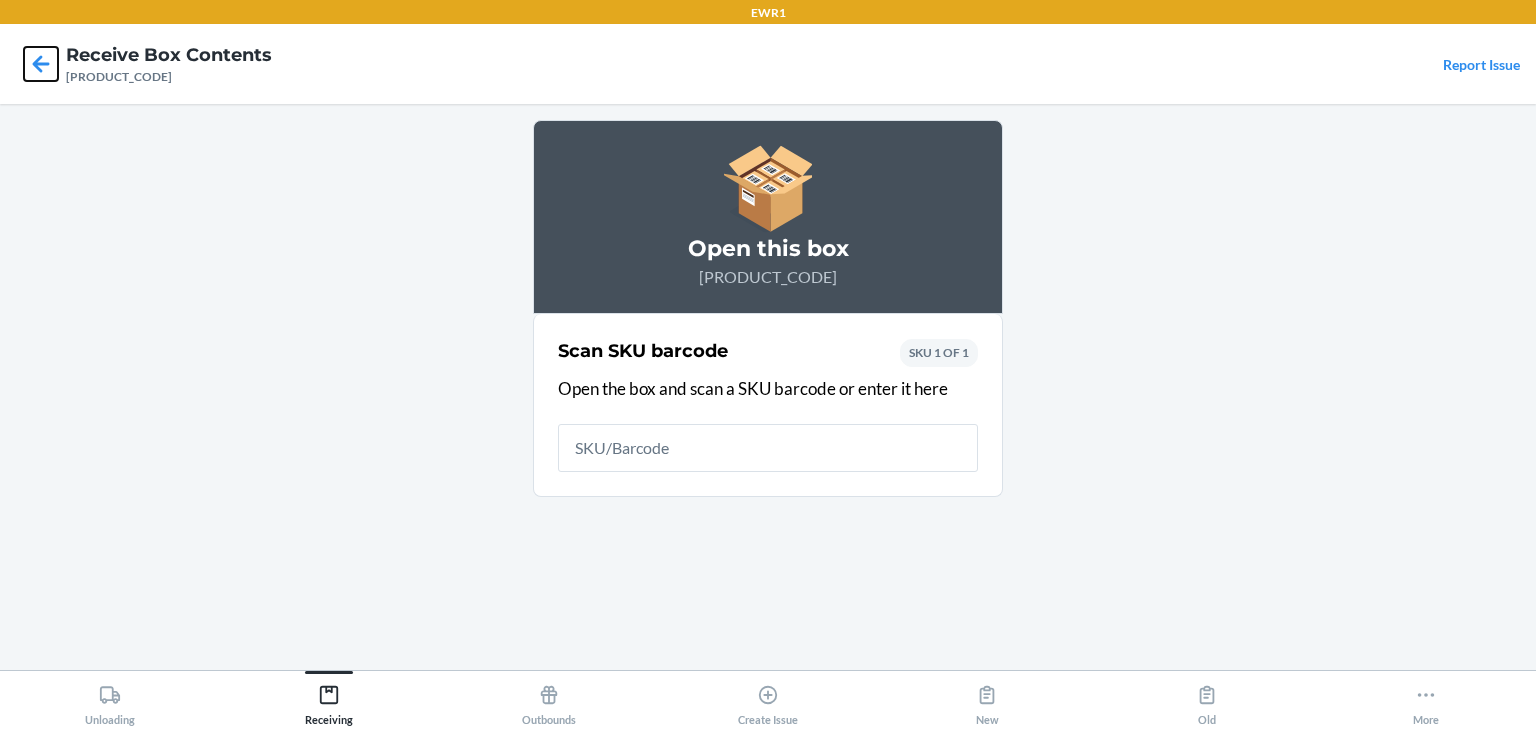 click 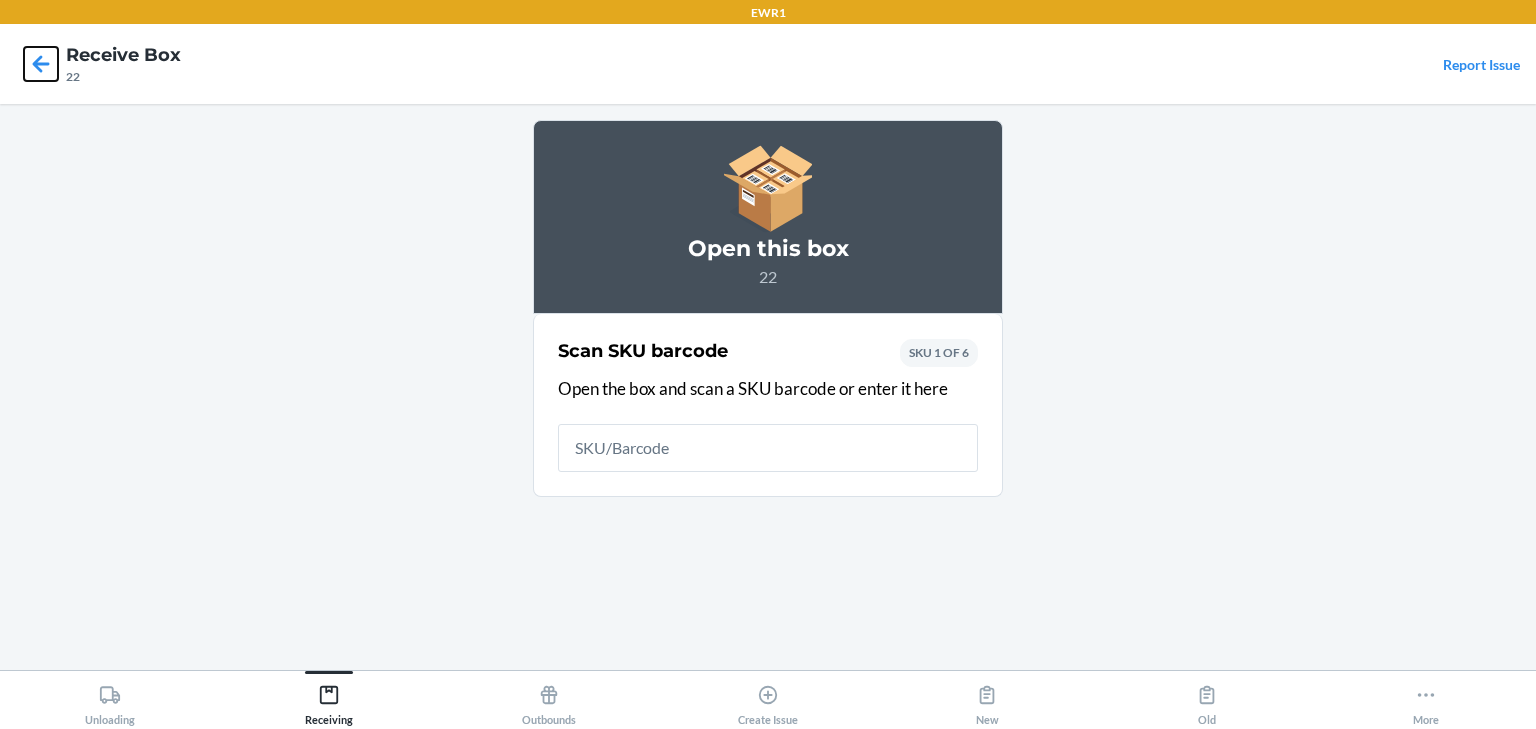 click 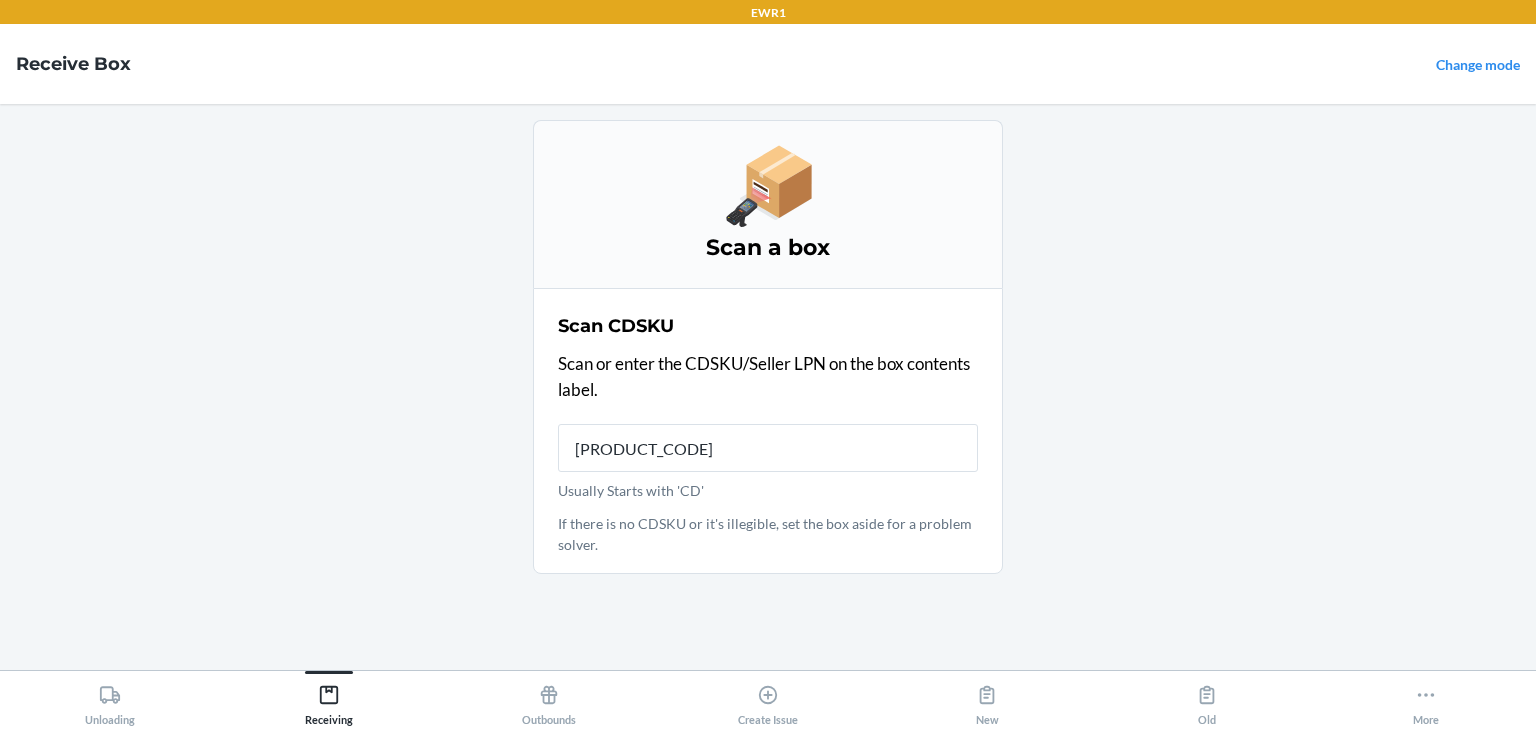 type on "0008100" 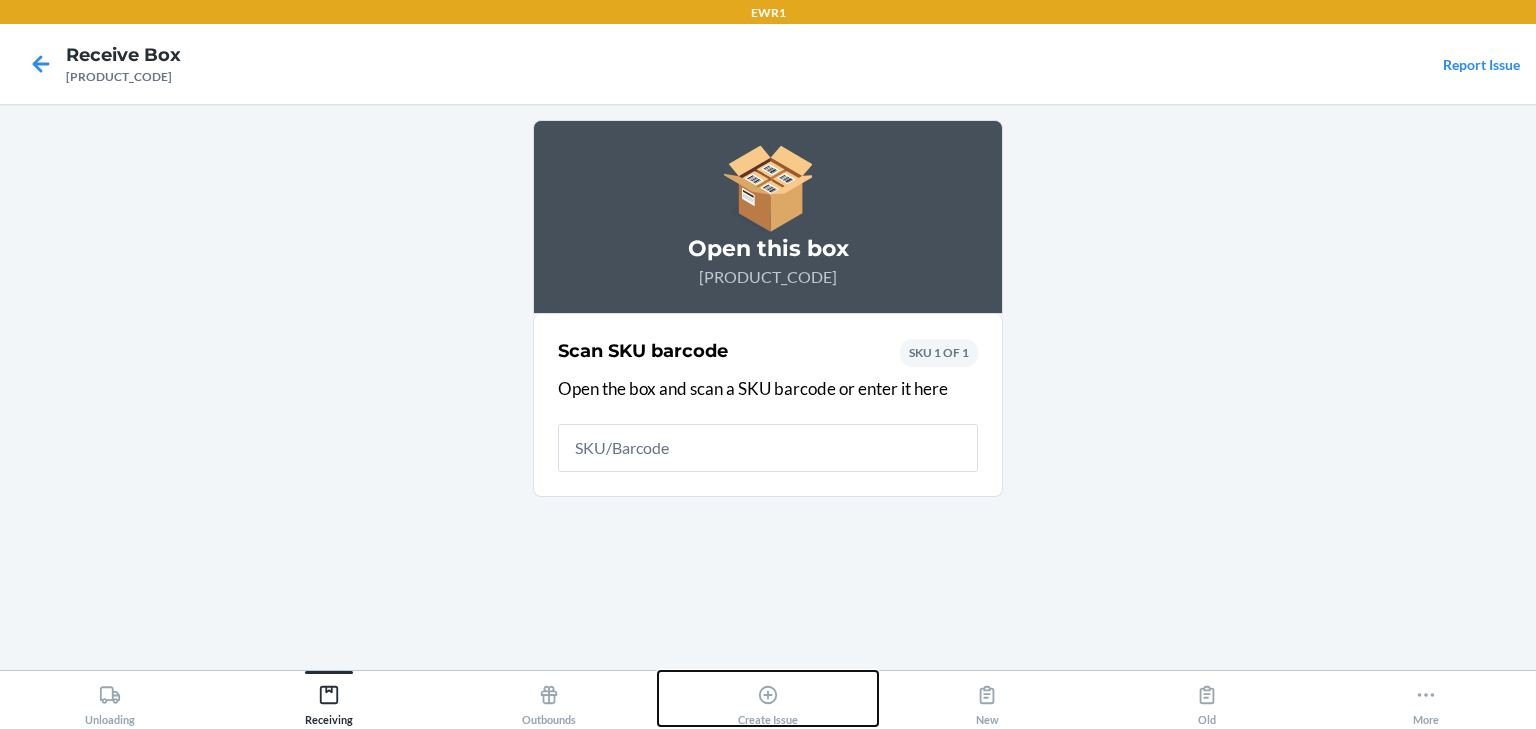 click on "Create Issue" at bounding box center (767, 698) 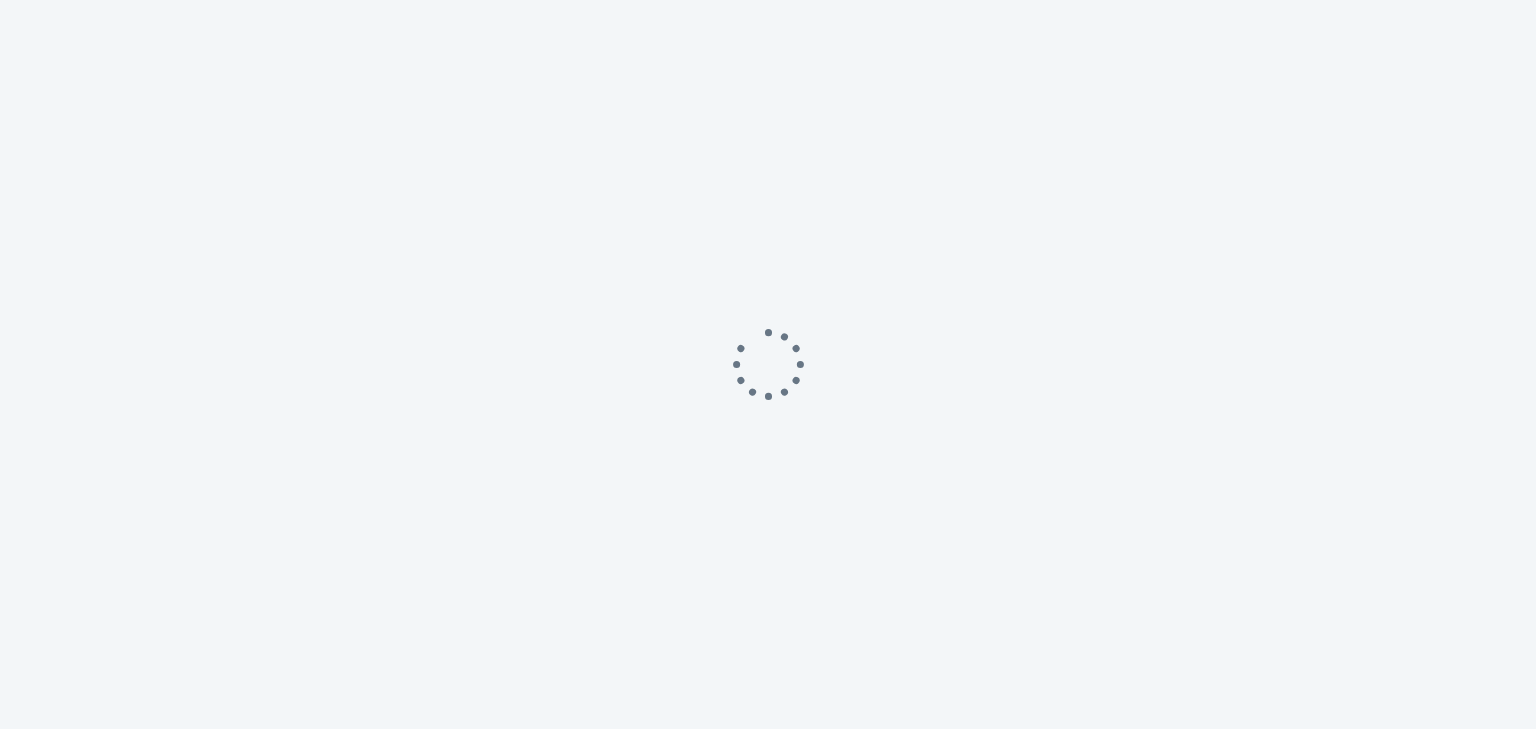 scroll, scrollTop: 0, scrollLeft: 0, axis: both 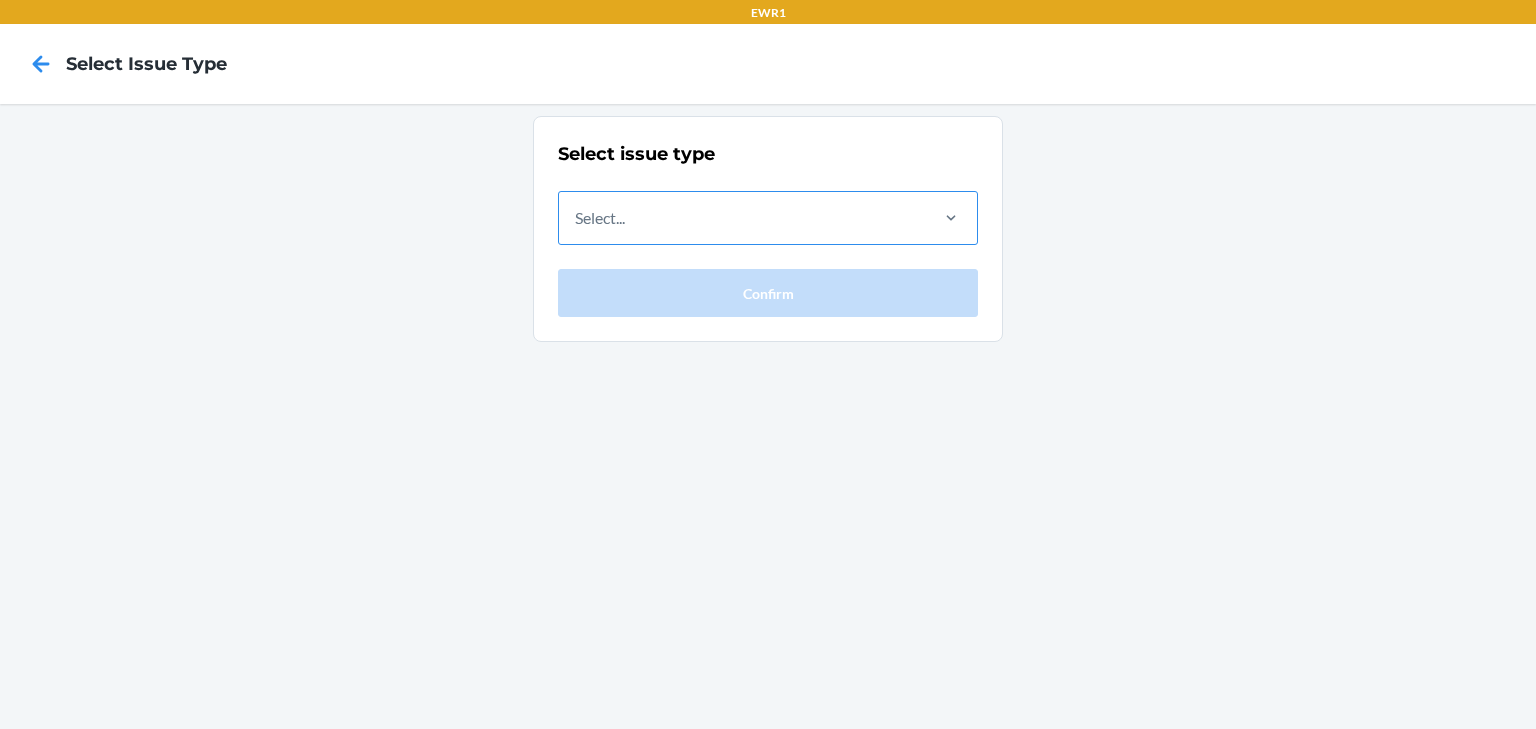 drag, startPoint x: 876, startPoint y: 244, endPoint x: 877, endPoint y: 224, distance: 20.024984 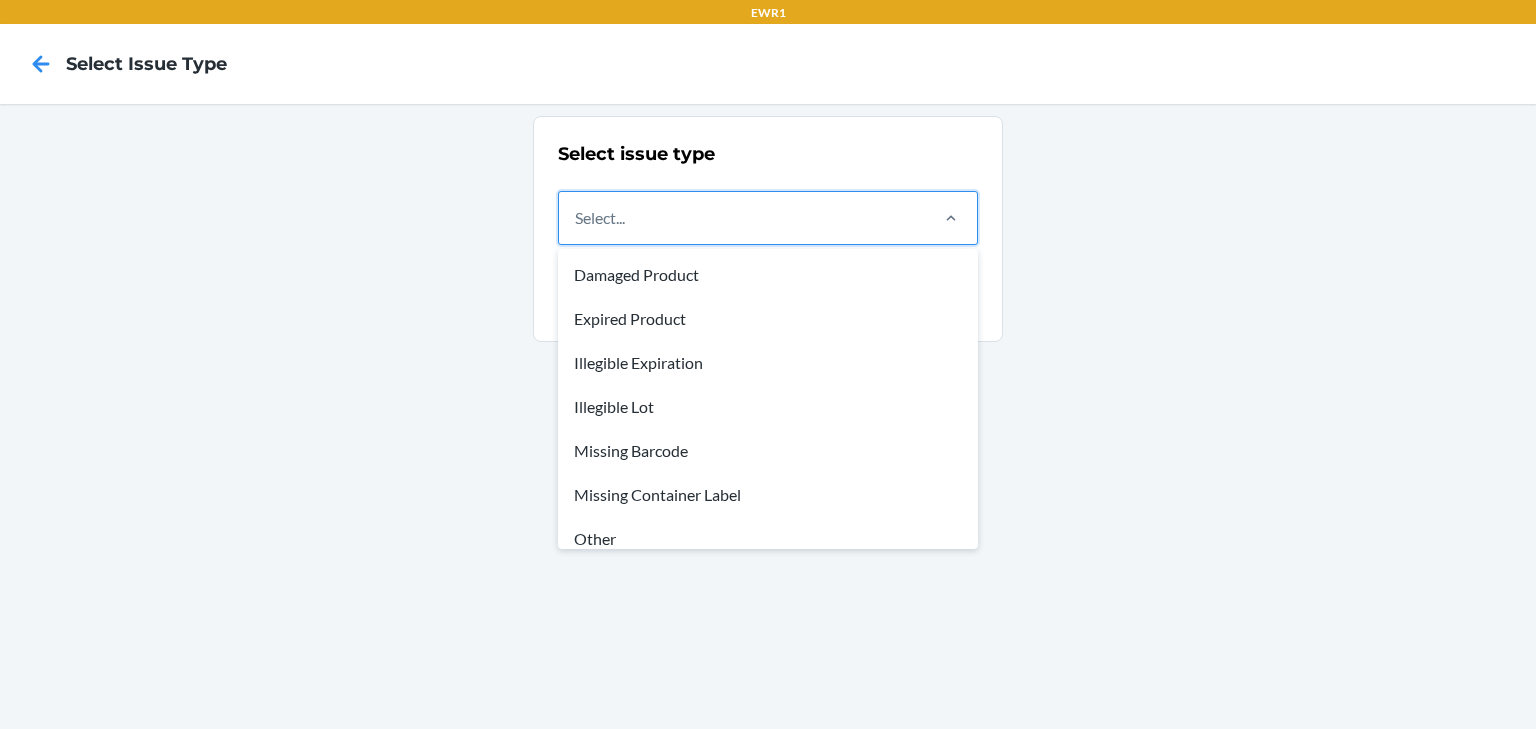 click on "Select..." at bounding box center (742, 218) 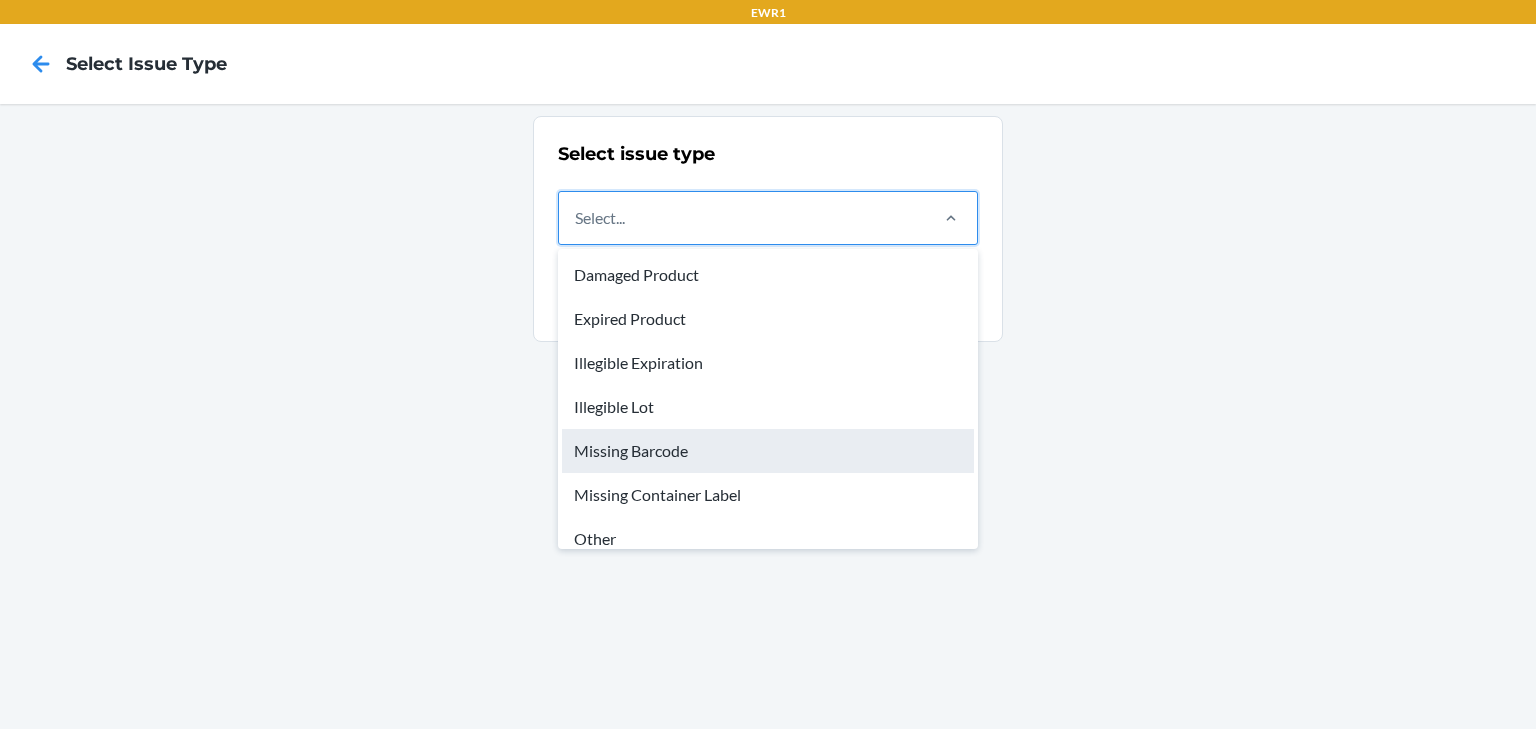 scroll, scrollTop: 60, scrollLeft: 0, axis: vertical 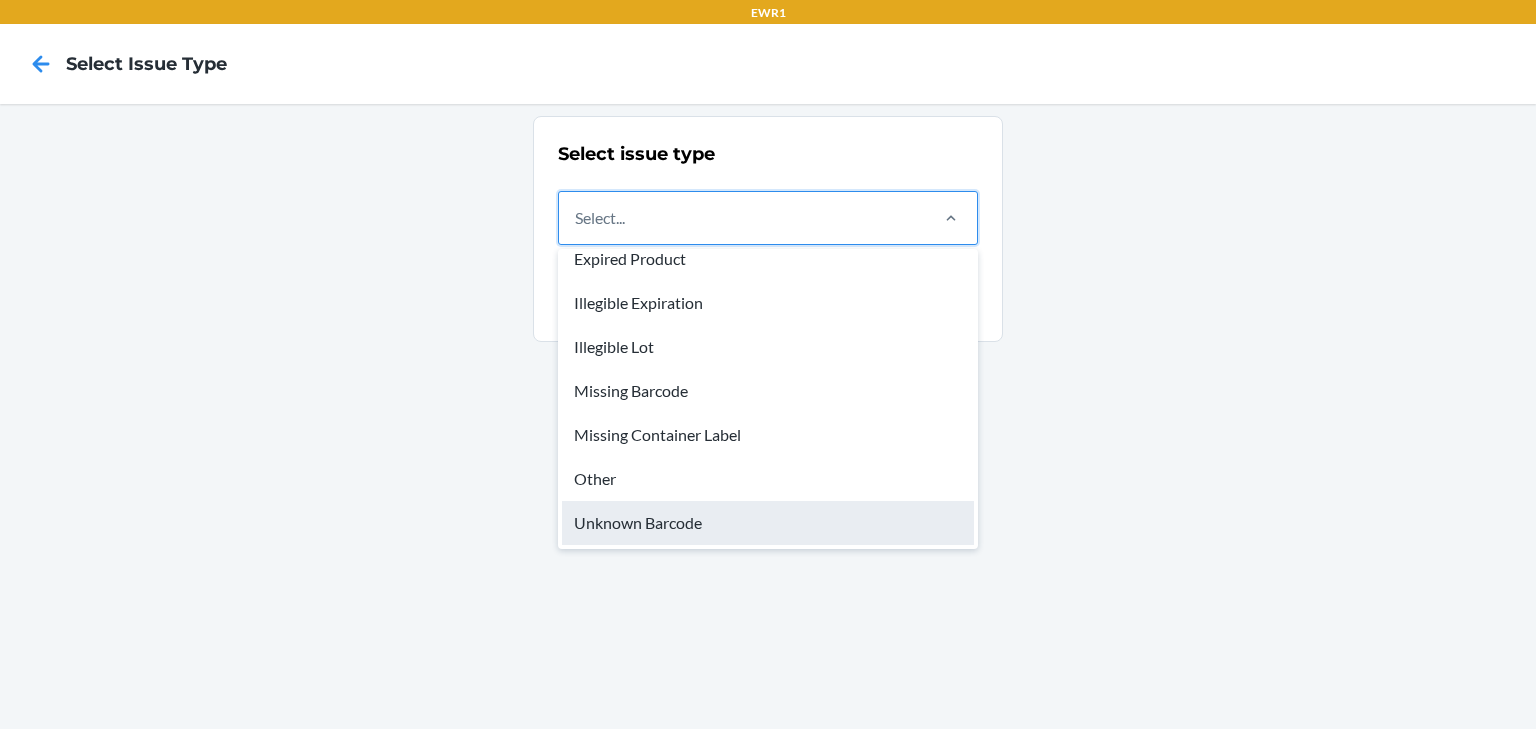 click on "Unknown Barcode" at bounding box center (768, 523) 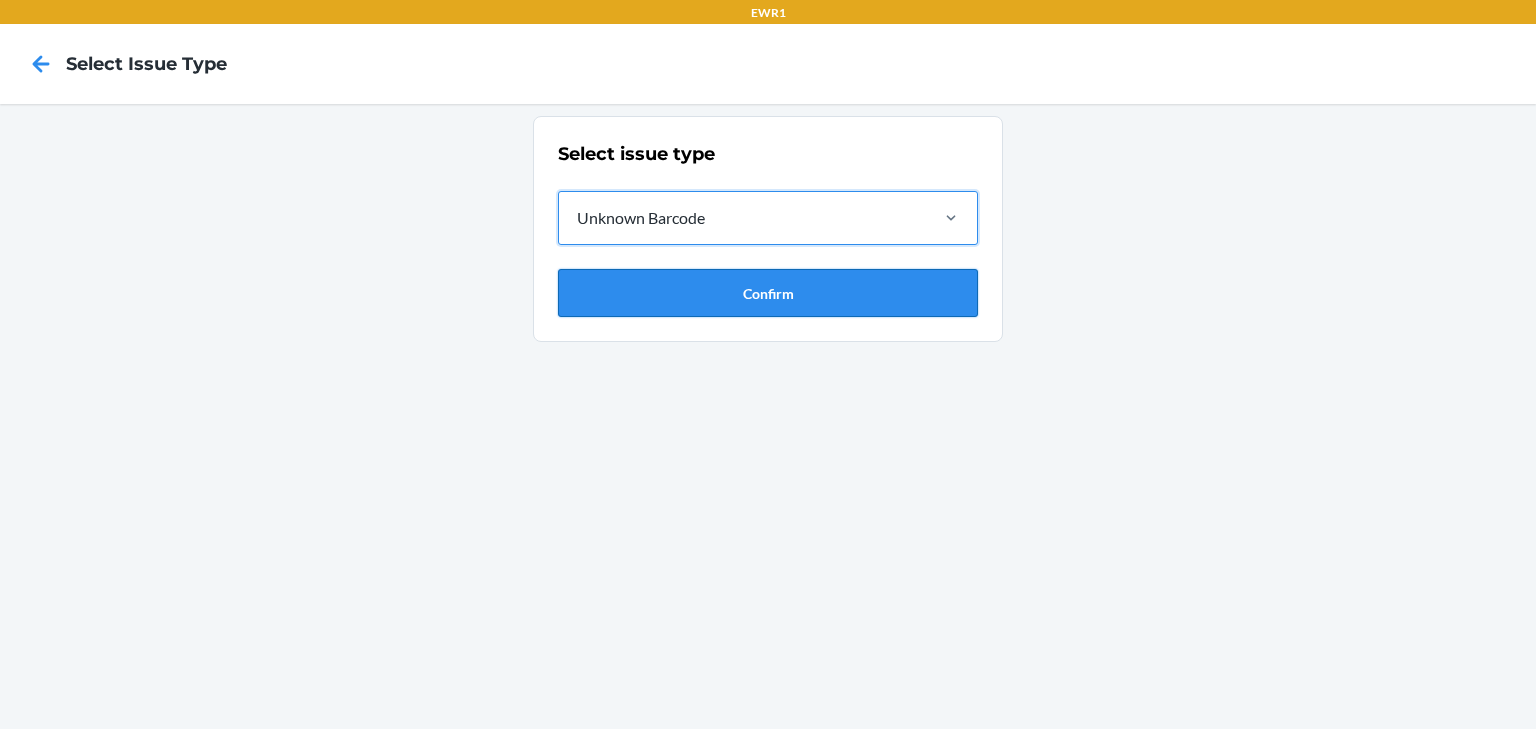 click on "Confirm" at bounding box center [768, 293] 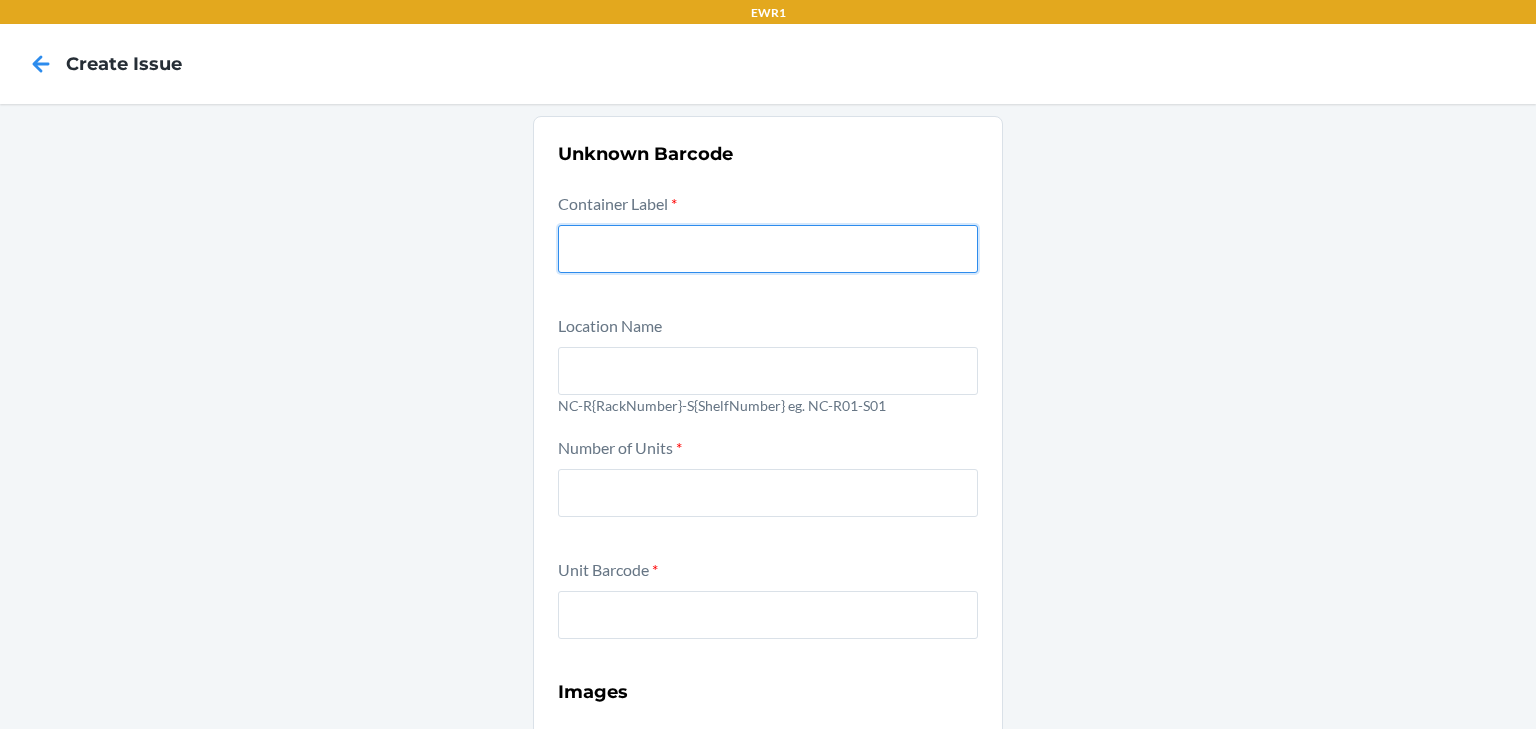click at bounding box center [768, 249] 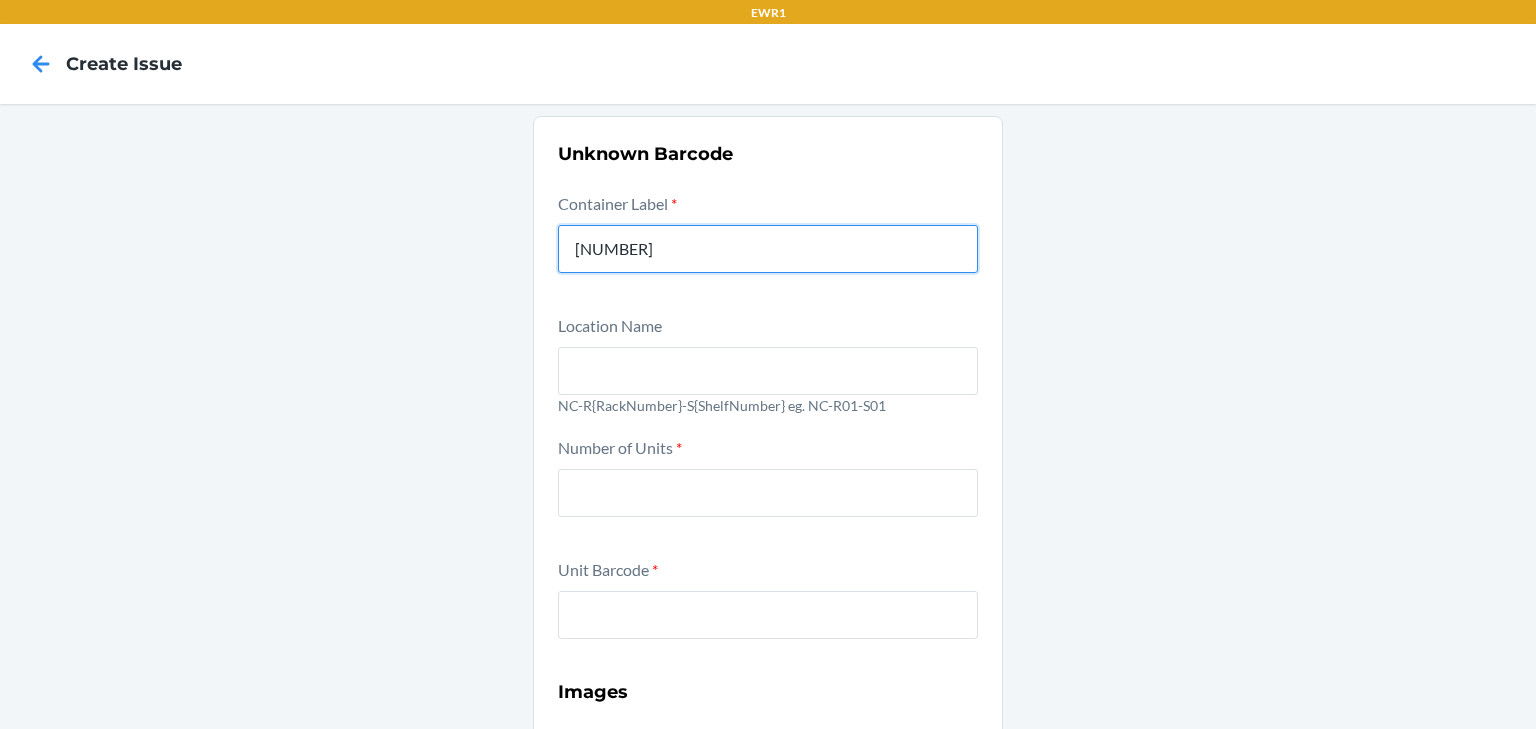 type on "00081003394002884253" 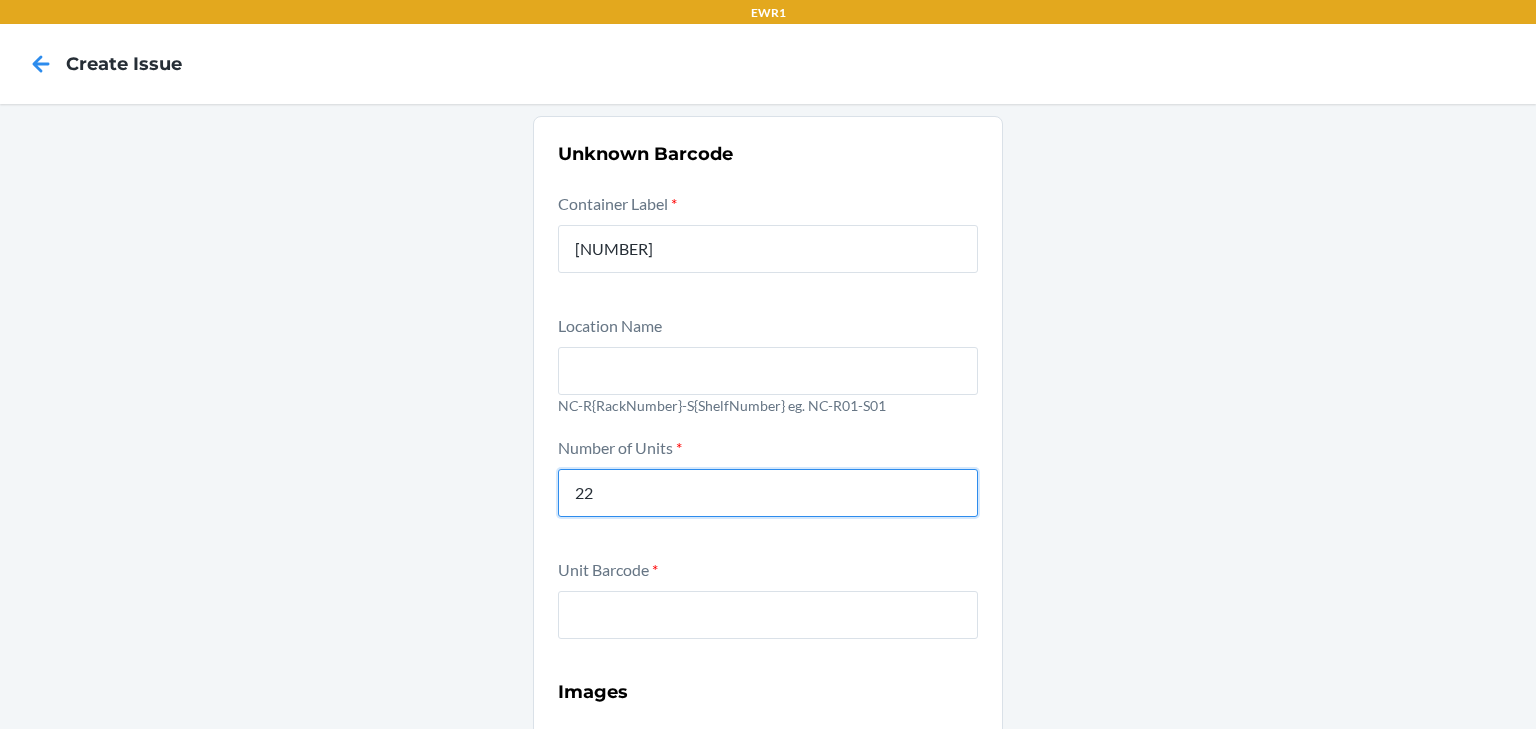type on "22" 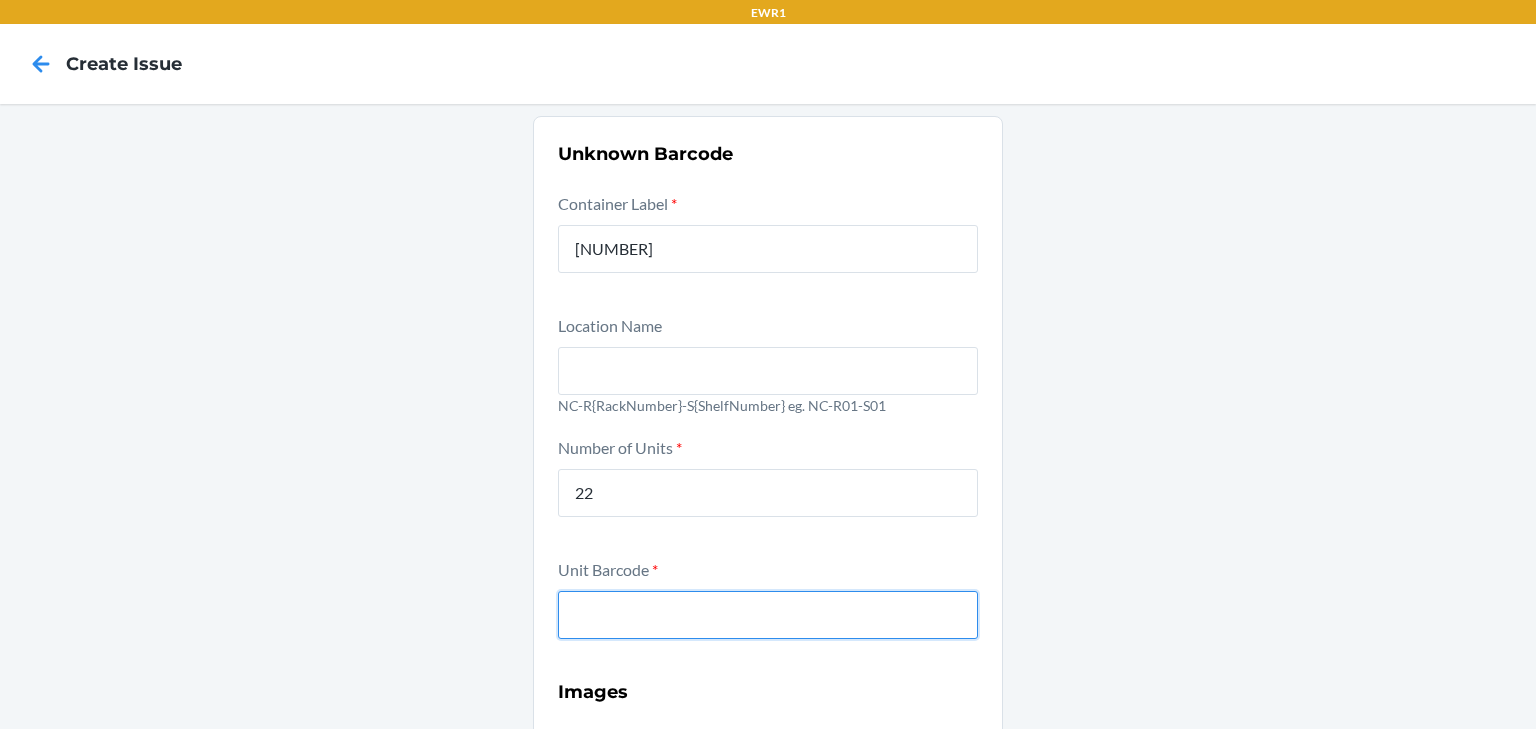 click at bounding box center [768, 615] 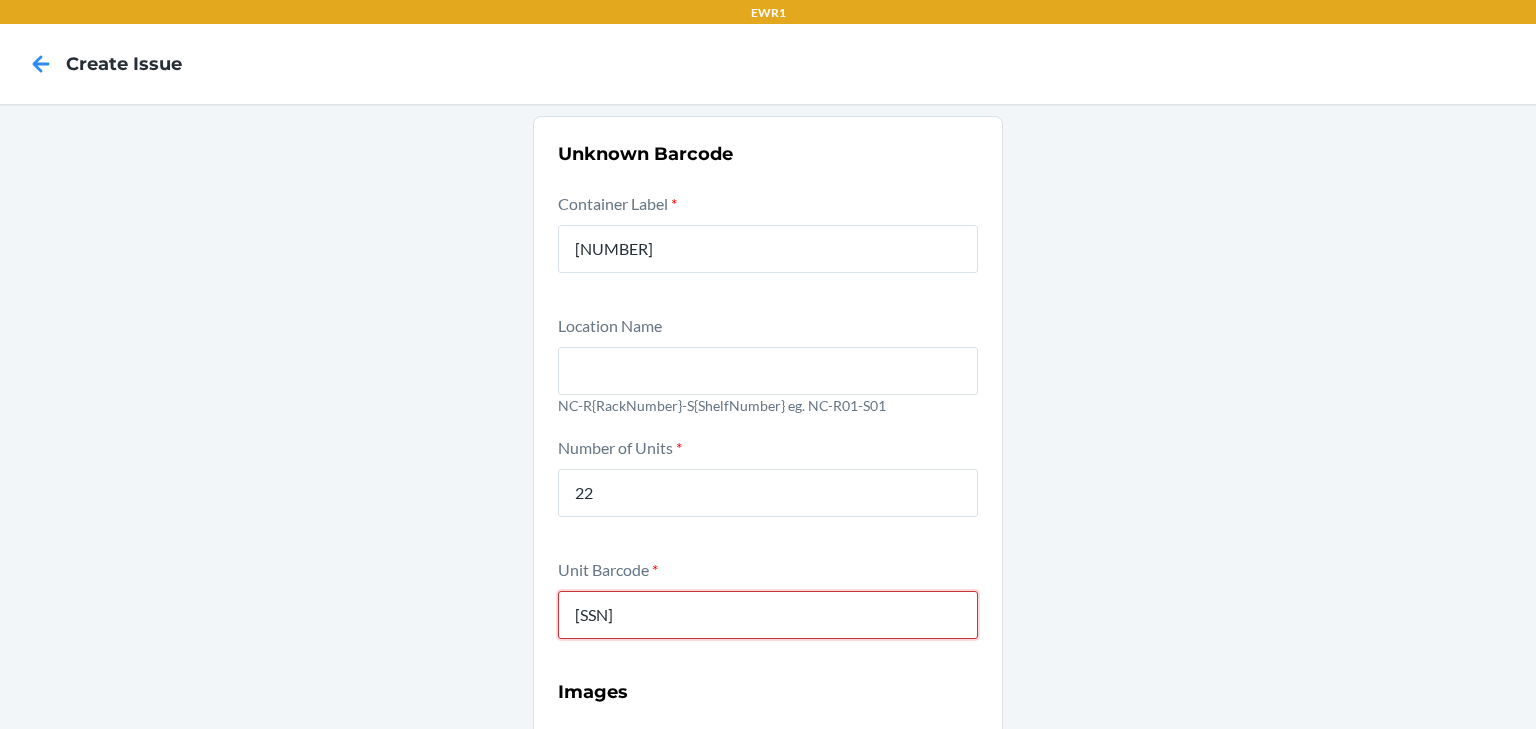type on "0-00001-51954-9" 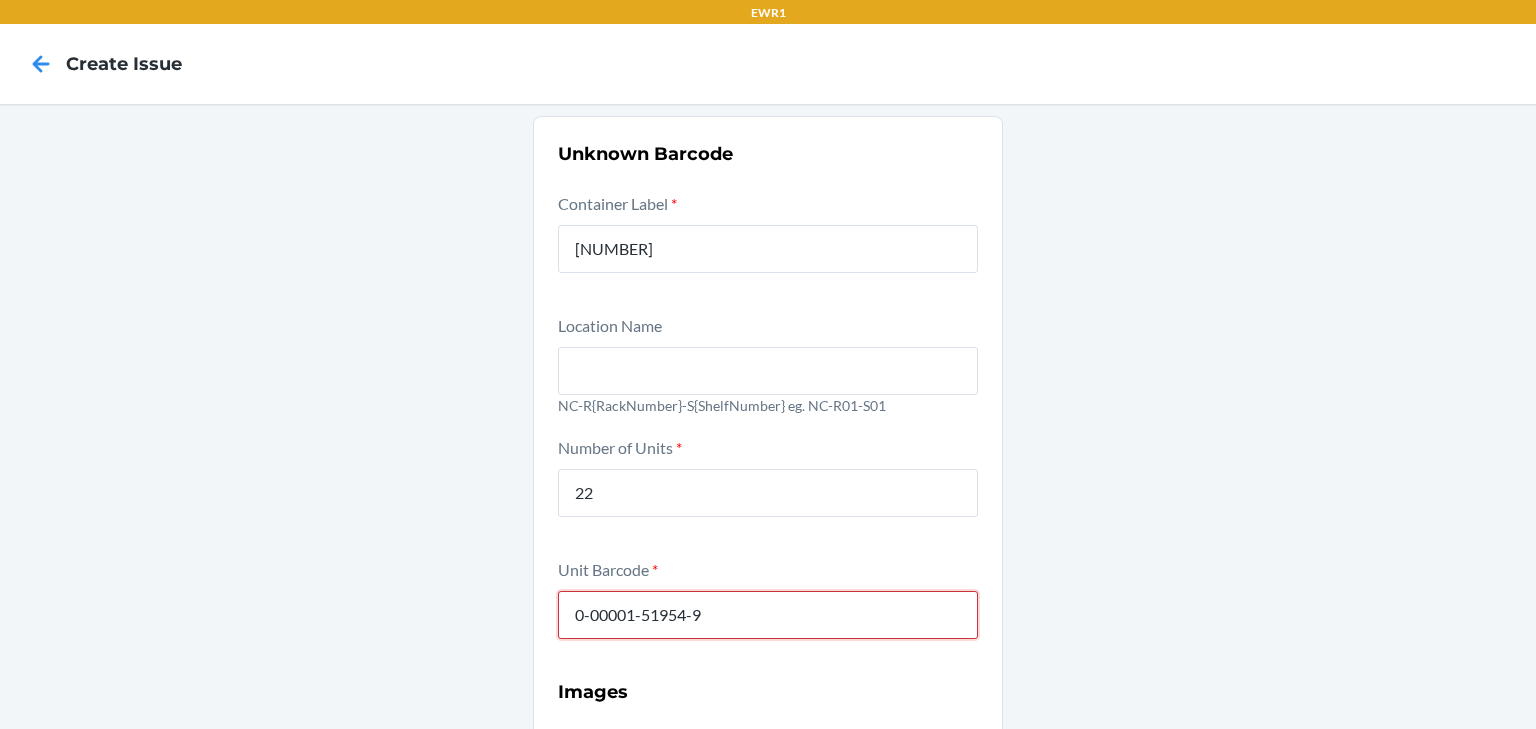 click on "Submit" at bounding box center [768, 1140] 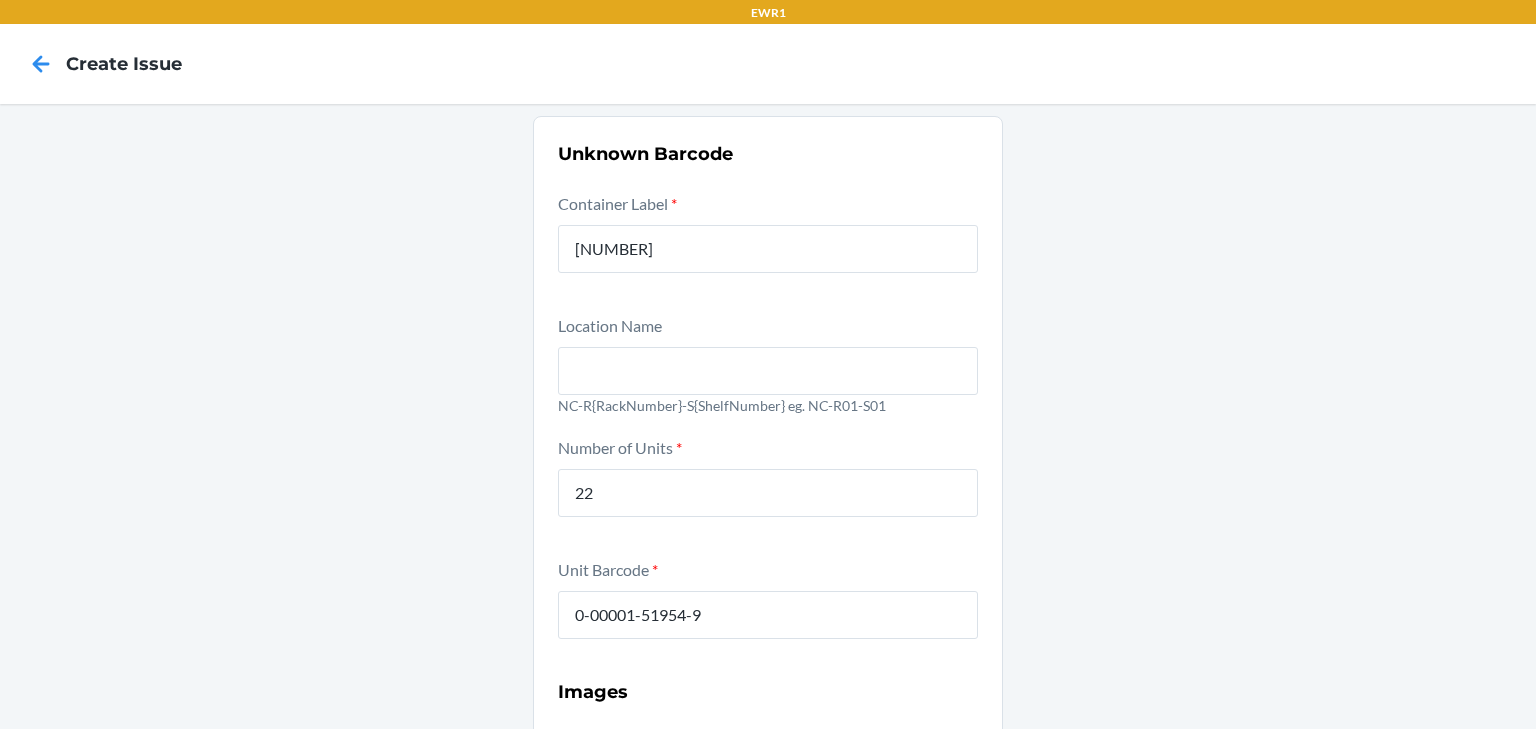 click on "Unknown Barcode Container Label   * 00081003394002884253 Location Name   NC-R{RackNumber}-S{ShelfNumber} eg. NC-R01-S01 Number of Units   * 22 Unit Barcode   * 0-00001-51954-9 Images Front of unit   * Required Back of unit   * Required Unit barcode   * Required Submit" at bounding box center [768, 652] 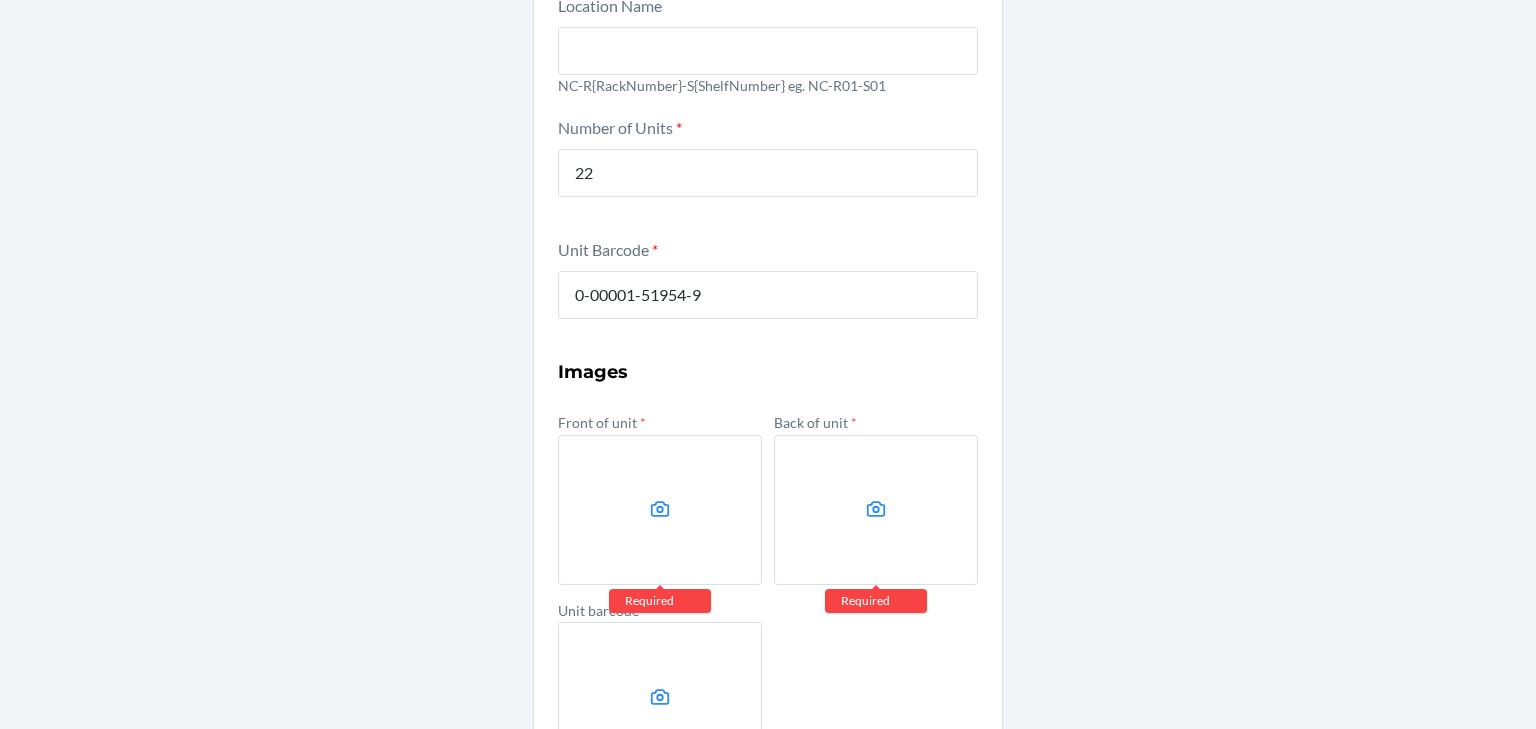 scroll, scrollTop: 472, scrollLeft: 0, axis: vertical 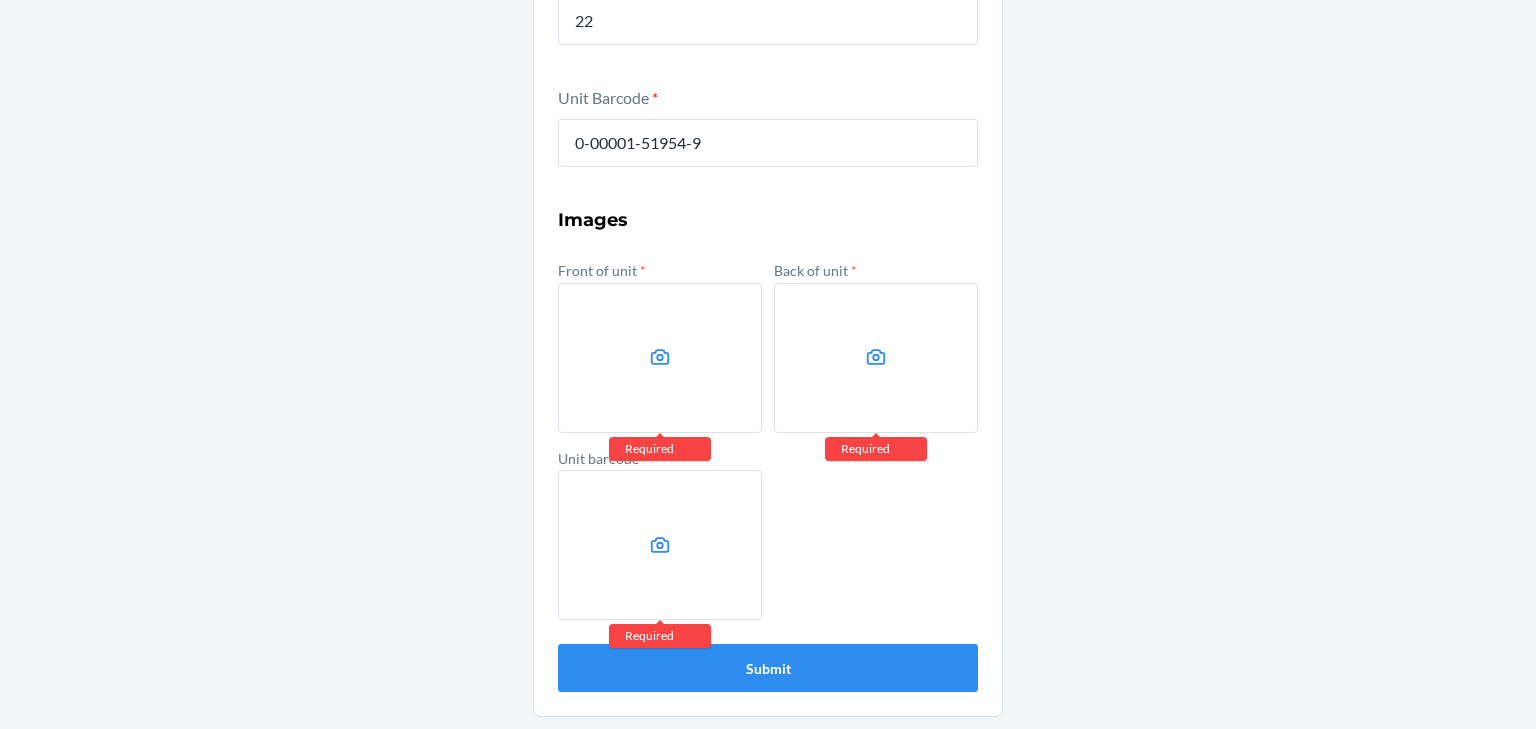 click at bounding box center [660, 358] 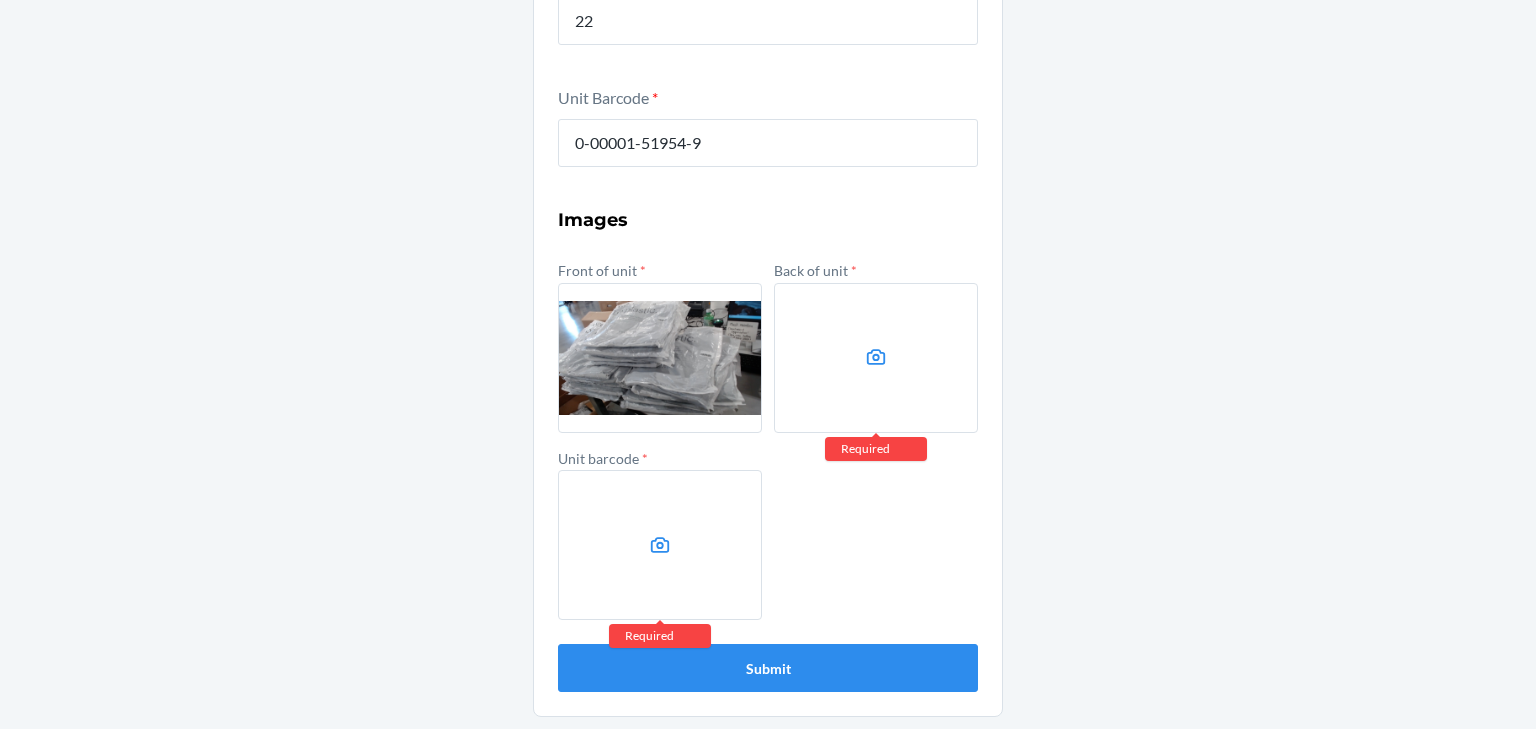 click 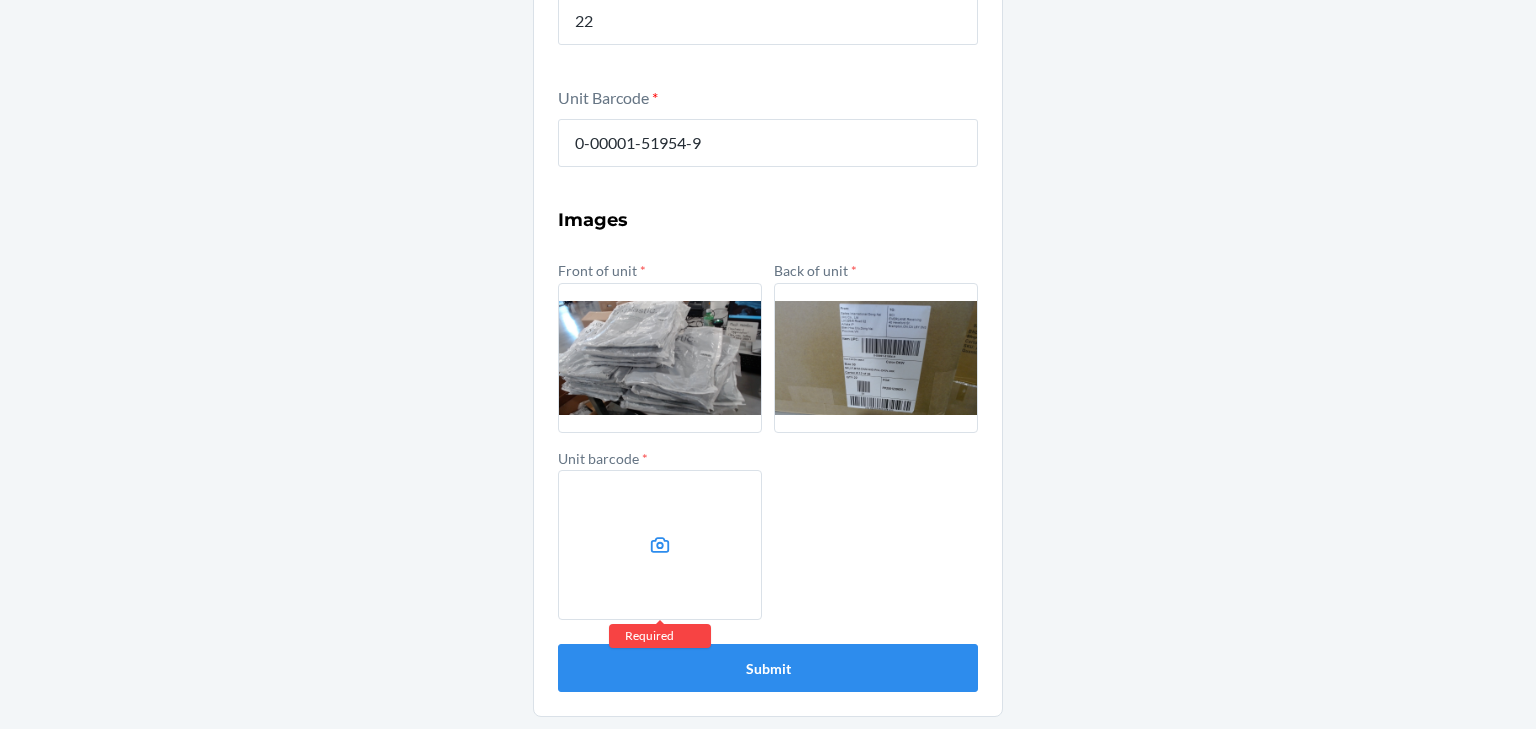 click at bounding box center (660, 545) 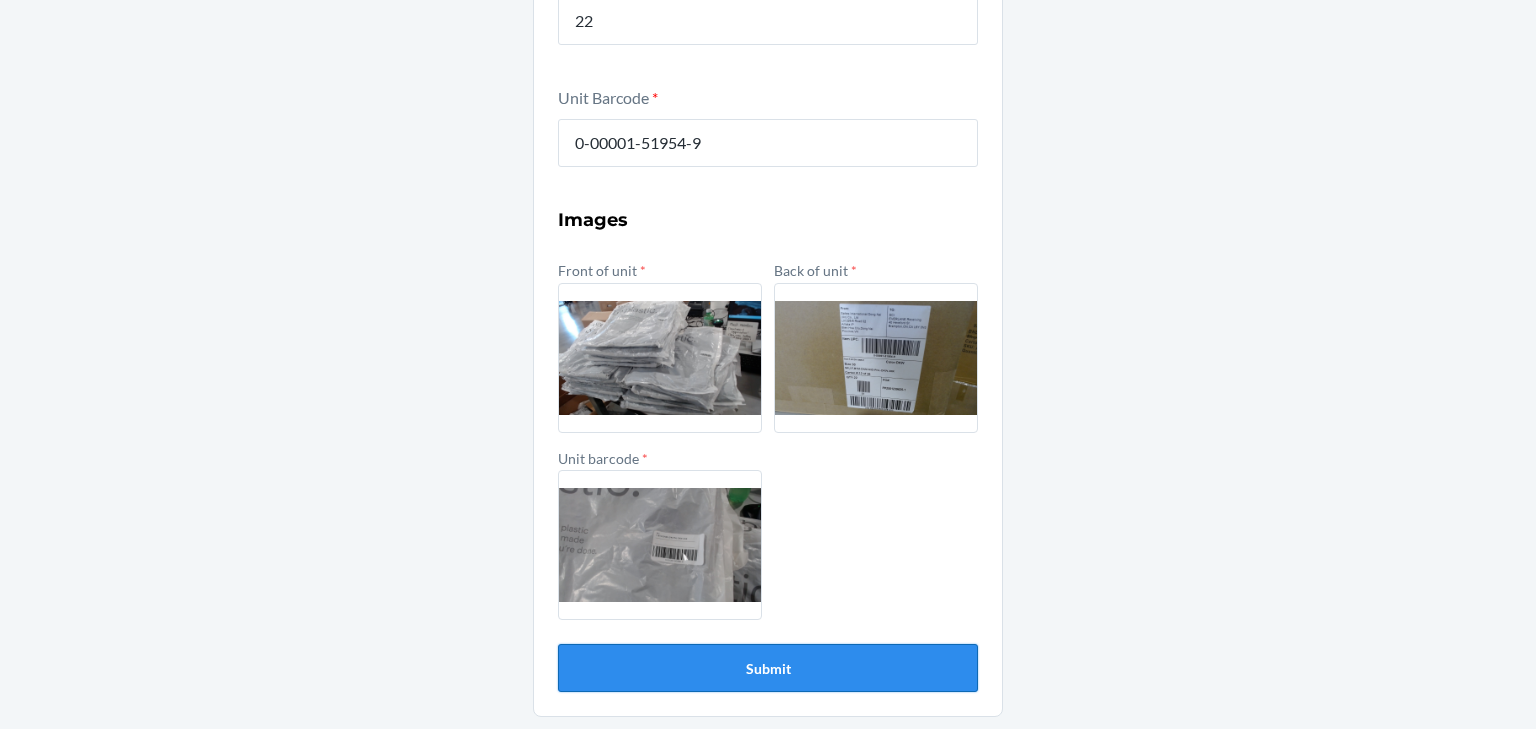 click on "Submit" at bounding box center [768, 668] 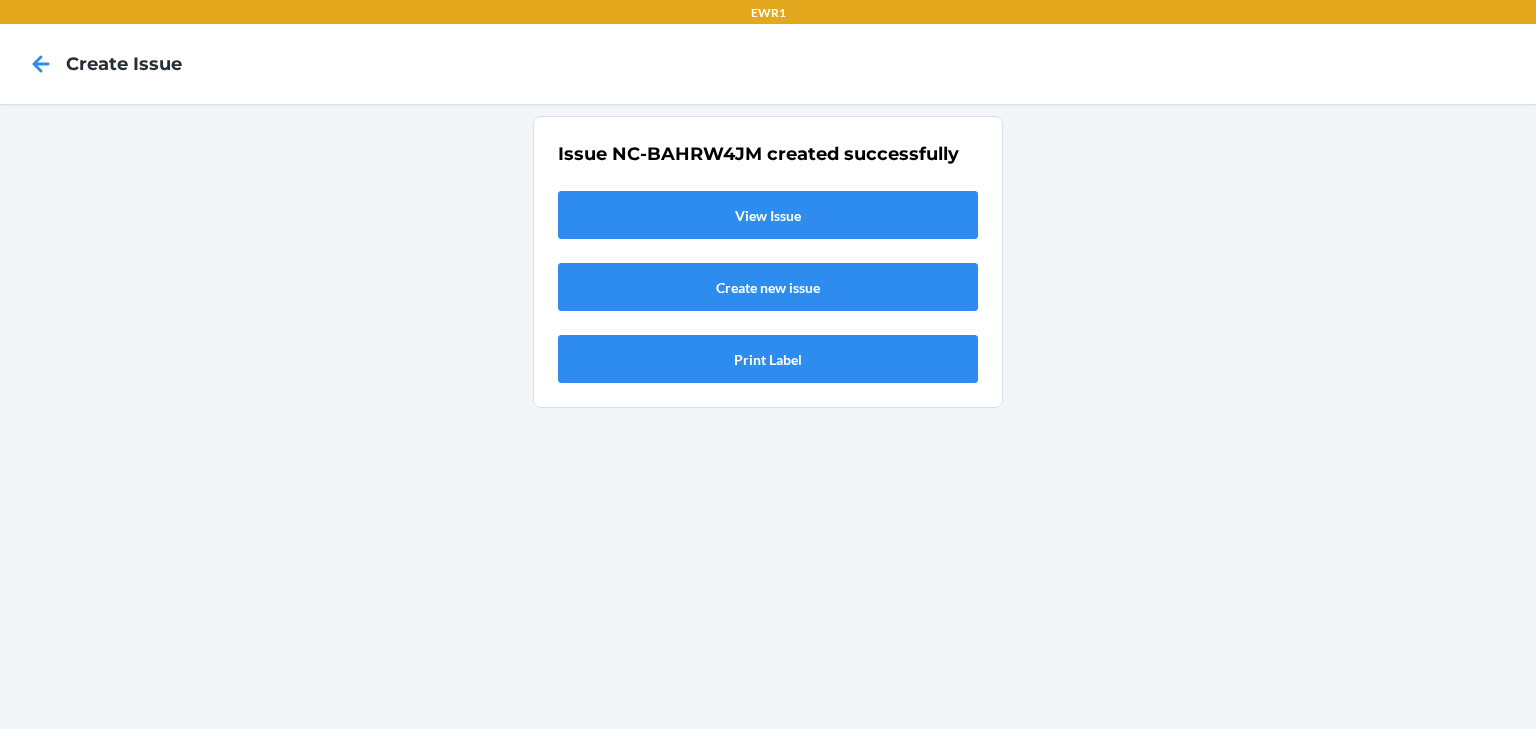 scroll, scrollTop: 0, scrollLeft: 0, axis: both 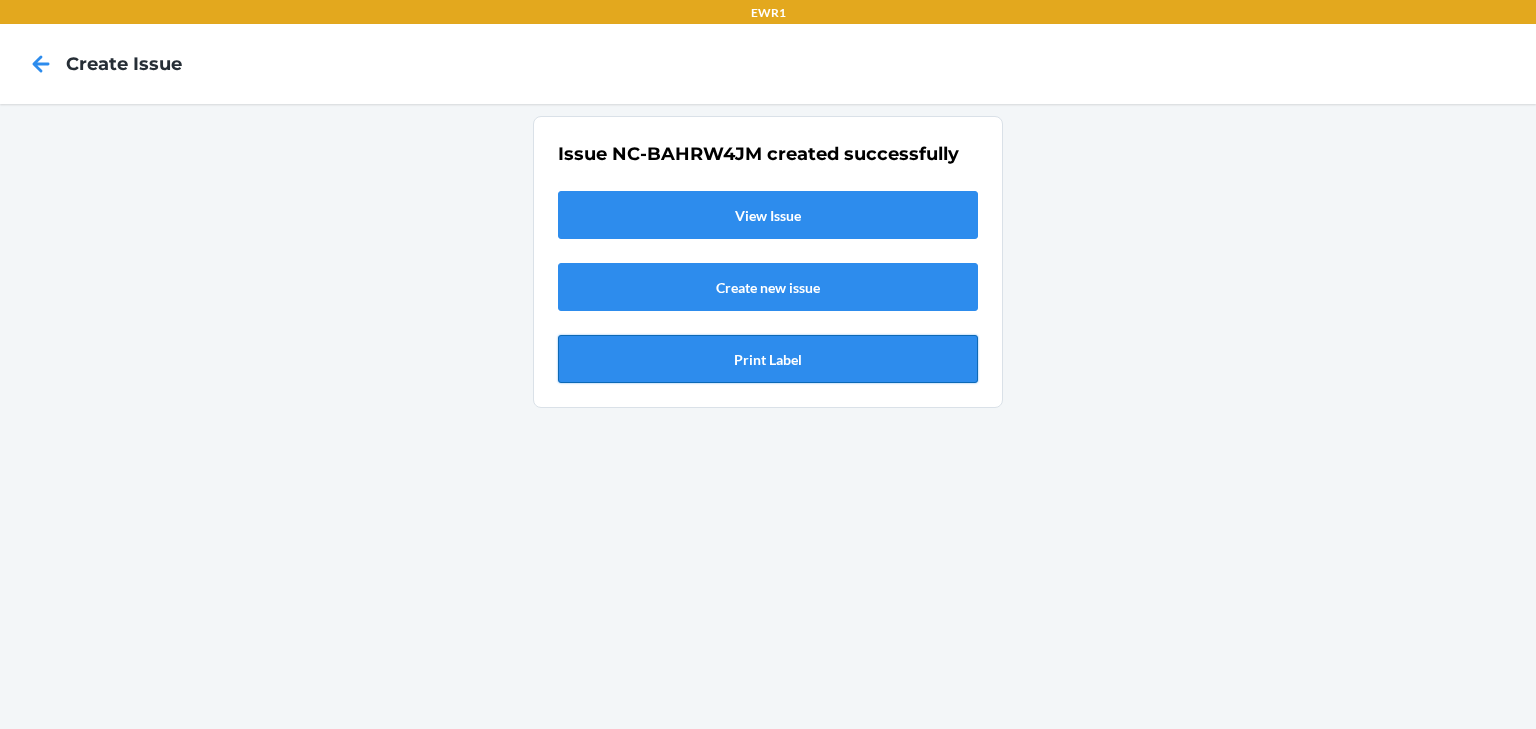 click on "Print Label" at bounding box center (768, 359) 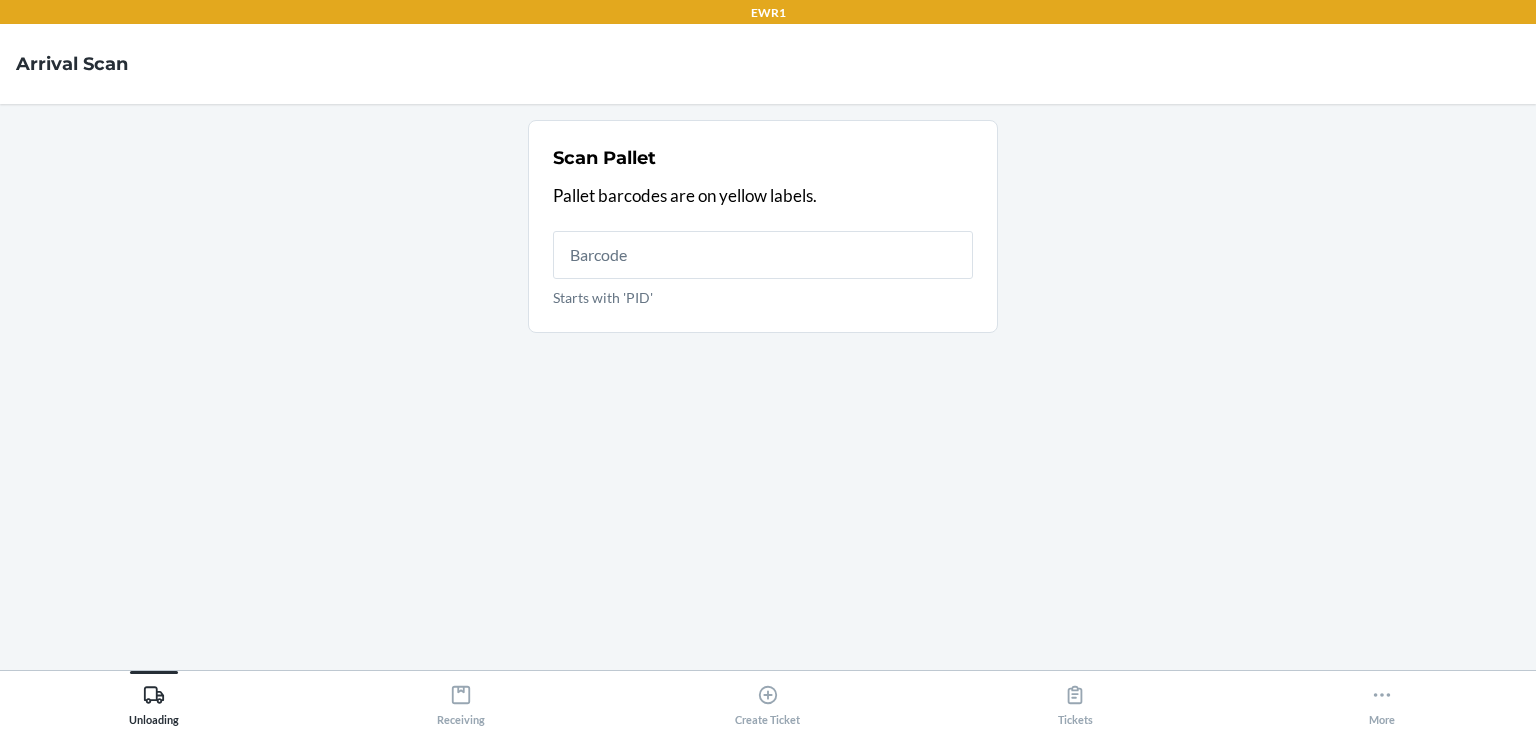 scroll, scrollTop: 0, scrollLeft: 0, axis: both 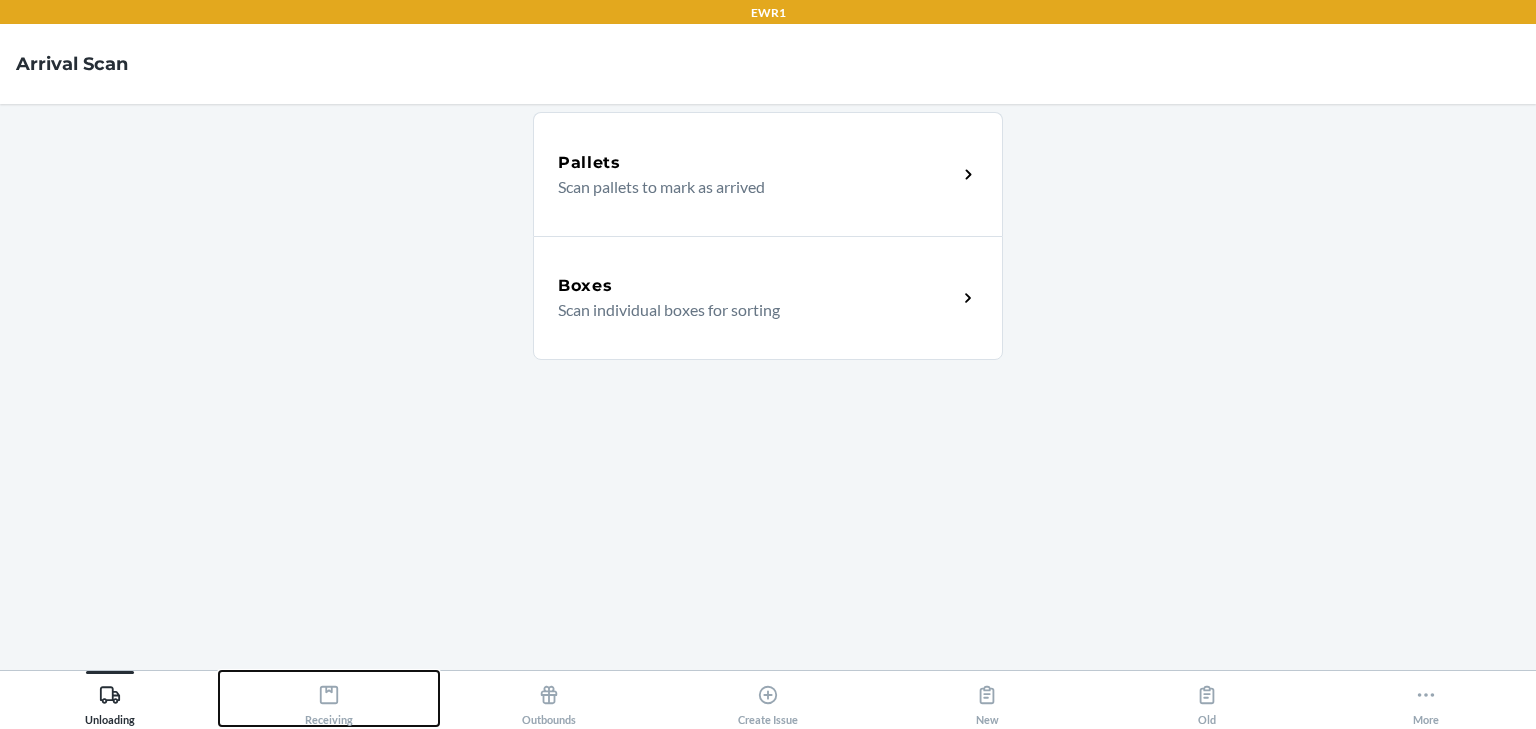 click on "Receiving" at bounding box center [329, 701] 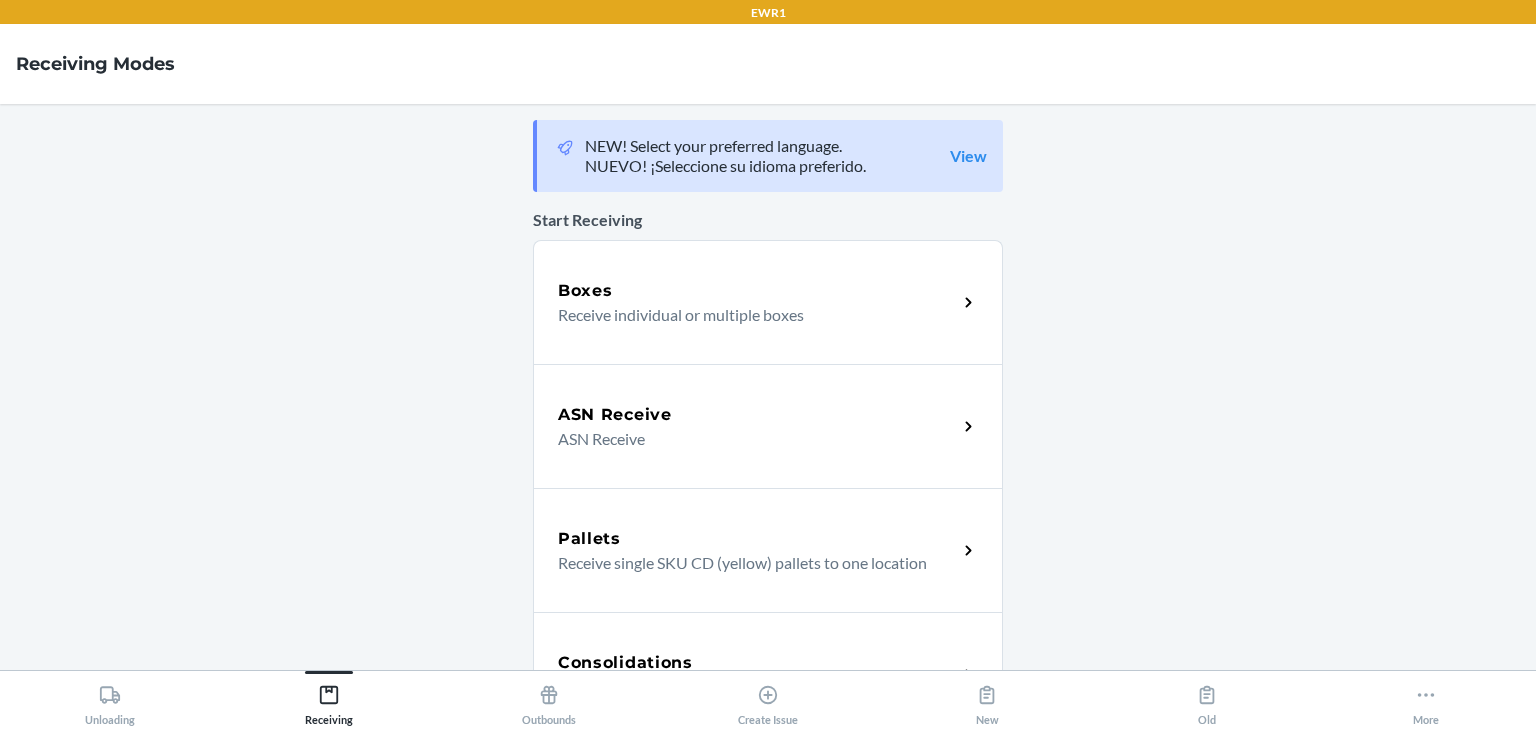 click on "Boxes Receive individual or multiple boxes" at bounding box center [768, 302] 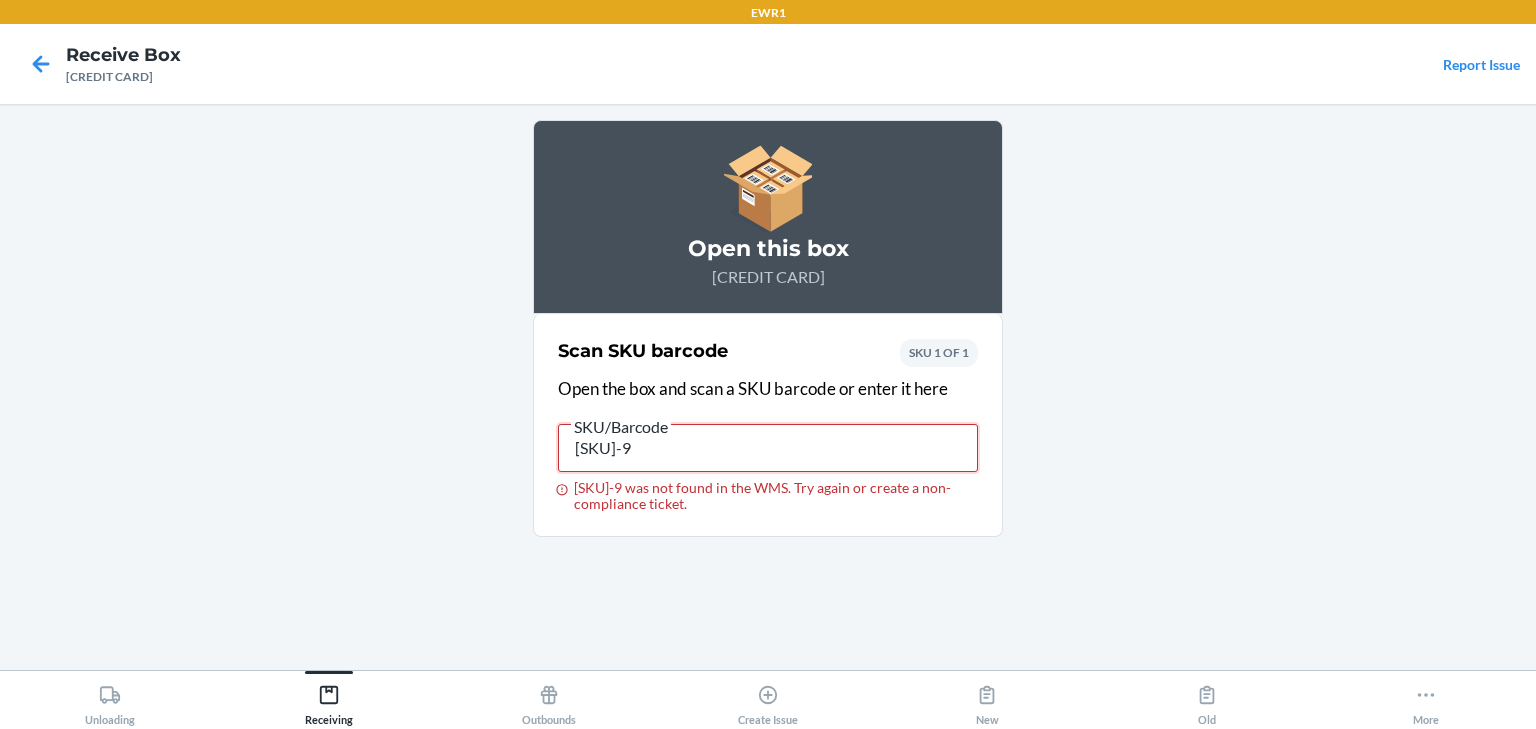 drag, startPoint x: 728, startPoint y: 452, endPoint x: 508, endPoint y: 462, distance: 220.22716 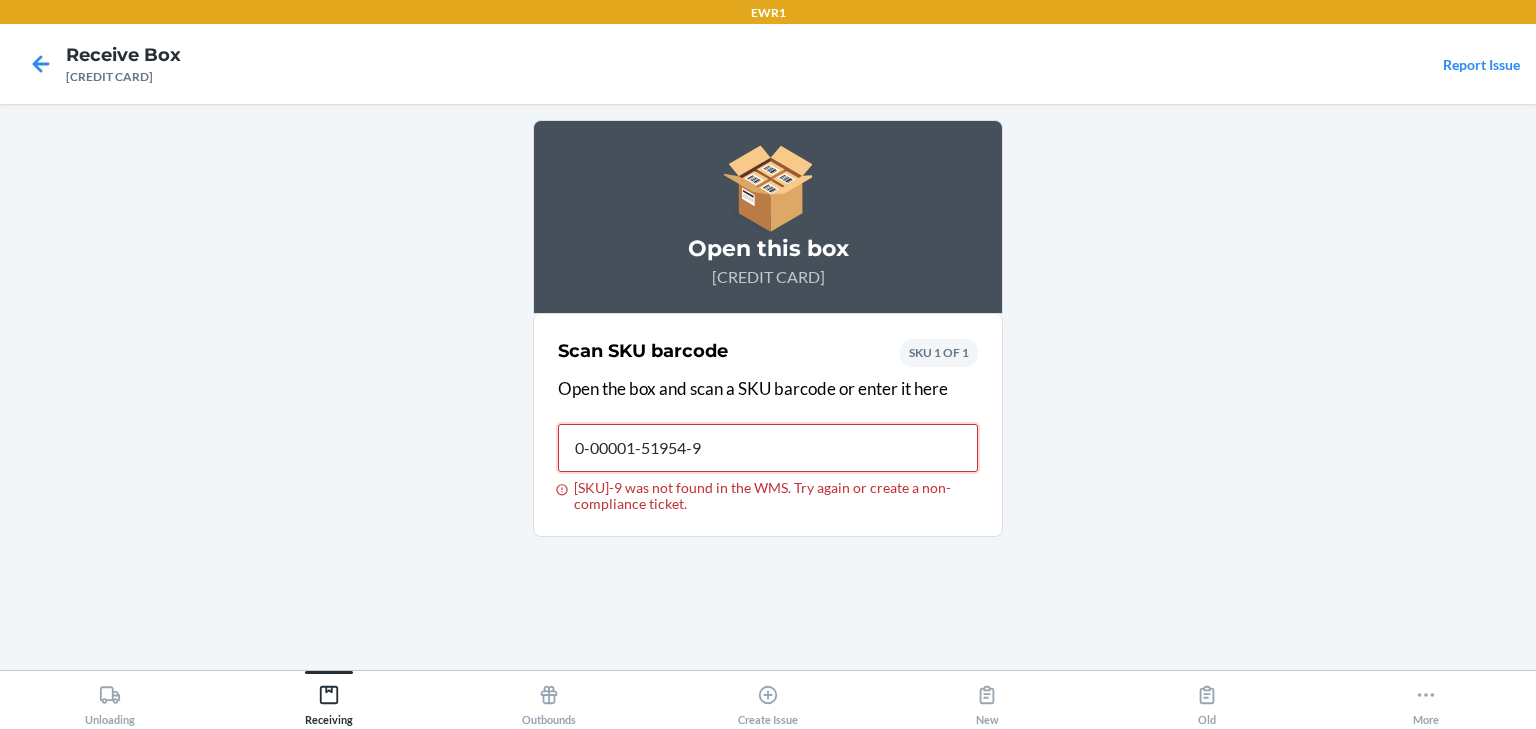 type on "0-00001-51954-9" 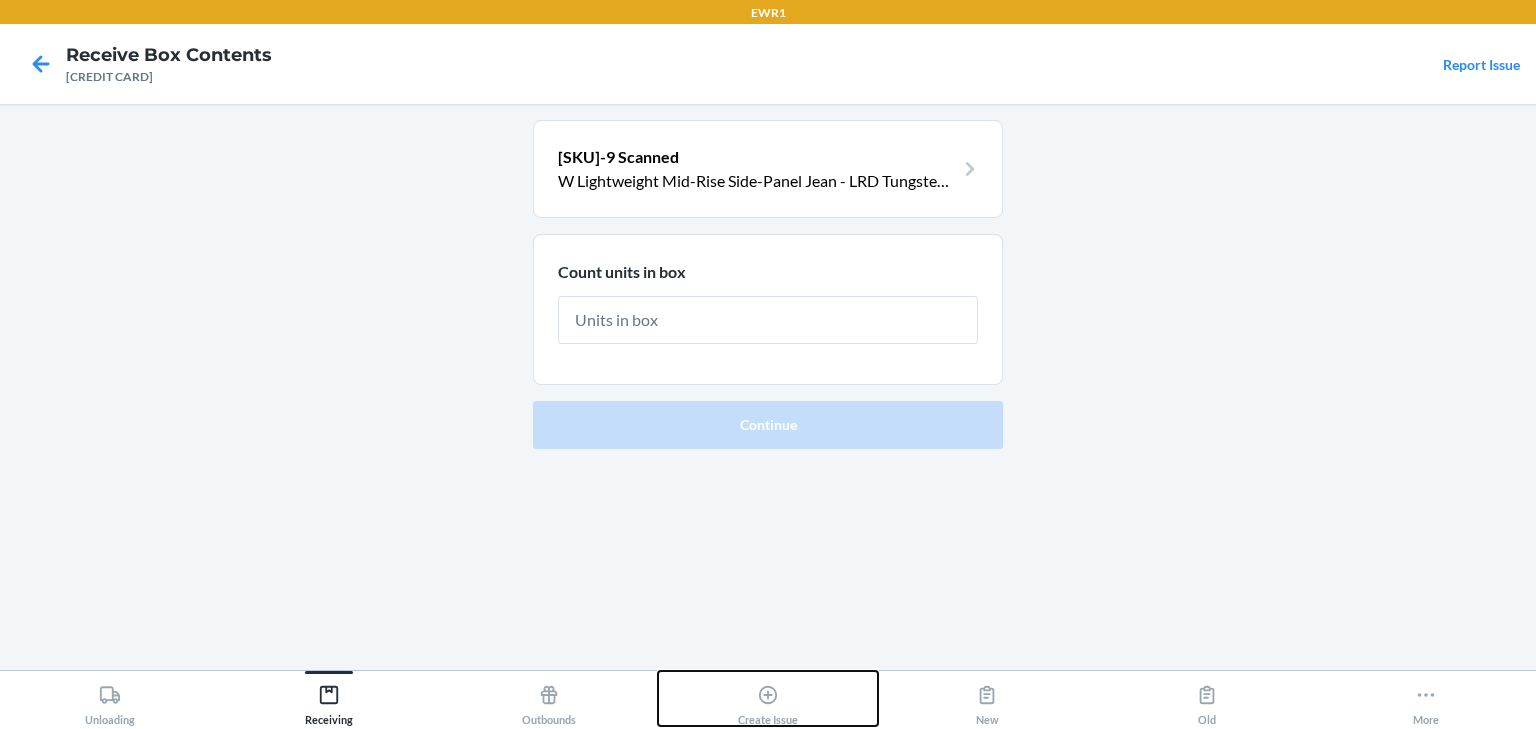 click on "Create Issue" at bounding box center [768, 701] 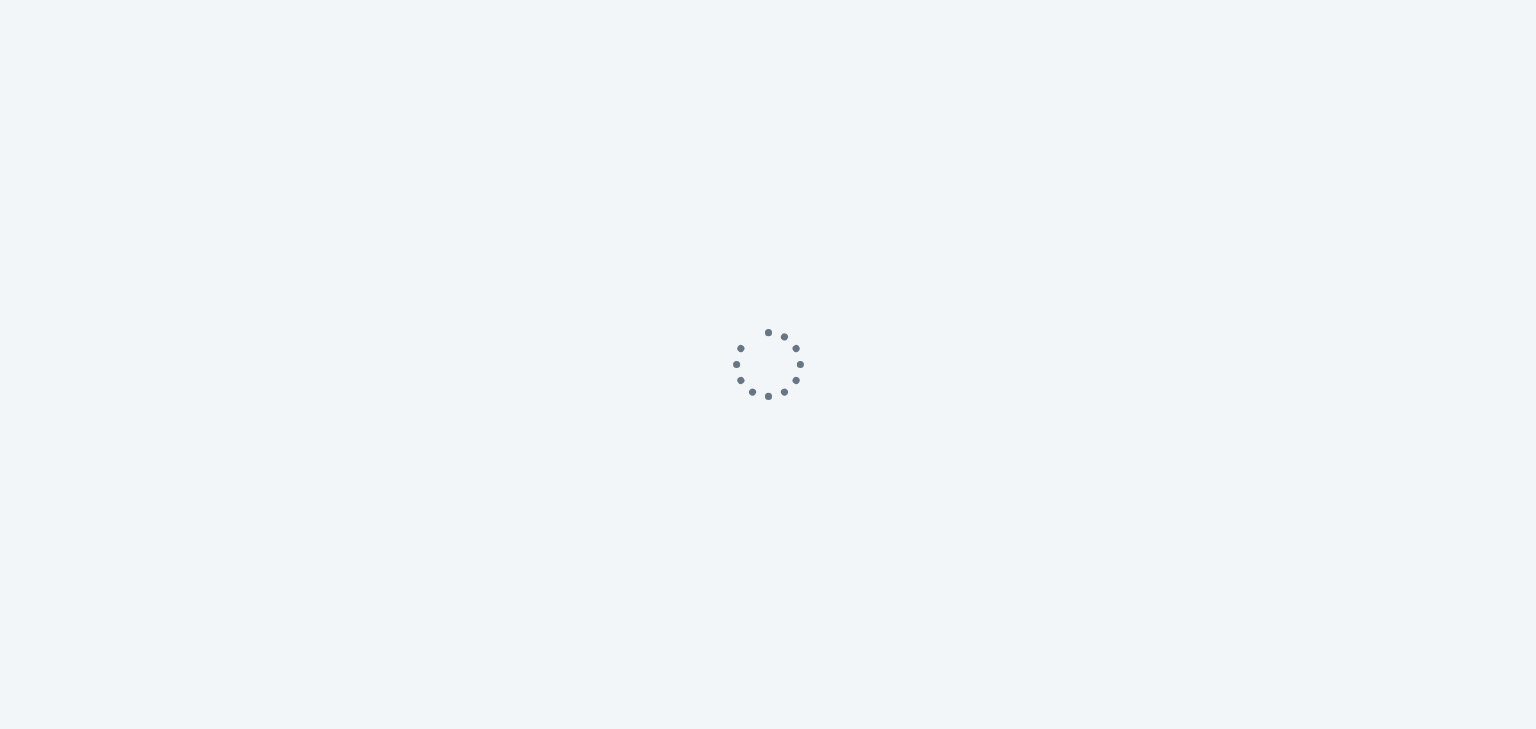 scroll, scrollTop: 0, scrollLeft: 0, axis: both 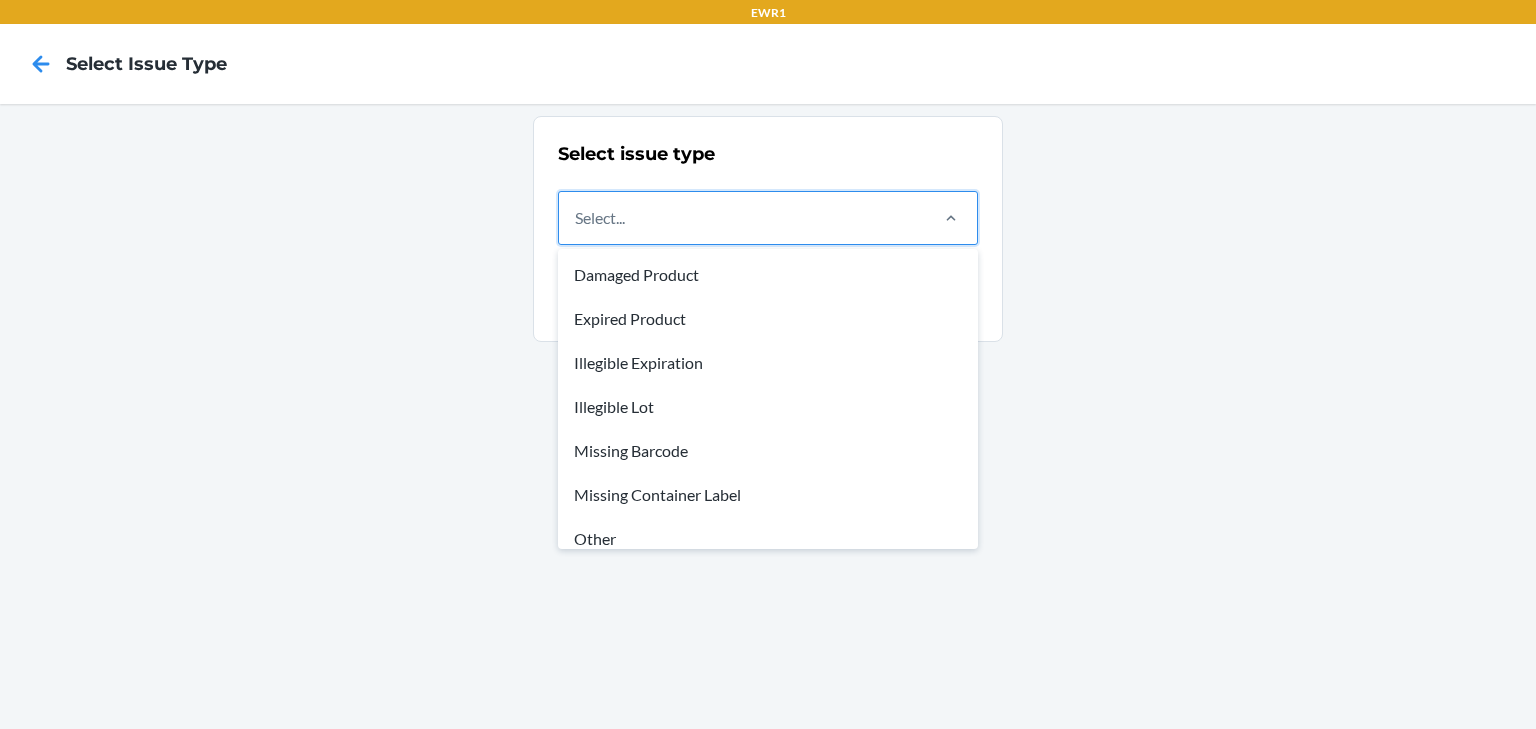 click on "Select..." at bounding box center [742, 218] 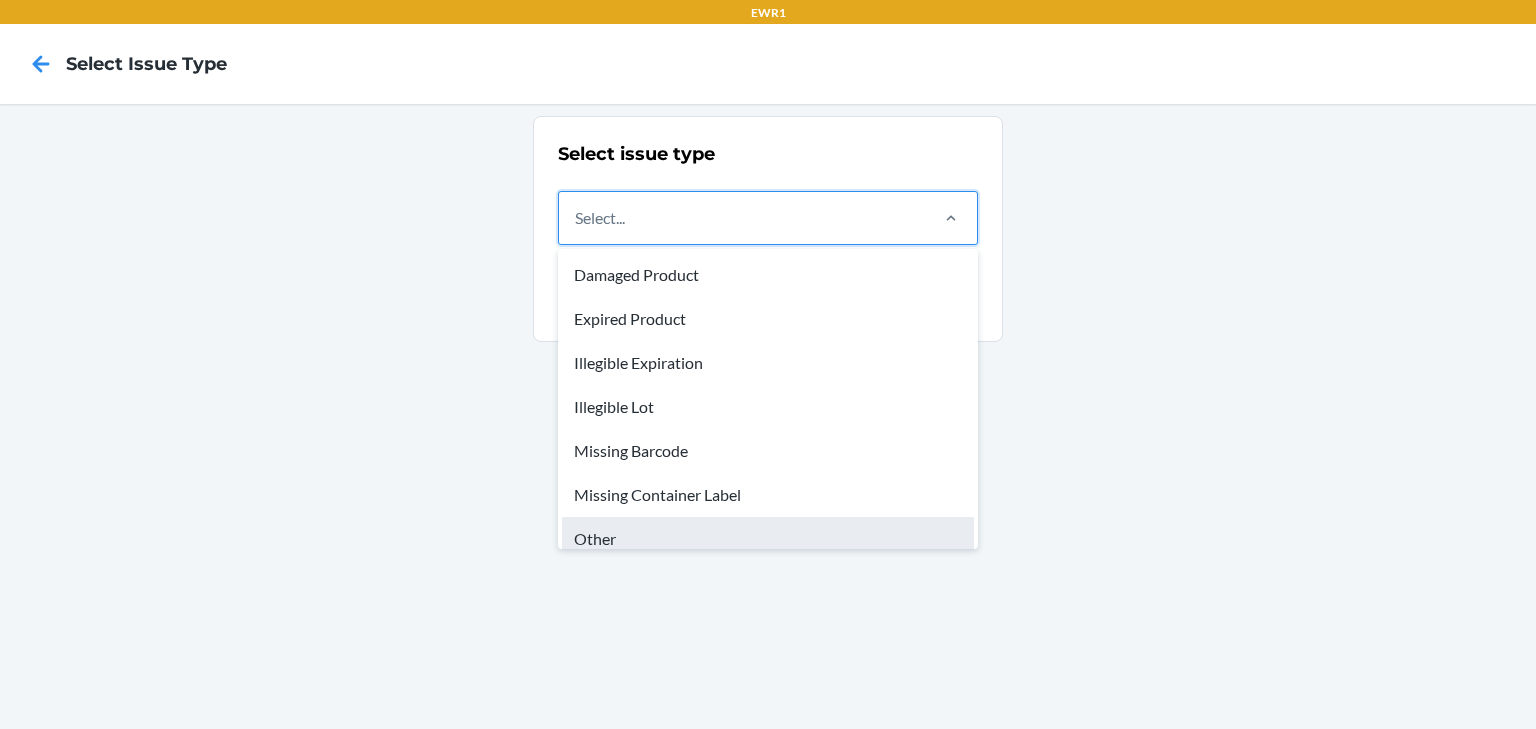 scroll, scrollTop: 60, scrollLeft: 0, axis: vertical 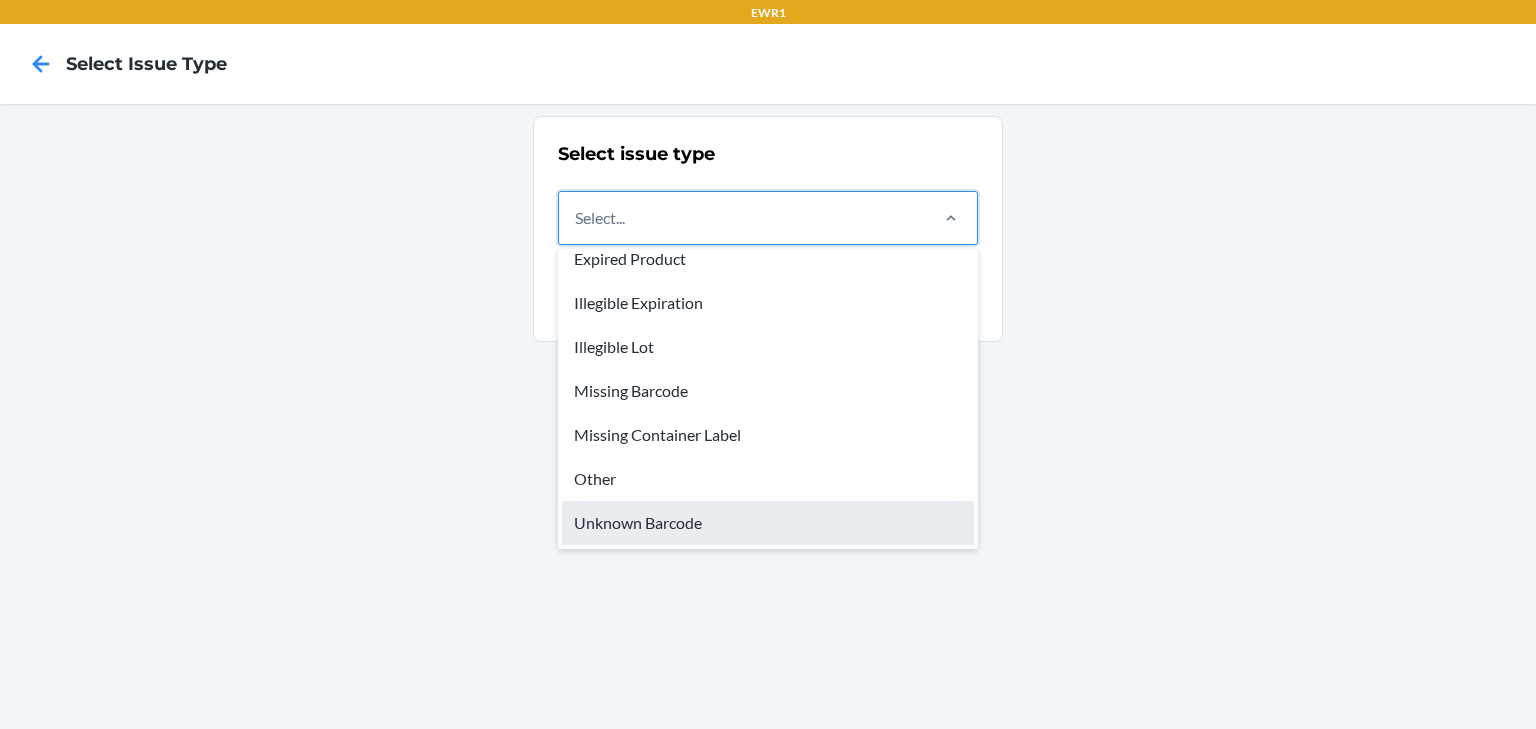 click on "Unknown Barcode" at bounding box center [768, 523] 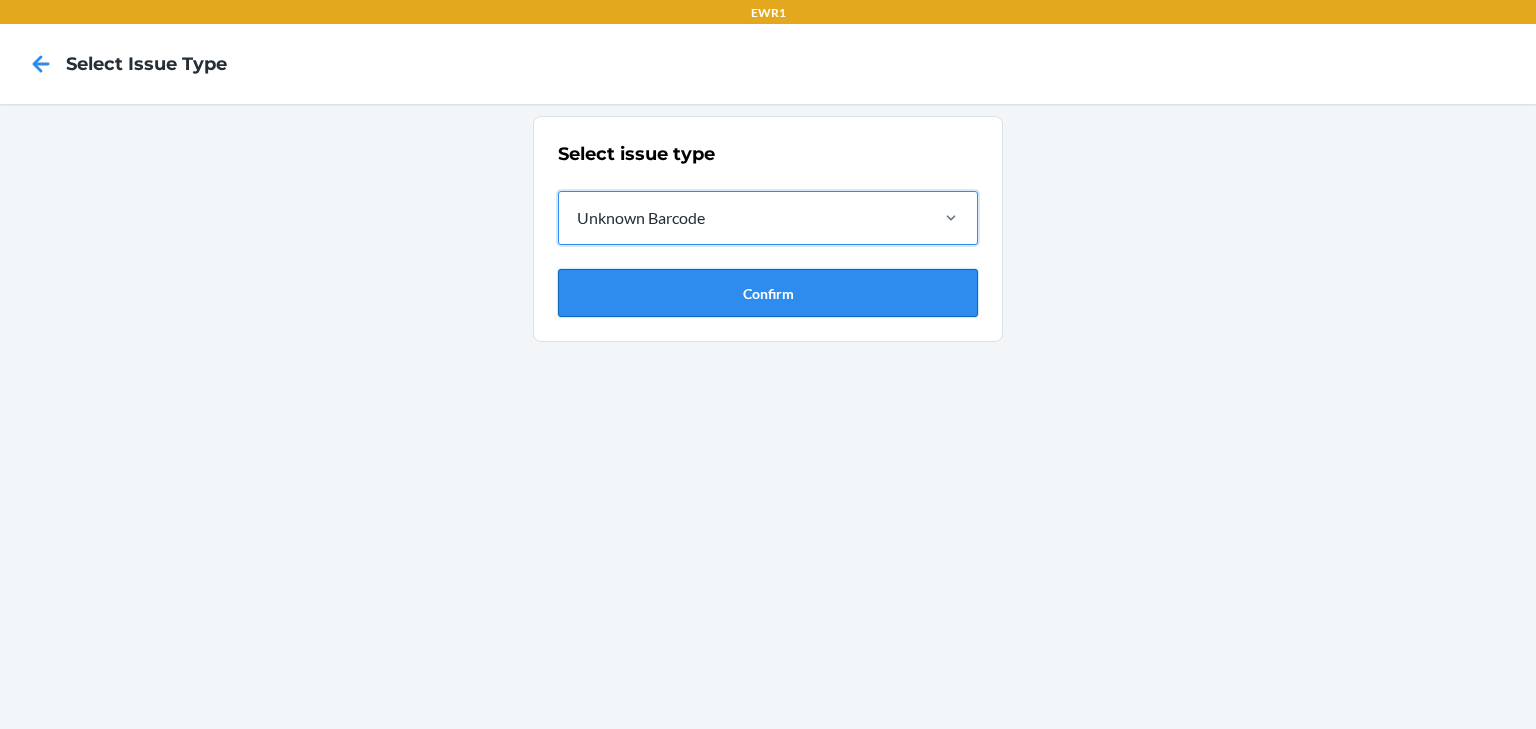 click on "Confirm" at bounding box center [768, 293] 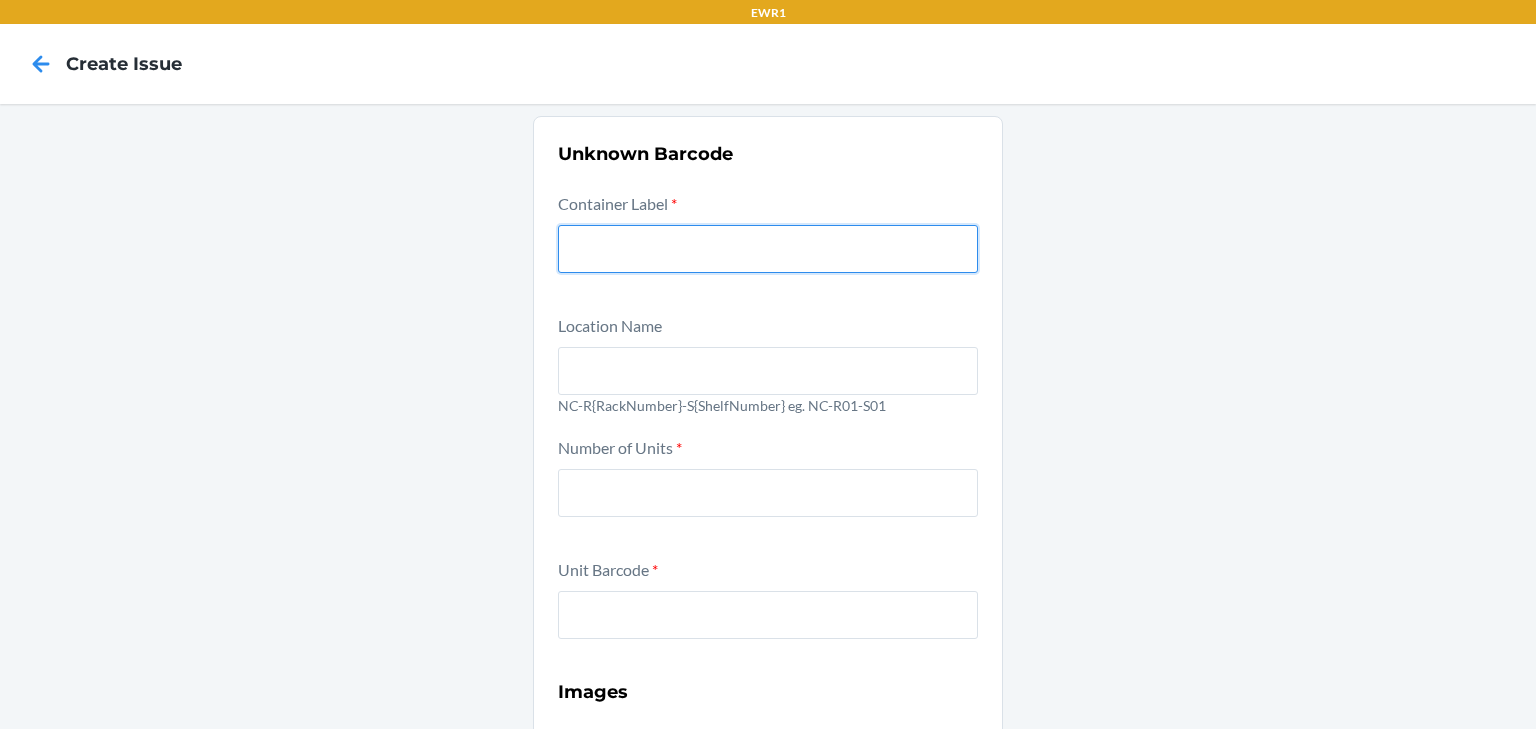 click at bounding box center [768, 249] 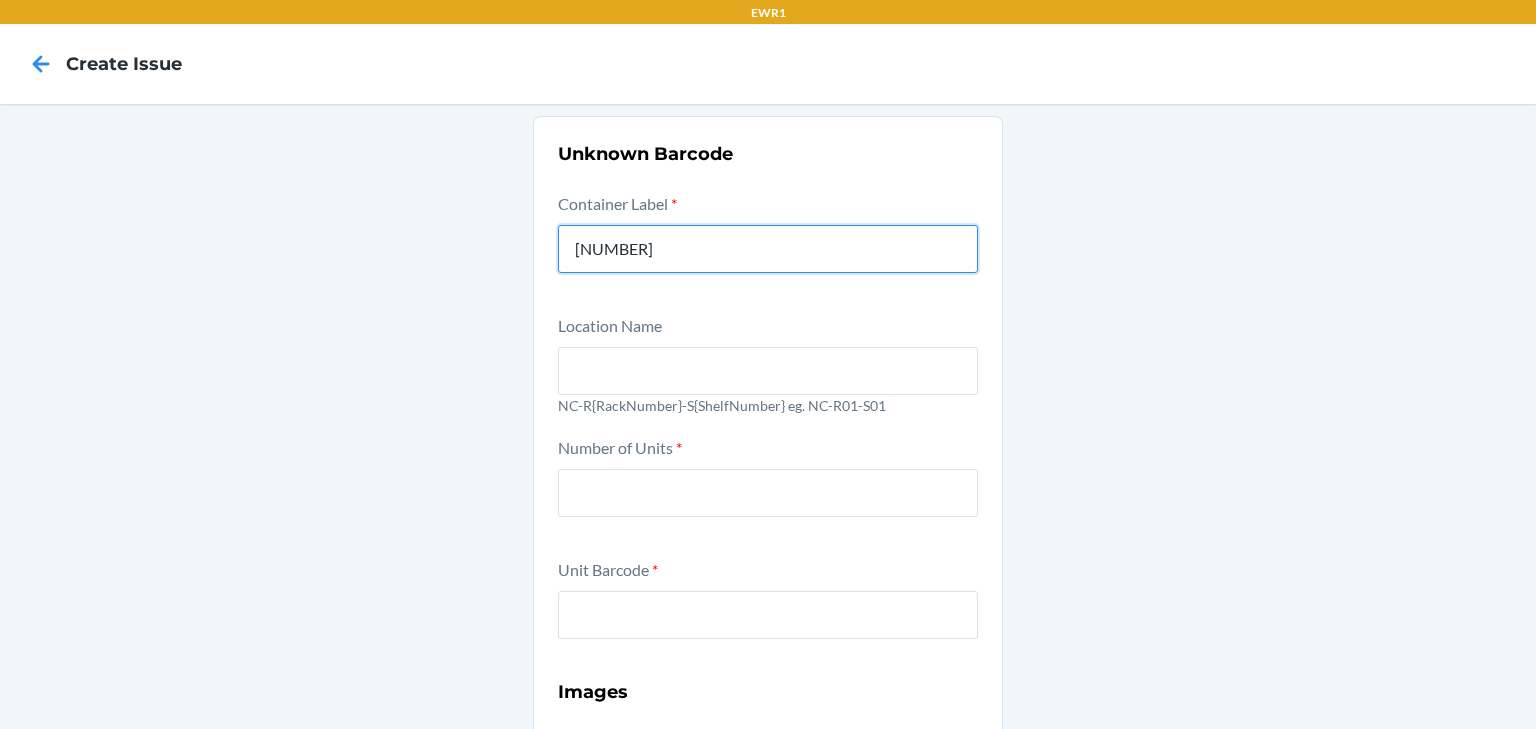 type on "00081003394002884352" 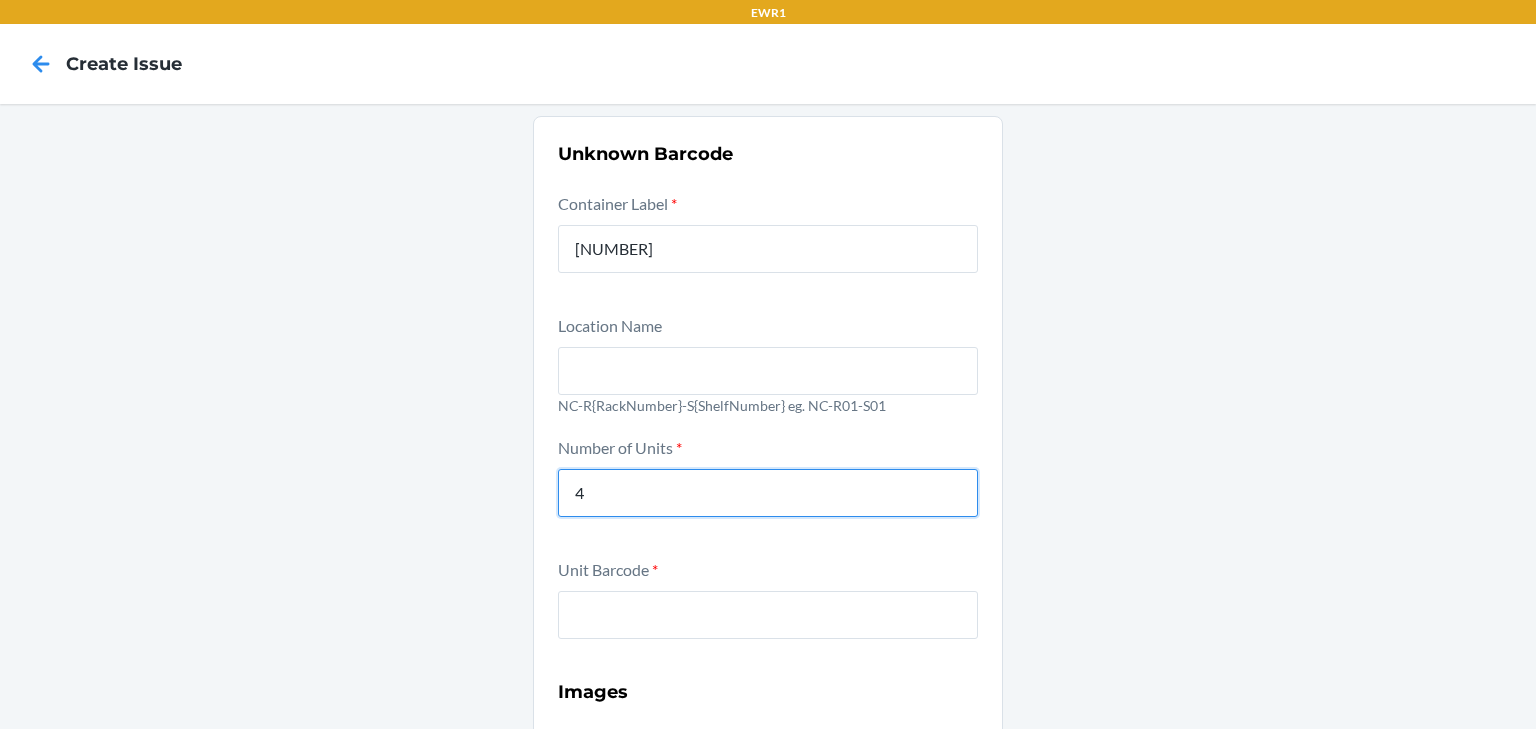 type on "4" 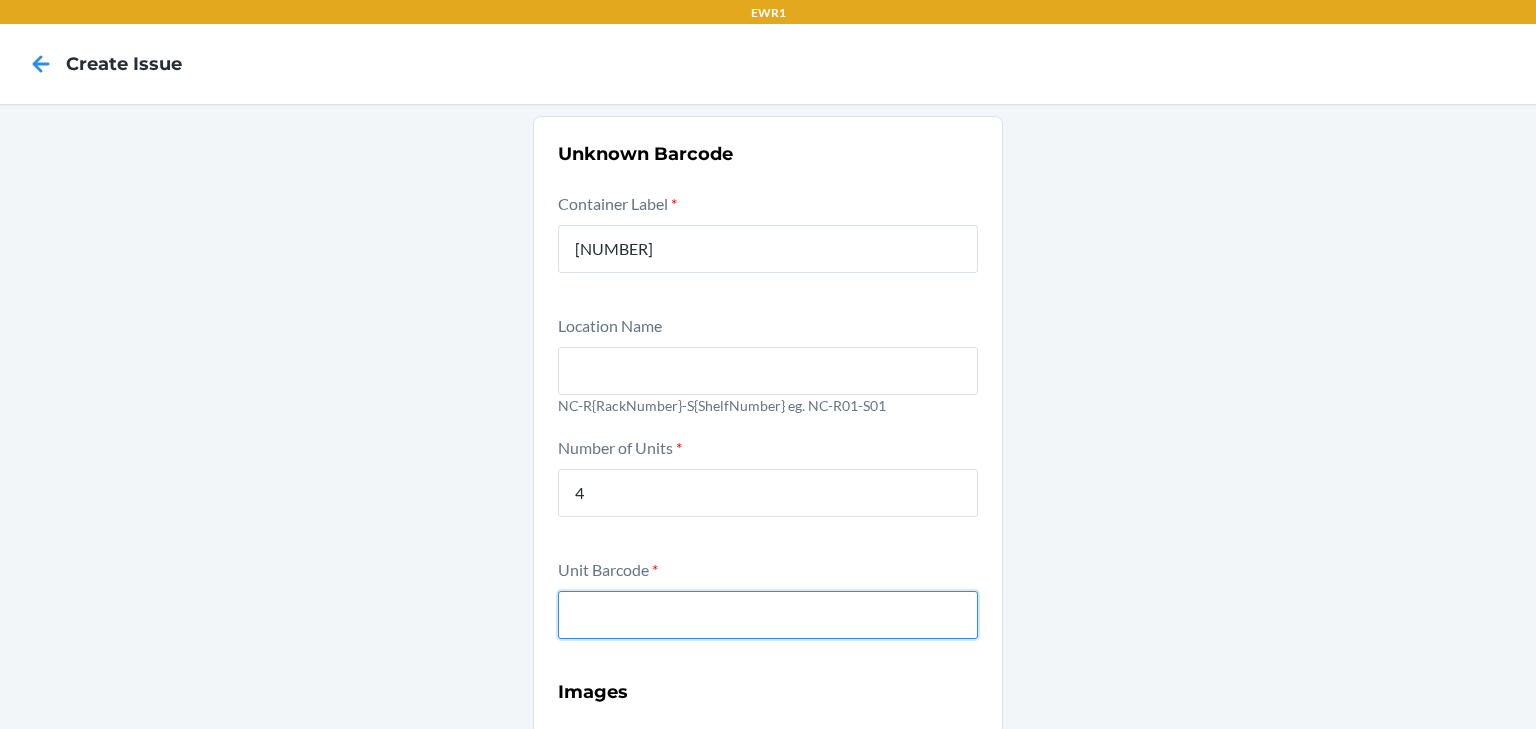 click at bounding box center (768, 615) 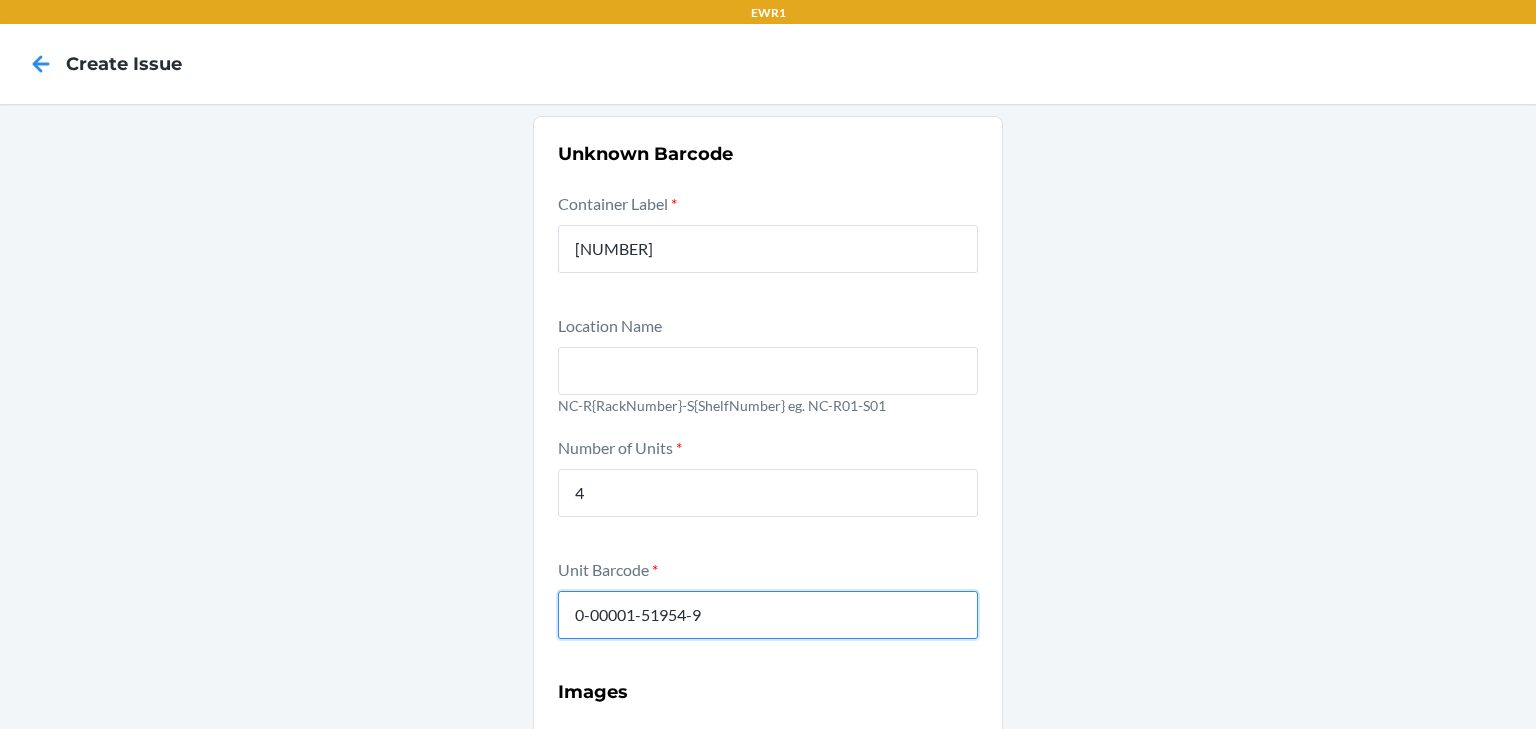 type on "0-00001-51954-9" 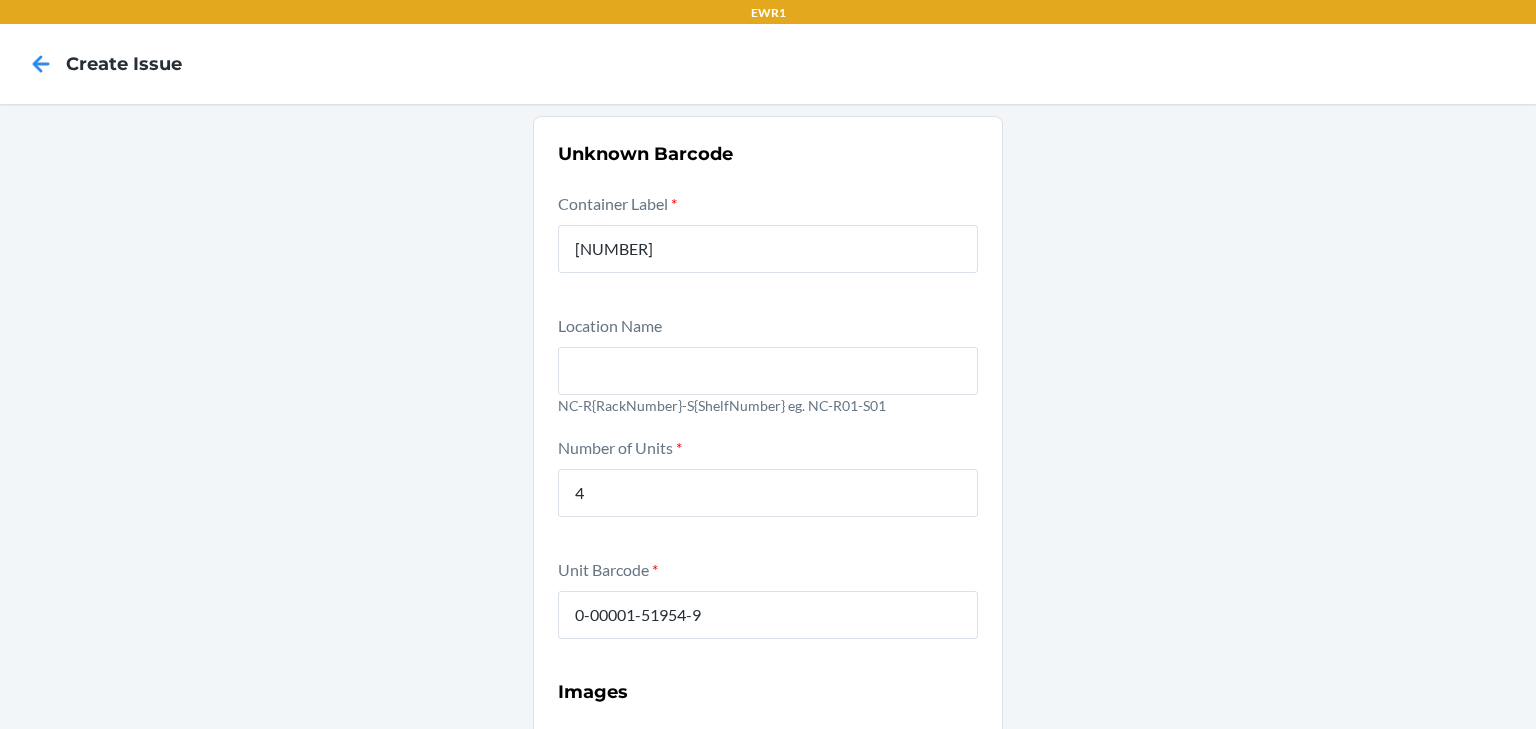 click on "Unknown Barcode Container Label   * 00081003394002884352 Location Name   NC-R{RackNumber}-S{ShelfNumber} eg. NC-R01-S01 Number of Units   * 4 Unit Barcode   * 0-00001-51954-9 Images Front of unit   * Required Back of unit   * Required Unit barcode   * Required Submit" at bounding box center (768, 652) 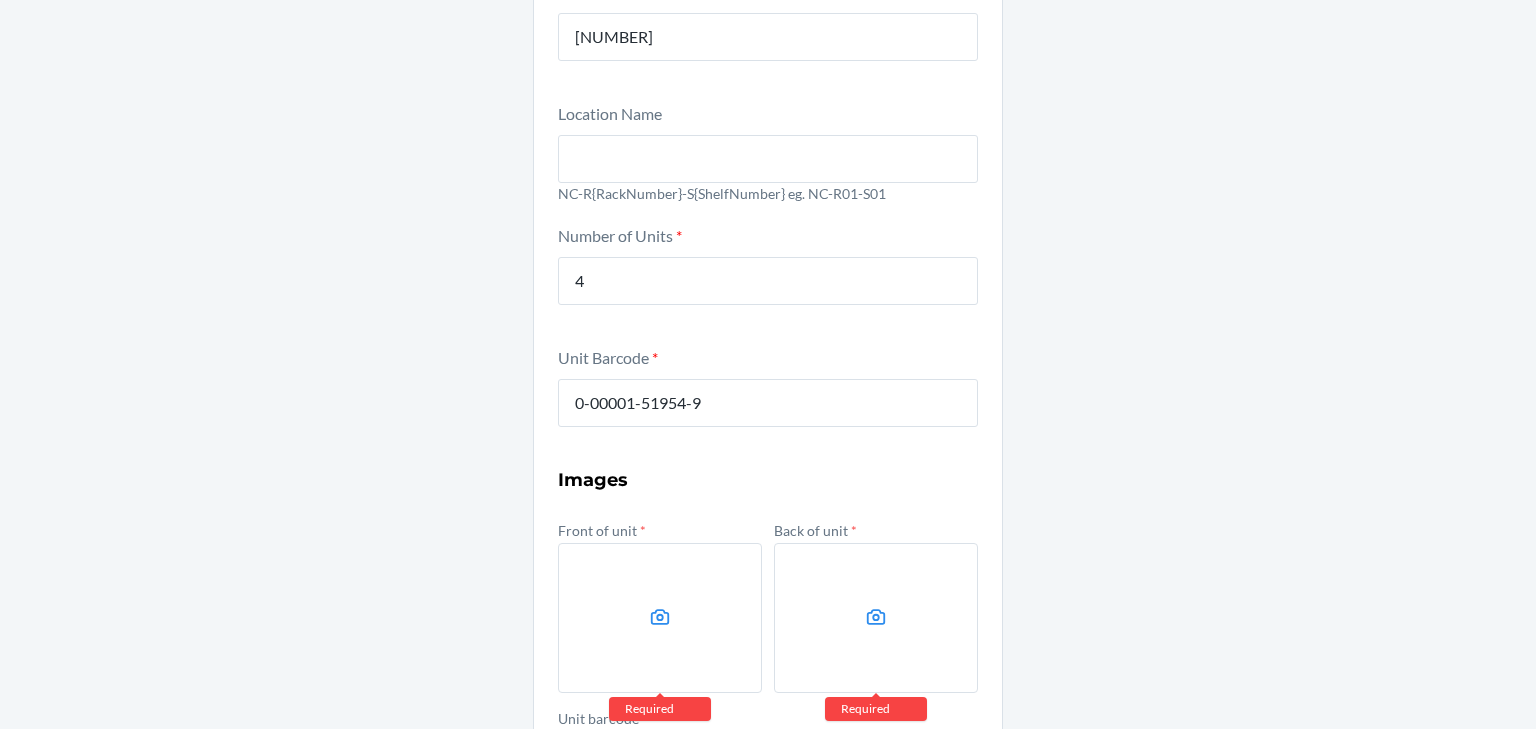 scroll, scrollTop: 400, scrollLeft: 0, axis: vertical 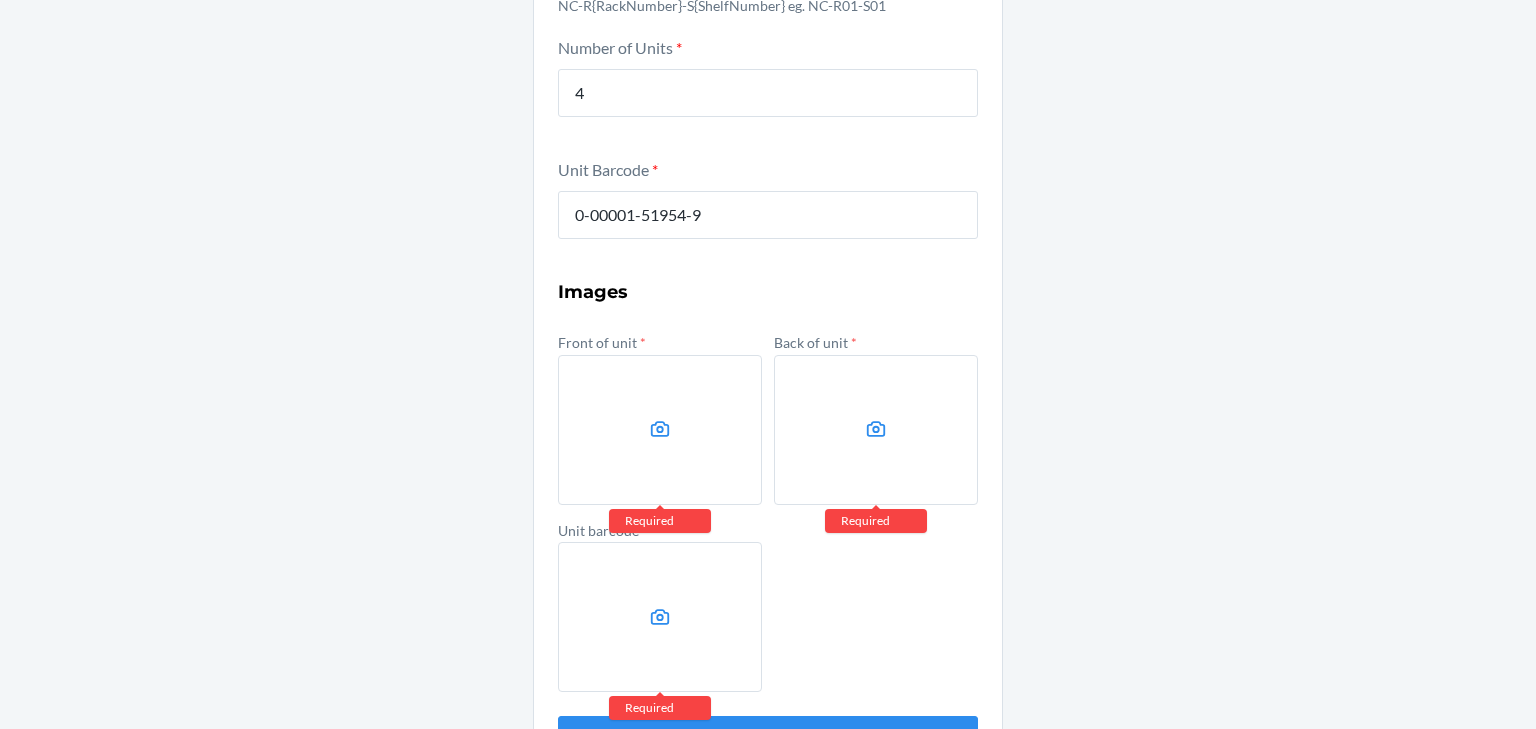 click at bounding box center [660, 430] 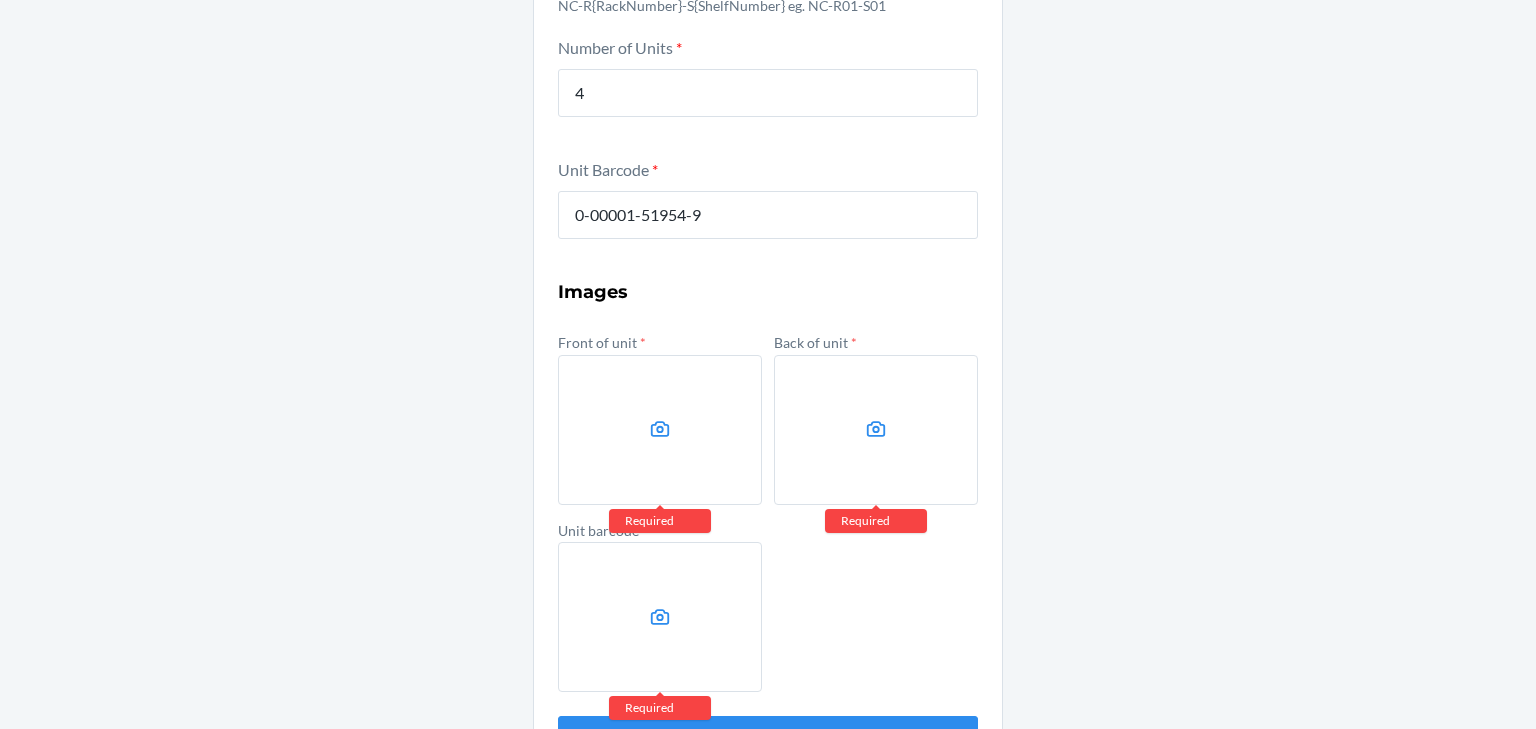 click at bounding box center [0, 0] 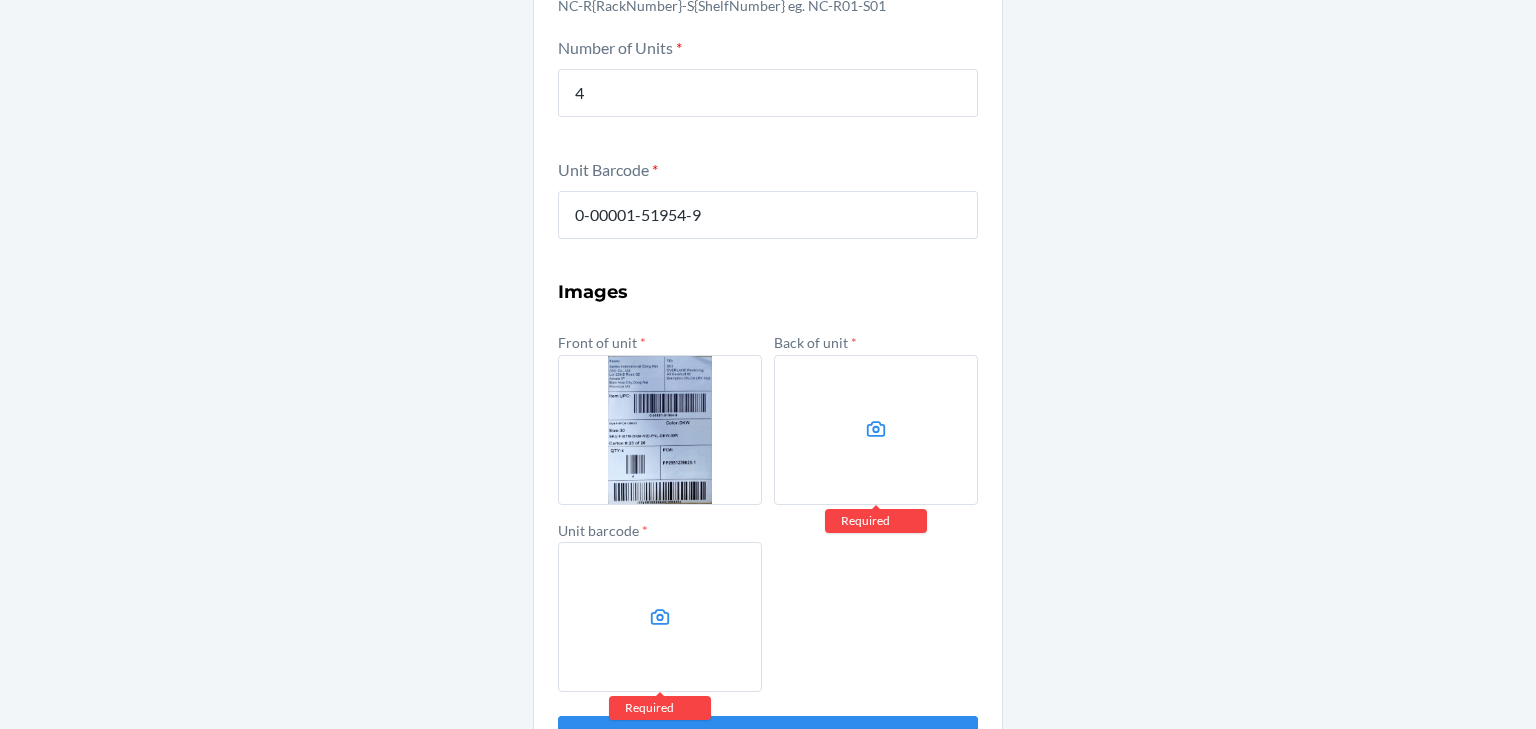click at bounding box center (876, 430) 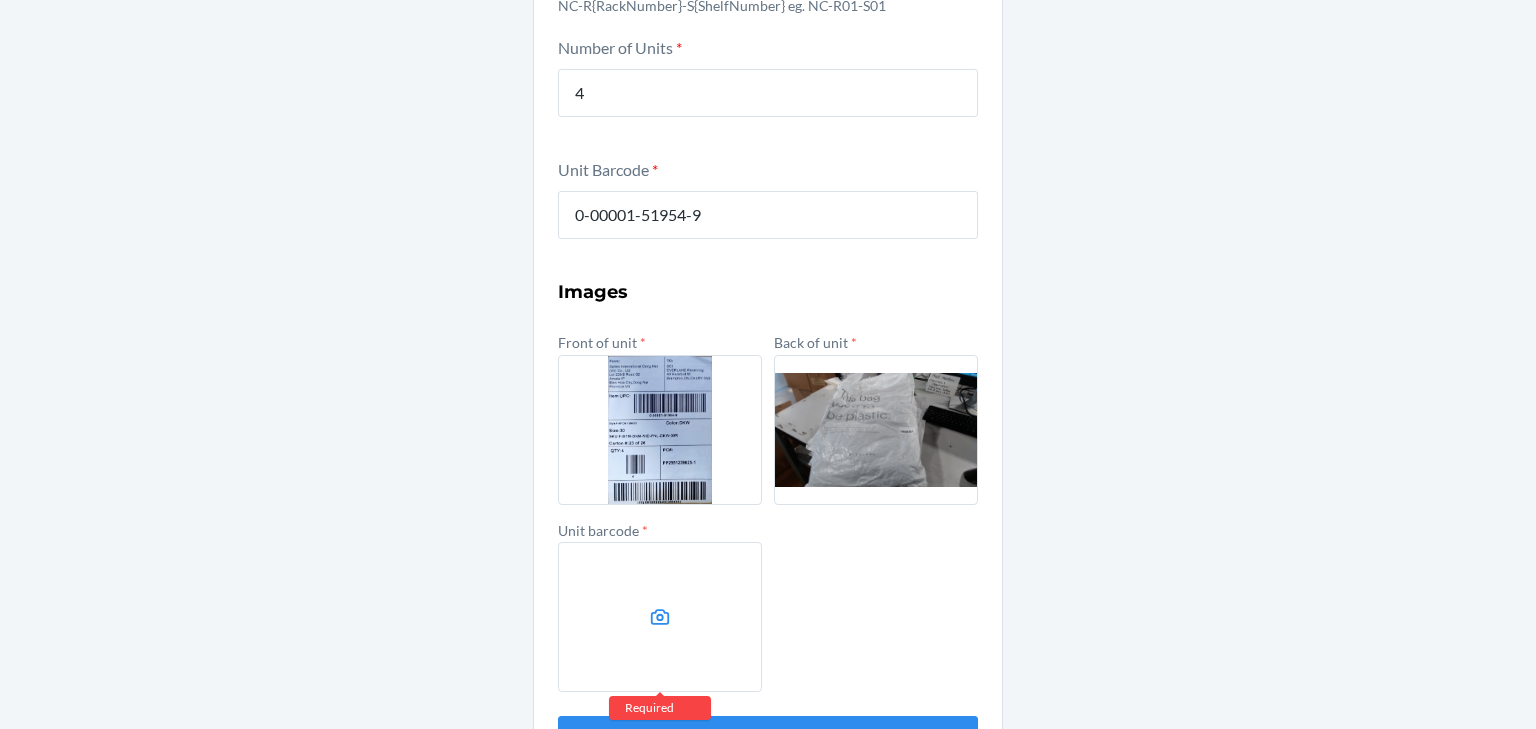 click 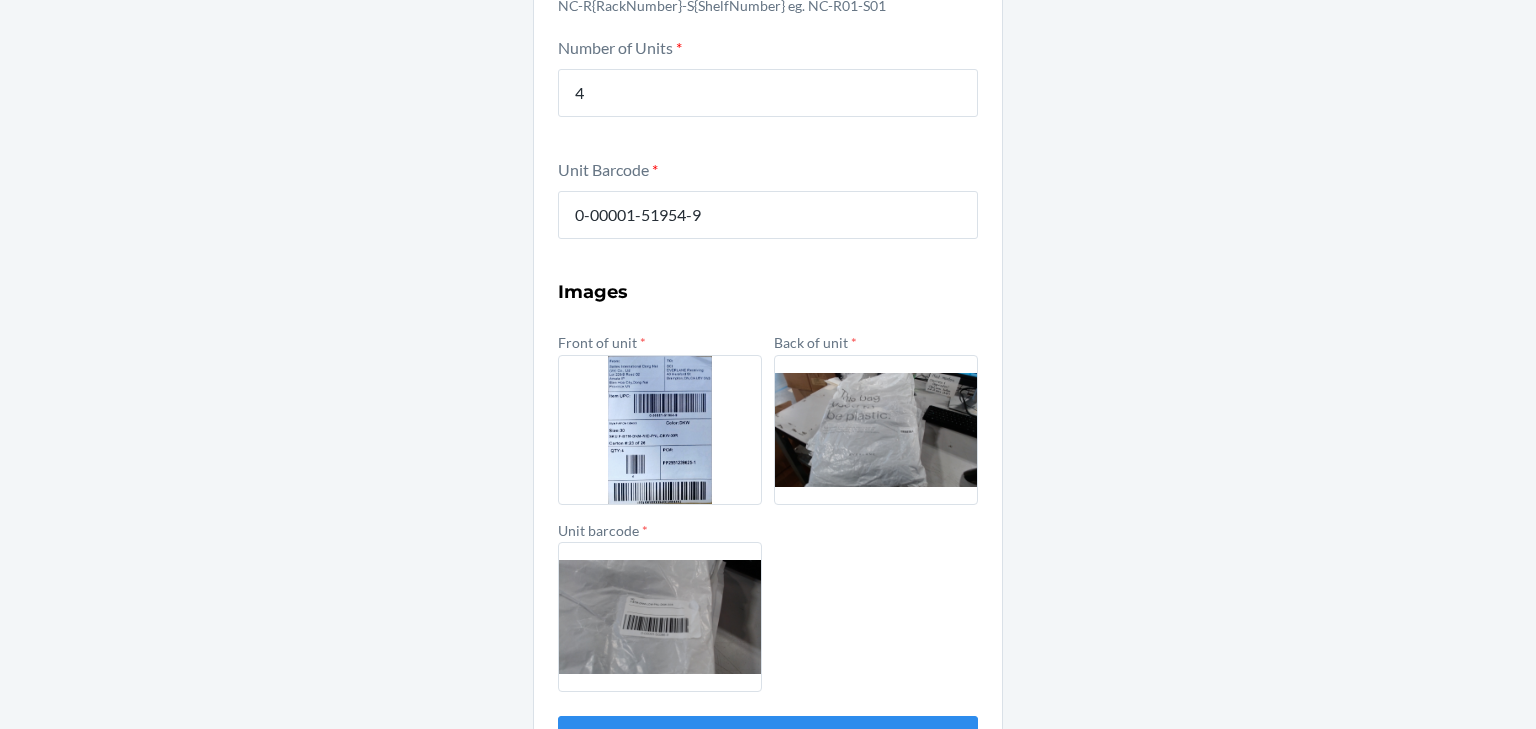 scroll, scrollTop: 472, scrollLeft: 0, axis: vertical 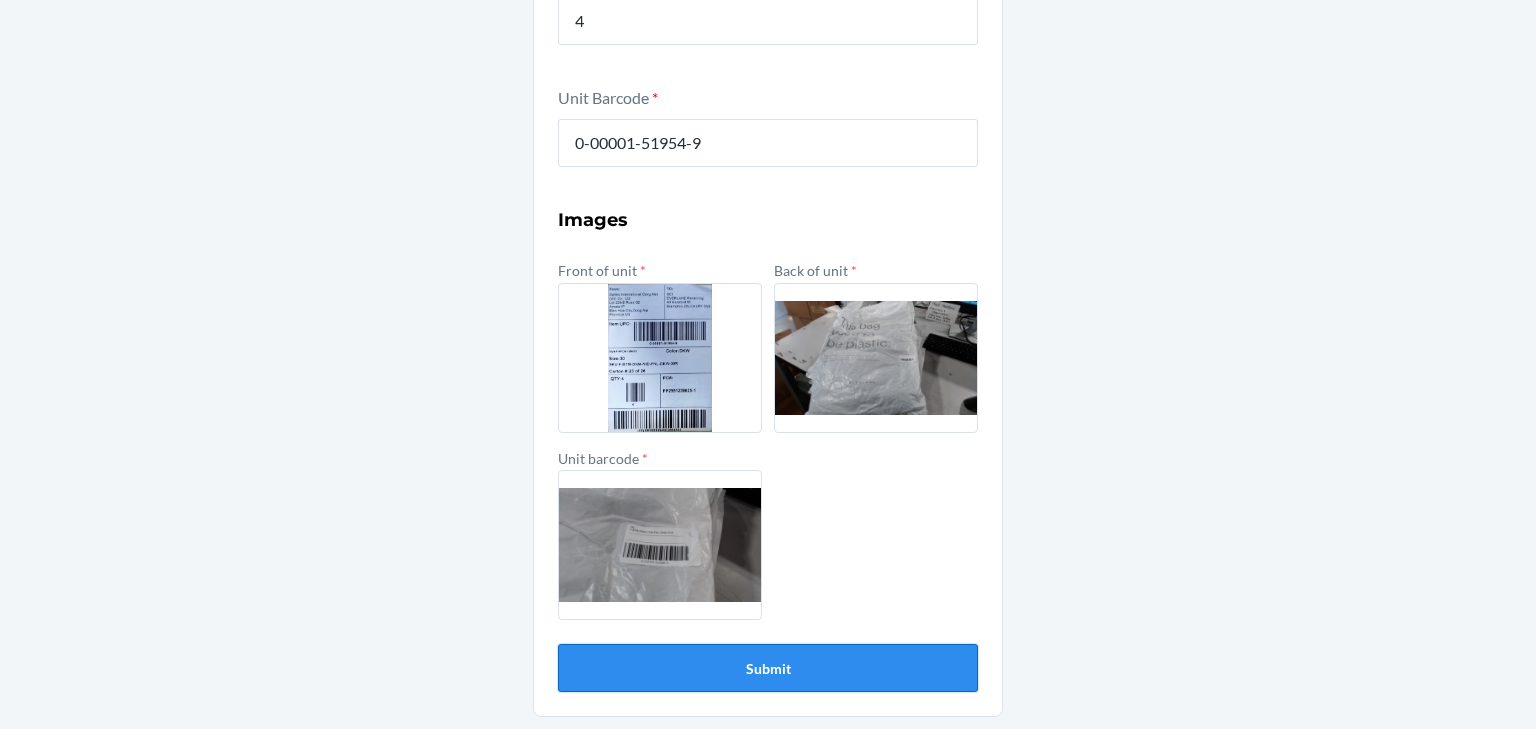 click on "Submit" at bounding box center (768, 668) 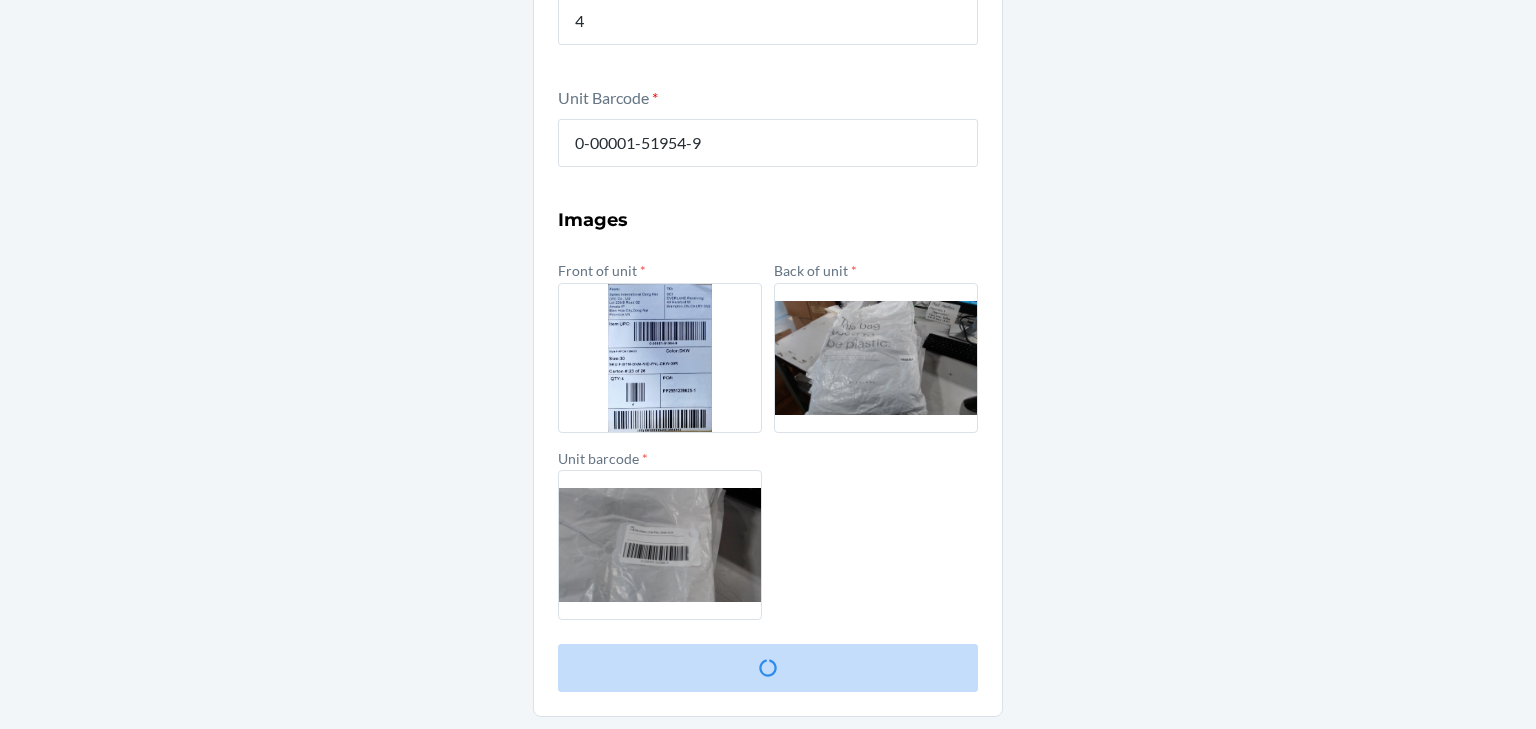 scroll, scrollTop: 0, scrollLeft: 0, axis: both 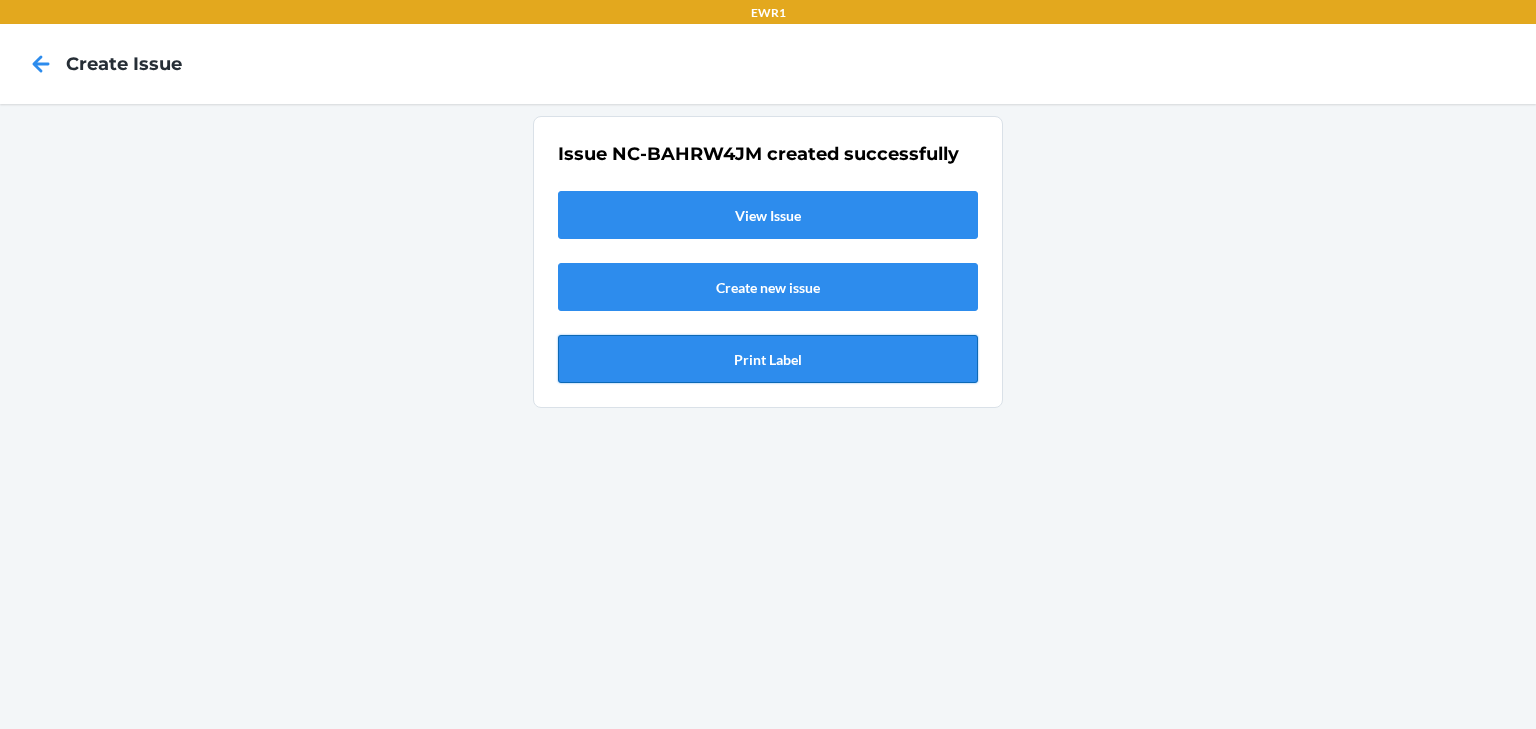 click on "Print Label" at bounding box center [768, 359] 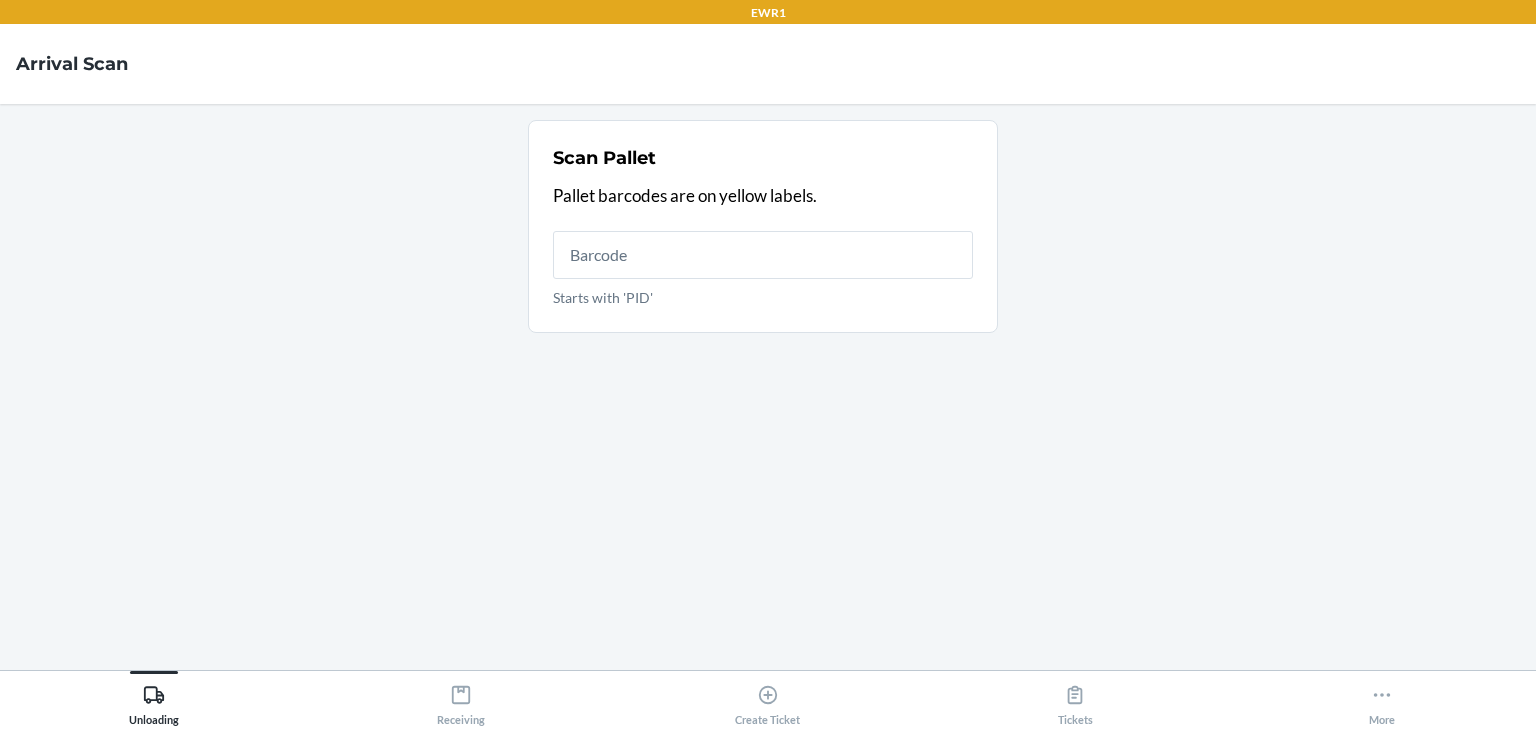 scroll, scrollTop: 0, scrollLeft: 0, axis: both 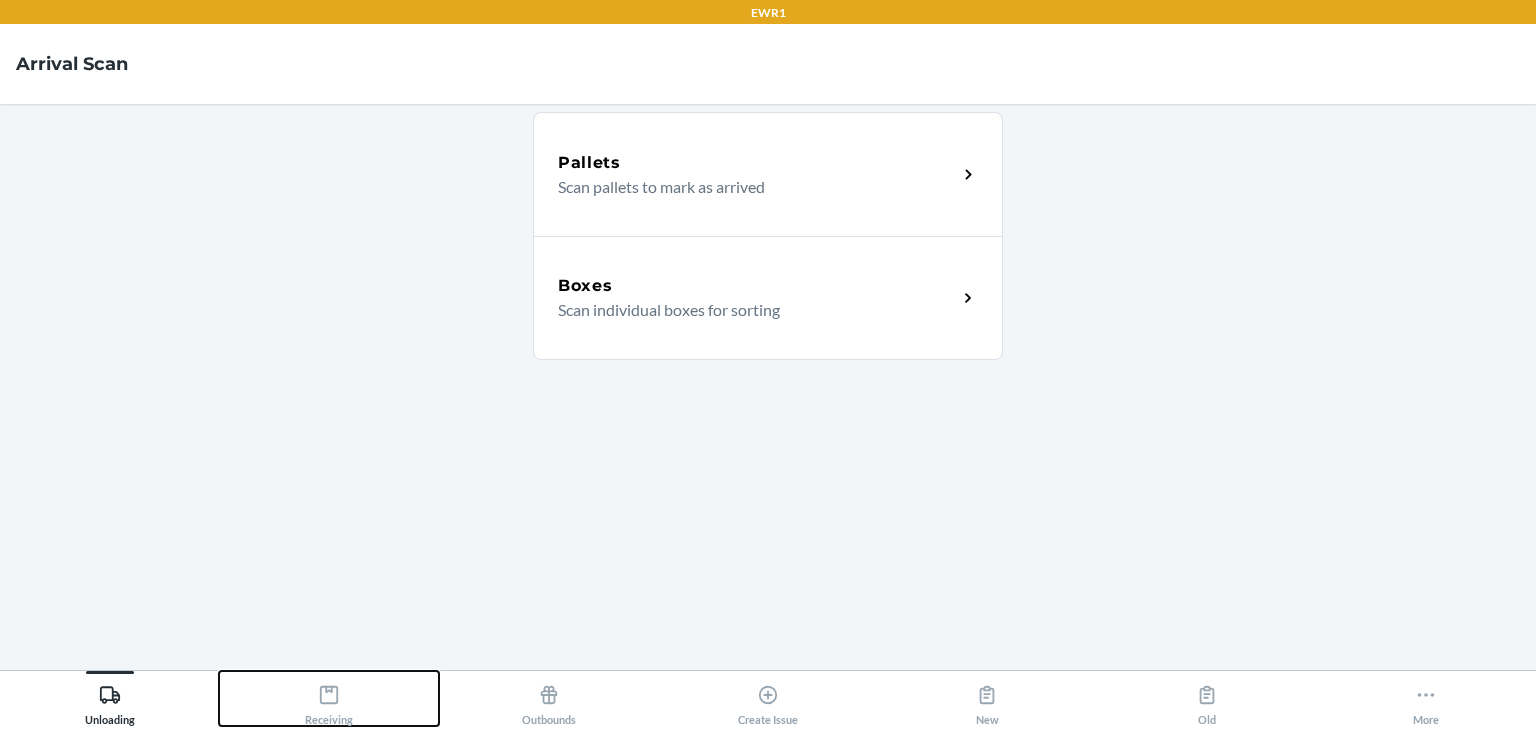 click on "Receiving" at bounding box center [329, 701] 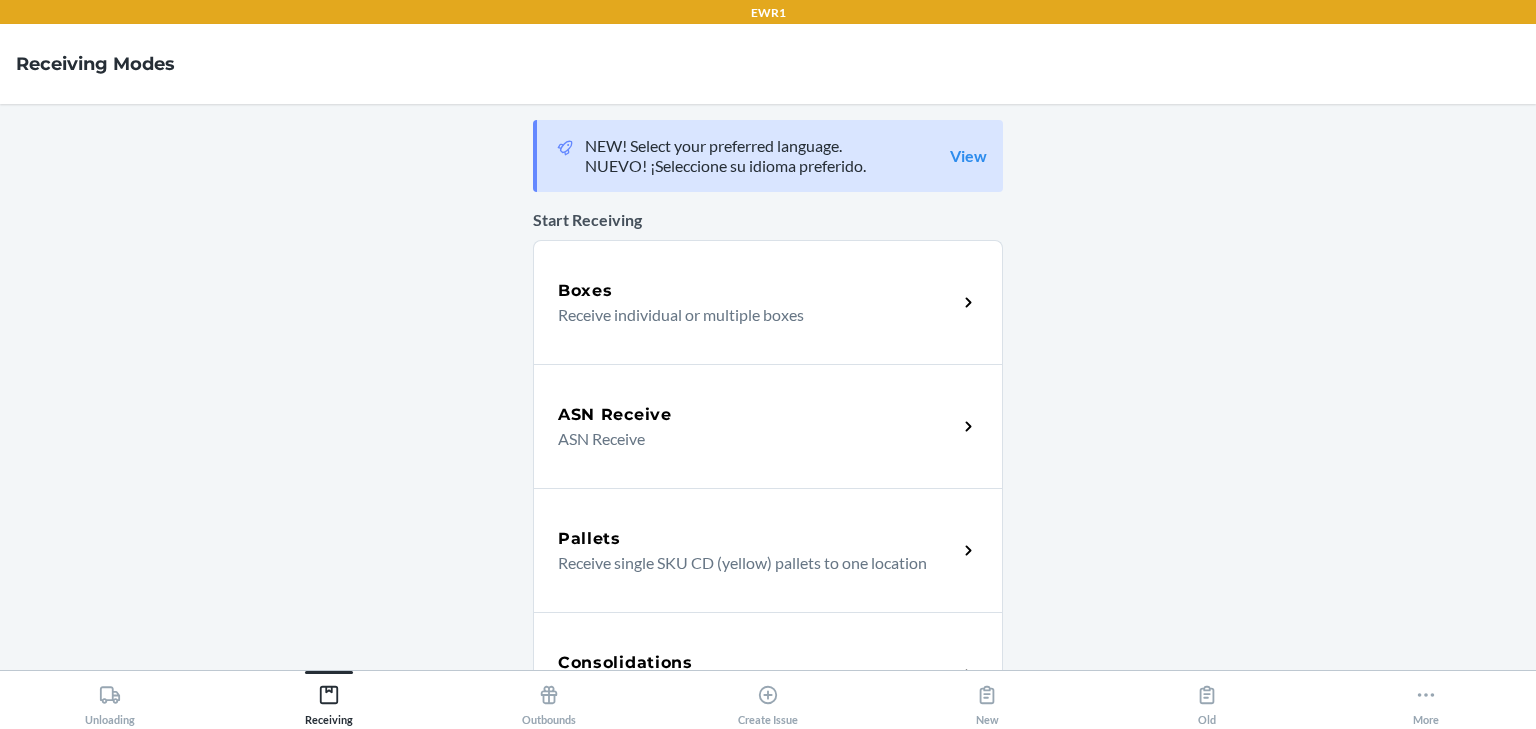 click on "Boxes Receive individual or multiple boxes" at bounding box center [768, 302] 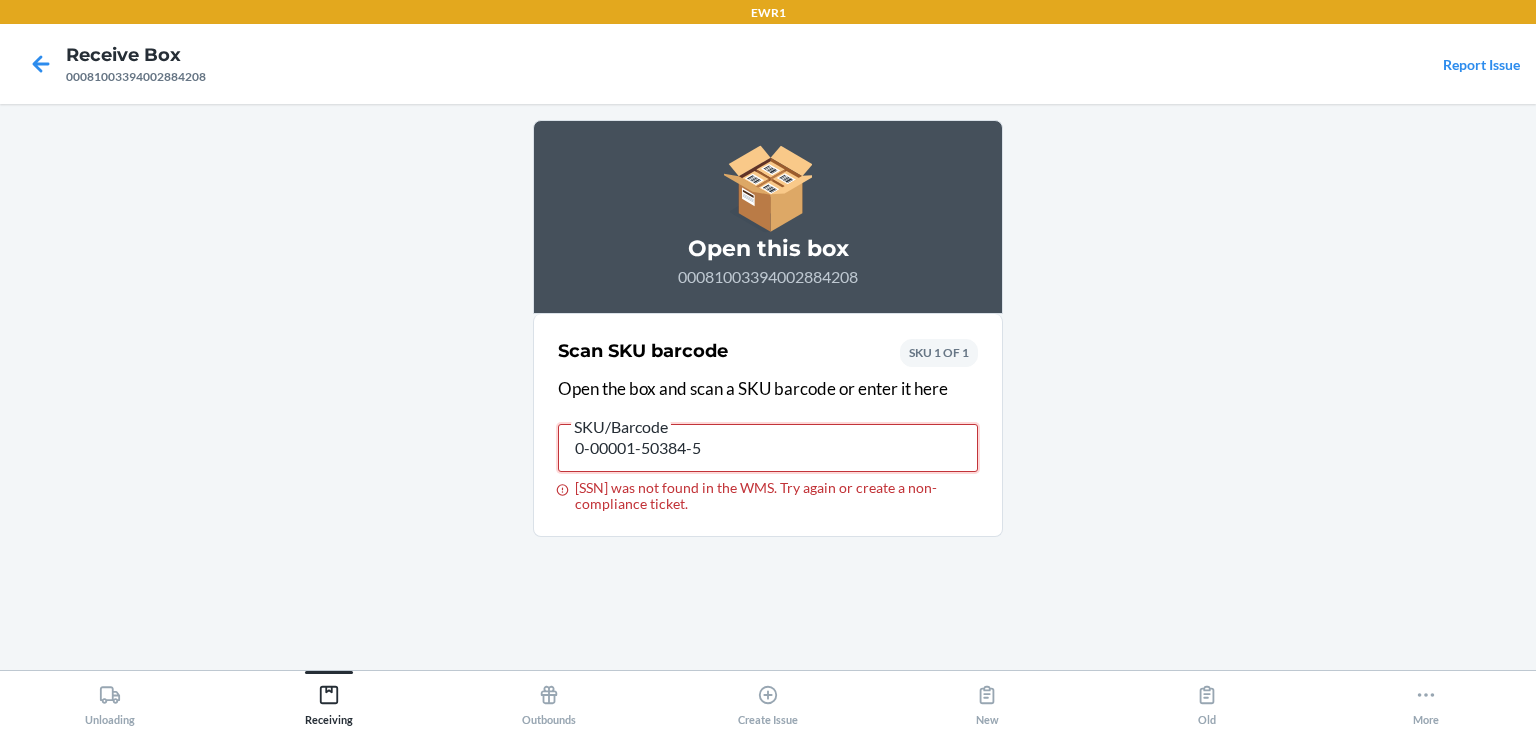 click on "0-00001-50384-5" at bounding box center [768, 448] 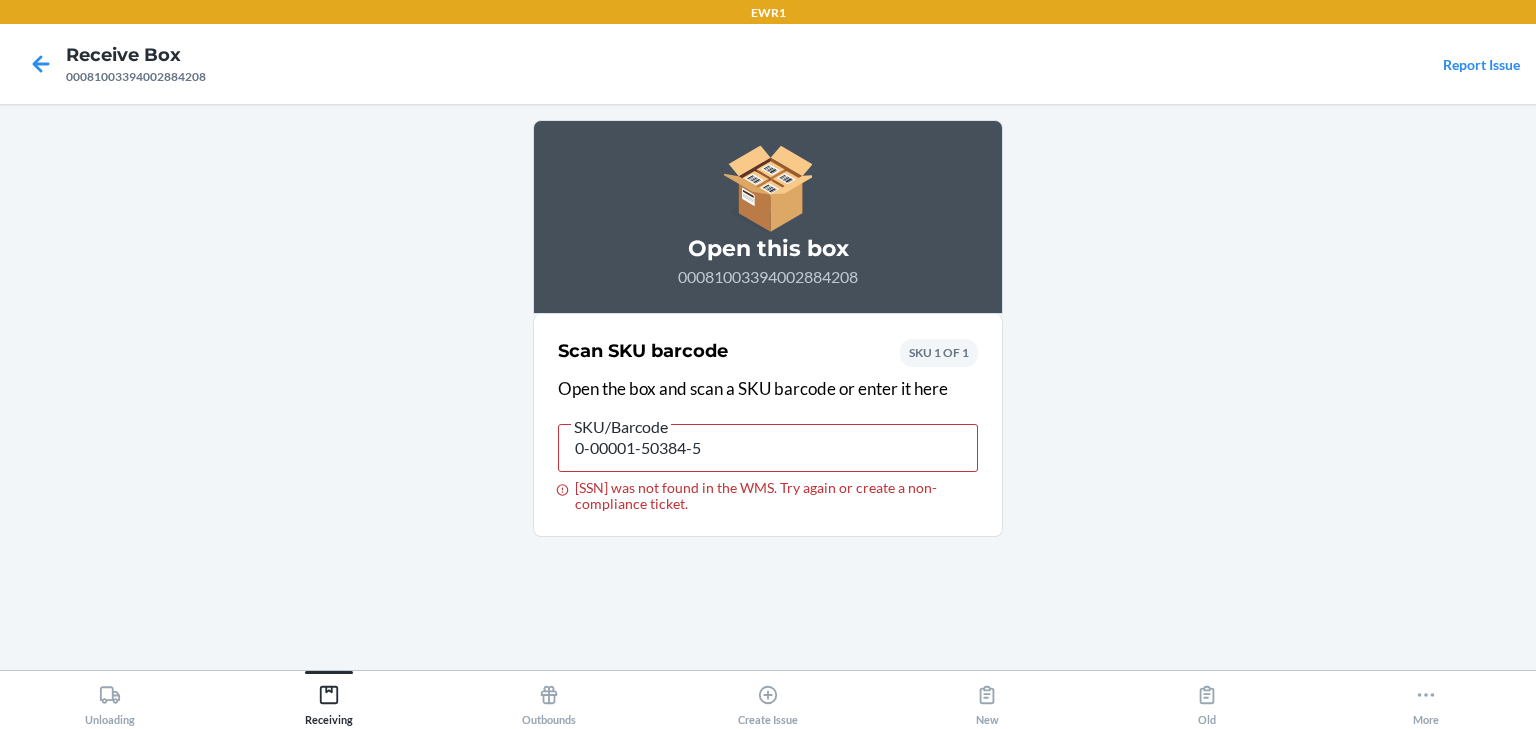 click on "Open this box 00081003394002884208 Scan SKU barcode Open the box and scan a SKU barcode or enter it here SKU/Barcode 0-00001-50384-5   0-00001-50384-5 was not found in the WMS. Try again or create a non-compliance ticket. SKU 1 OF 1" at bounding box center (768, 387) 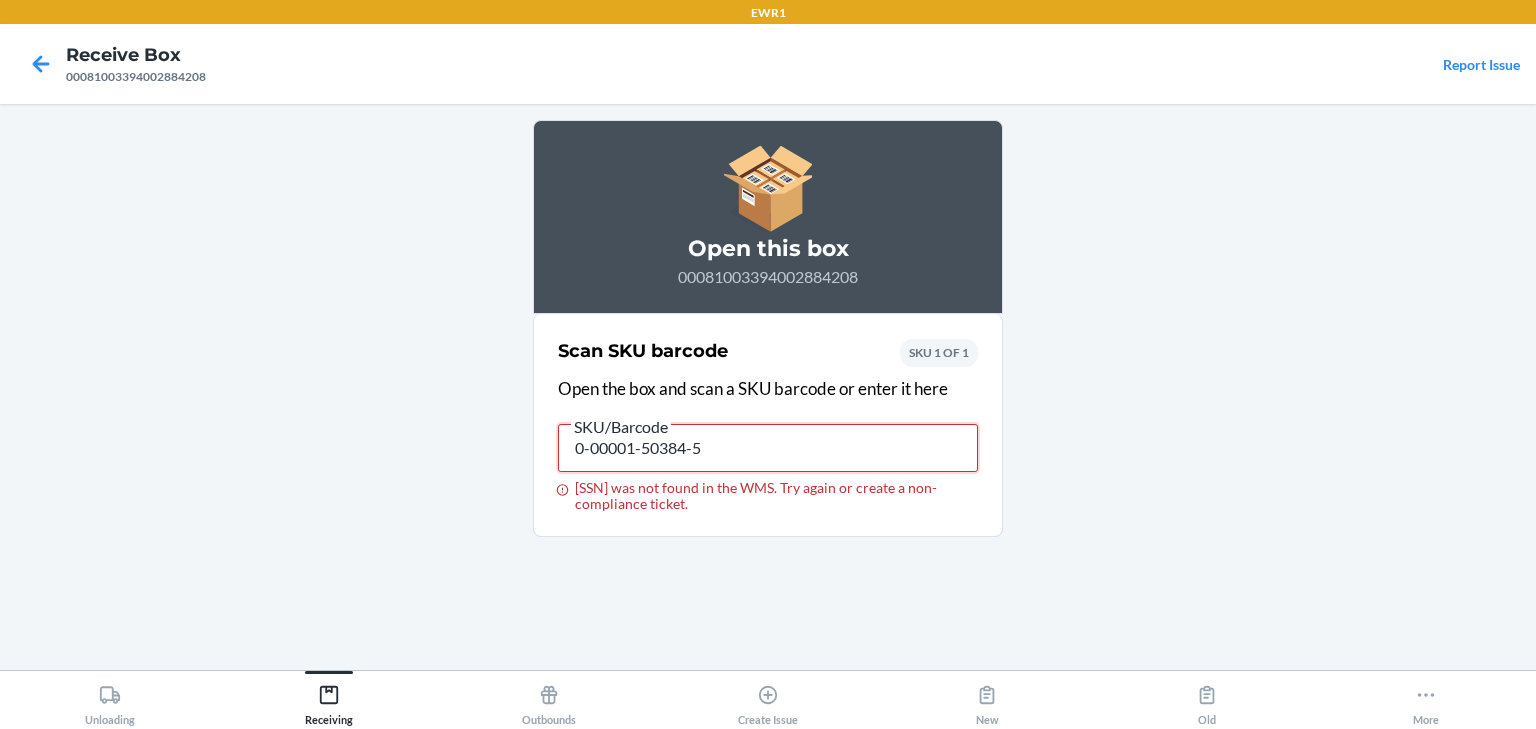 drag, startPoint x: 739, startPoint y: 453, endPoint x: 43, endPoint y: 529, distance: 700.13715 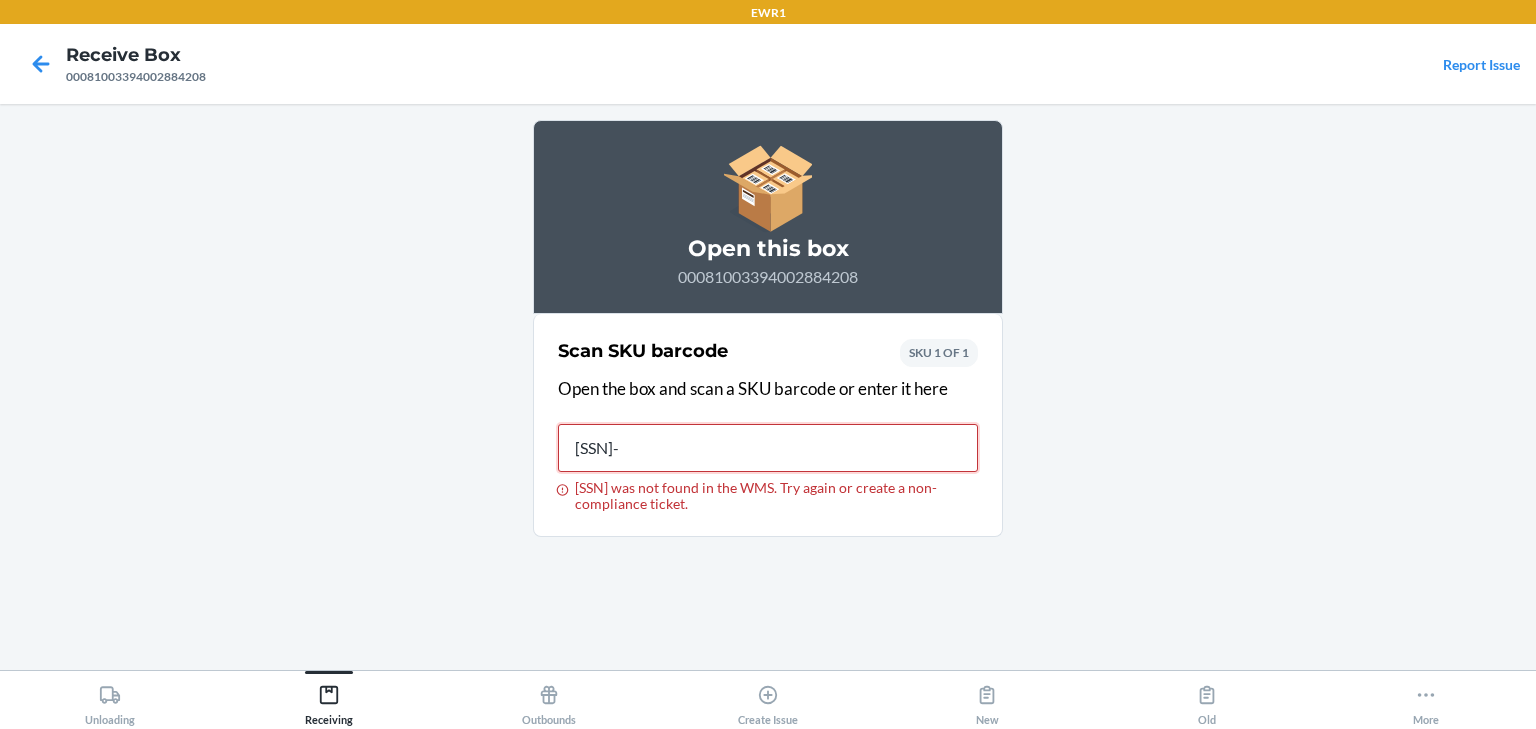 type on "0-00001-51952-5" 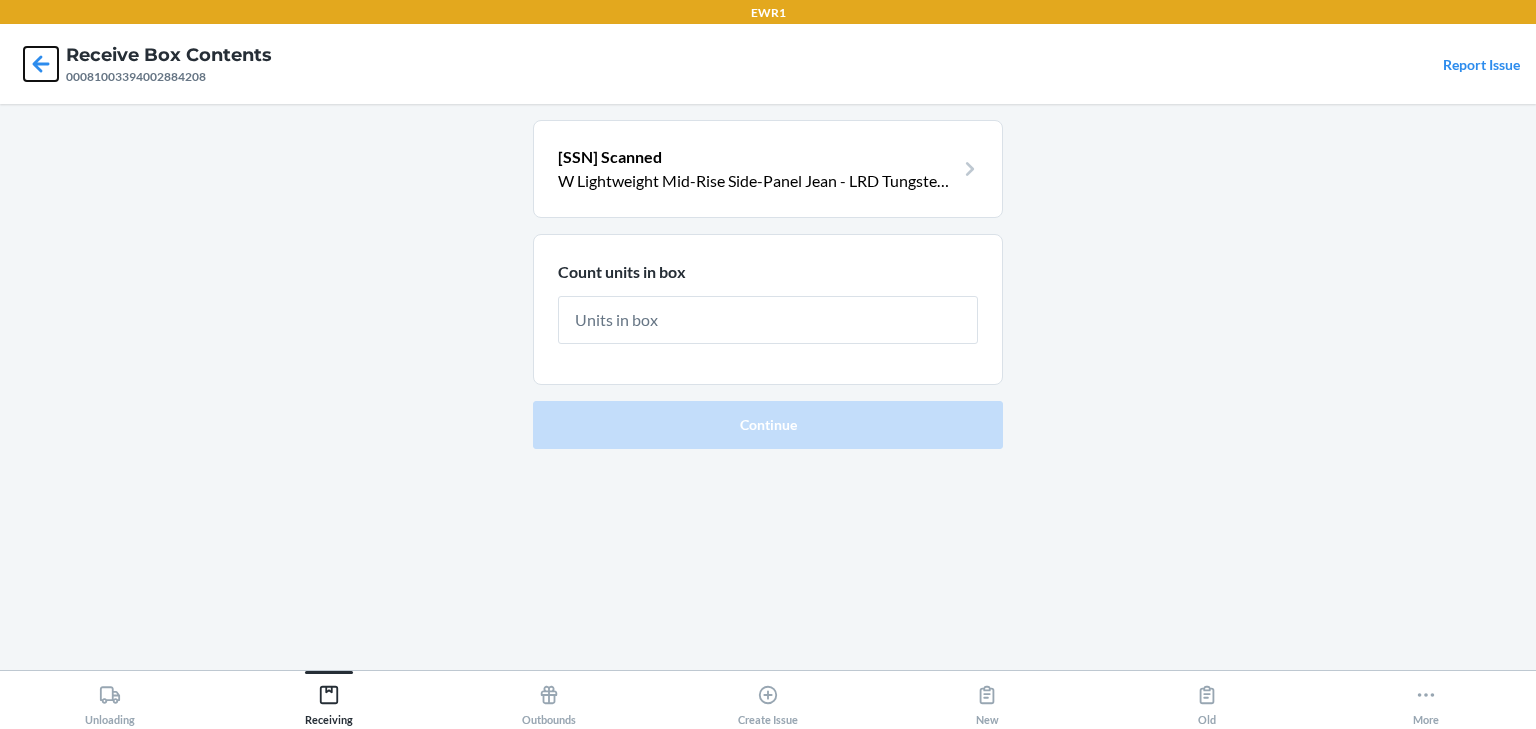 click 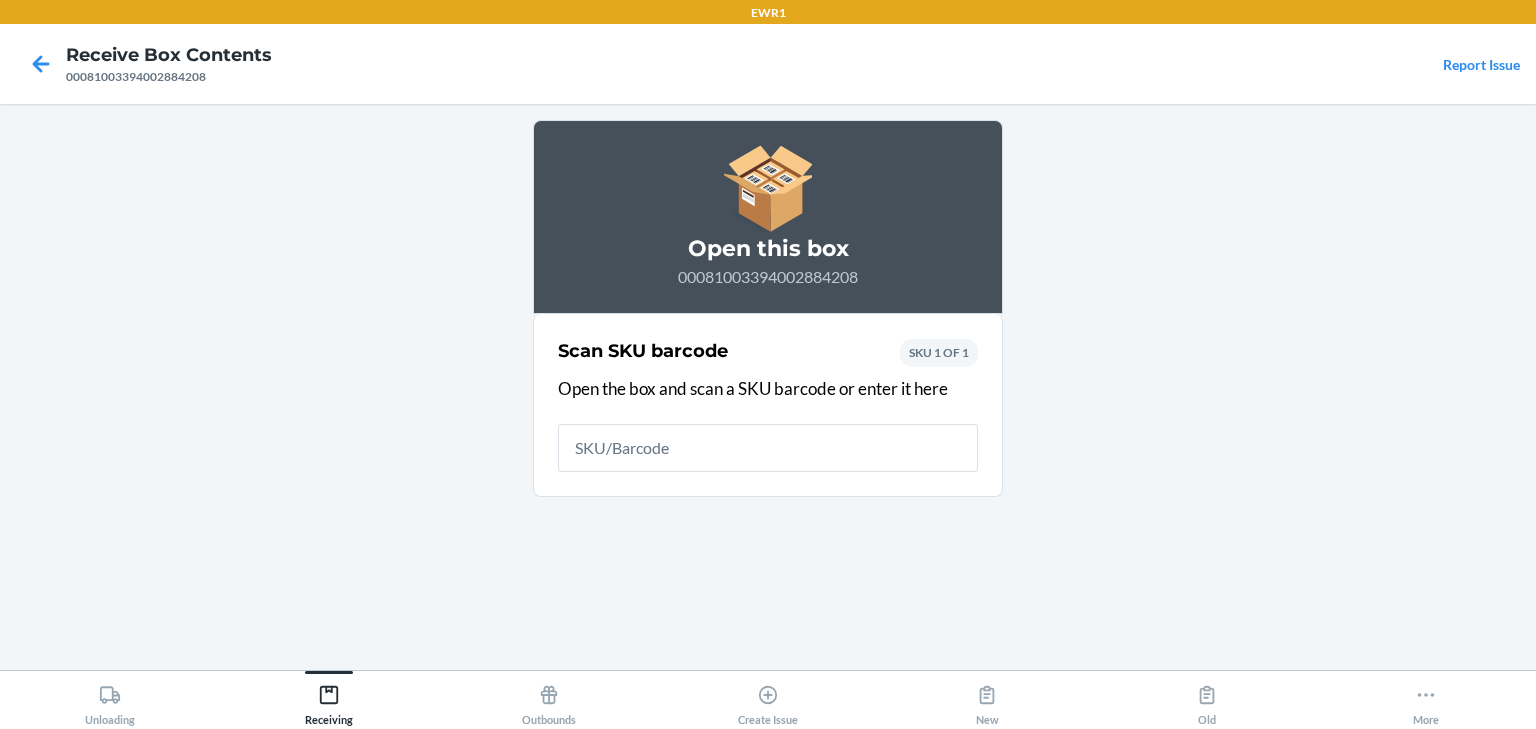 type 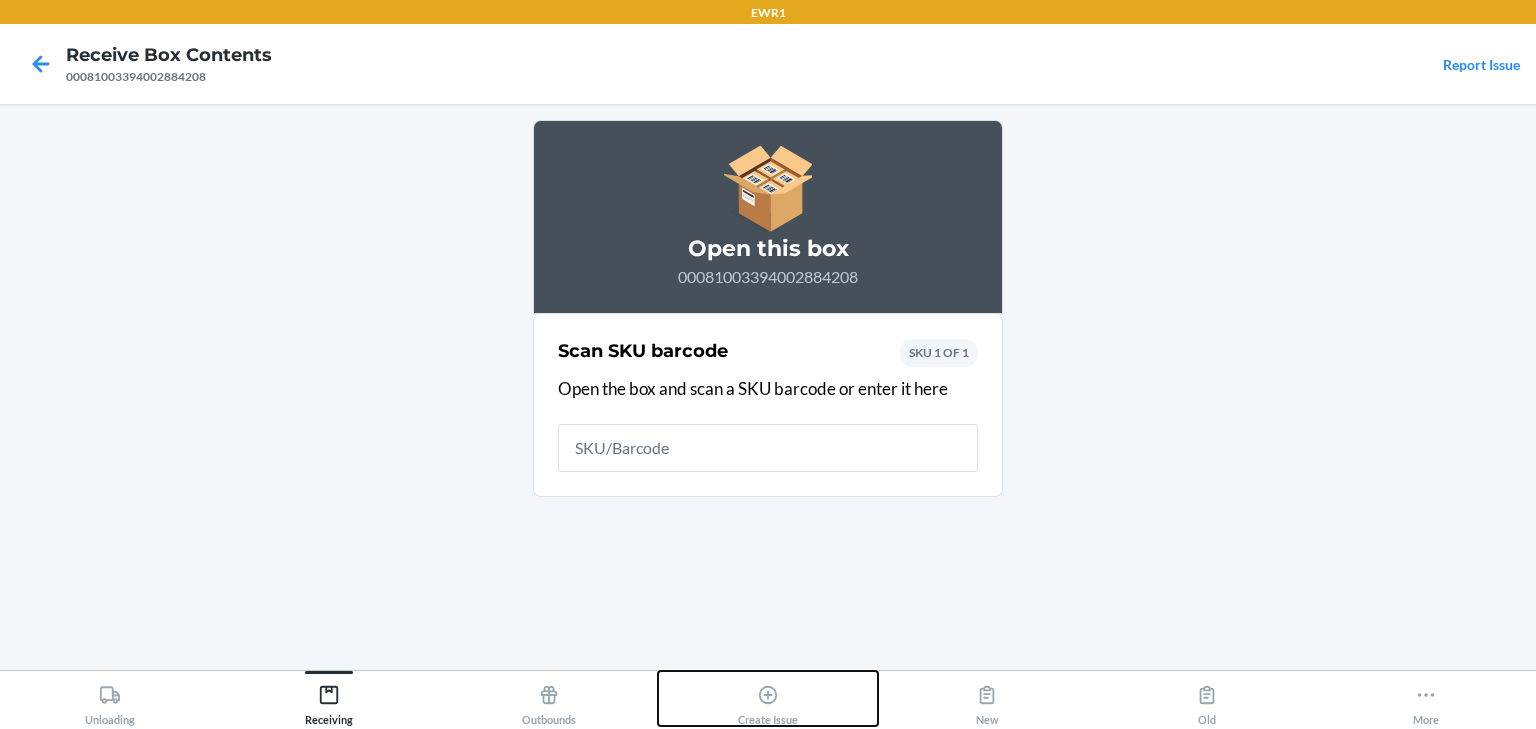 click 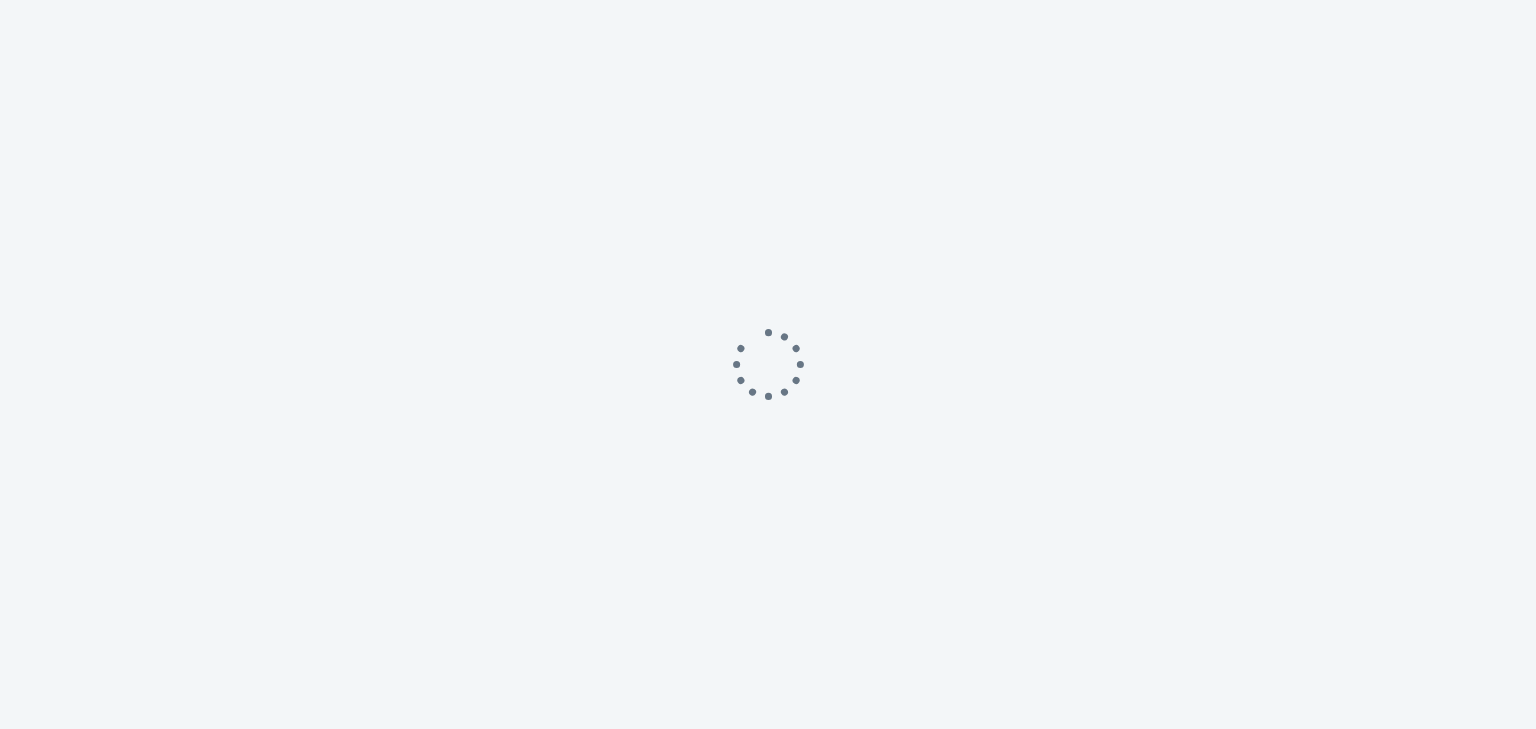 scroll, scrollTop: 0, scrollLeft: 0, axis: both 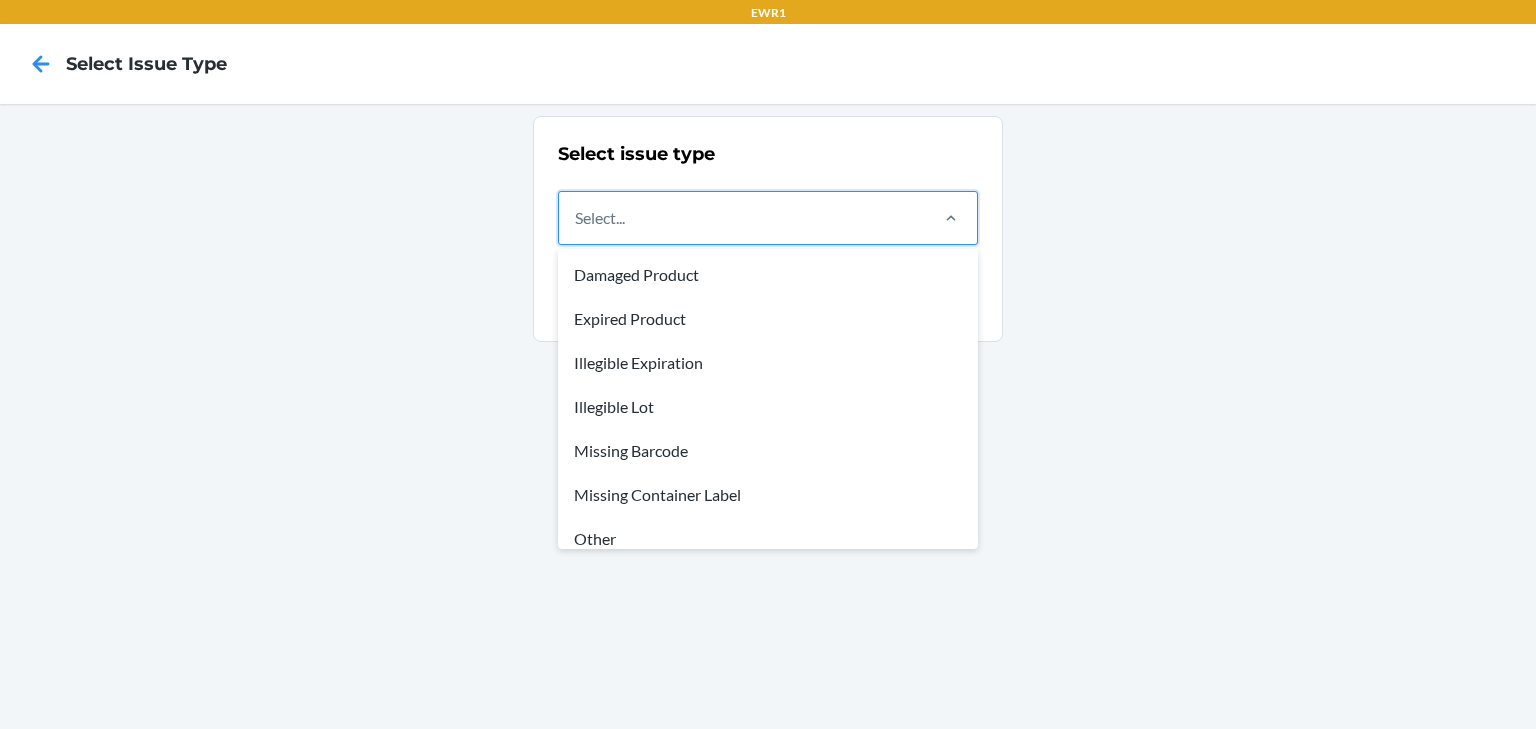 click on "Select..." at bounding box center (742, 218) 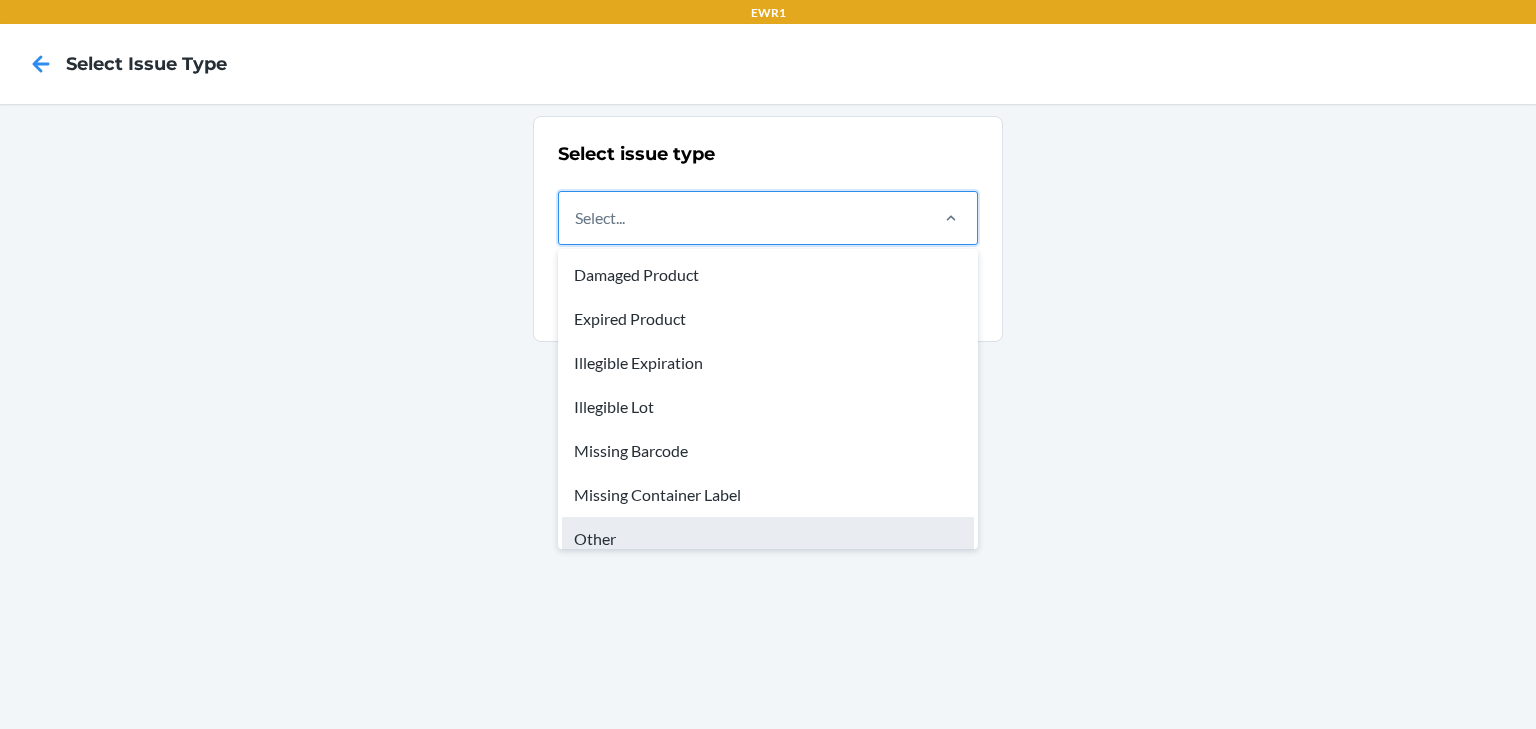scroll, scrollTop: 60, scrollLeft: 0, axis: vertical 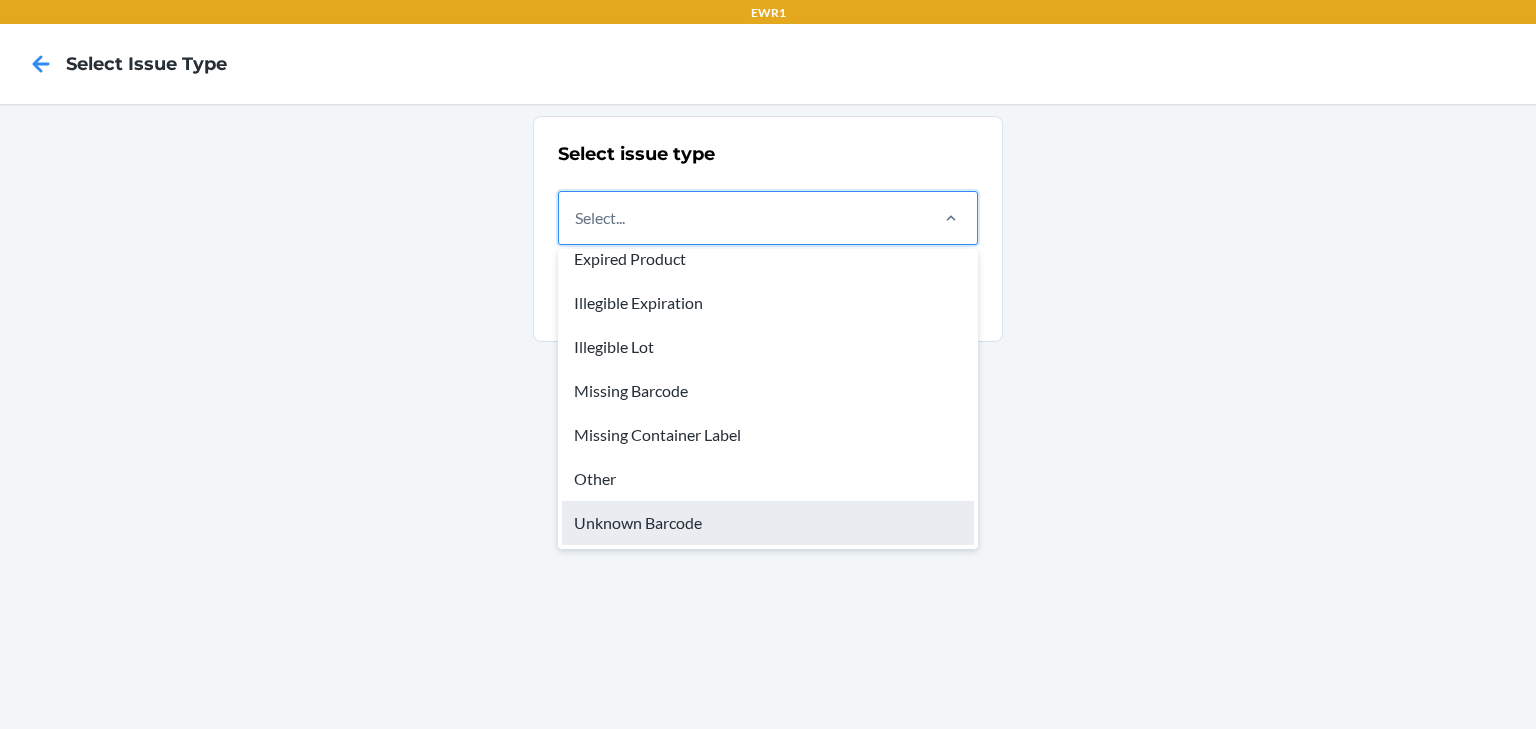 click on "Unknown Barcode" at bounding box center (768, 523) 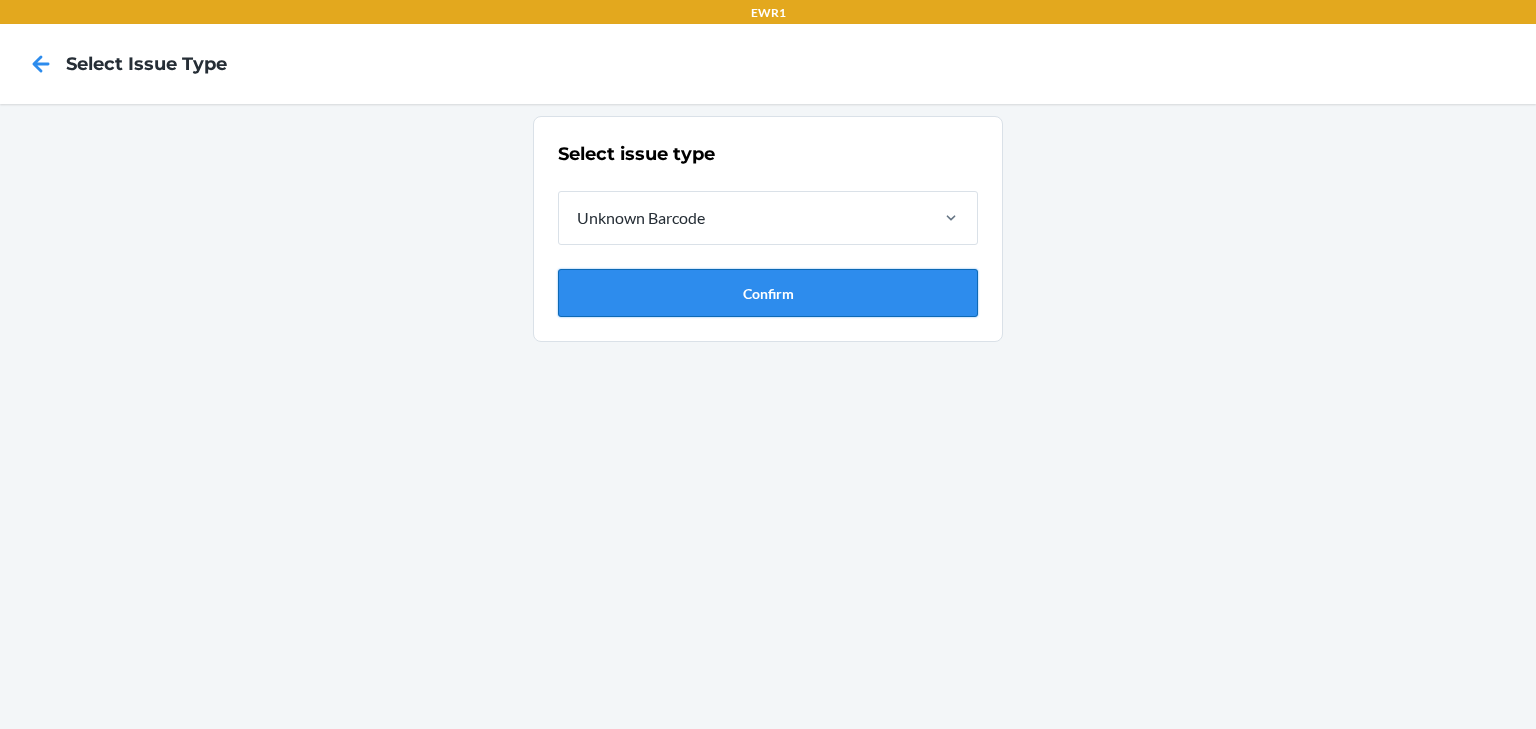 click on "Confirm" at bounding box center (768, 293) 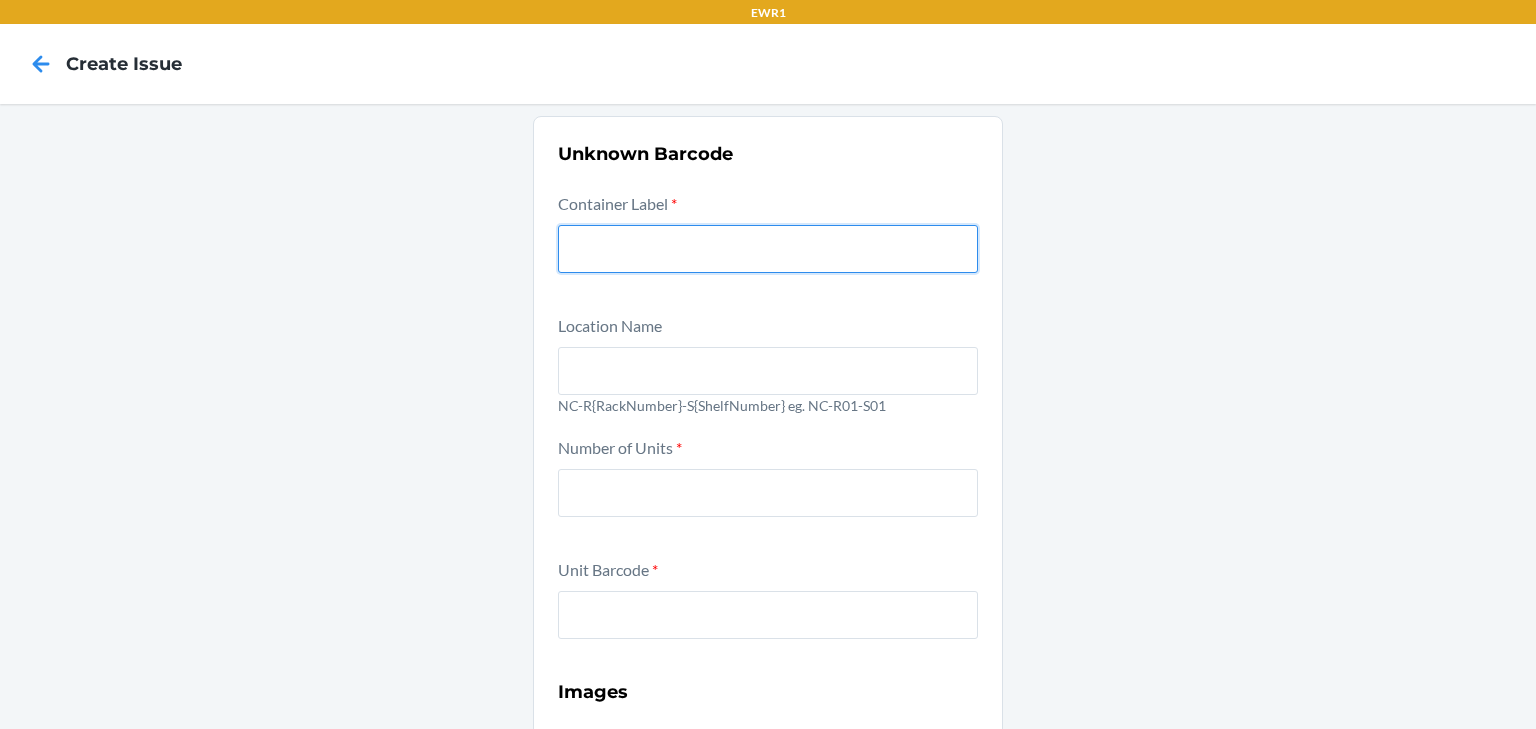 click at bounding box center (768, 249) 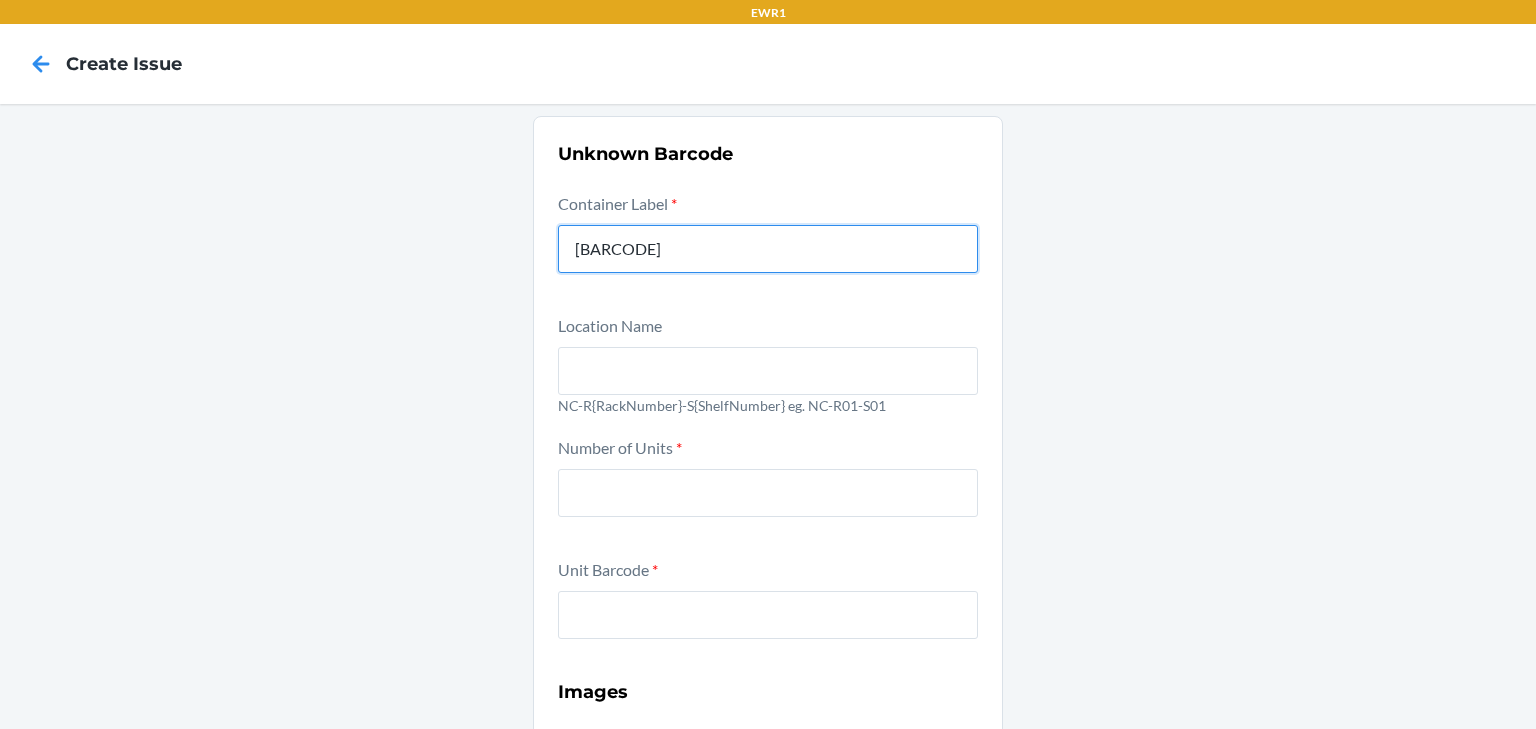 type on "00081003394002884208" 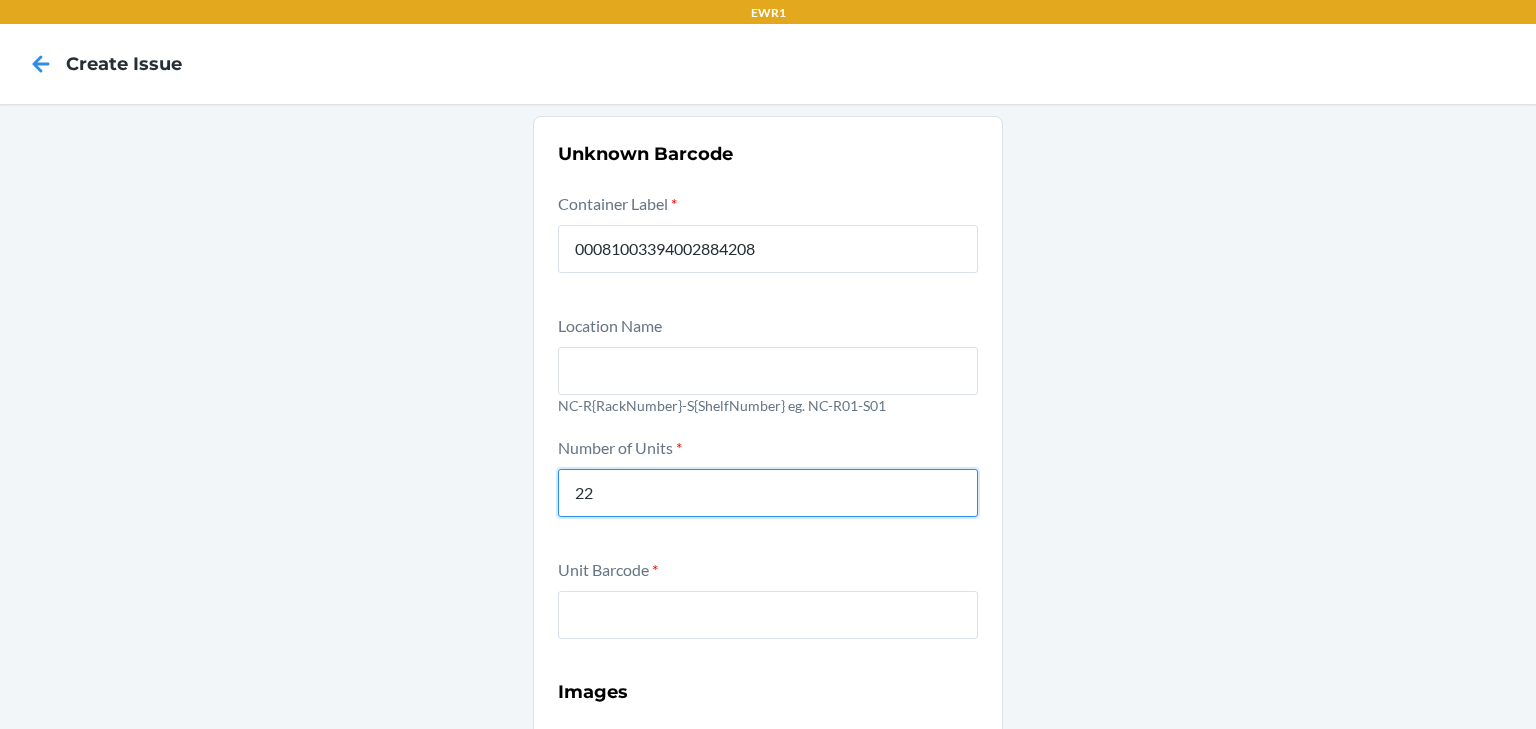 type on "22" 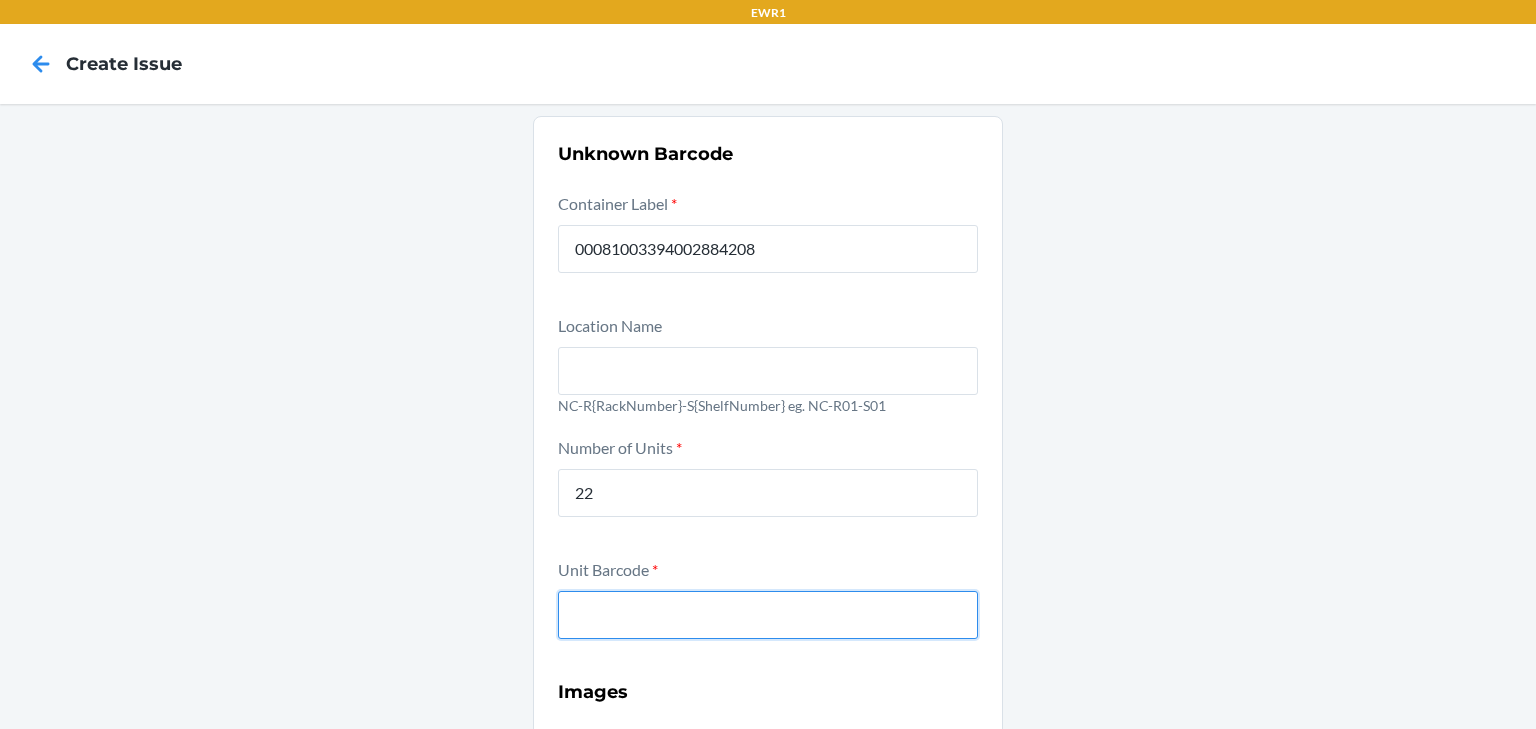click at bounding box center (768, 615) 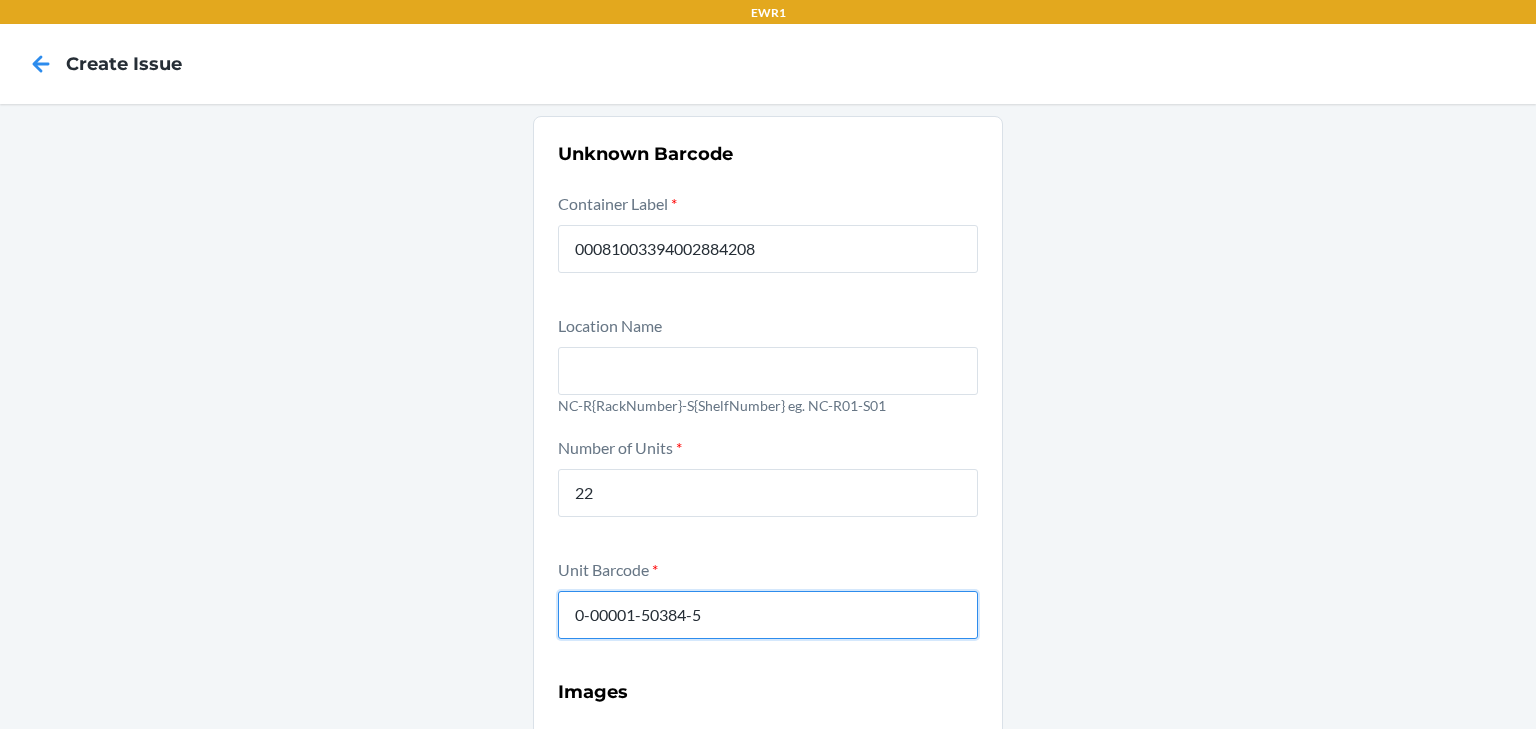 click on "Submit" at bounding box center (768, 1140) 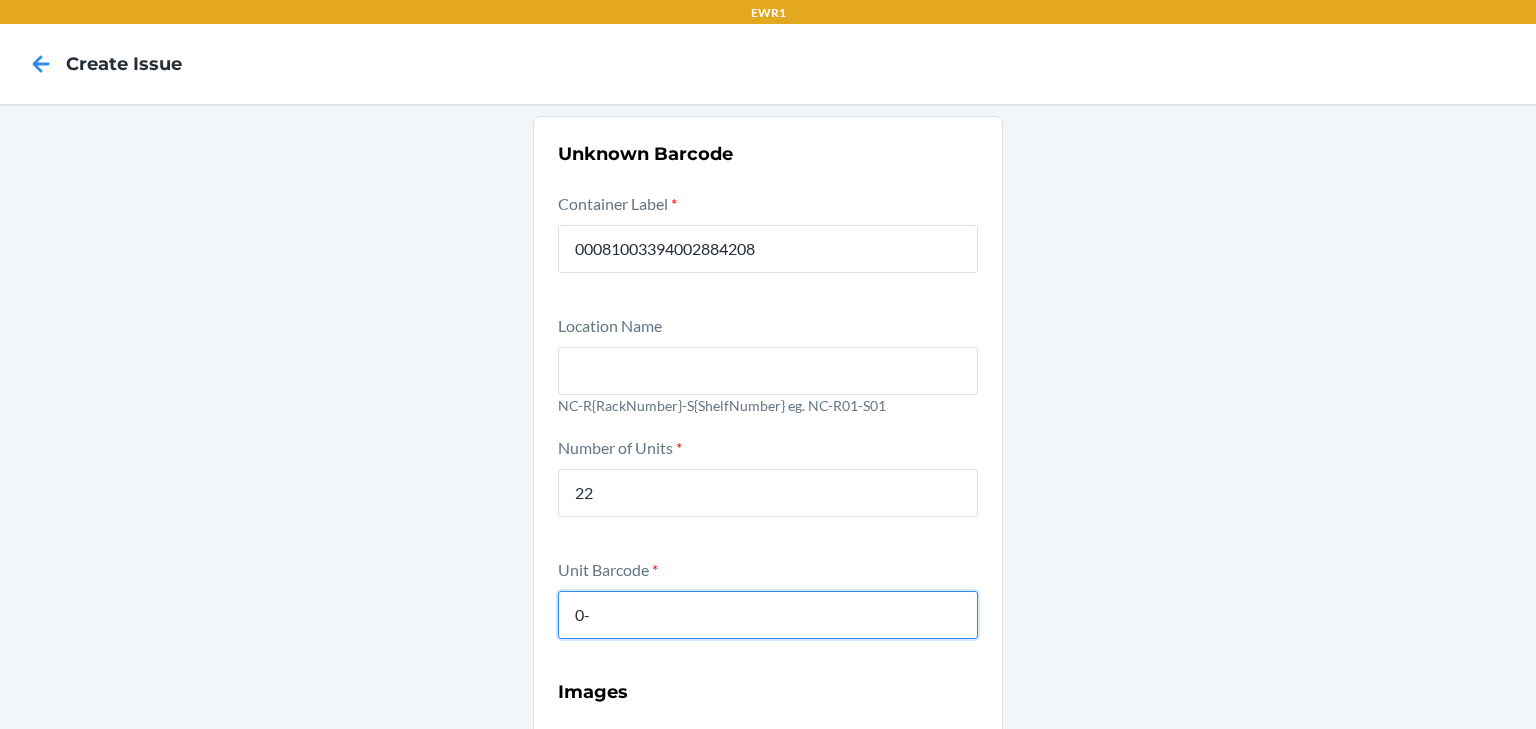 type on "0" 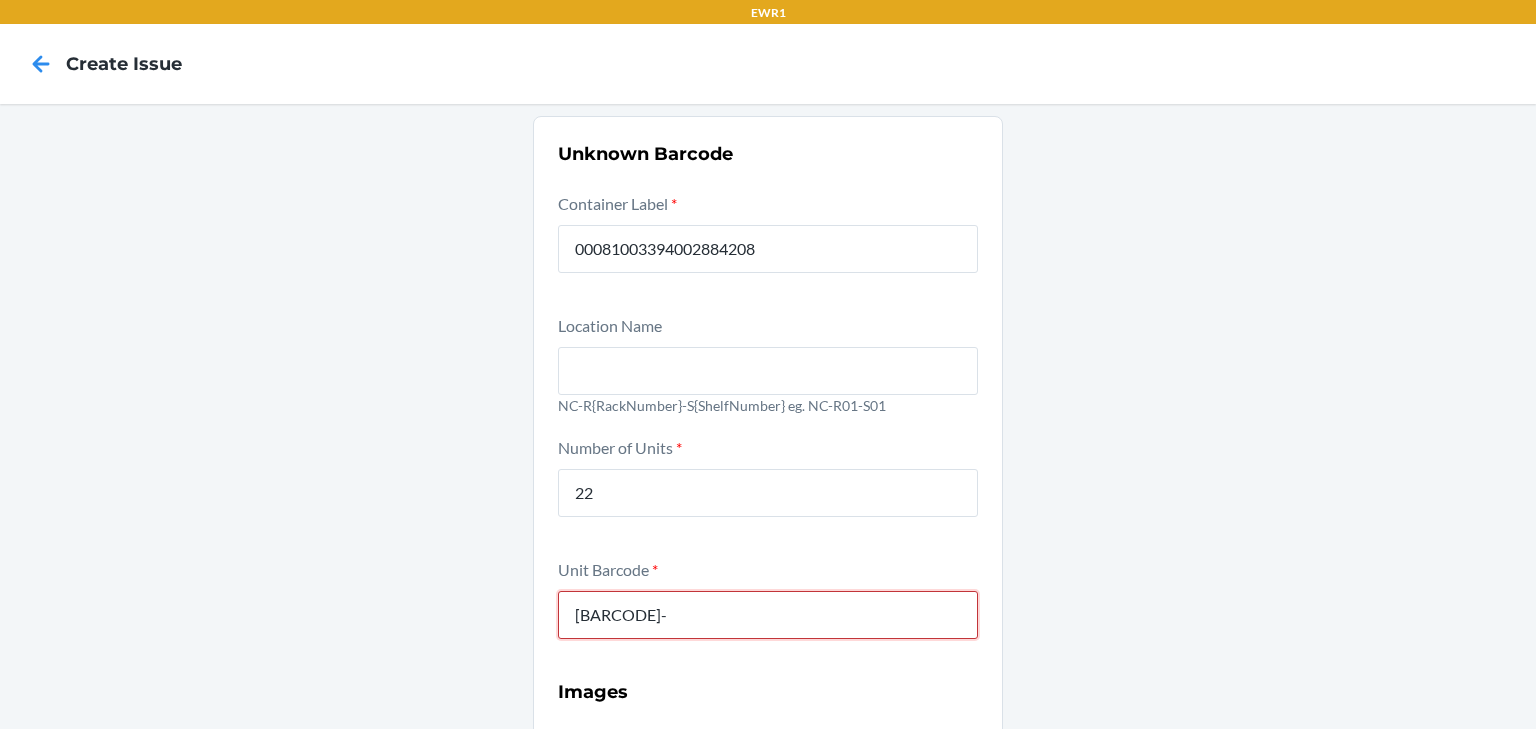 type on "0-00001-51952-5" 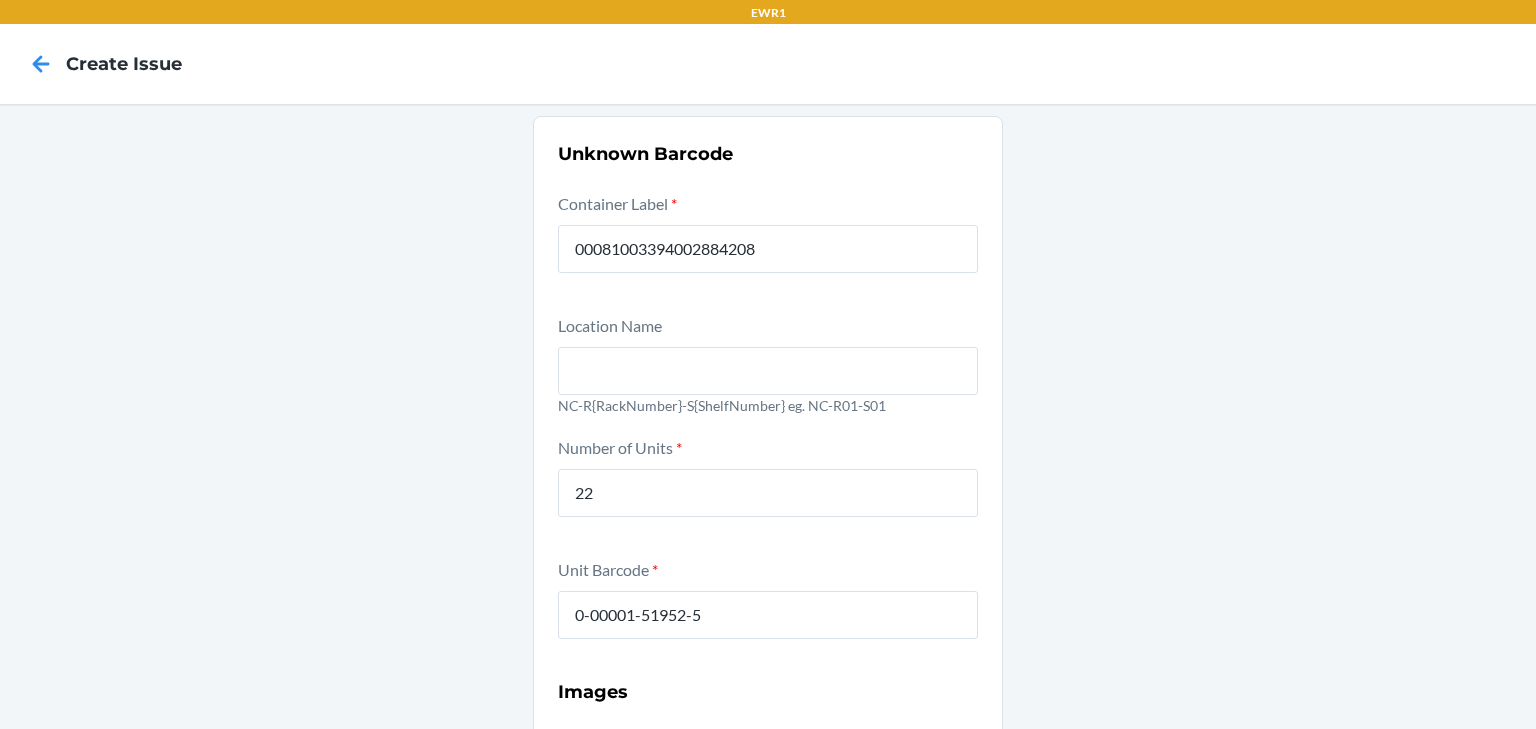 click on "Unknown Barcode Container Label   * 00081003394002884208 Location Name   NC-R{RackNumber}-S{ShelfNumber} eg. NC-R01-S01 Number of Units   * 22 Unit Barcode   * 0-00001-51952-5 Images Front of unit   * Required Back of unit   * Required Unit barcode   * Required Submit" at bounding box center (768, 652) 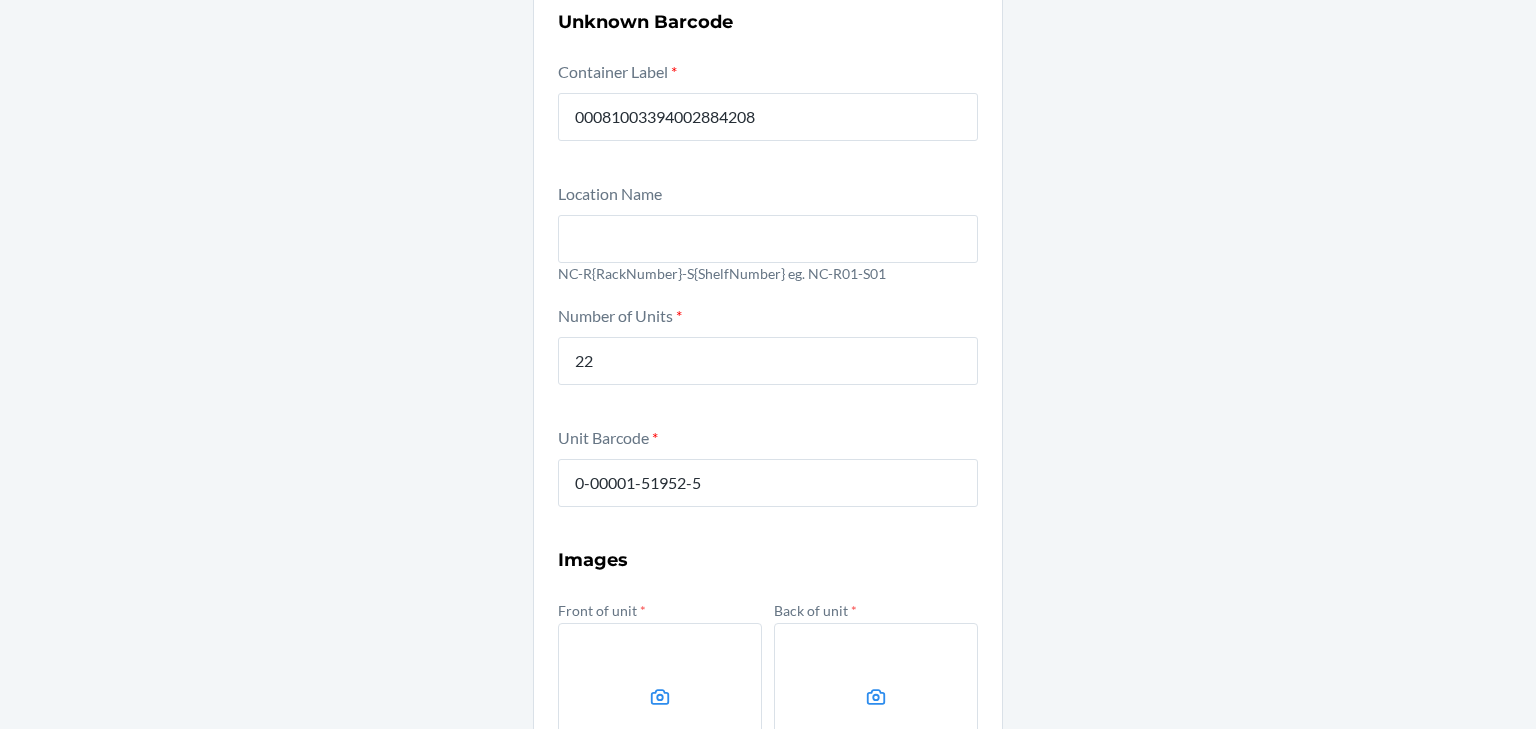 scroll, scrollTop: 400, scrollLeft: 0, axis: vertical 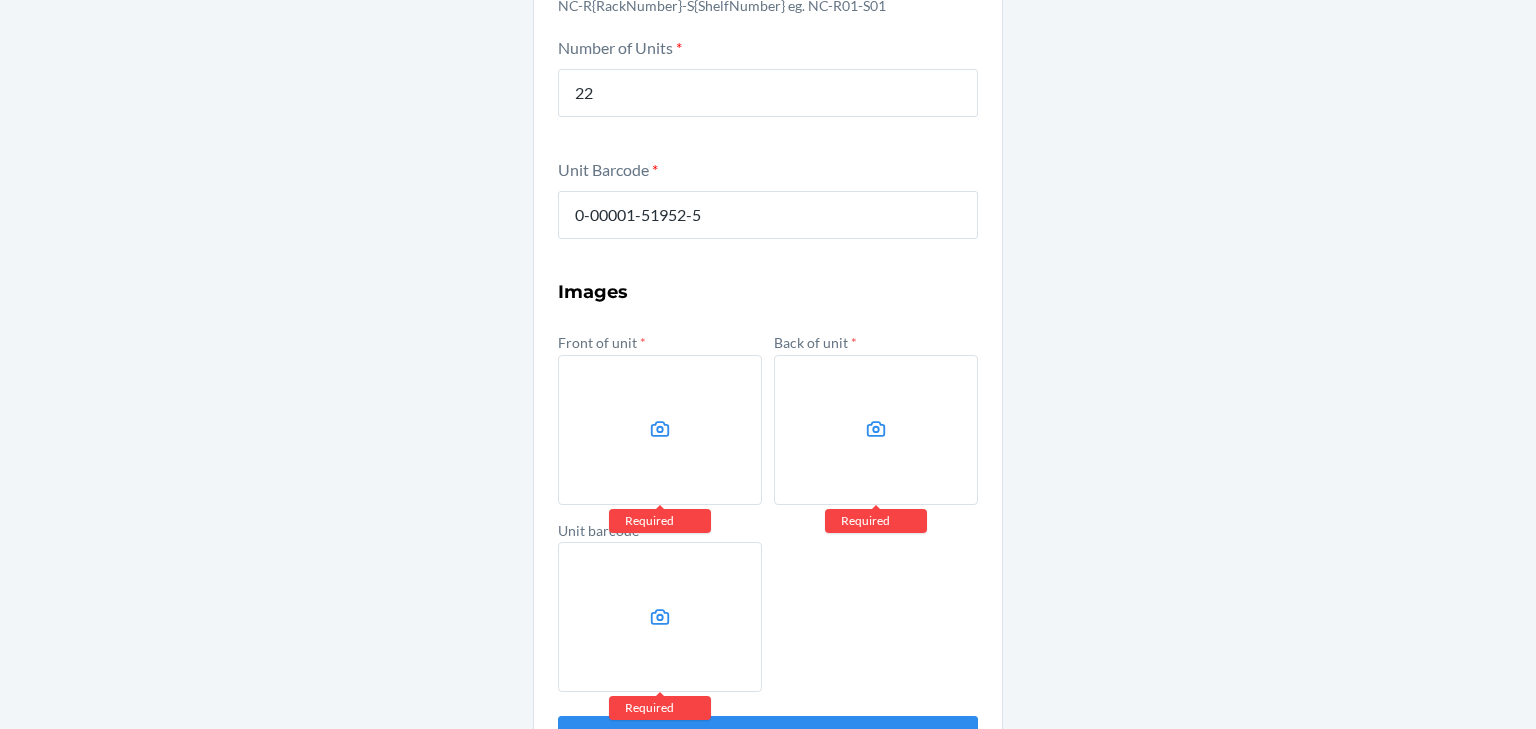 click at bounding box center [660, 430] 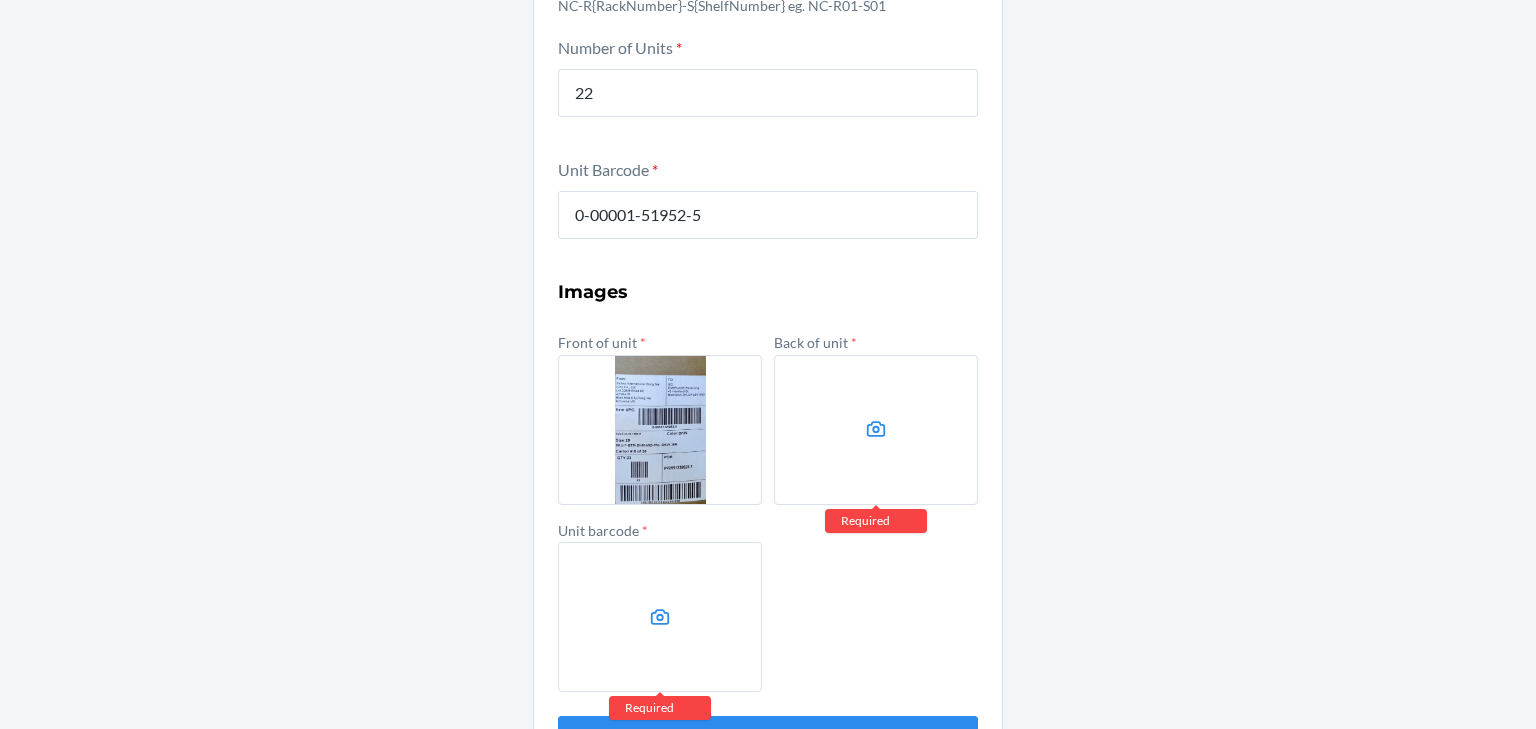 click at bounding box center (876, 430) 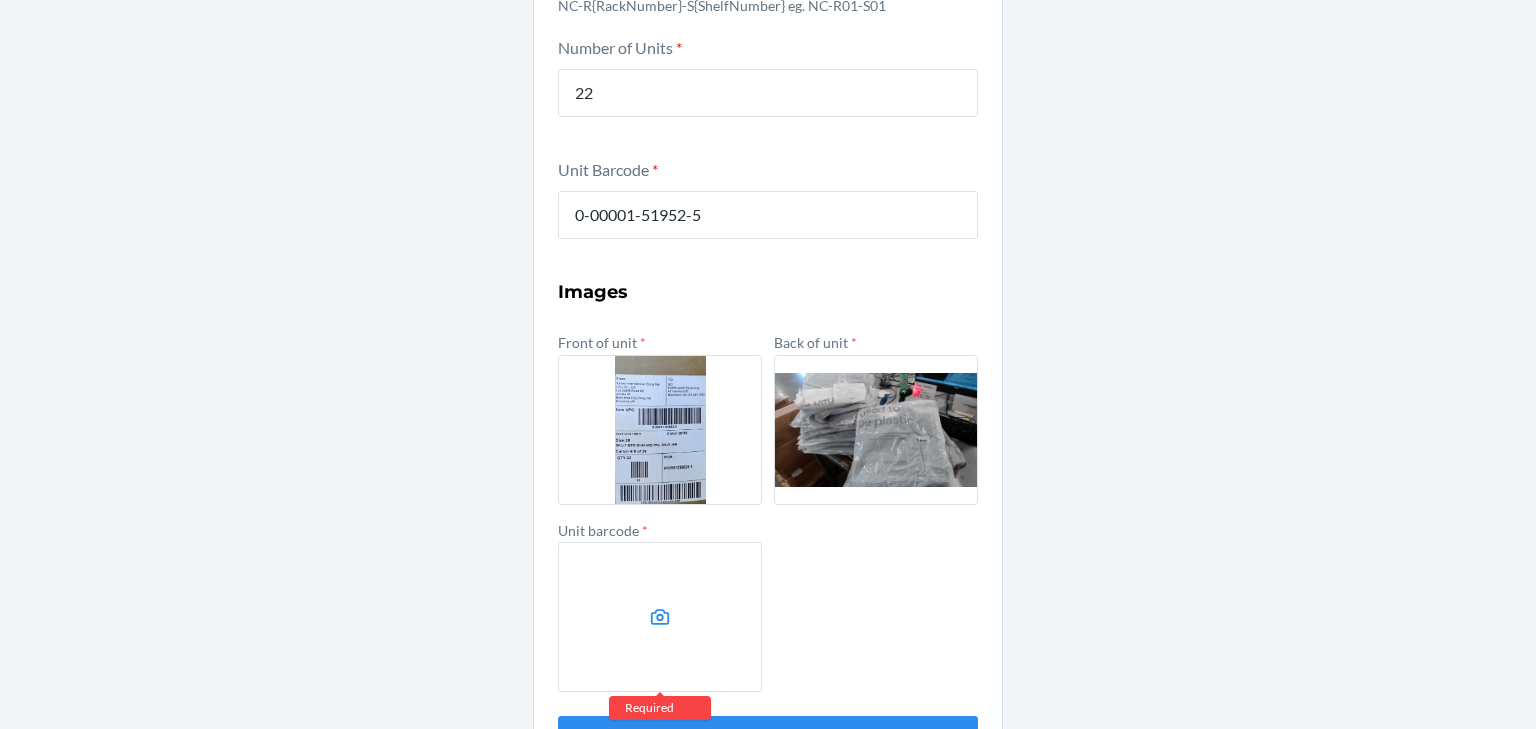 click at bounding box center [660, 617] 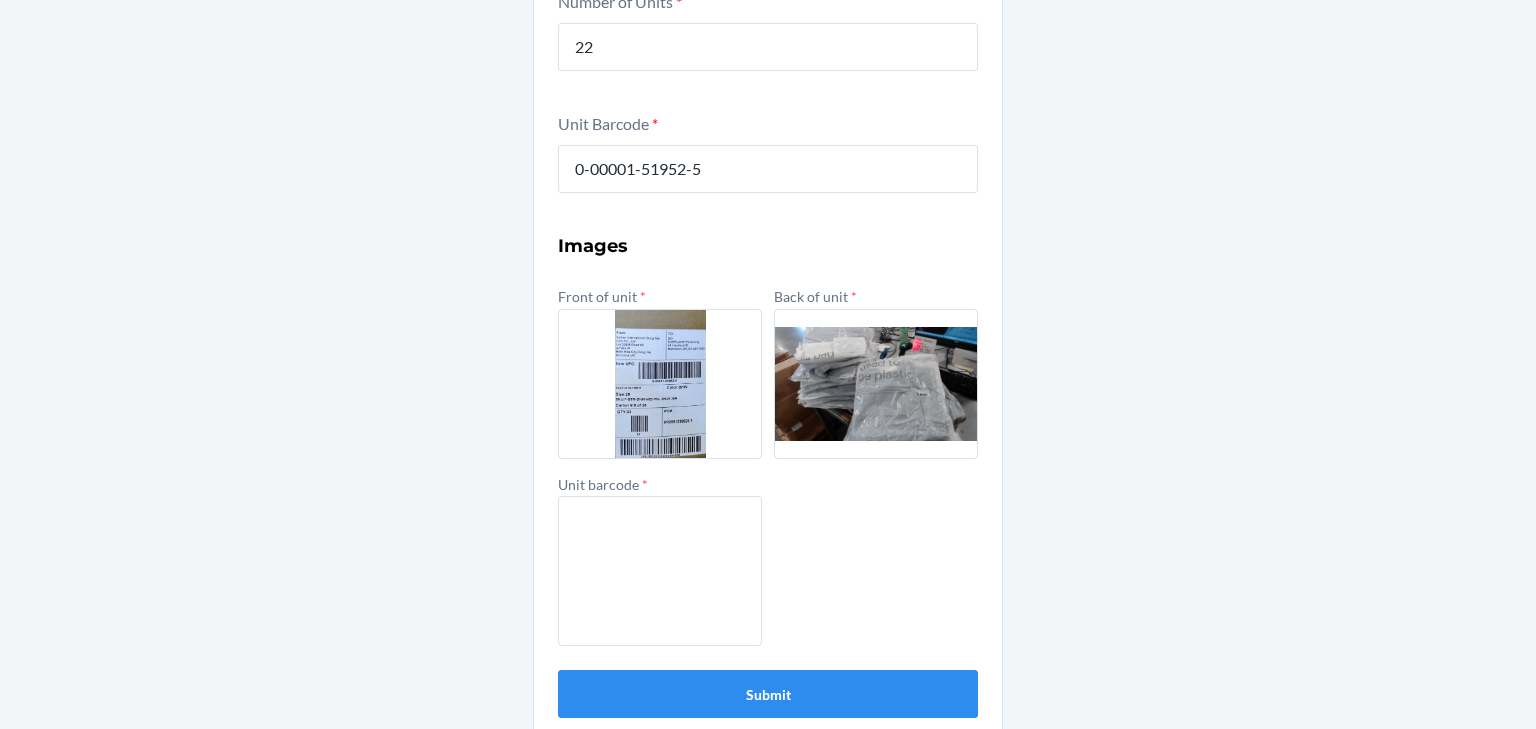 scroll, scrollTop: 472, scrollLeft: 0, axis: vertical 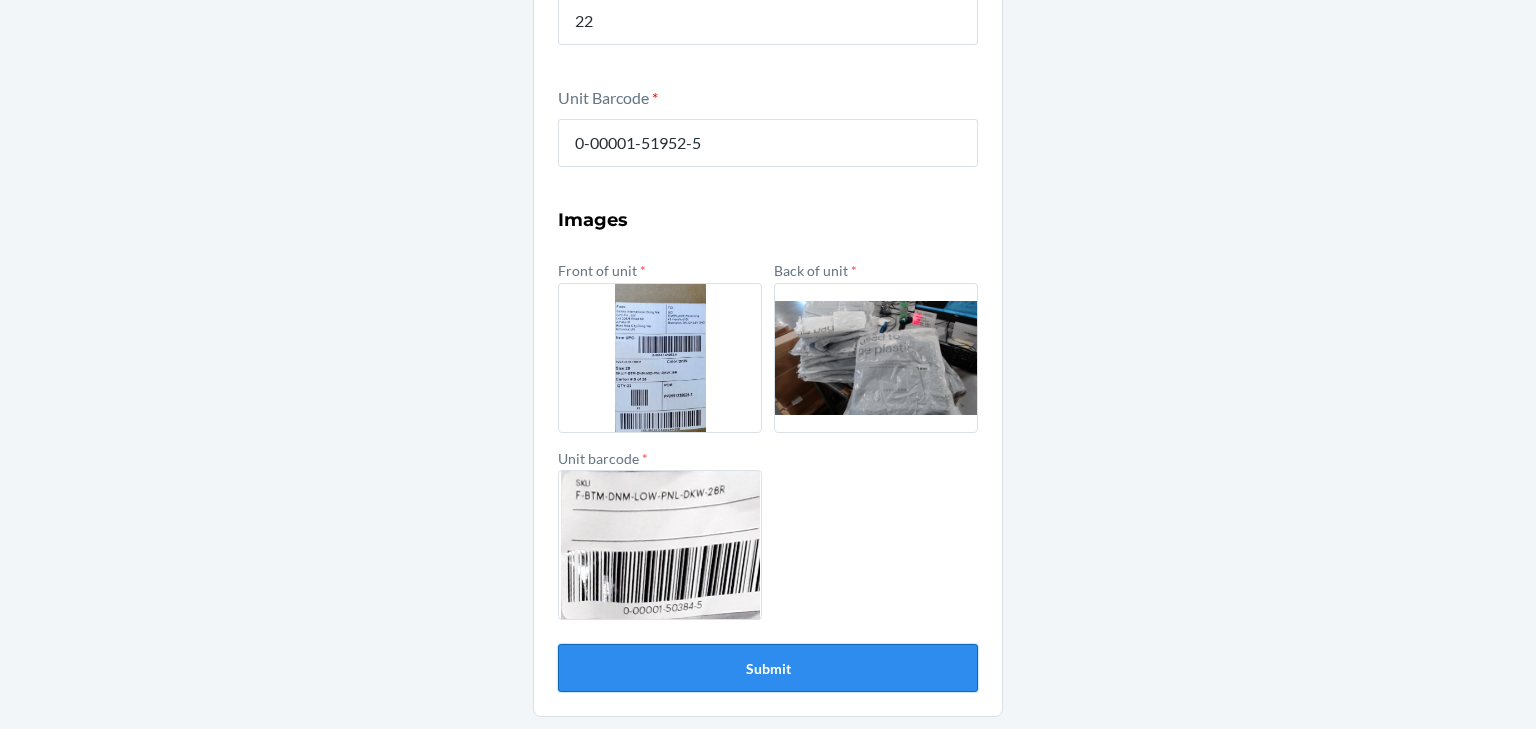 click on "Submit" at bounding box center (768, 668) 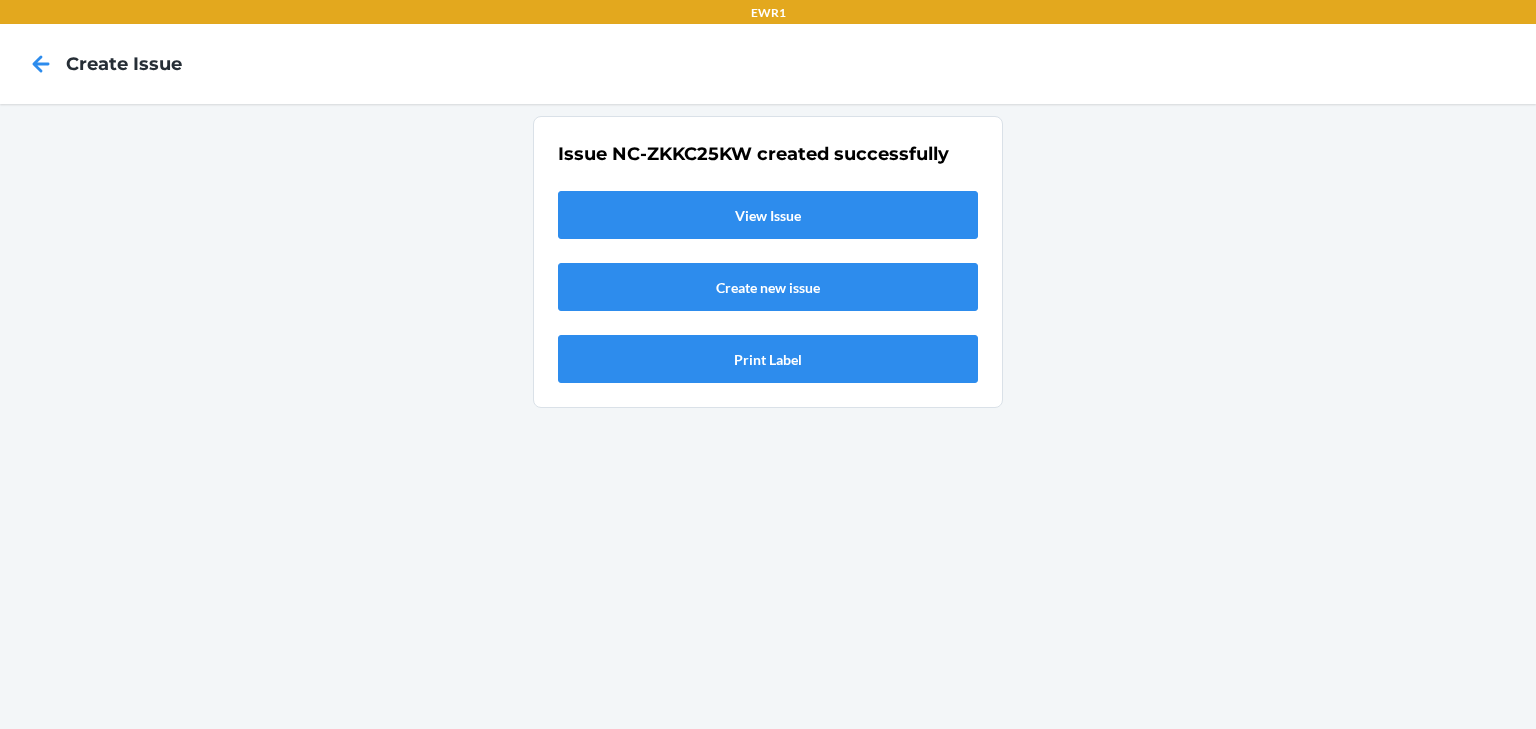 scroll, scrollTop: 0, scrollLeft: 0, axis: both 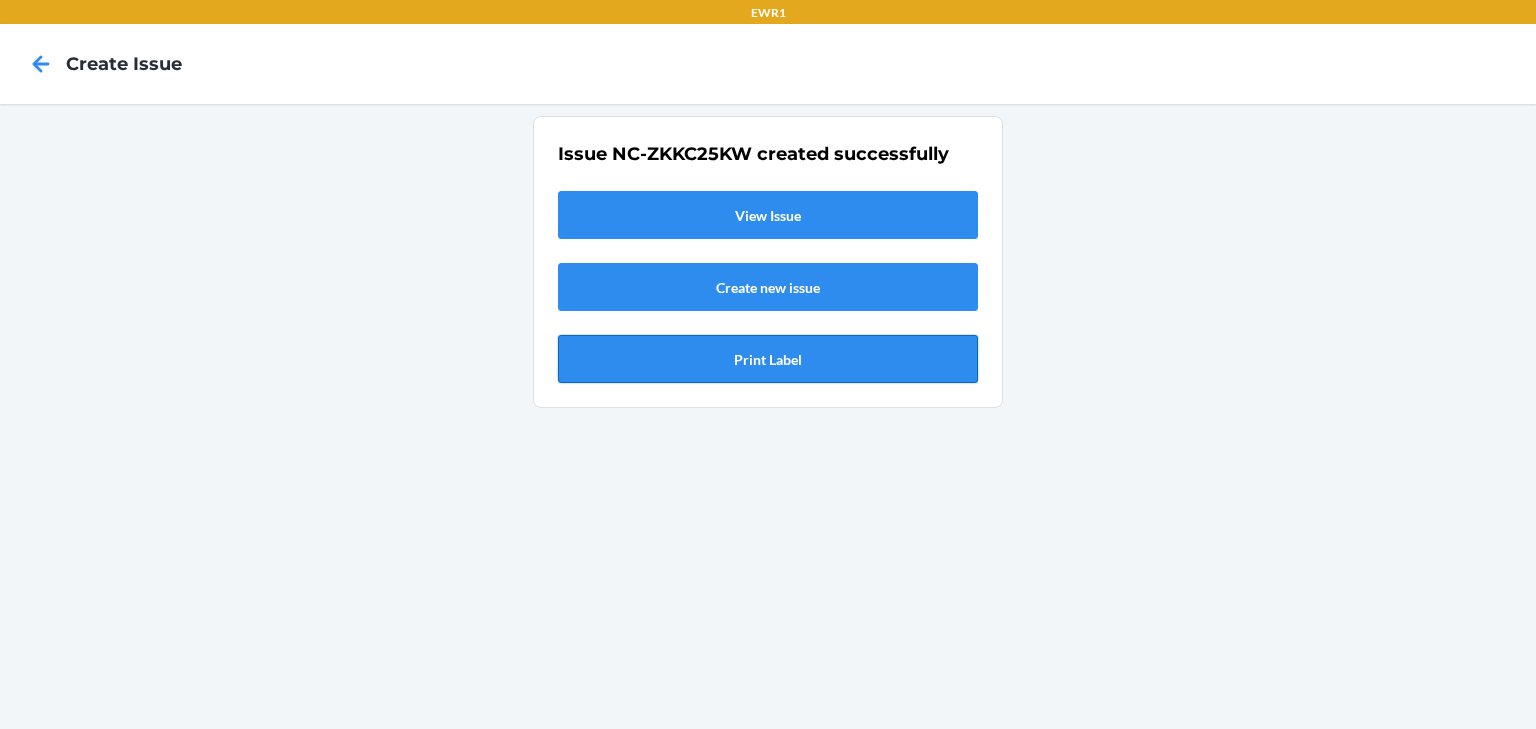 click on "Print Label" at bounding box center [768, 359] 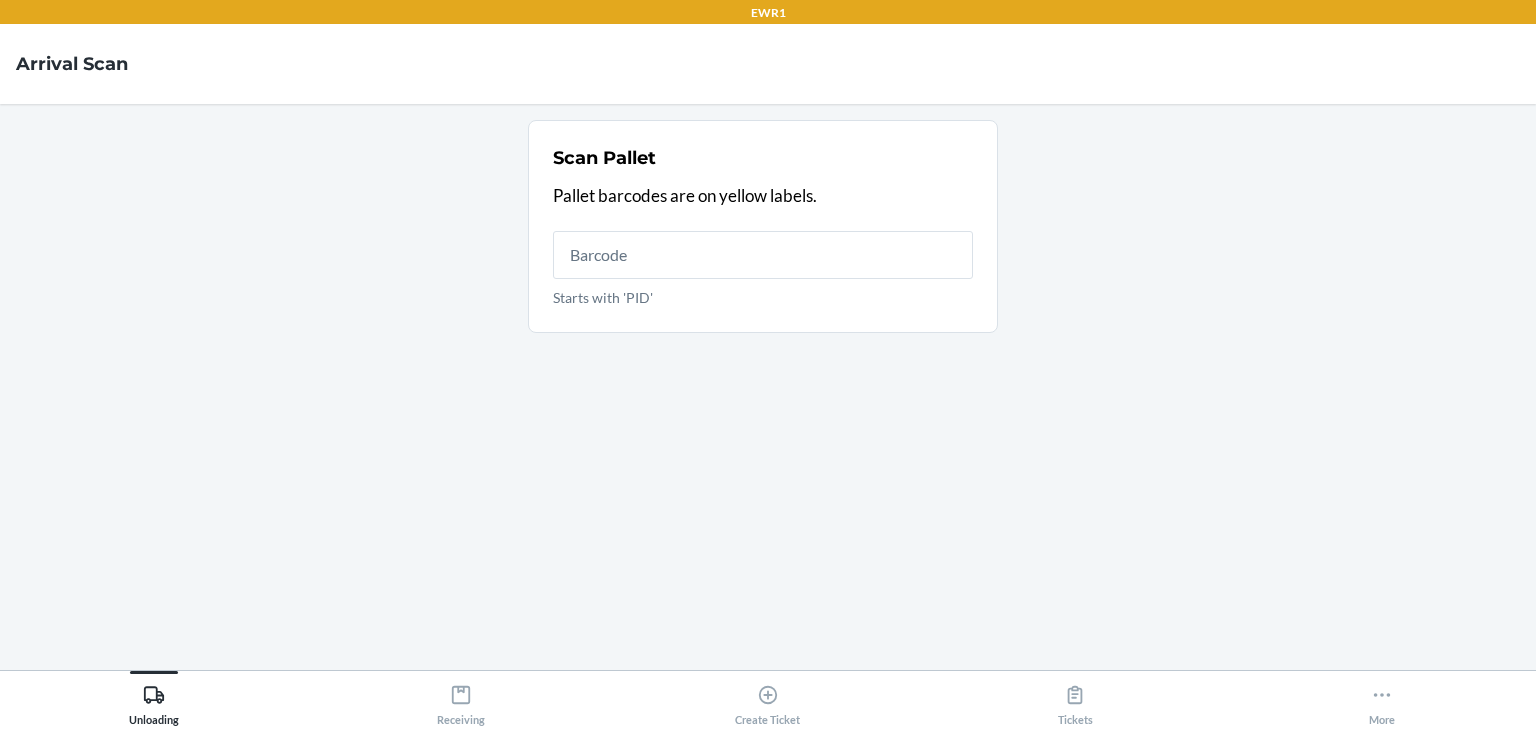 scroll, scrollTop: 0, scrollLeft: 0, axis: both 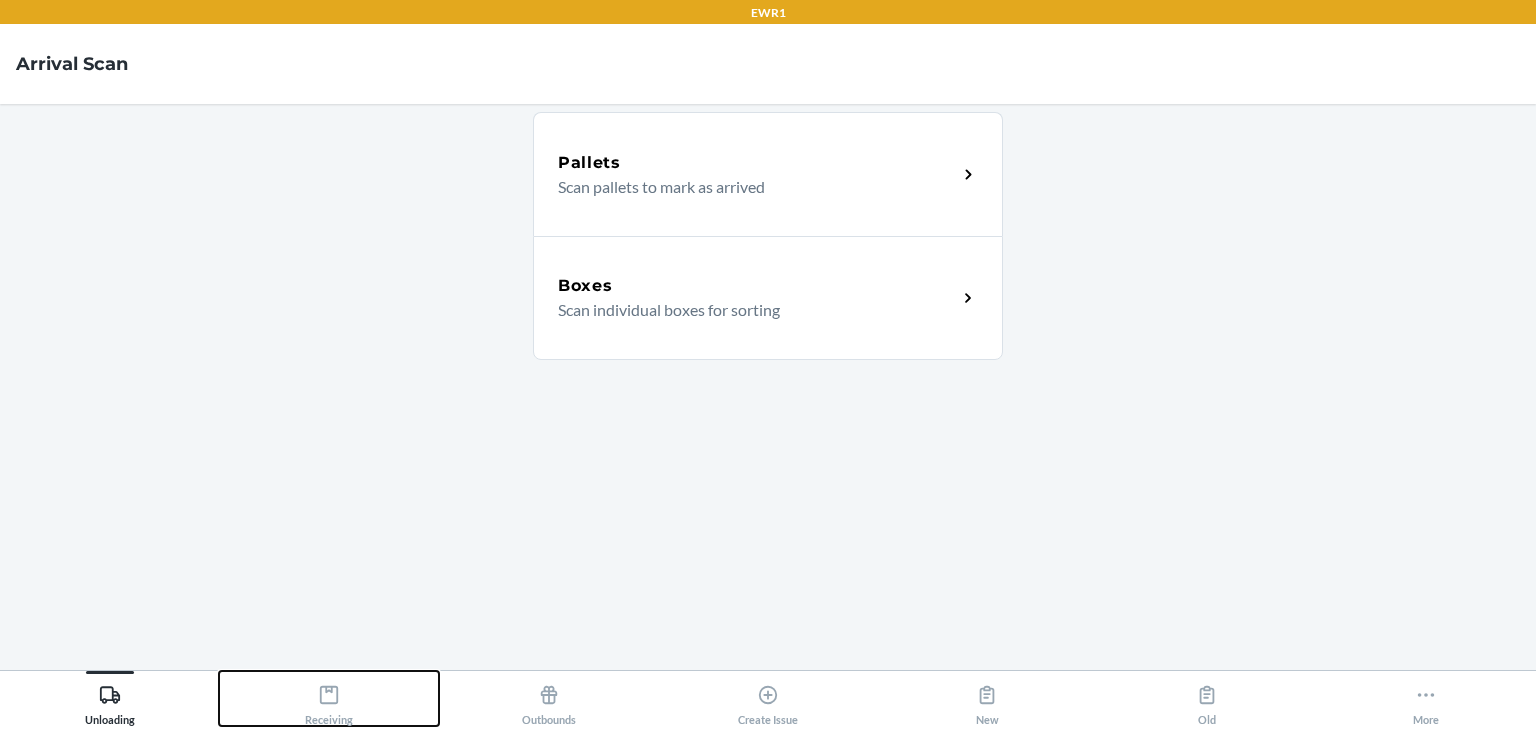 click 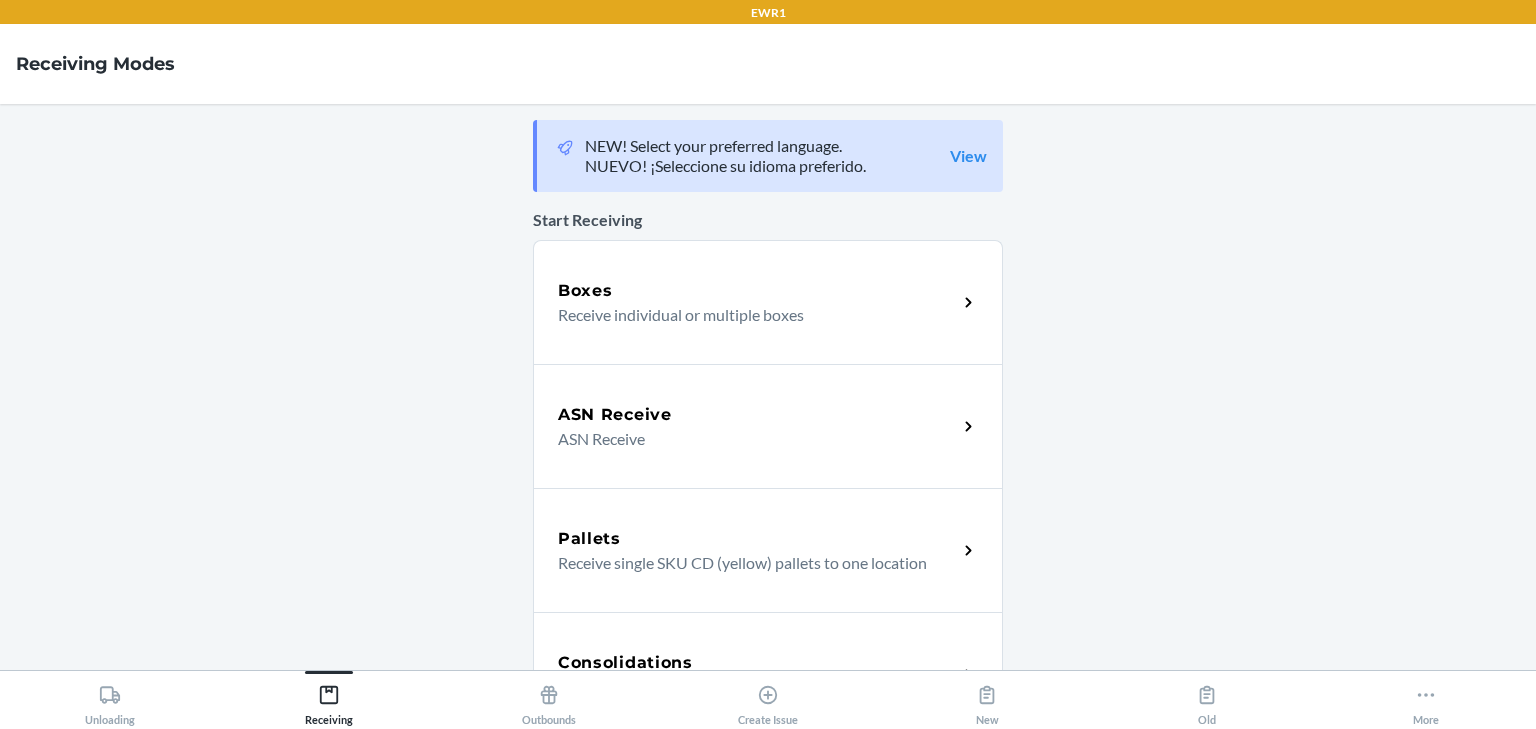 click on "Receive individual or multiple boxes" at bounding box center [749, 315] 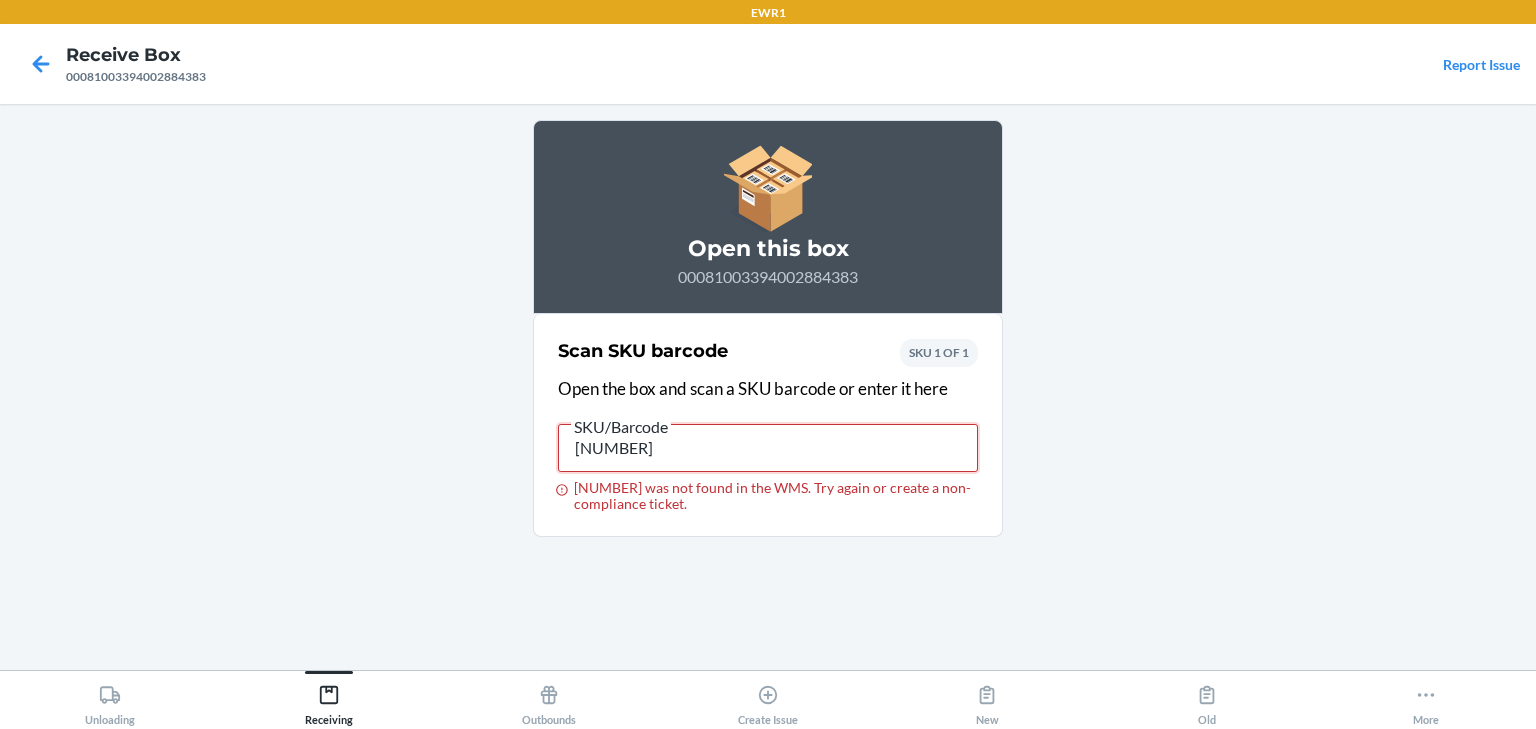 click on "0-00001-50389-0" at bounding box center [768, 448] 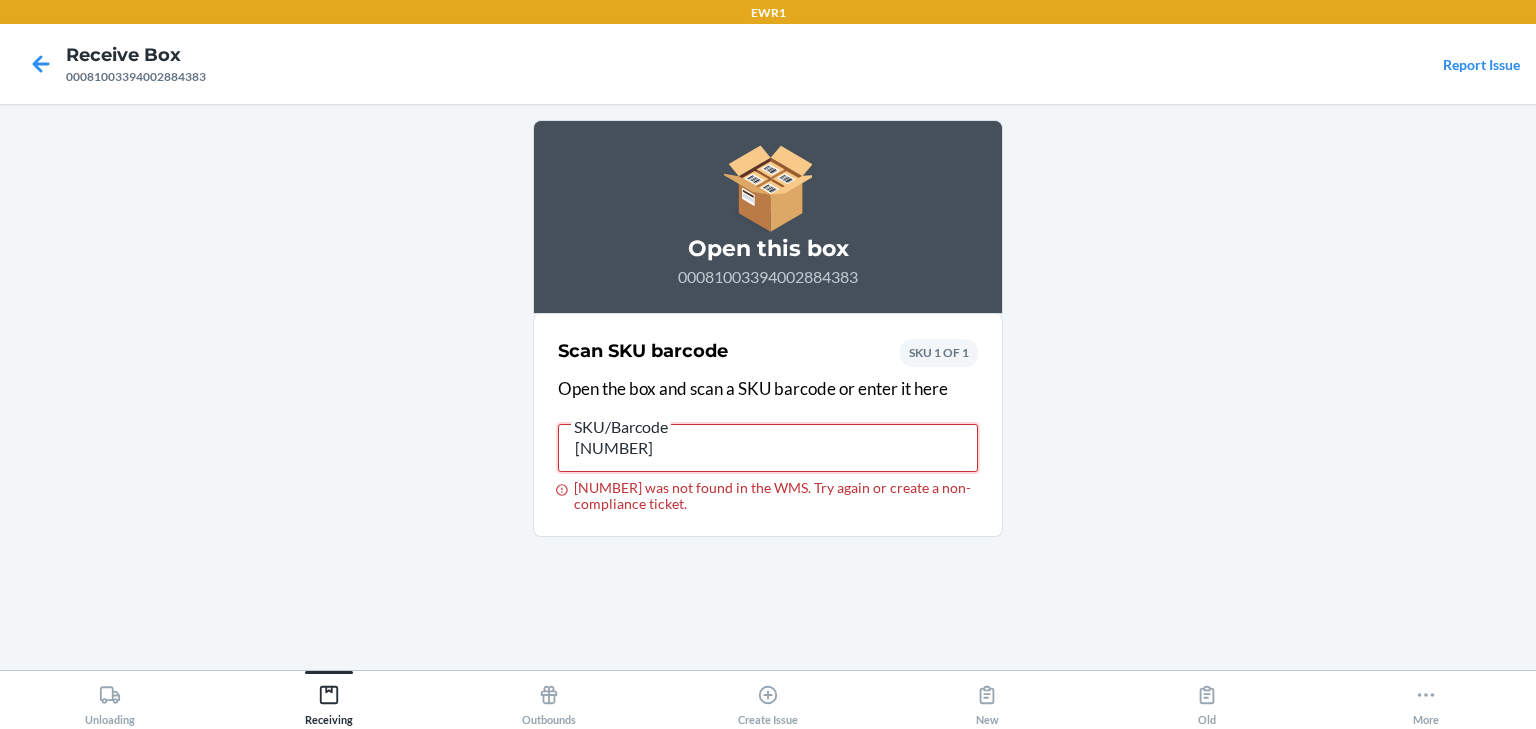 type on "0-00001-50384-5" 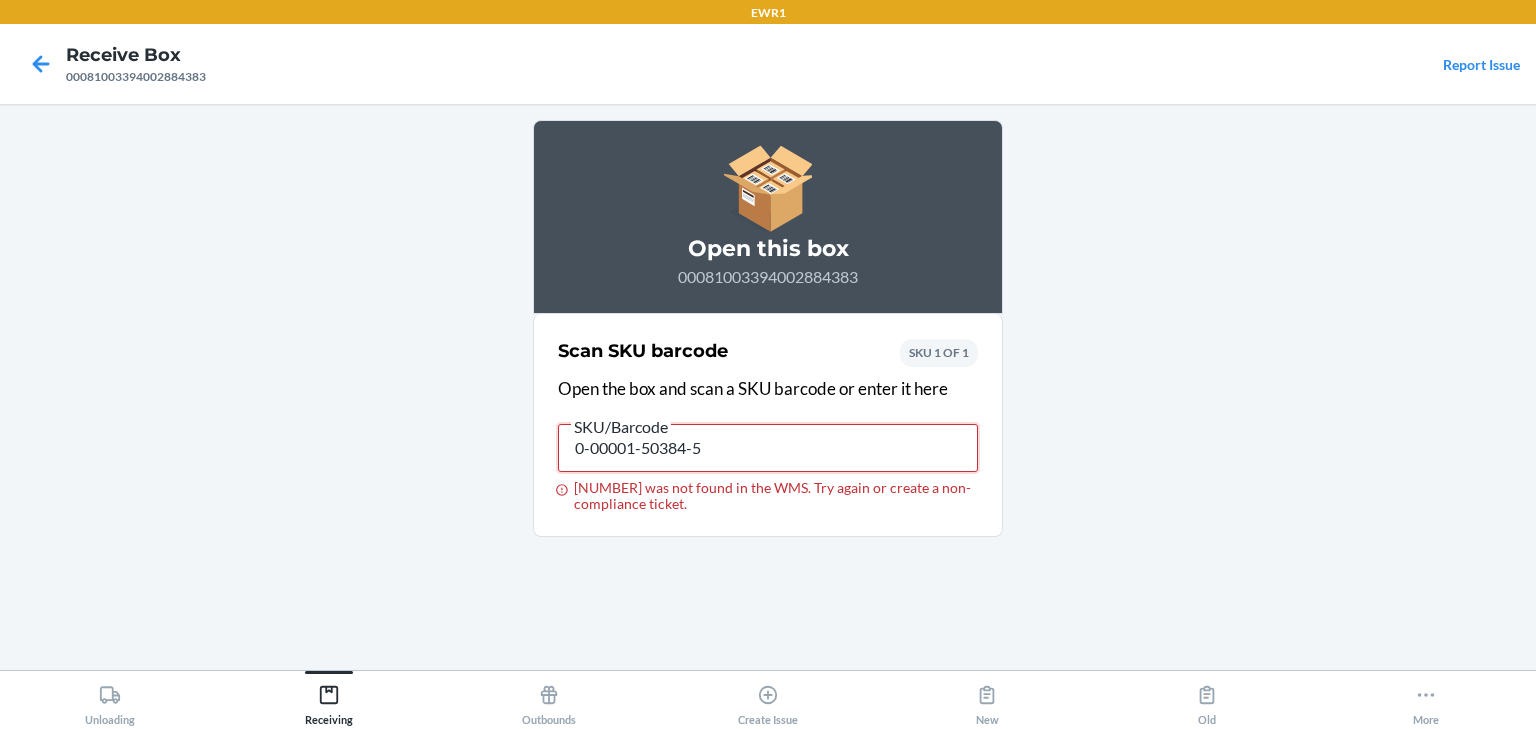 click on "0-00001-50384-5" at bounding box center [768, 448] 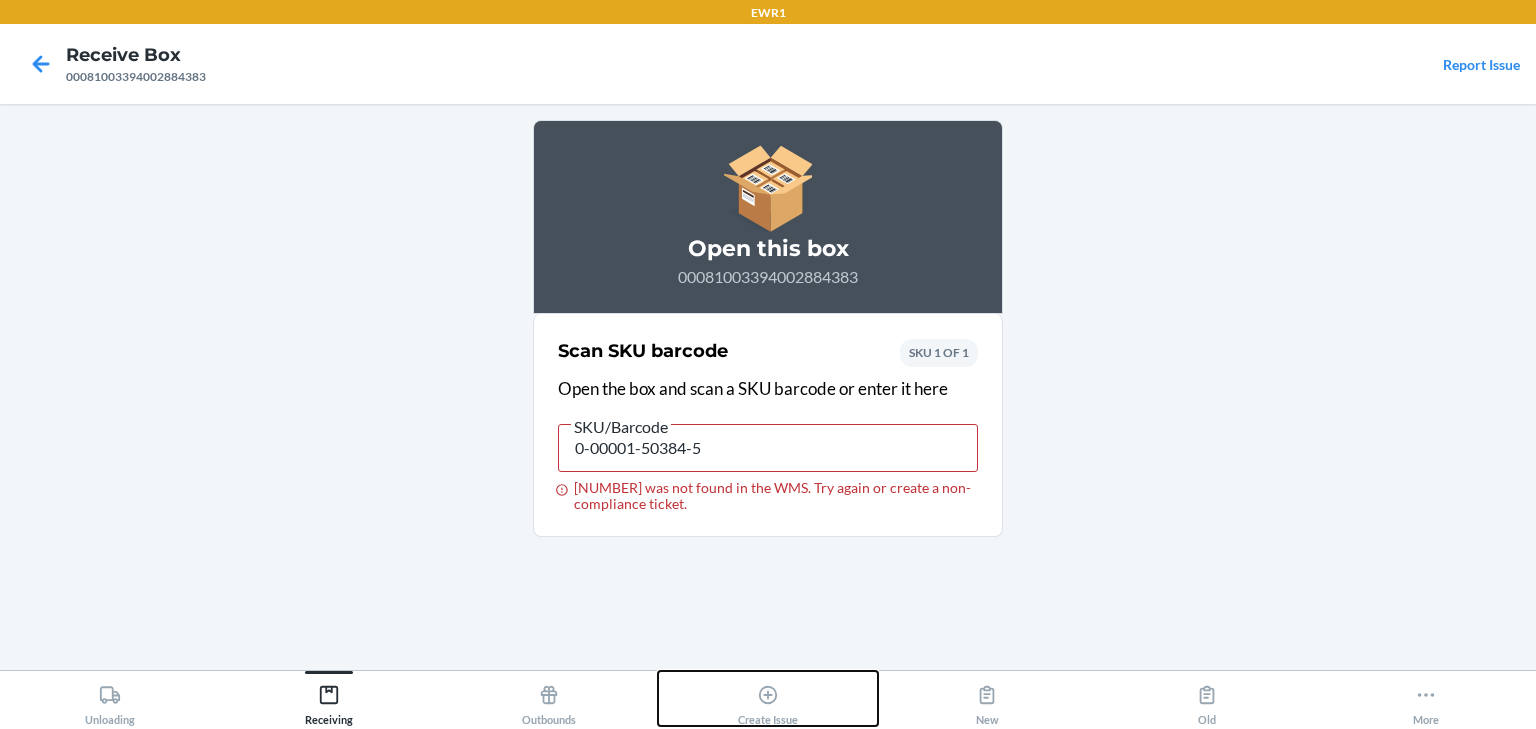 click 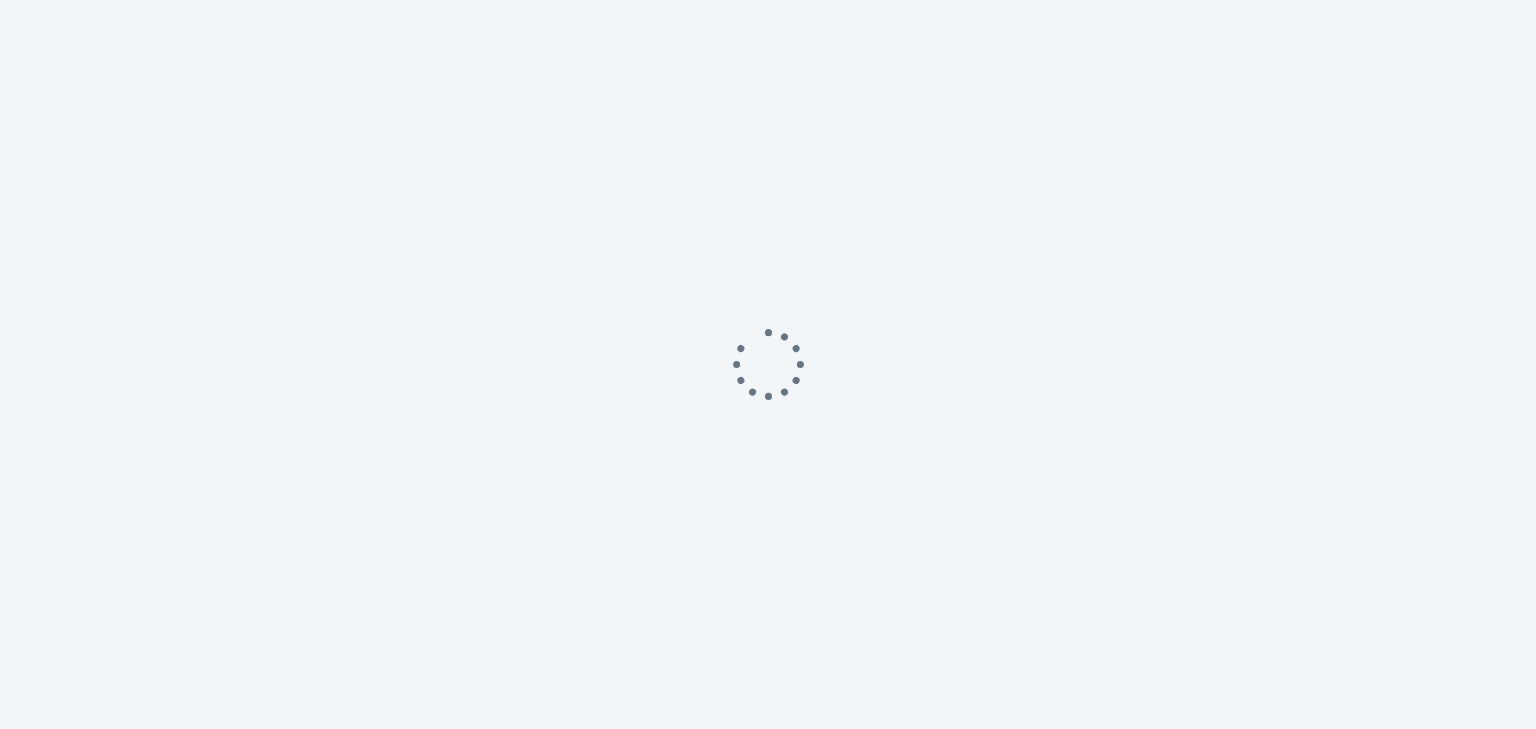 scroll, scrollTop: 0, scrollLeft: 0, axis: both 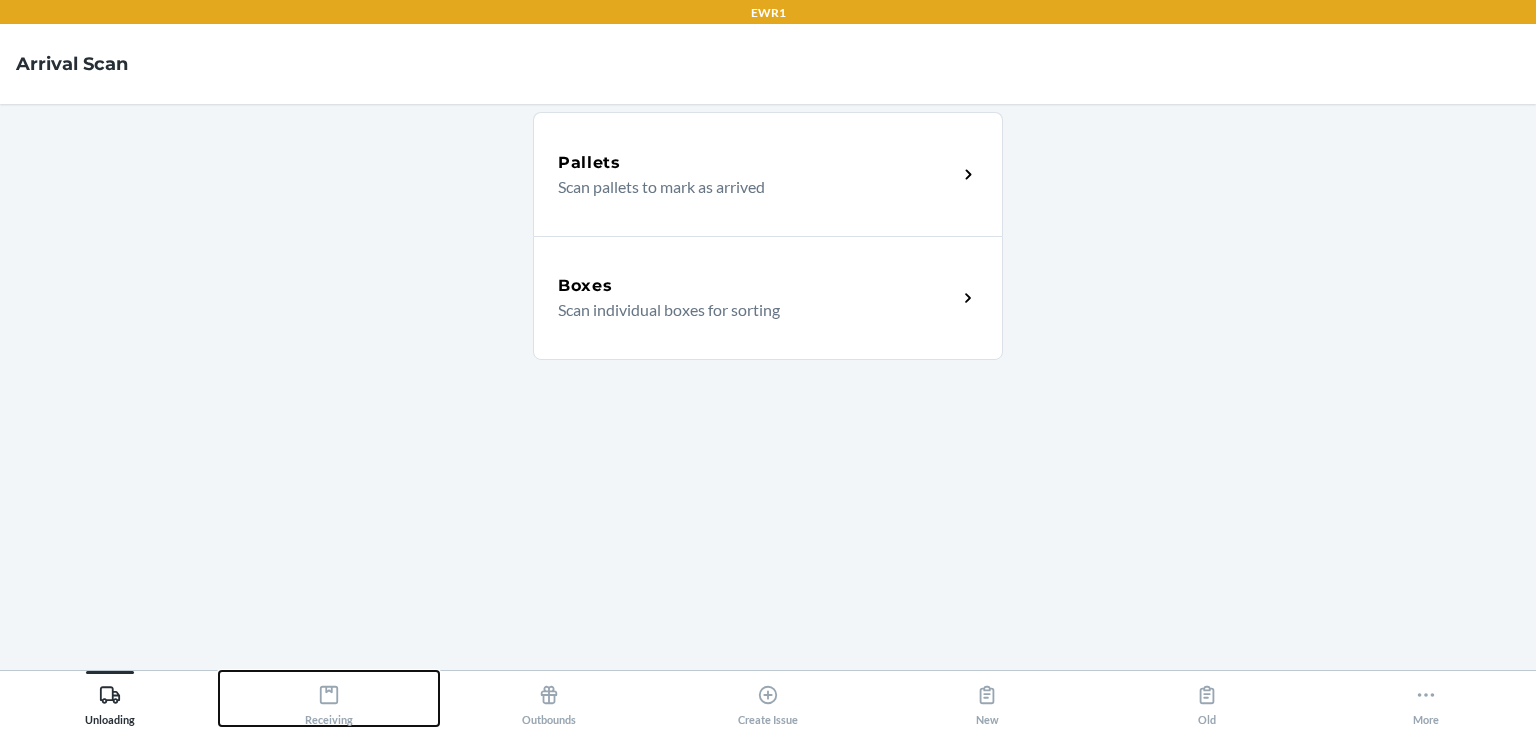click on "Receiving" at bounding box center (329, 701) 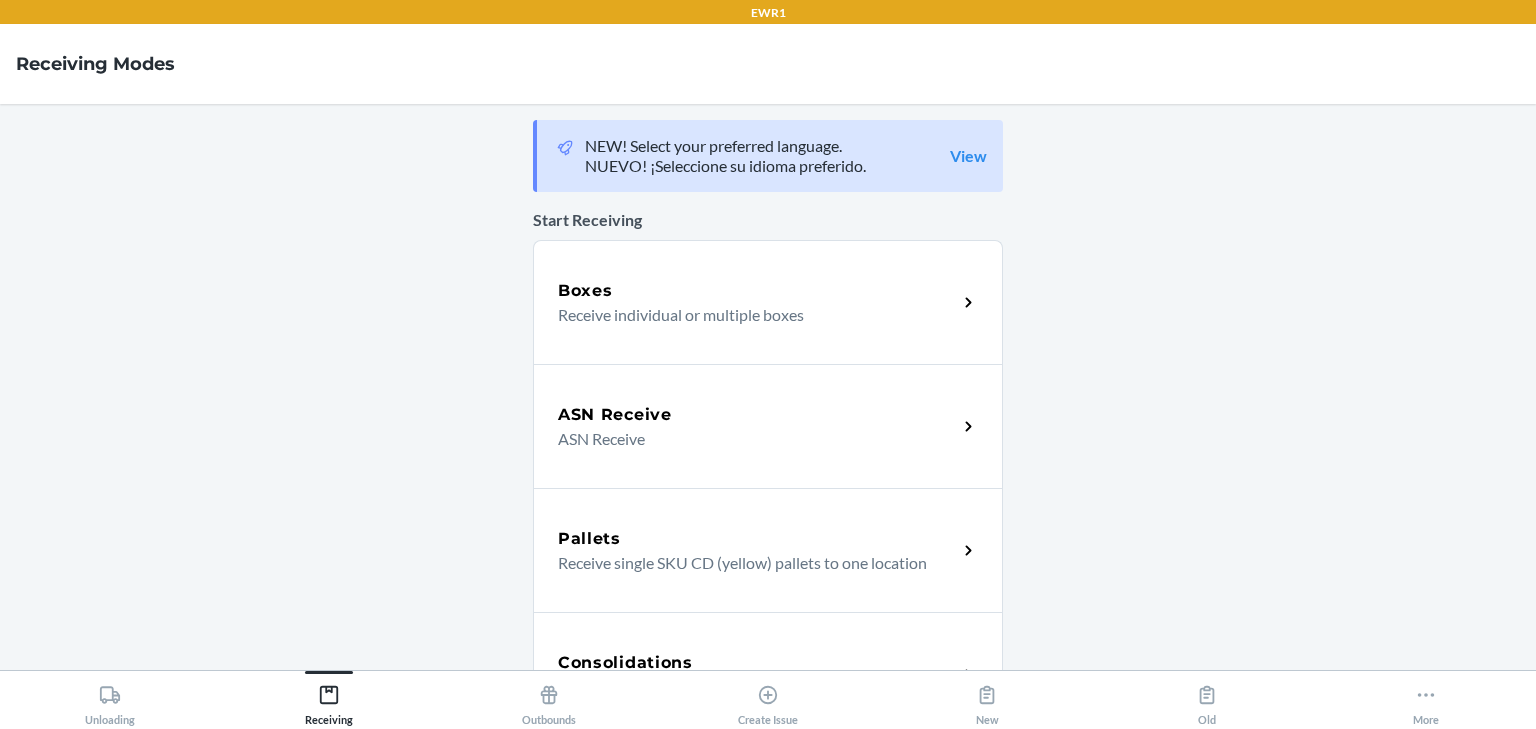 click on "Boxes" at bounding box center [757, 291] 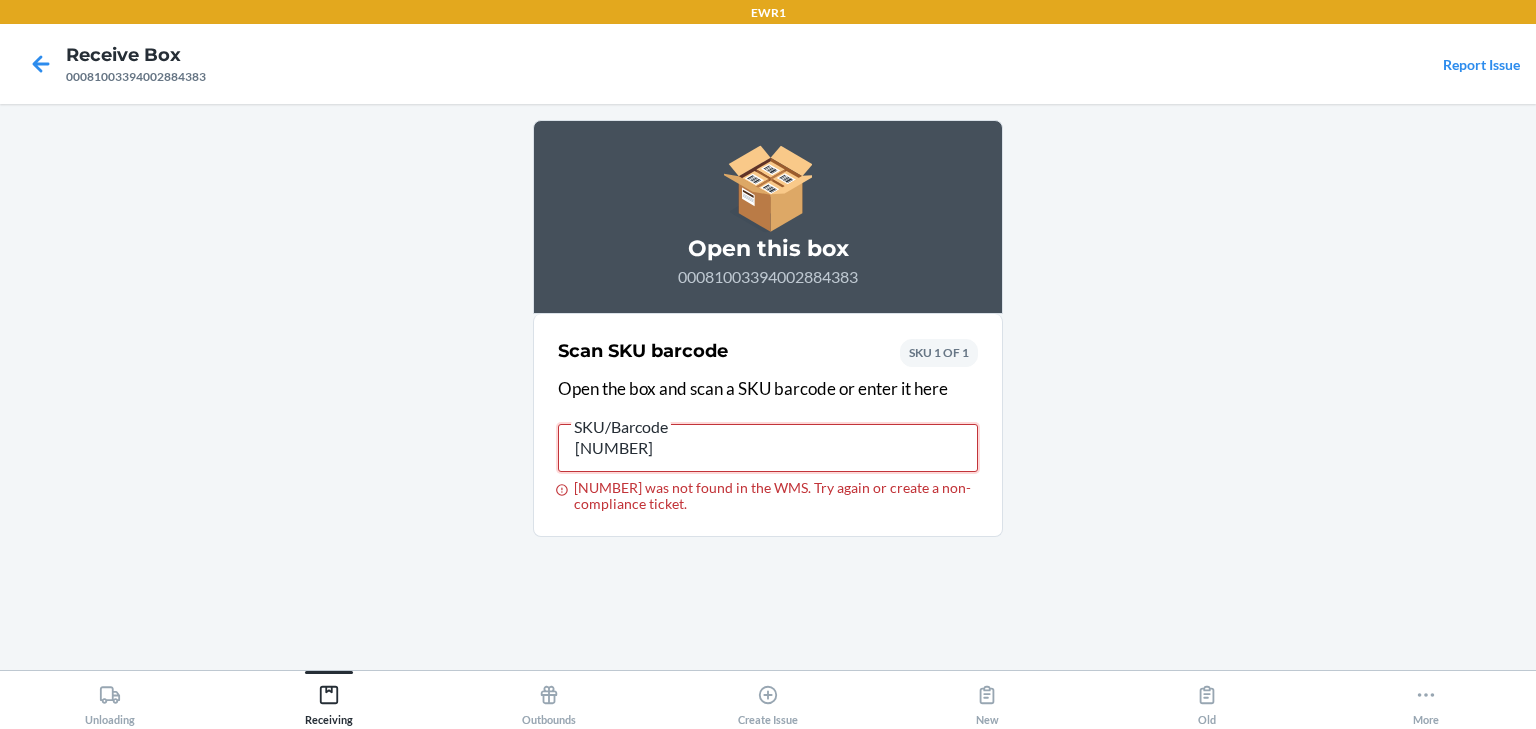 click on "[NUMBER]" at bounding box center [768, 448] 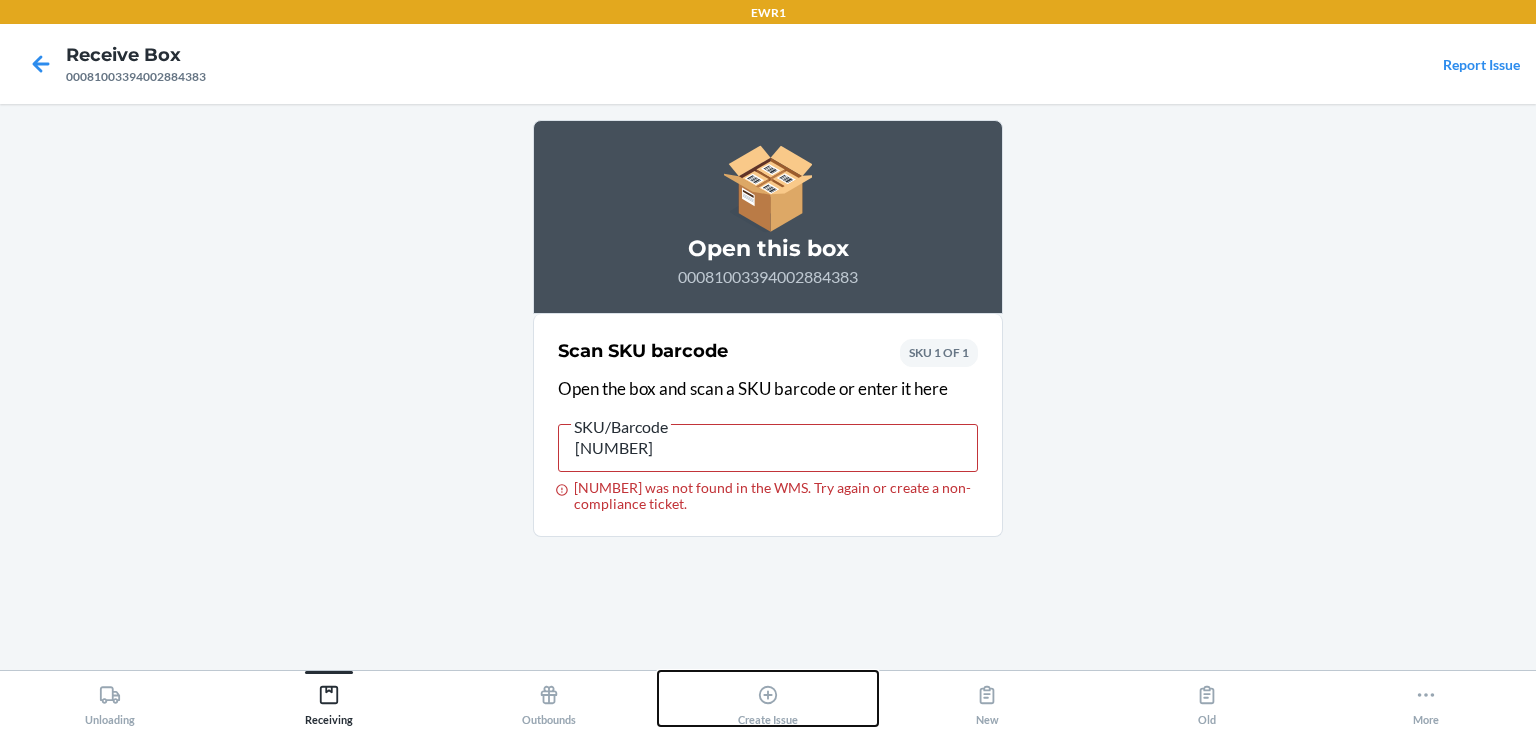 click on "Create Issue" at bounding box center (768, 701) 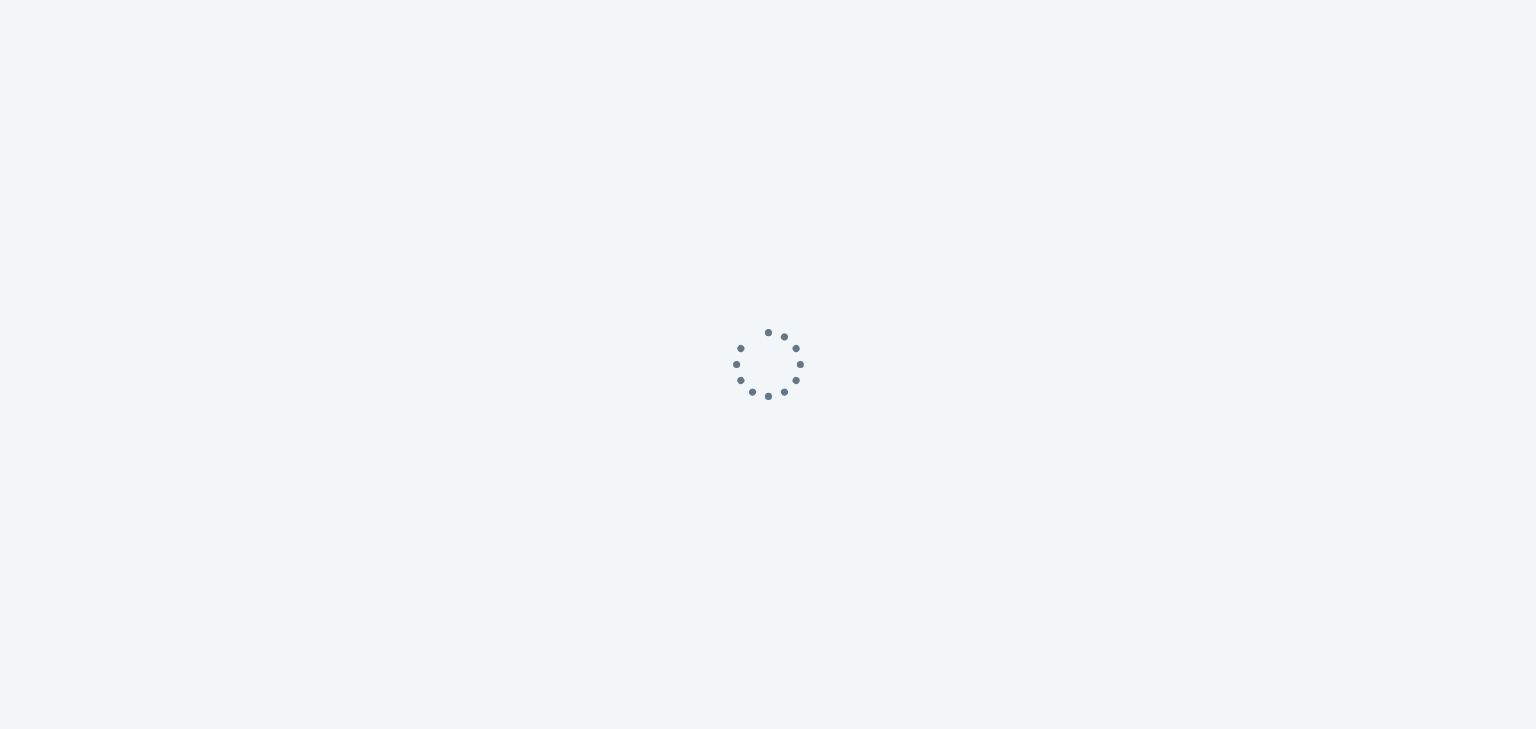 scroll, scrollTop: 0, scrollLeft: 0, axis: both 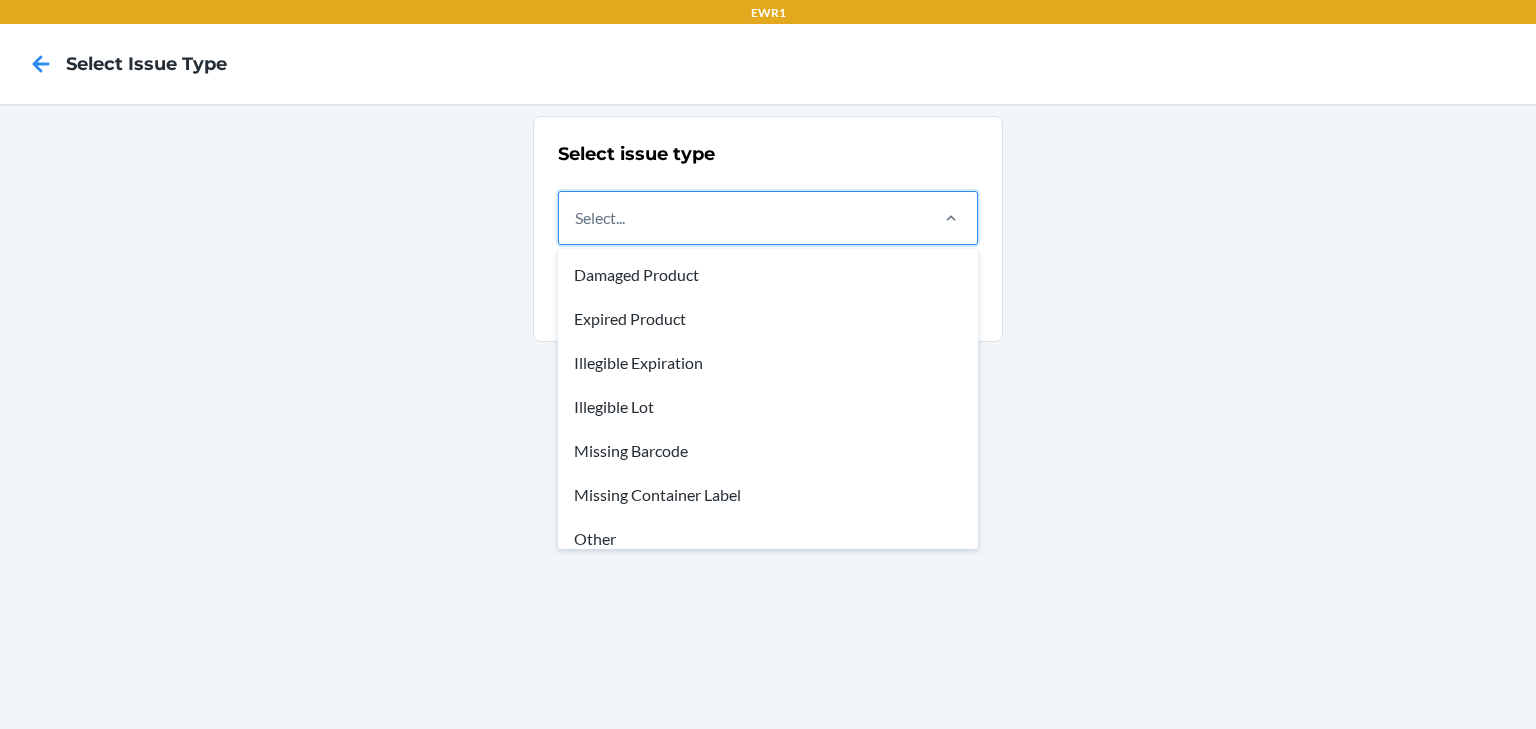 drag, startPoint x: 776, startPoint y: 221, endPoint x: 764, endPoint y: 206, distance: 19.209373 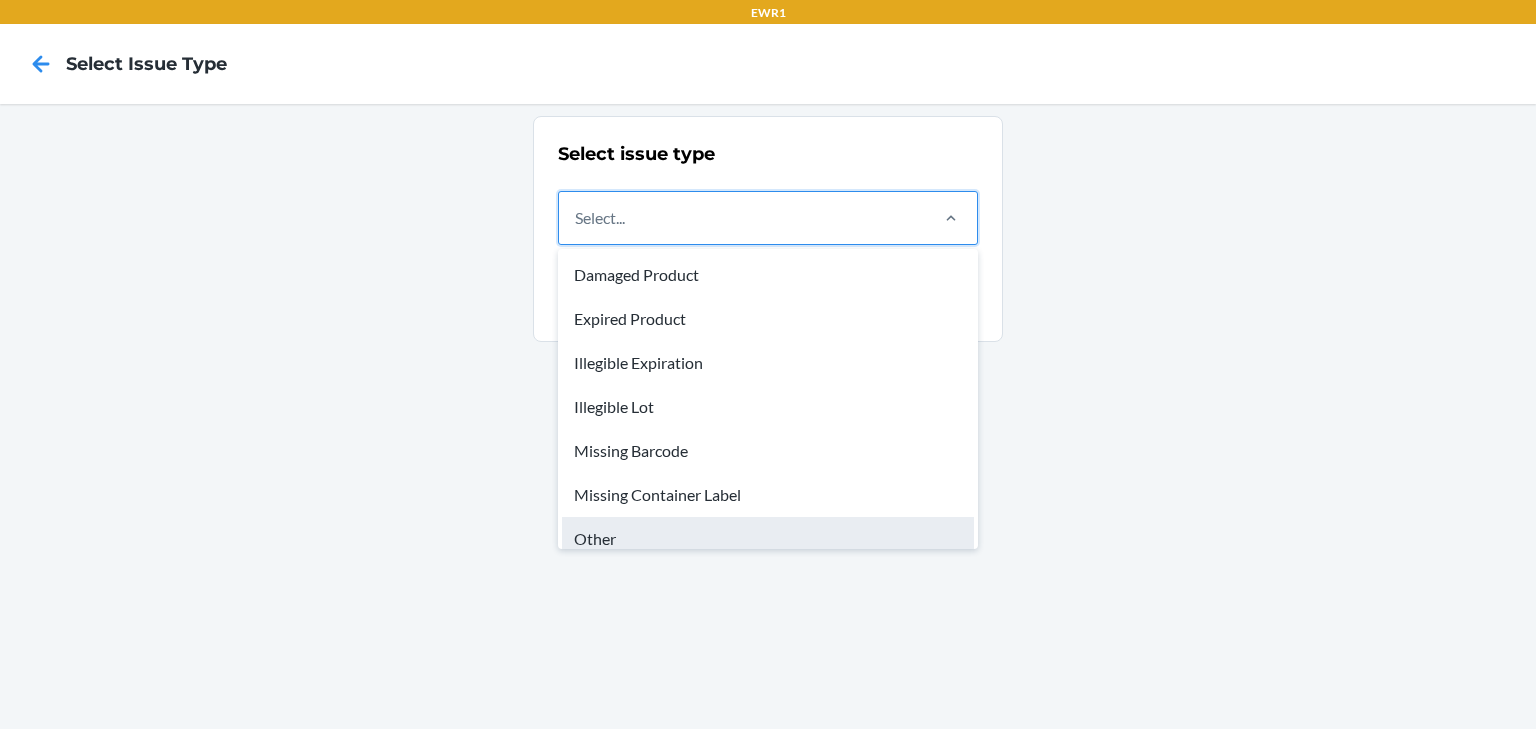 scroll, scrollTop: 60, scrollLeft: 0, axis: vertical 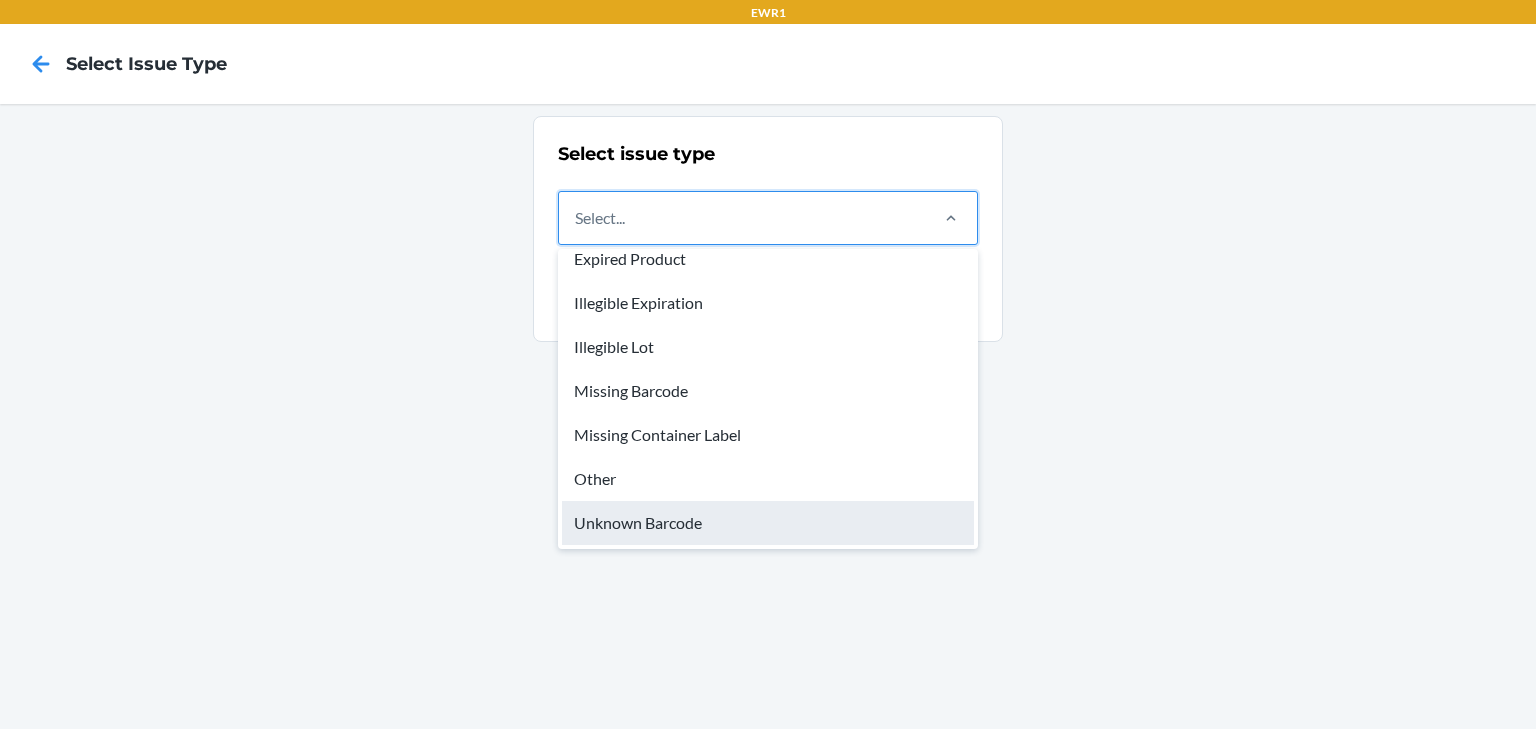 click on "Unknown Barcode" at bounding box center [768, 523] 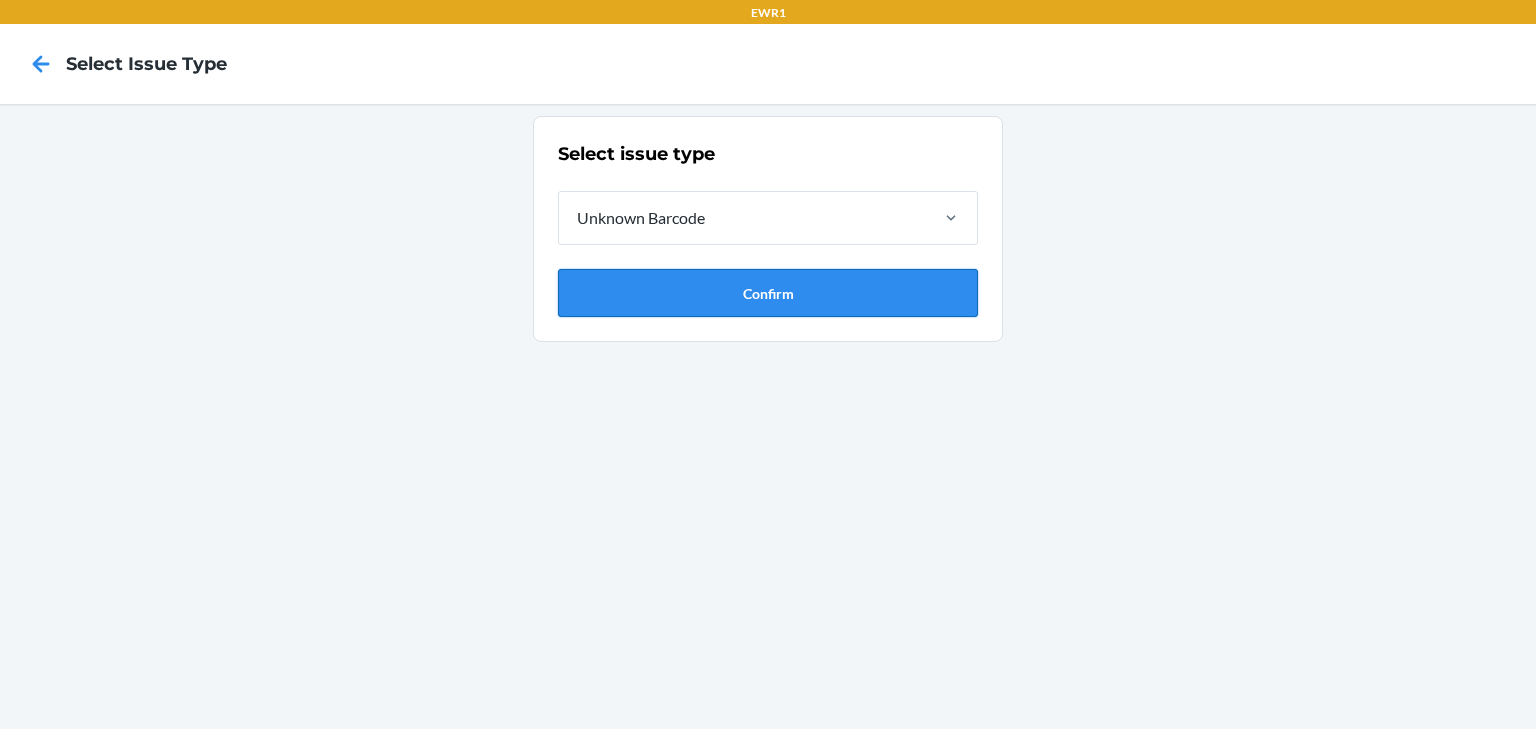 click on "Confirm" at bounding box center (768, 293) 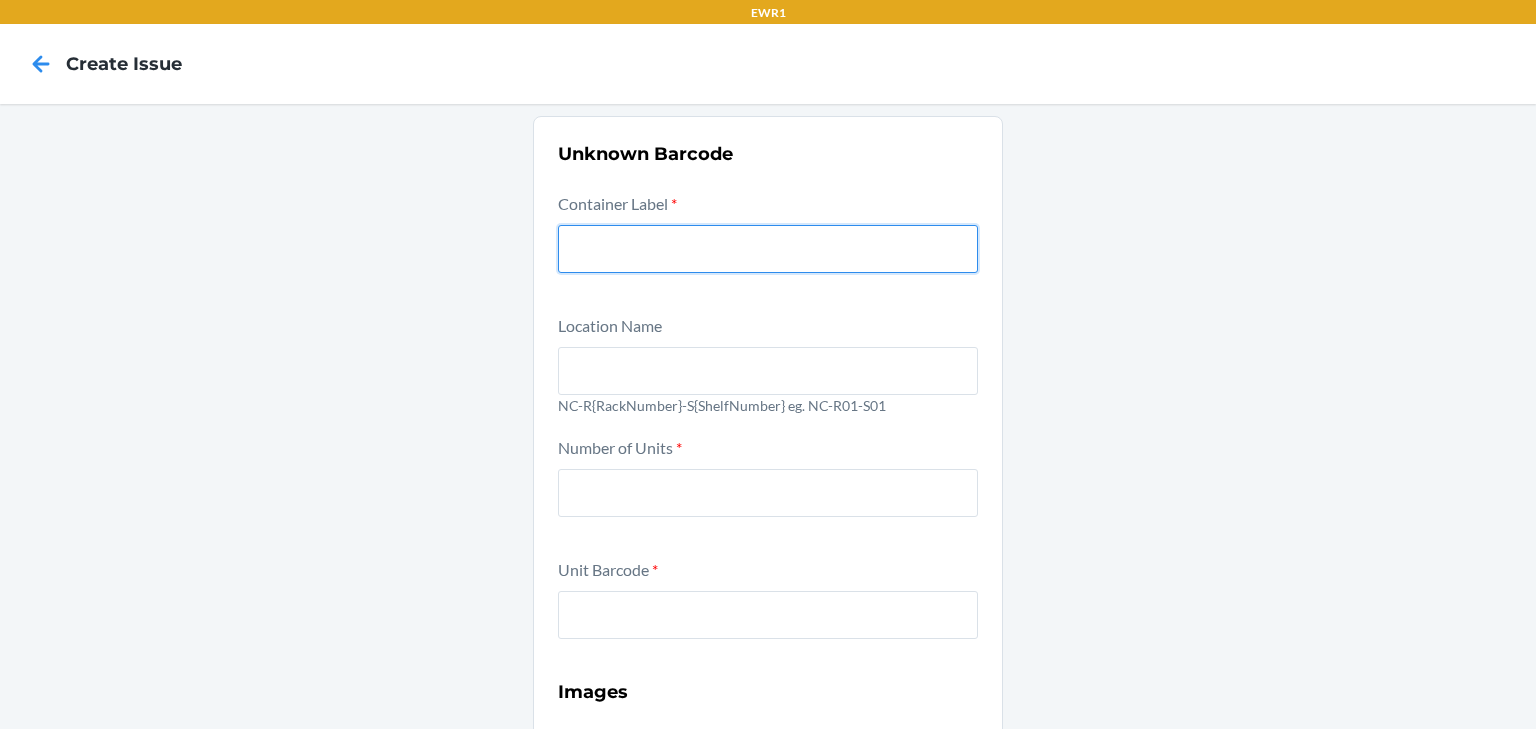 click at bounding box center [768, 249] 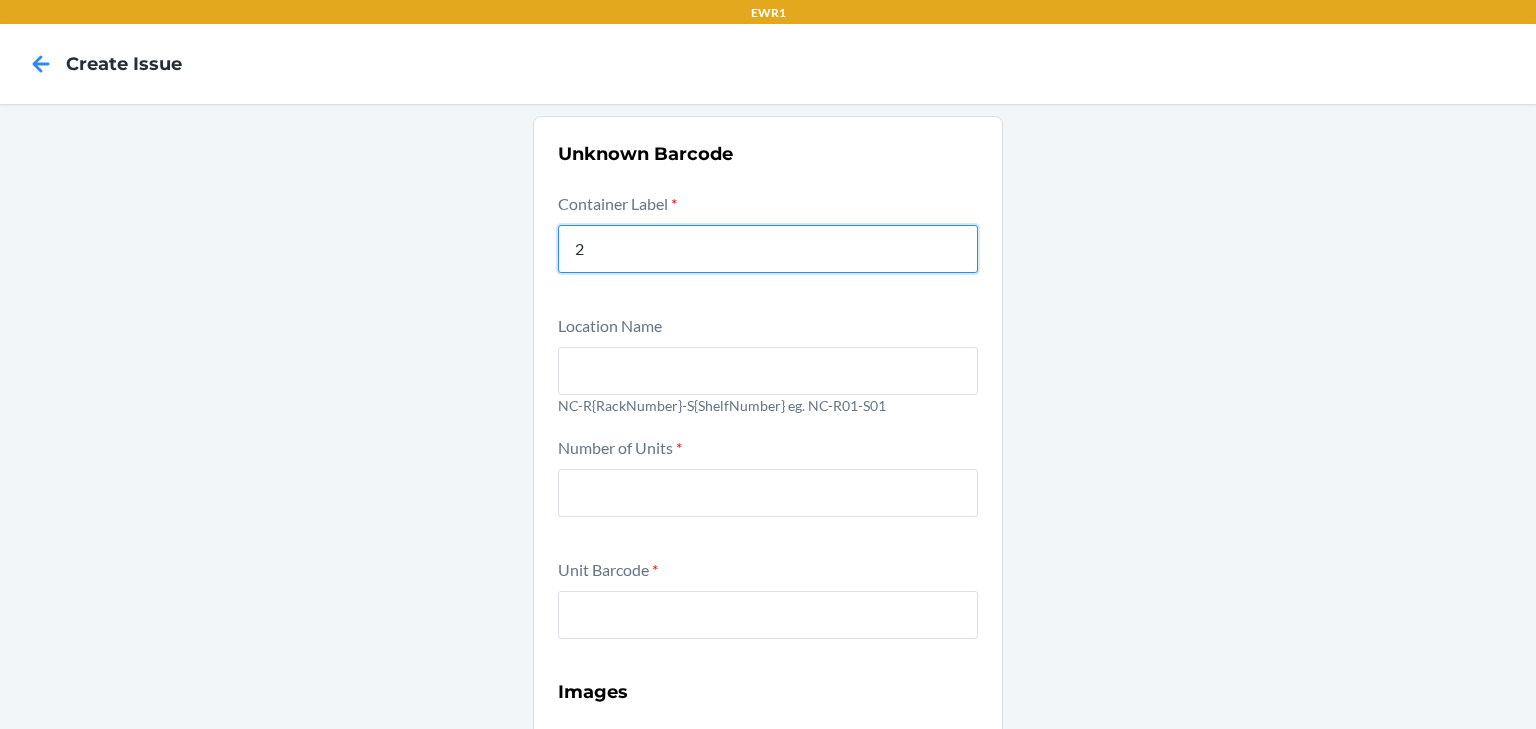 click on "Submit" at bounding box center (768, 1140) 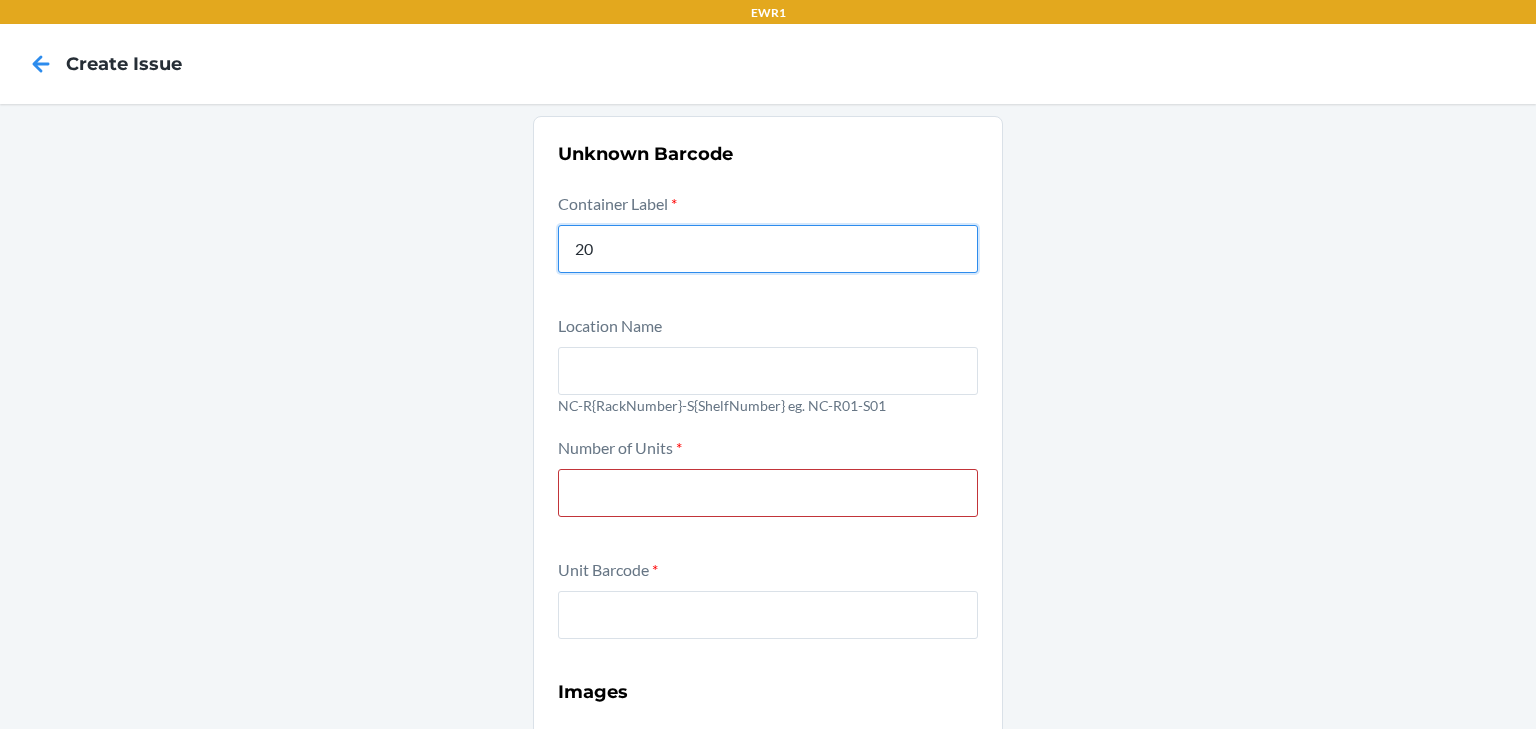 click on "20" at bounding box center [768, 249] 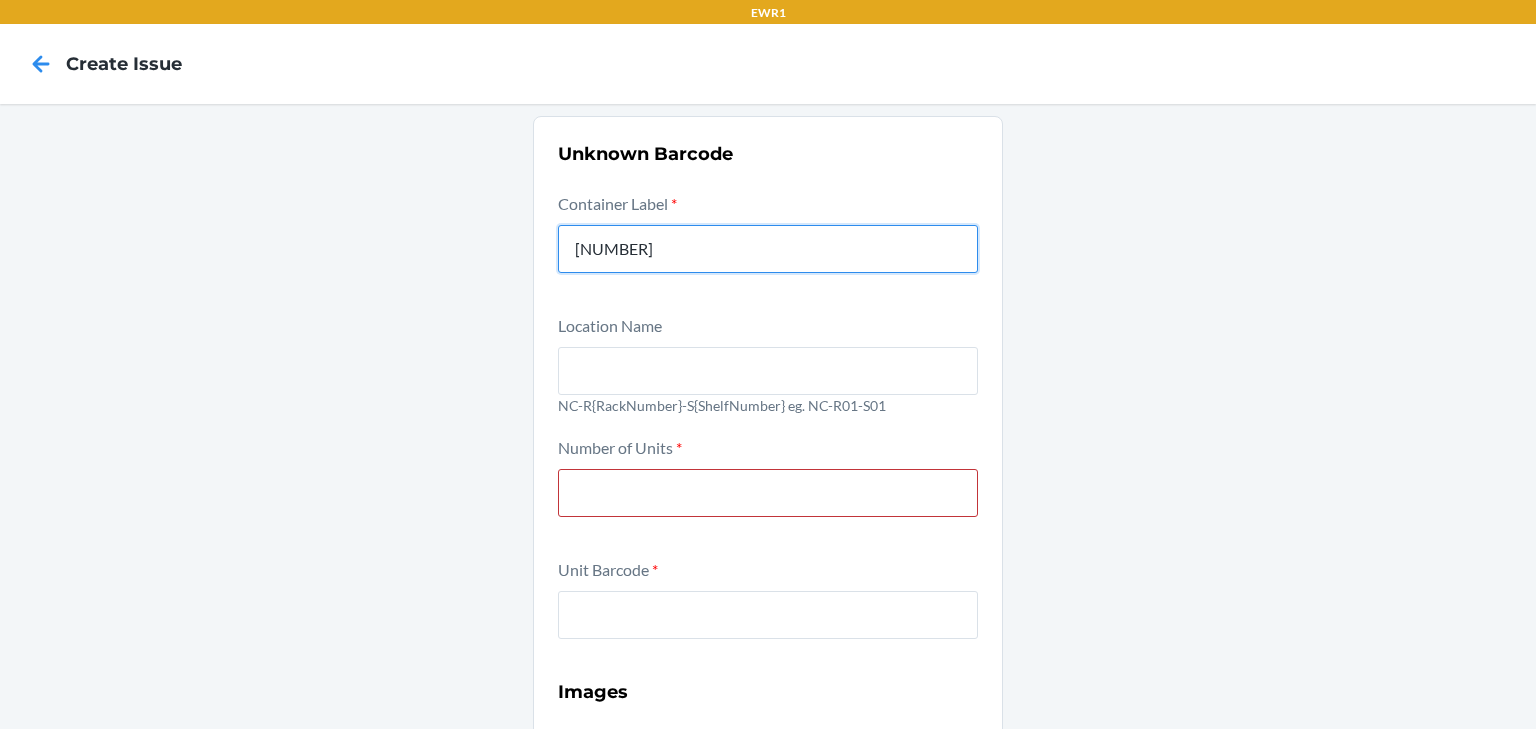 type on "00081003394002884383" 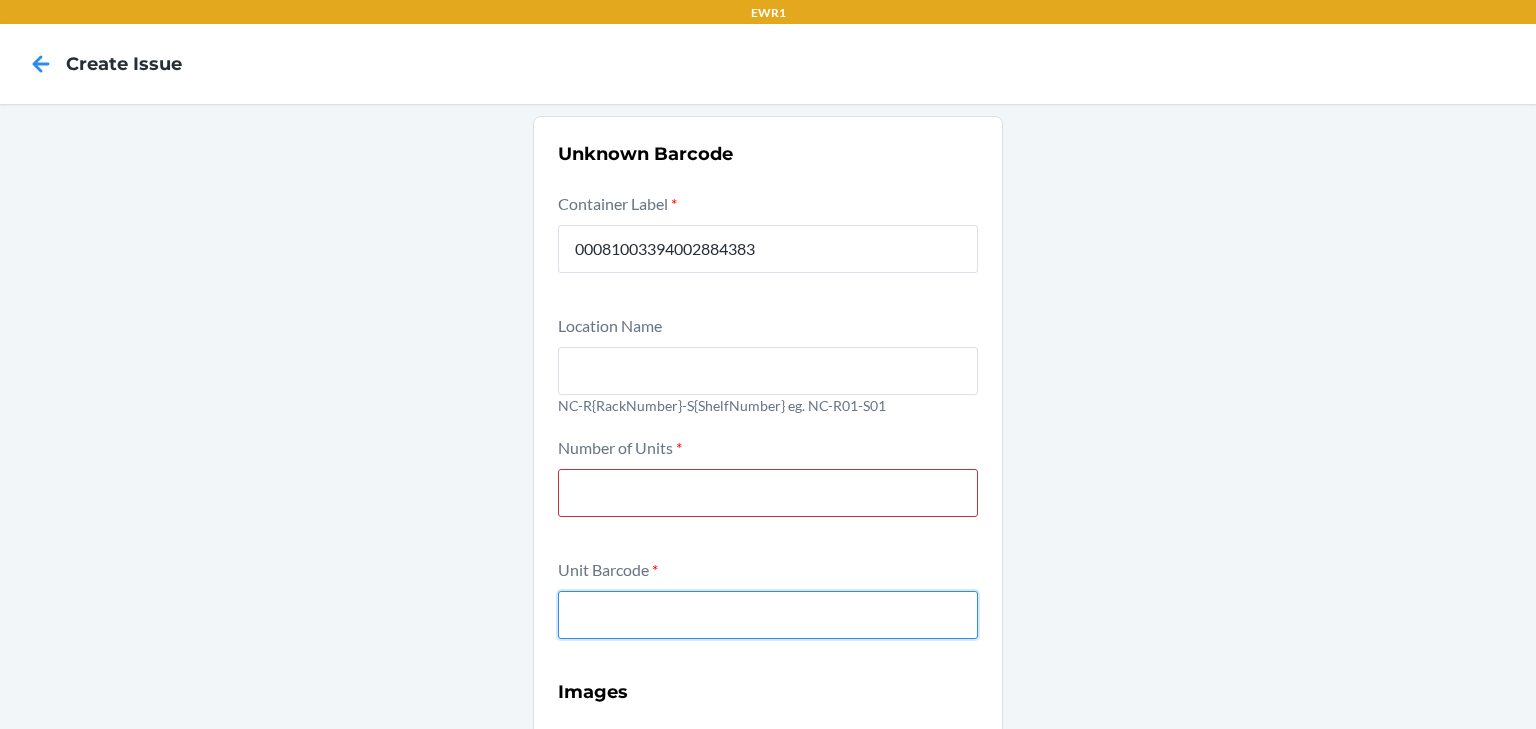 click at bounding box center (768, 615) 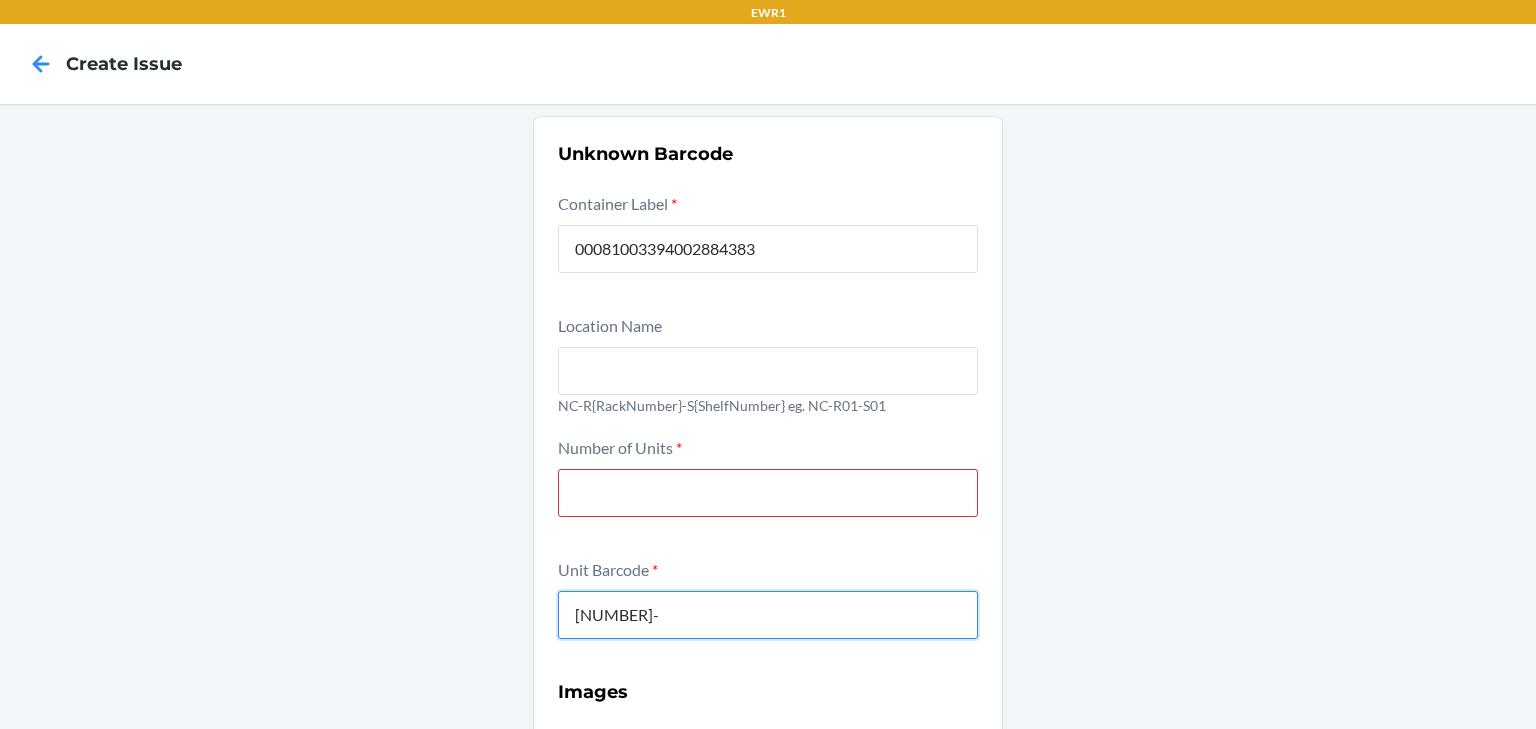 type on "0-00001-50384-5" 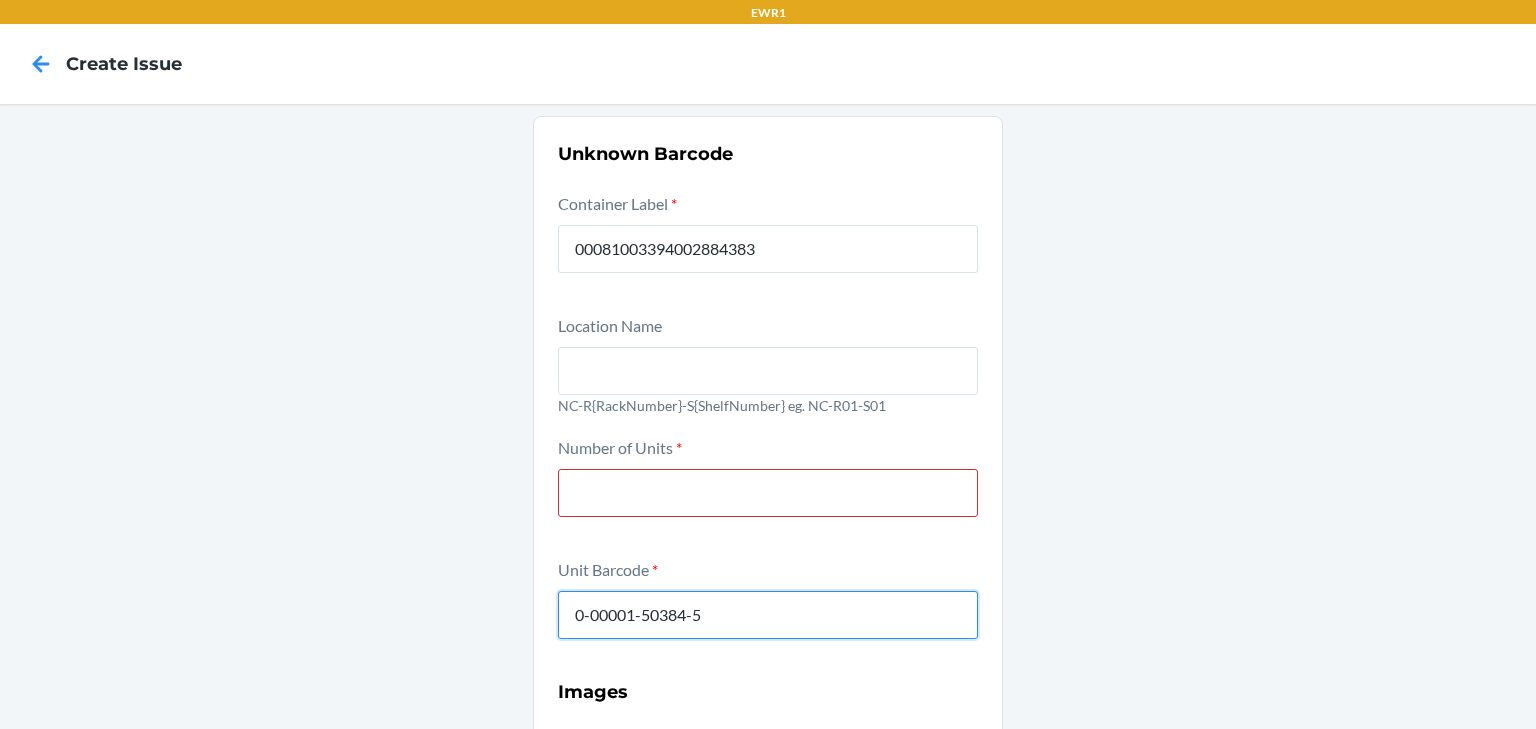 click on "Submit" at bounding box center [768, 1140] 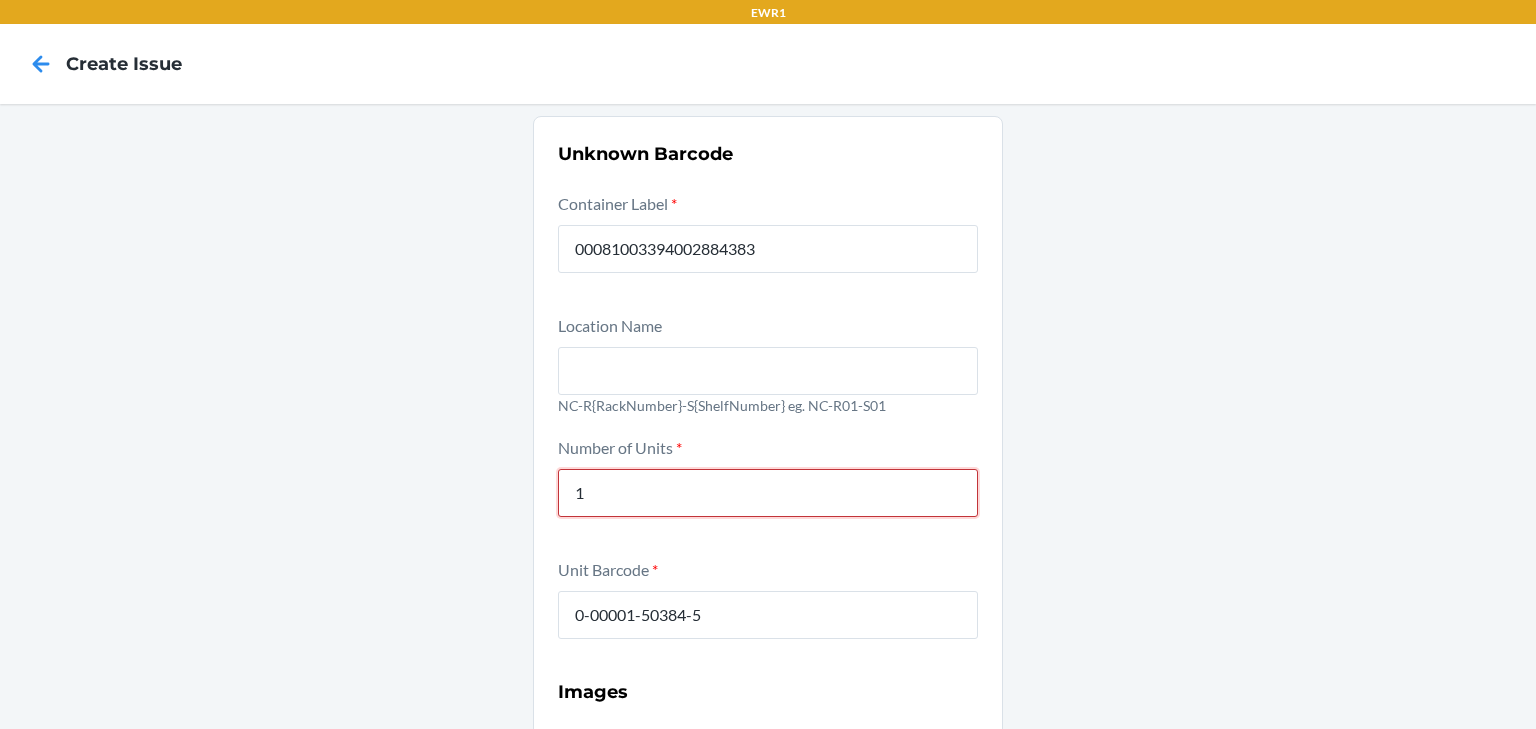 type on "1" 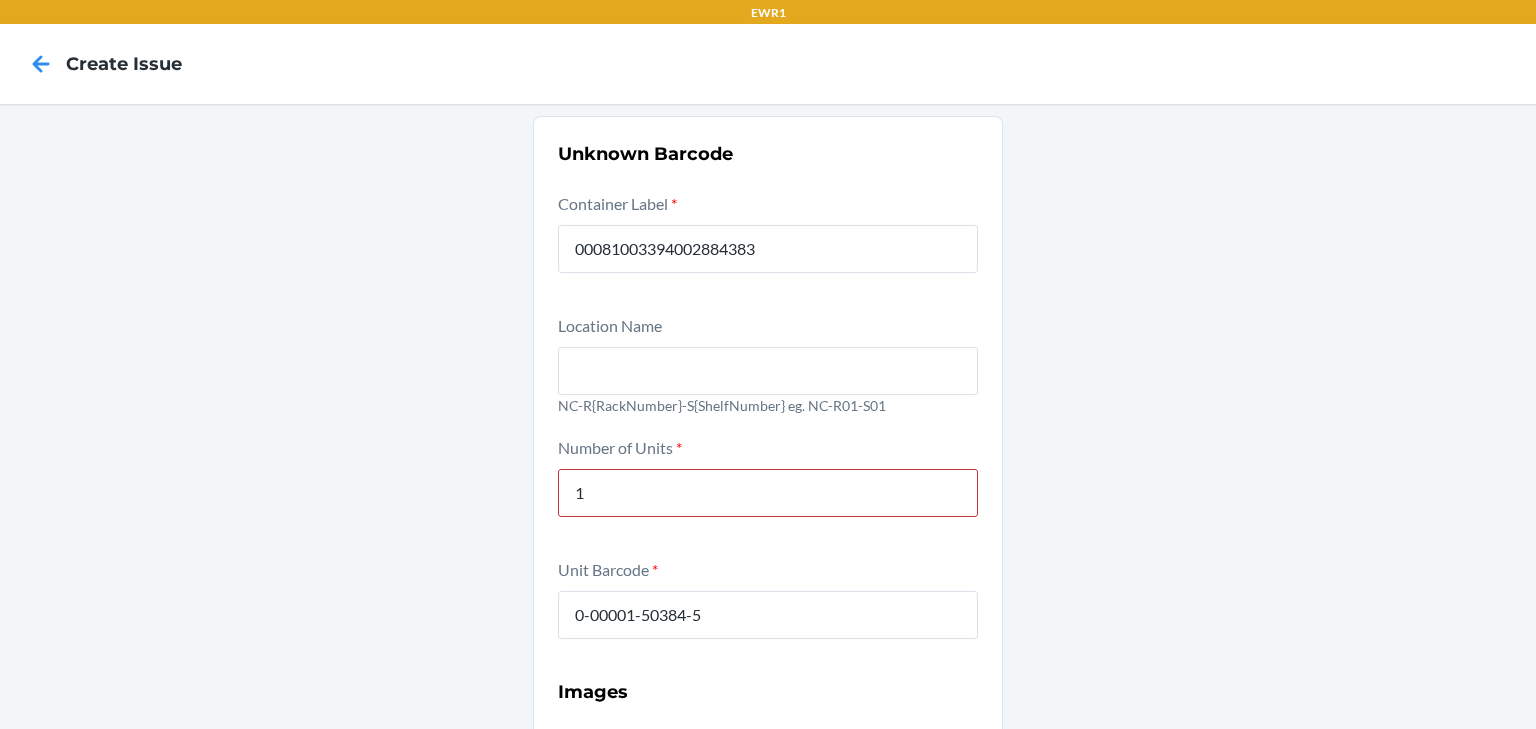 click on "Unknown Barcode Container Label   * 00081003394002884383 Location Name   NC-R{RackNumber}-S{ShelfNumber} eg. NC-R01-S01 Number of Units   * 1 Unit Barcode   * 0-00001-50384-5 Images Front of unit   * Back of unit   * Unit barcode   * Submit" at bounding box center (768, 652) 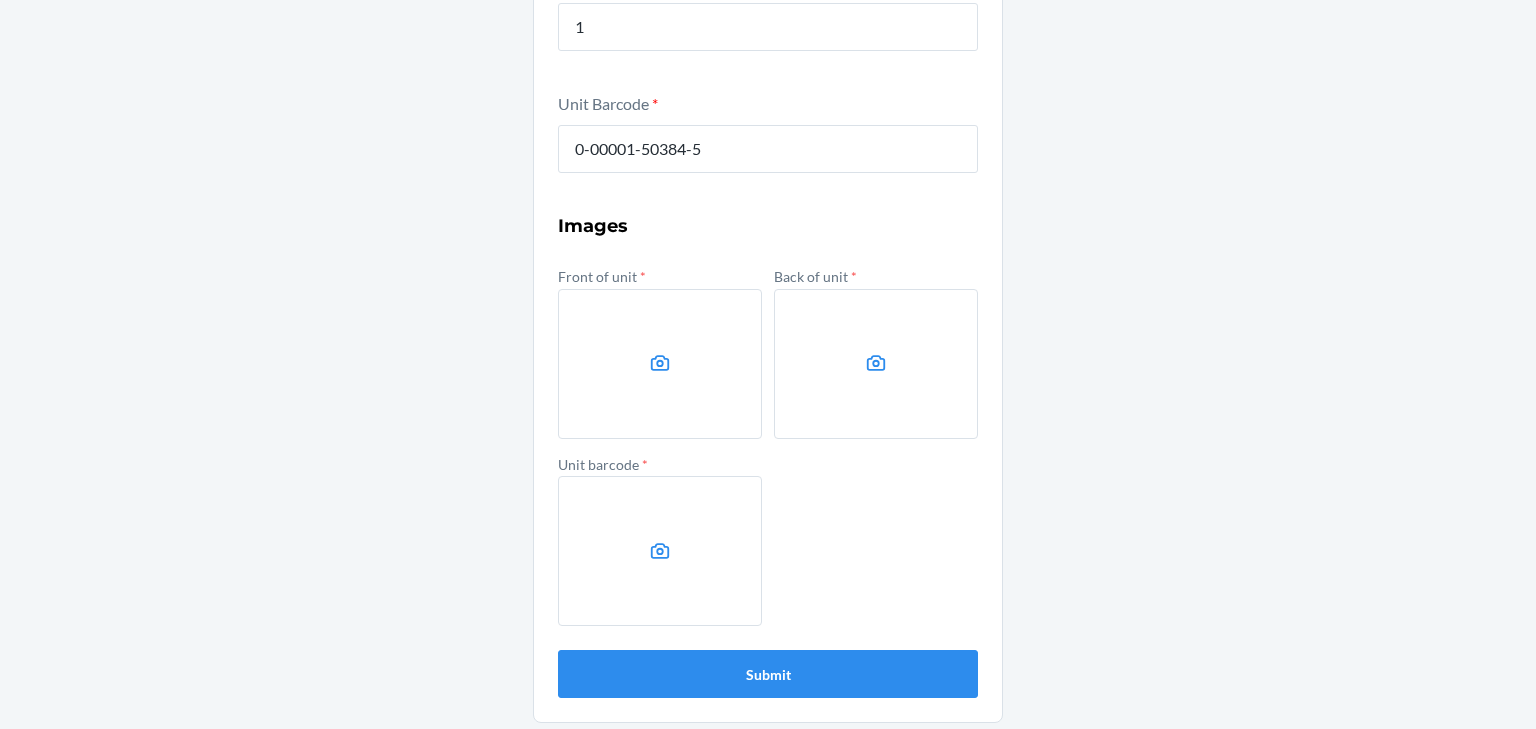 scroll, scrollTop: 472, scrollLeft: 0, axis: vertical 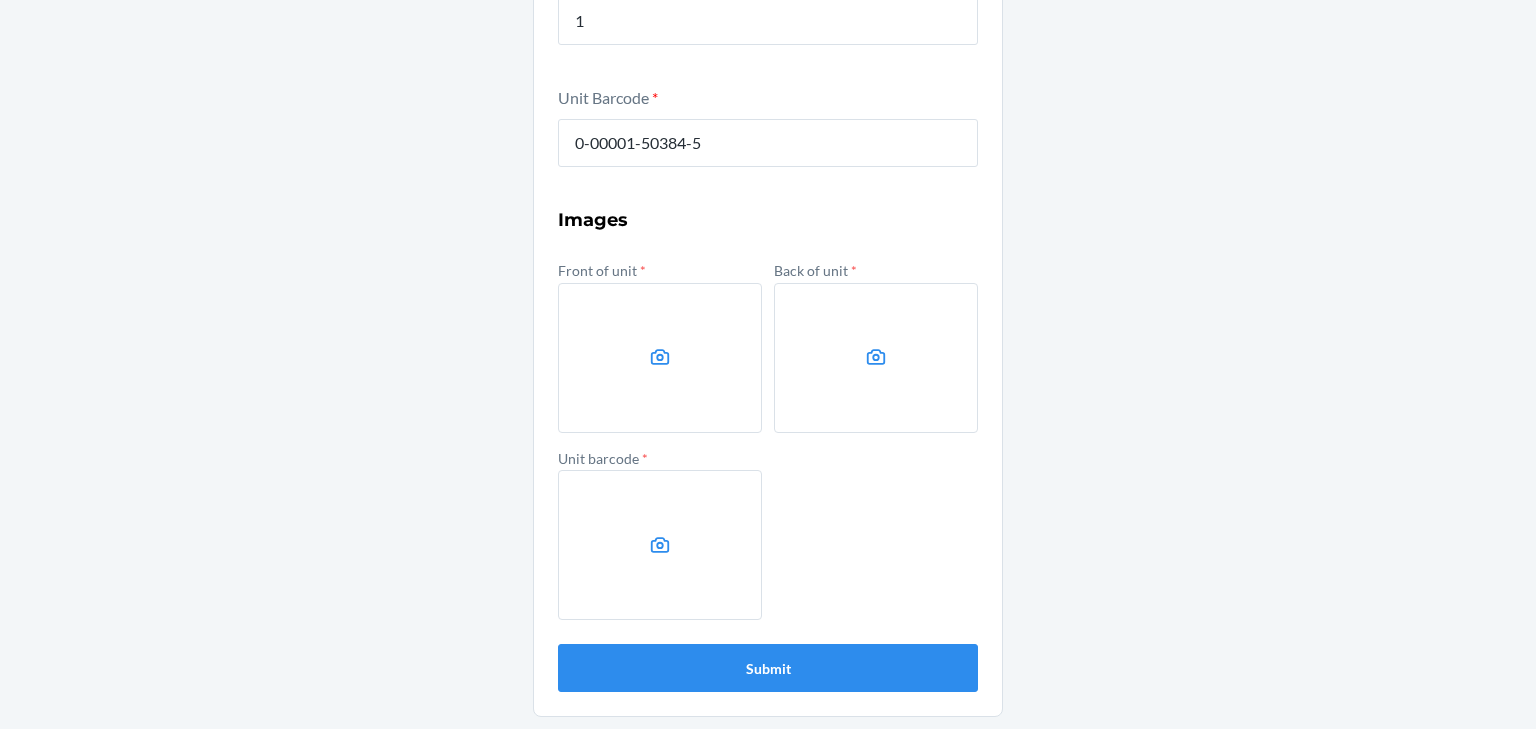 click at bounding box center (660, 358) 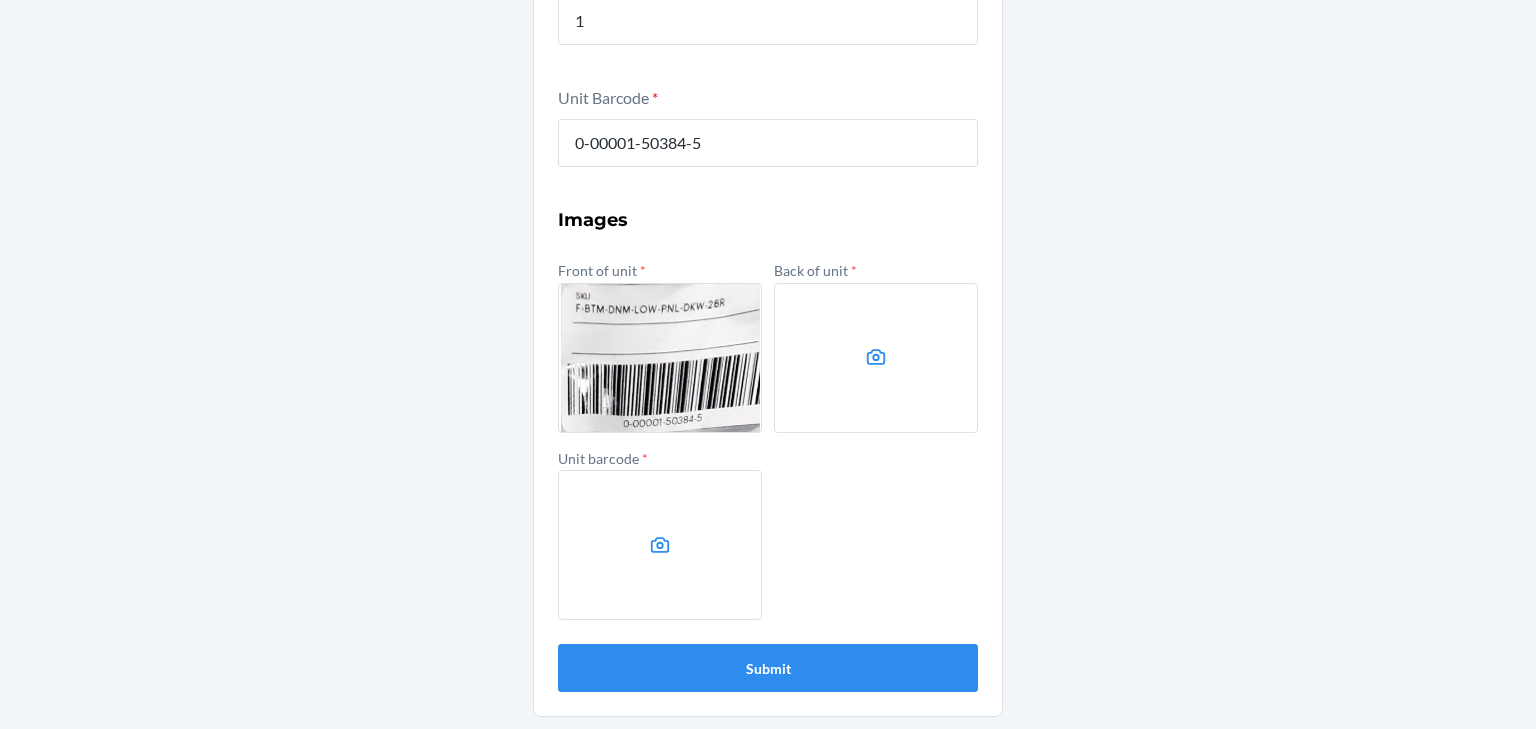 click at bounding box center [876, 358] 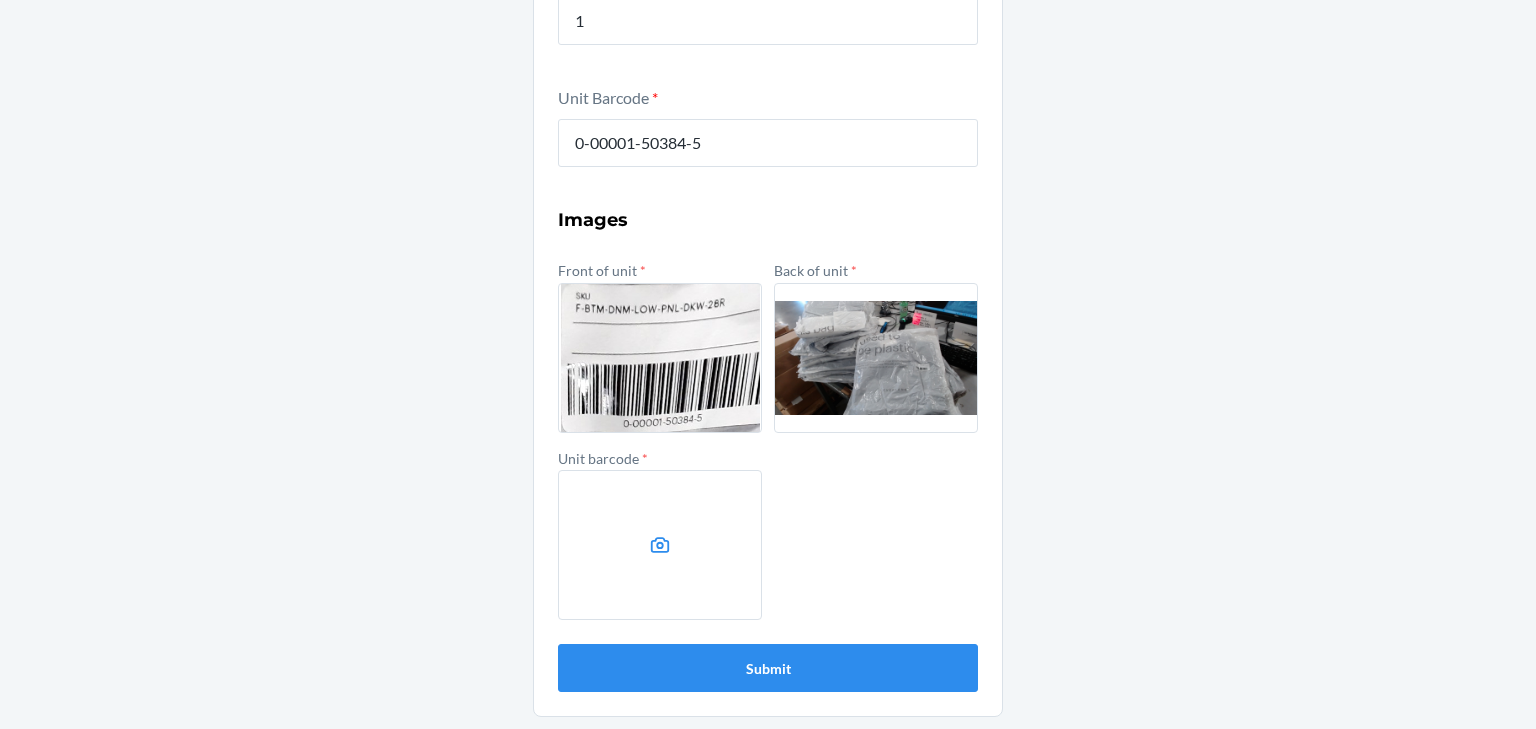 click at bounding box center [660, 545] 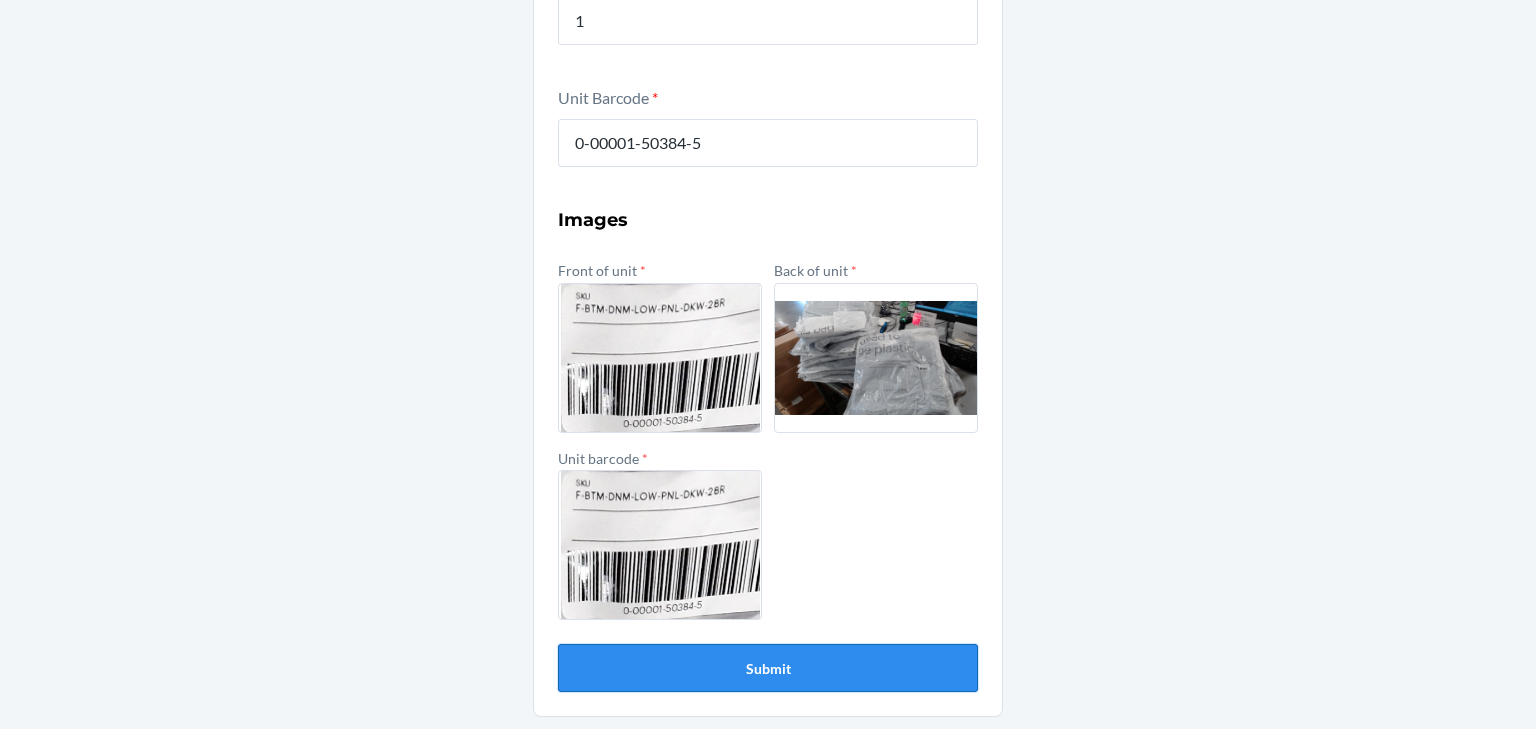 click on "Submit" at bounding box center (768, 668) 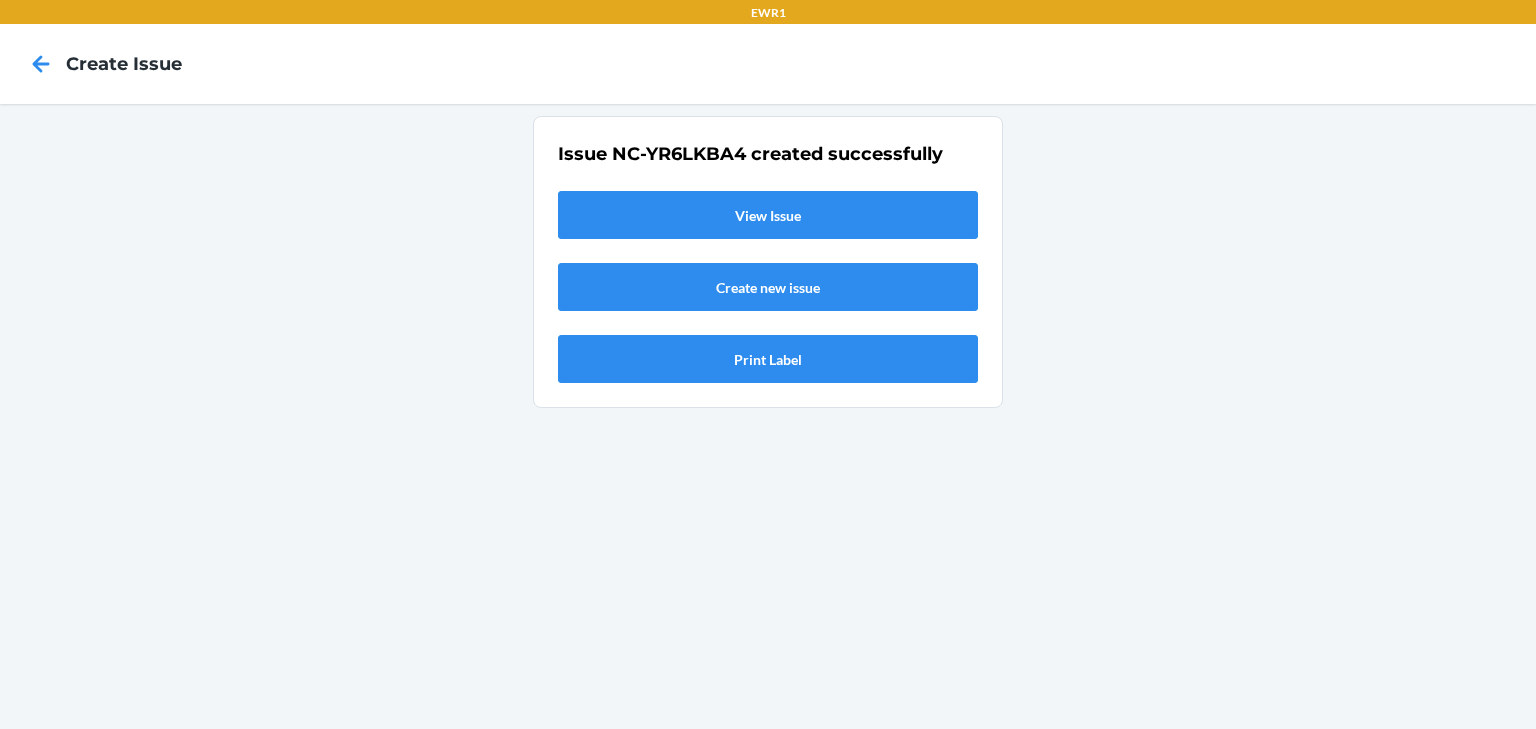 scroll, scrollTop: 0, scrollLeft: 0, axis: both 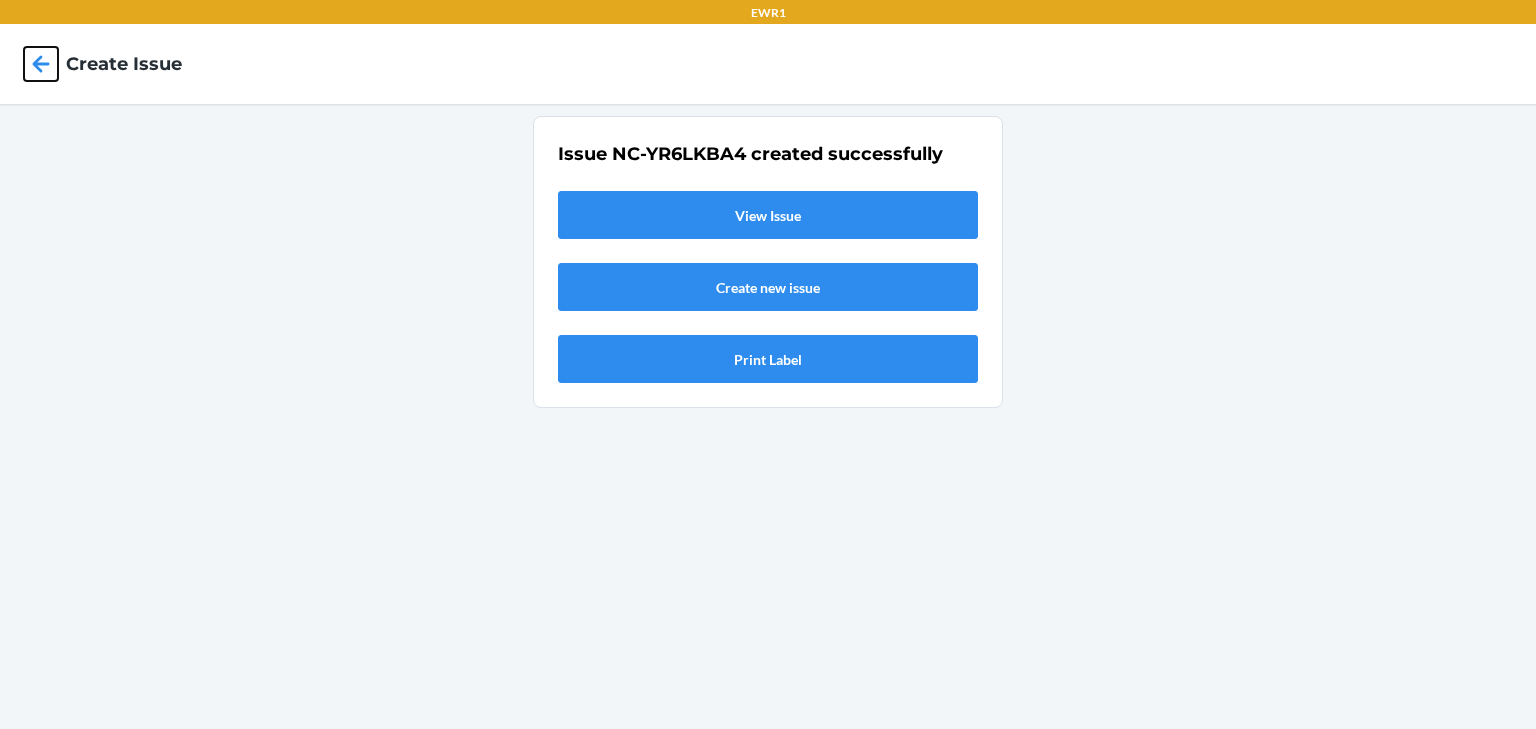 click 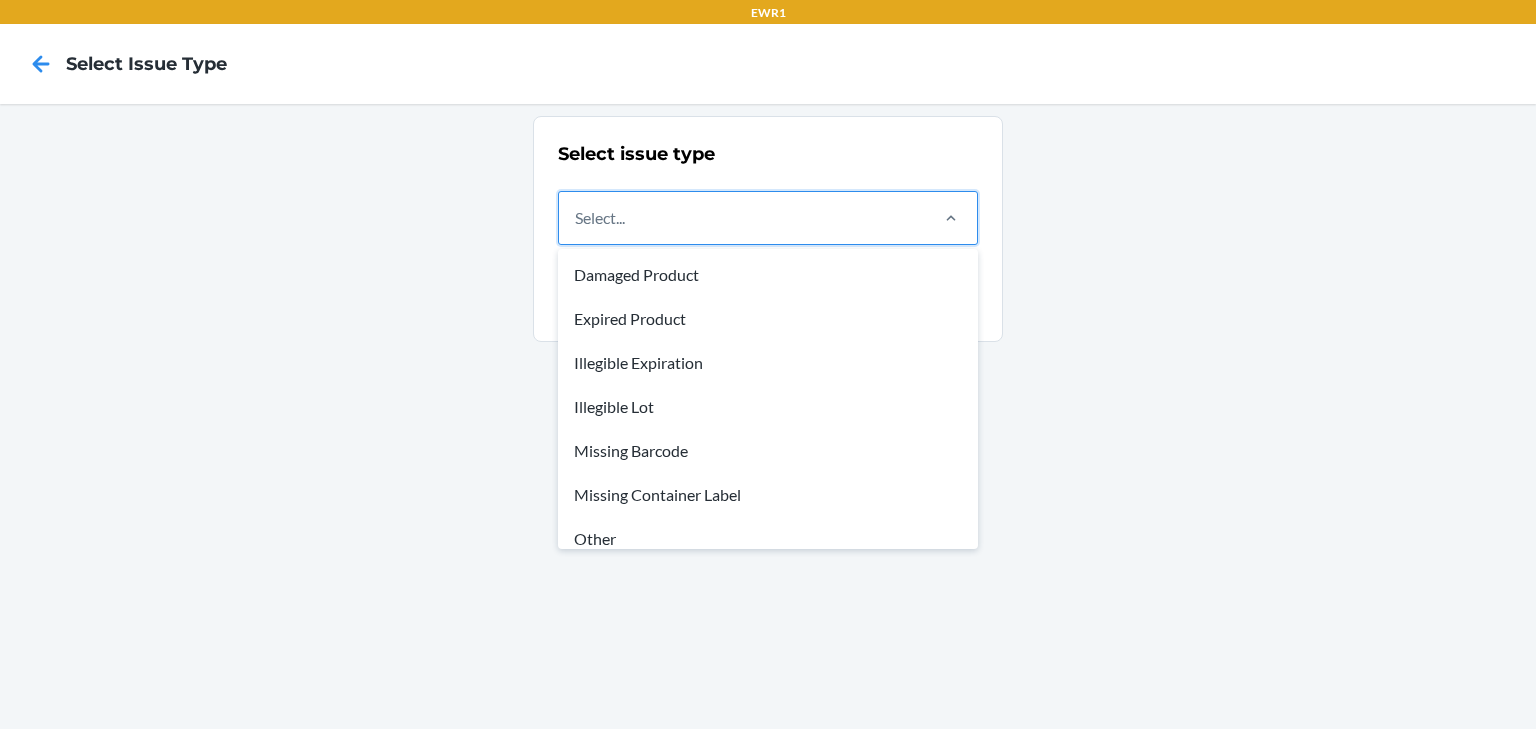 click on "Select..." at bounding box center (600, 218) 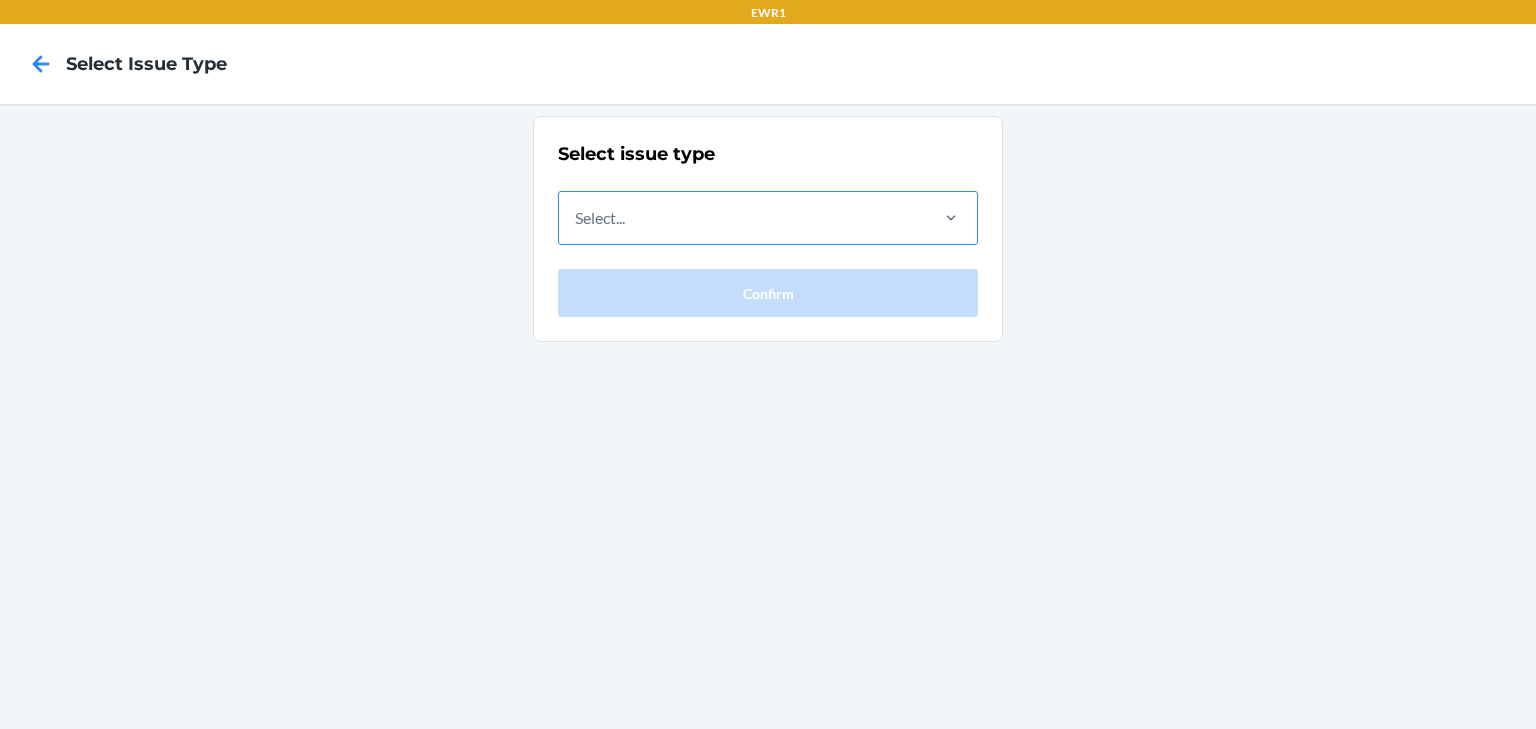 click on "Select..." at bounding box center (742, 218) 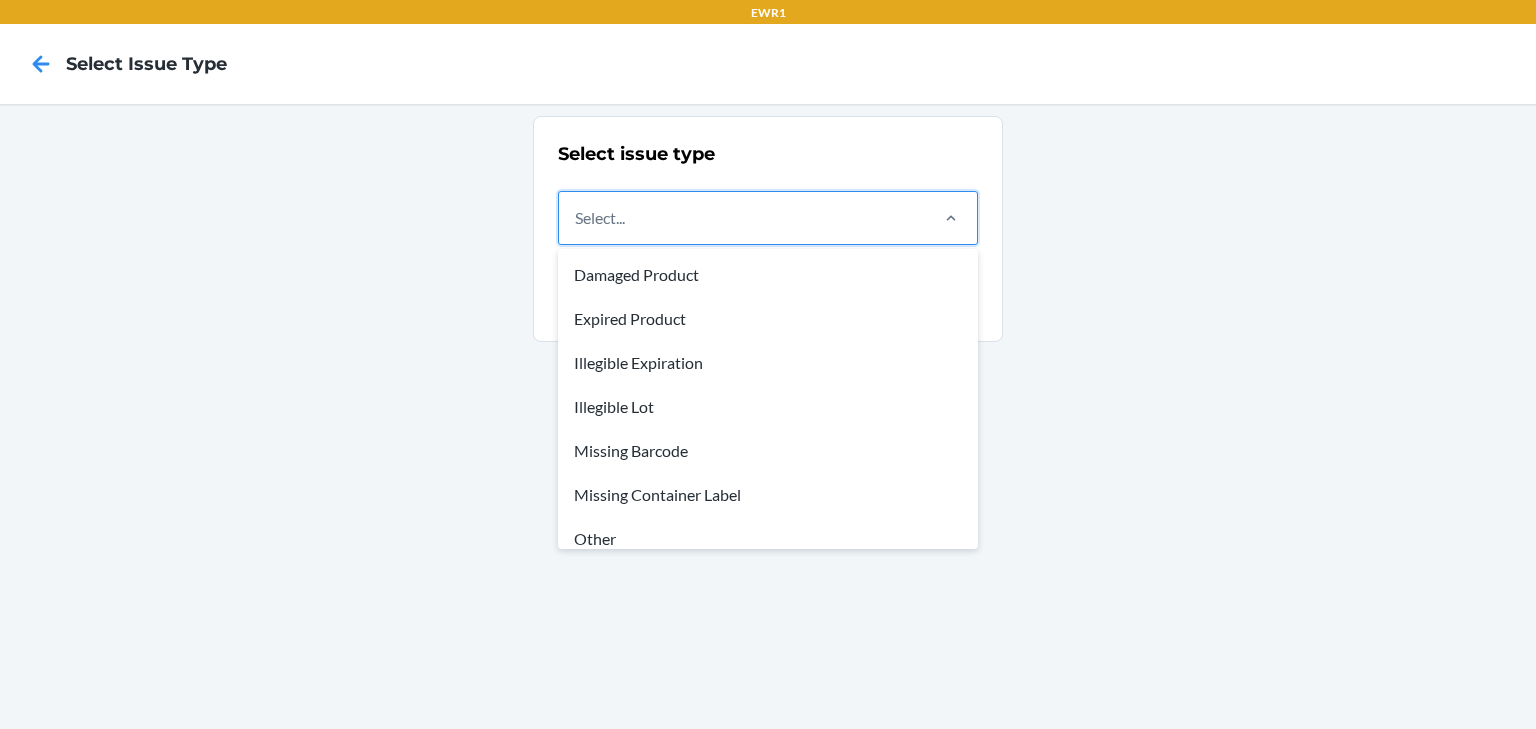 scroll, scrollTop: 60, scrollLeft: 0, axis: vertical 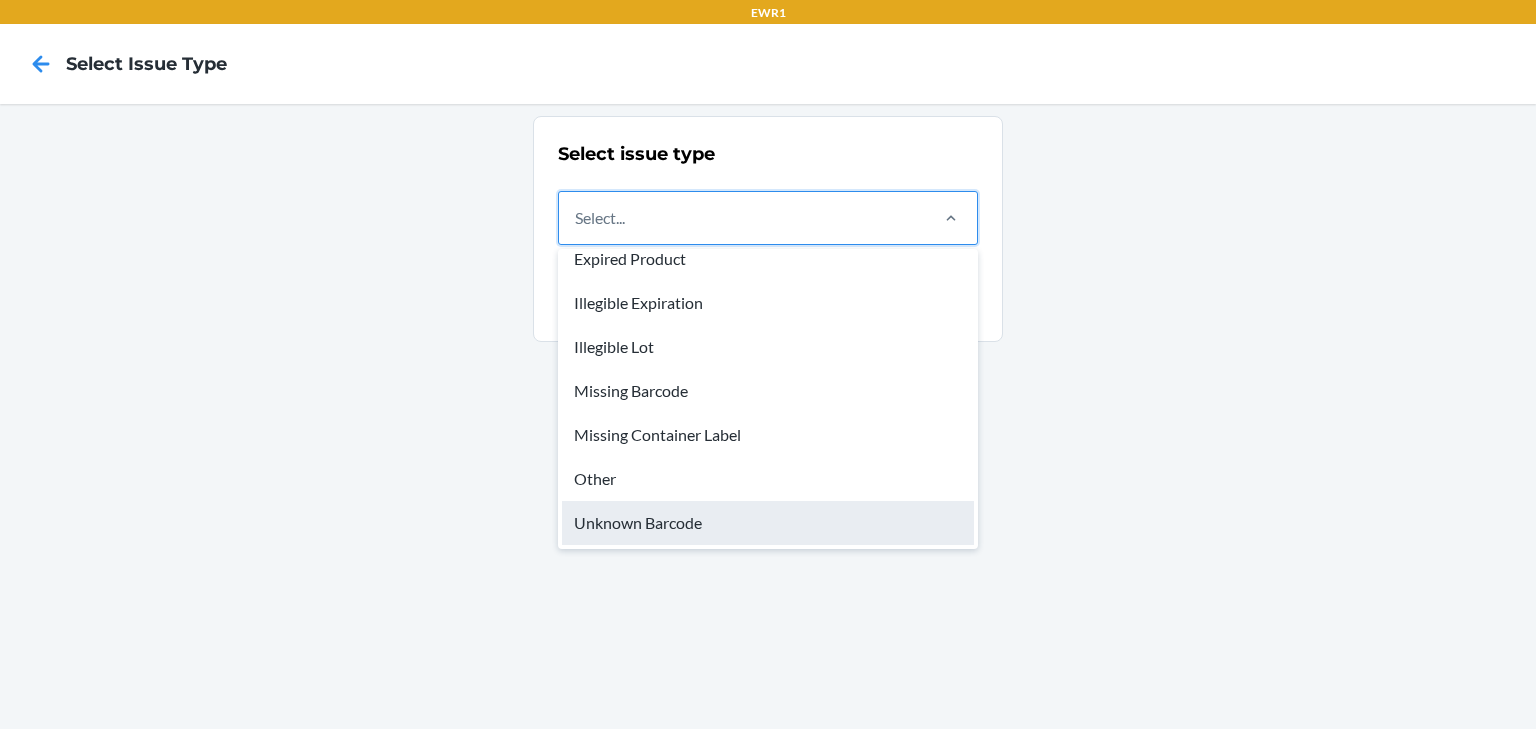 click on "Unknown Barcode" at bounding box center [768, 523] 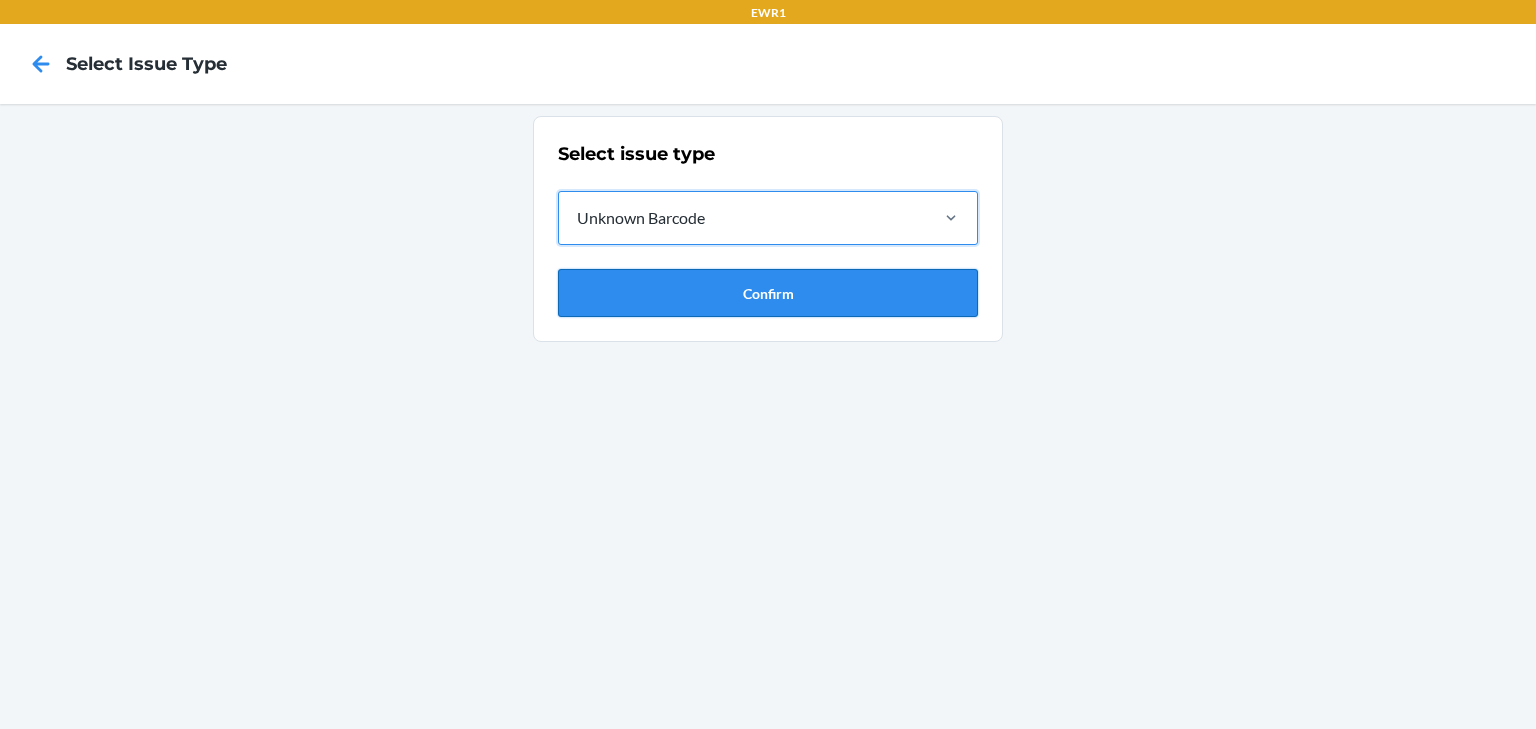 click on "Confirm" at bounding box center (768, 293) 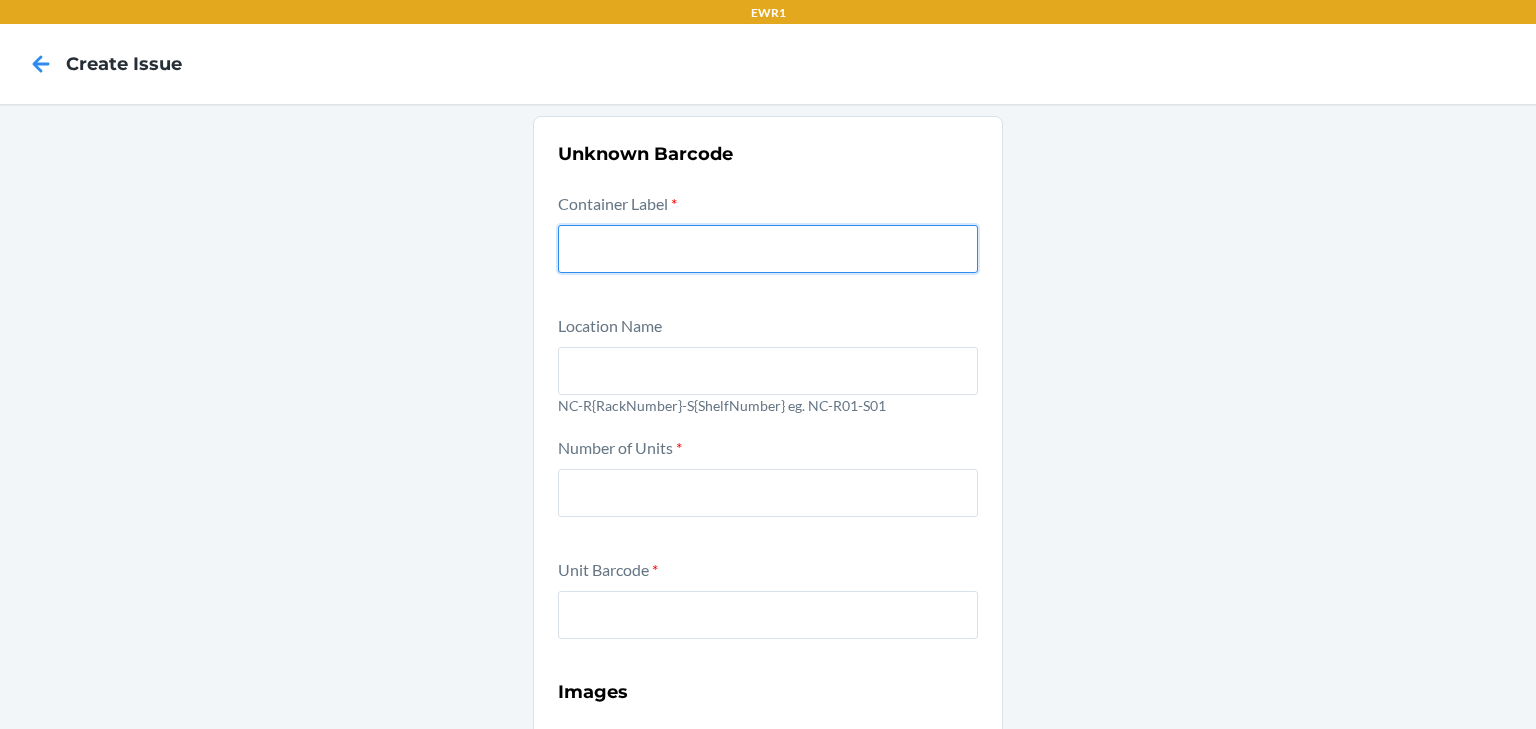 click at bounding box center [768, 249] 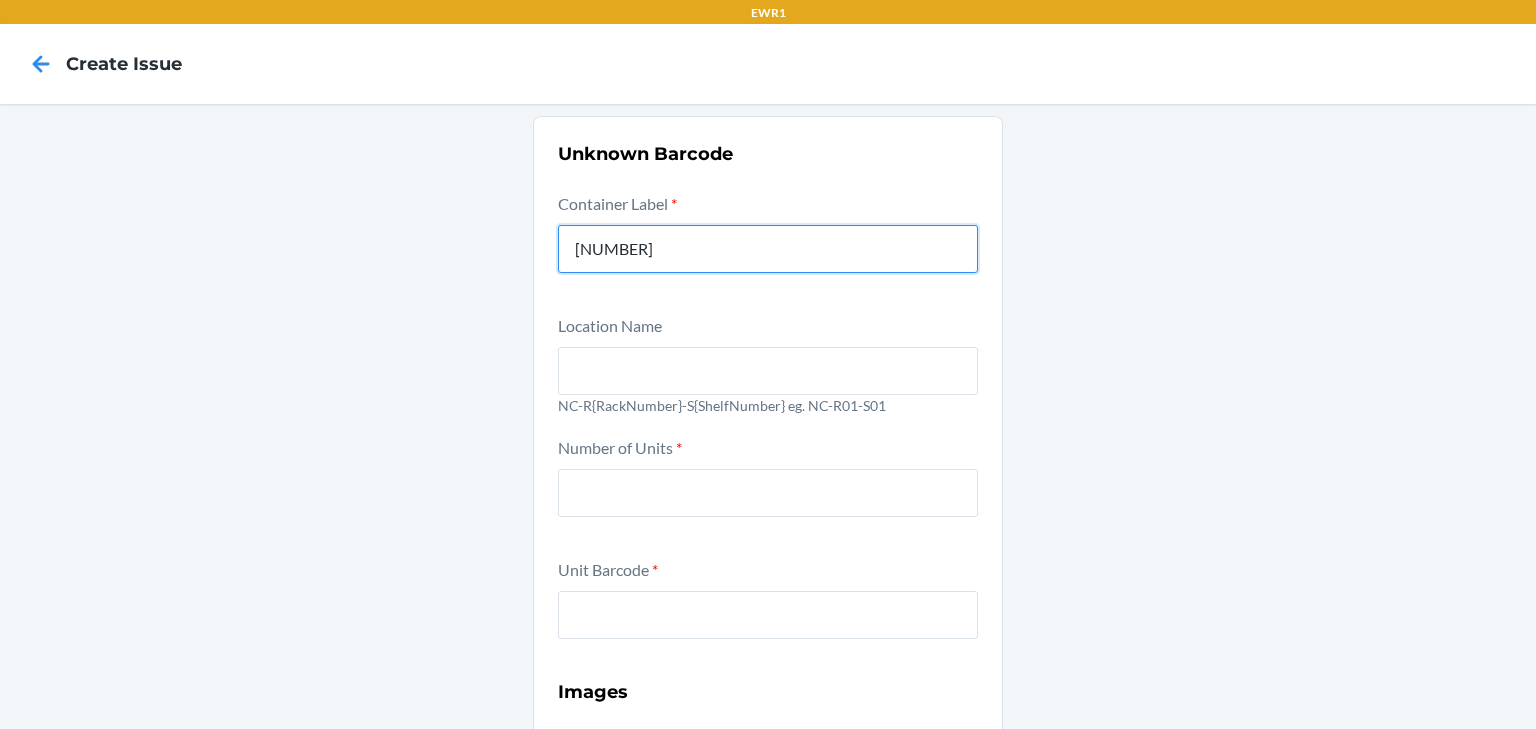 type on "00081003394002884383" 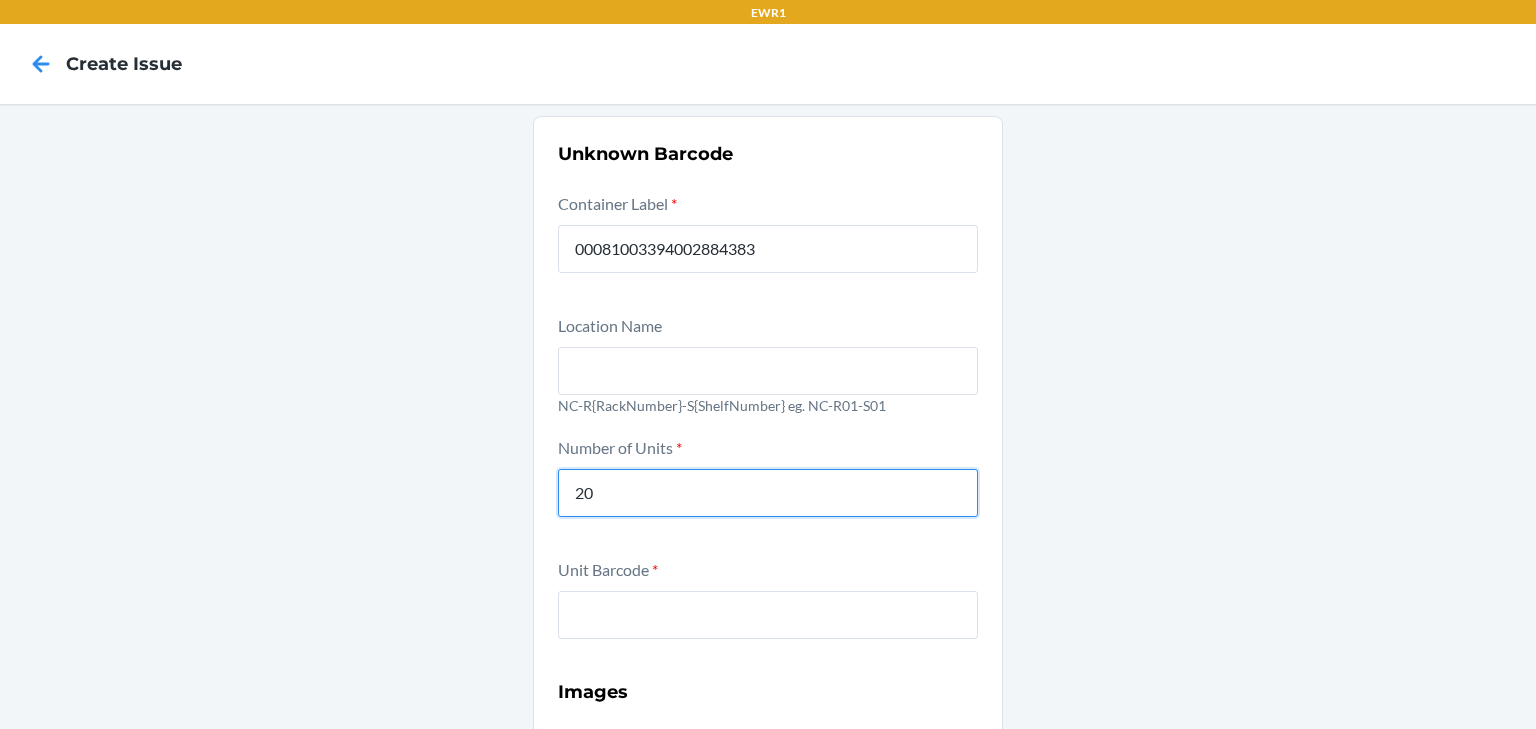 type on "20" 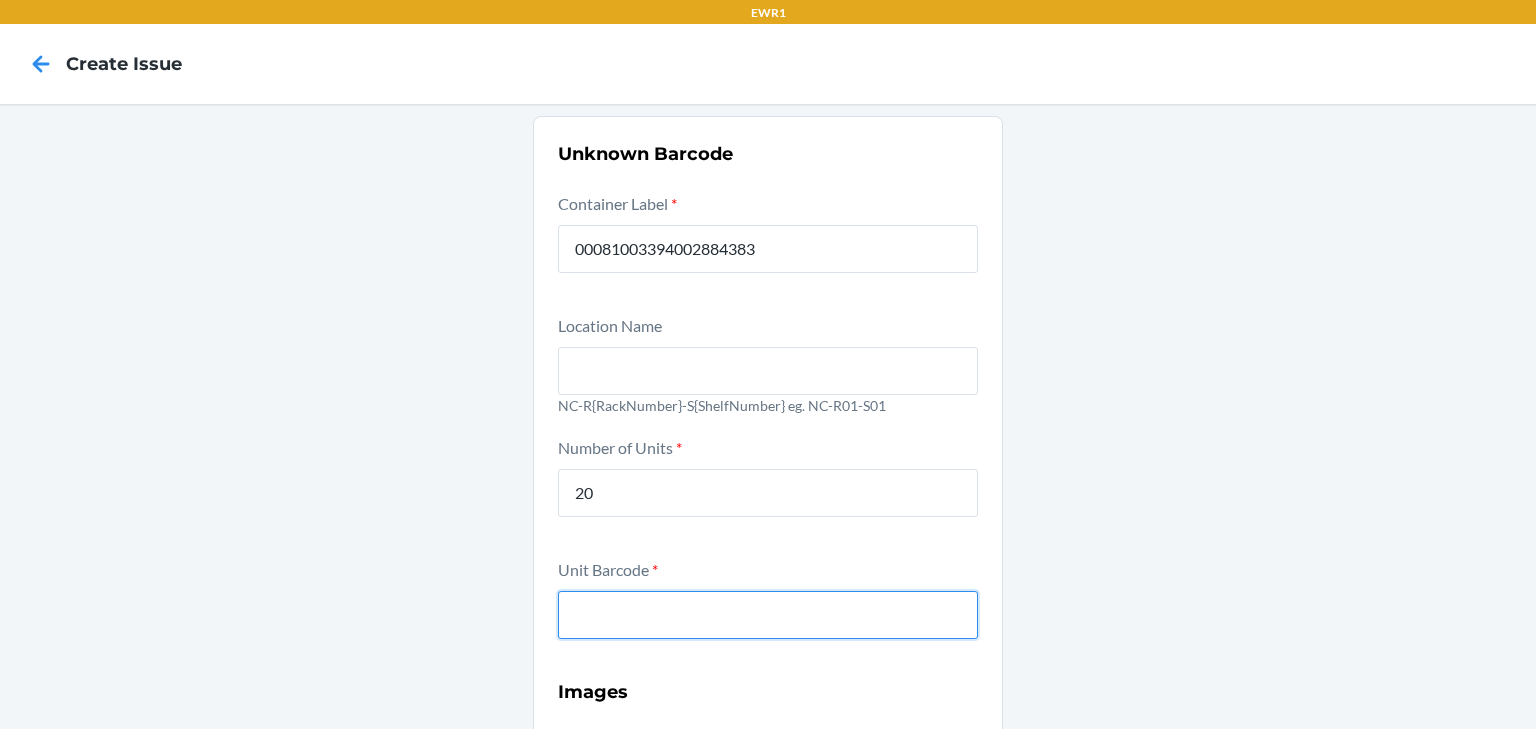 click at bounding box center (768, 615) 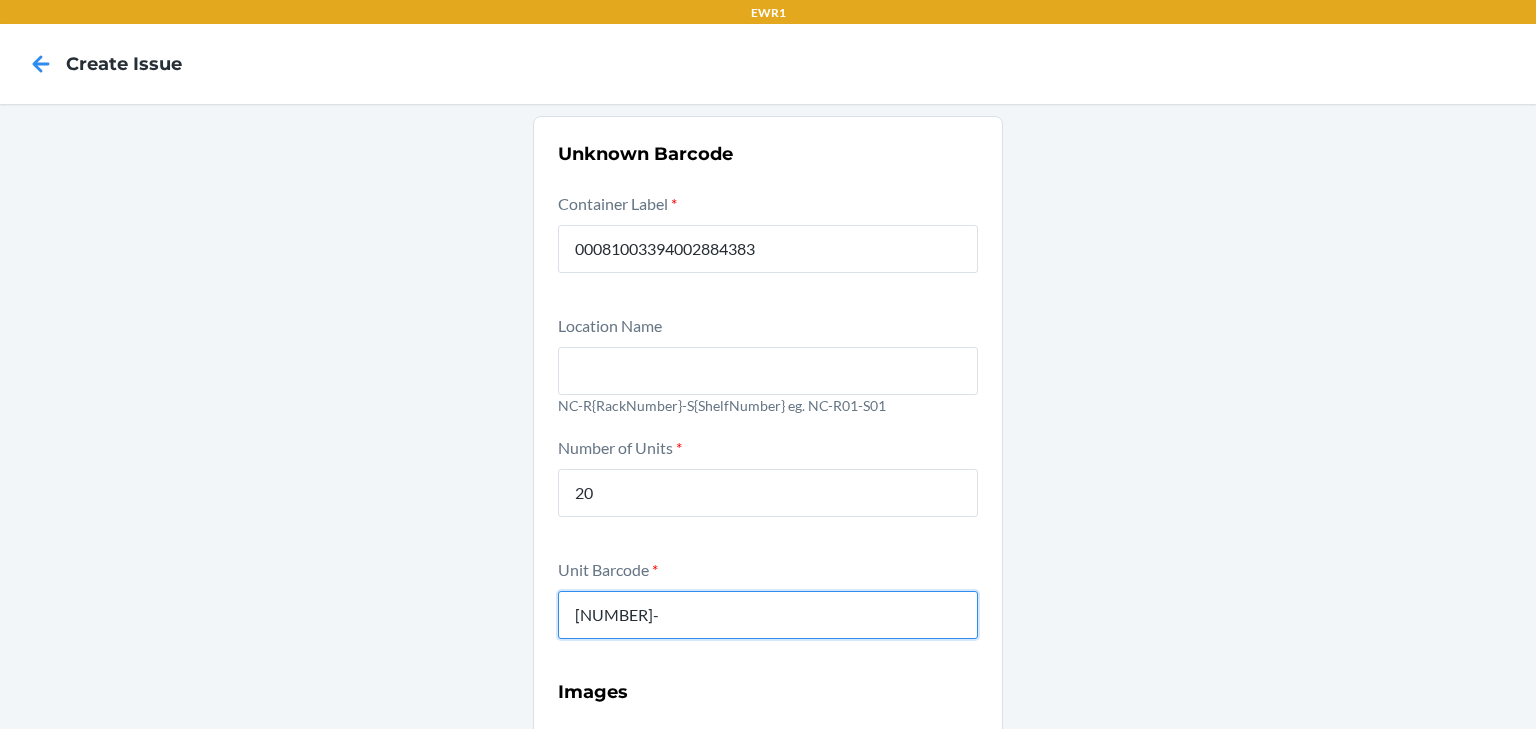 type on "0-00001-51957-0" 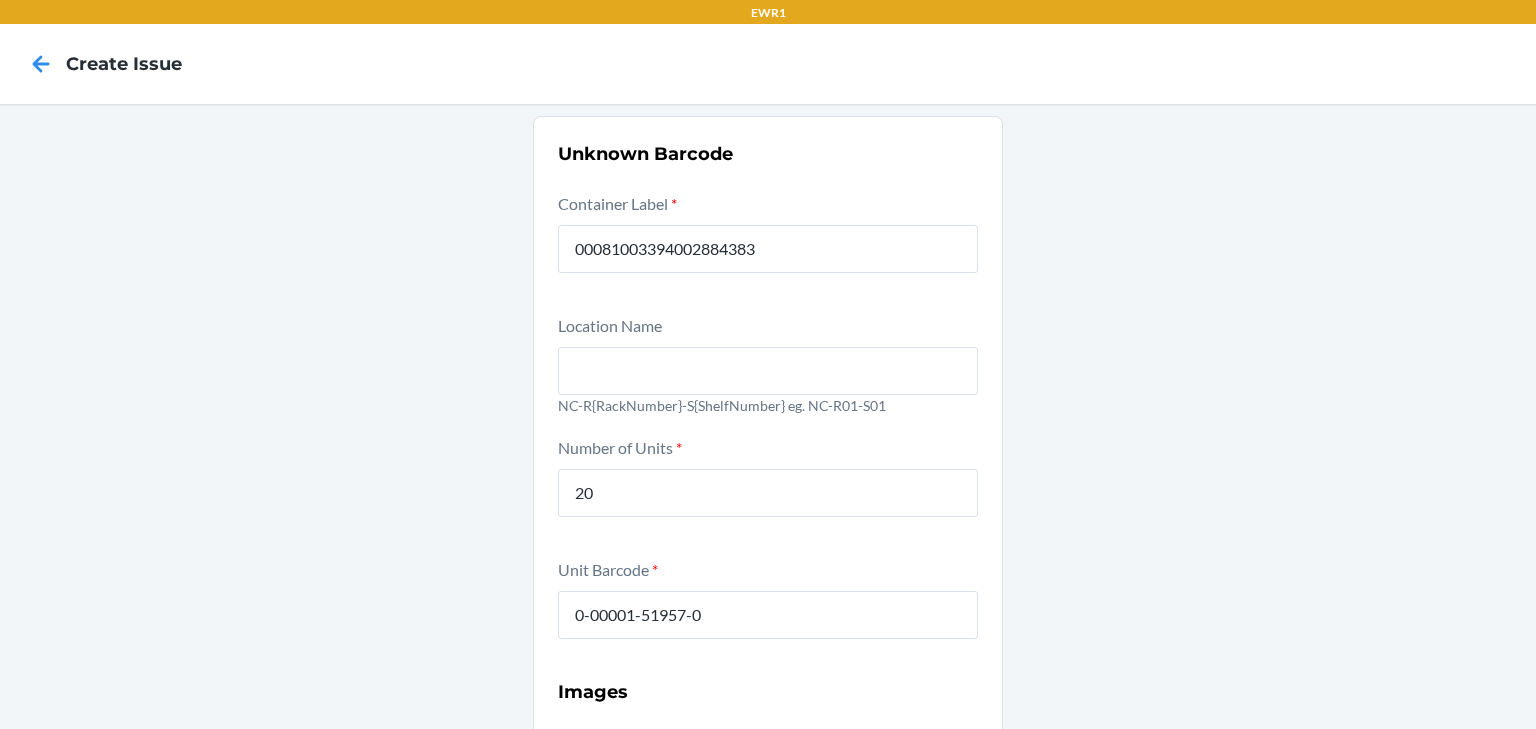 click on "Unknown Barcode Container Label   * 00081003394002884383 Location Name   NC-R{RackNumber}-S{ShelfNumber} eg. NC-R01-S01 Number of Units   * 20 Unit Barcode   * 0-00001-51957-0 Images Front of unit   * Required Back of unit   * Required Unit barcode   * Required Submit" at bounding box center [768, 652] 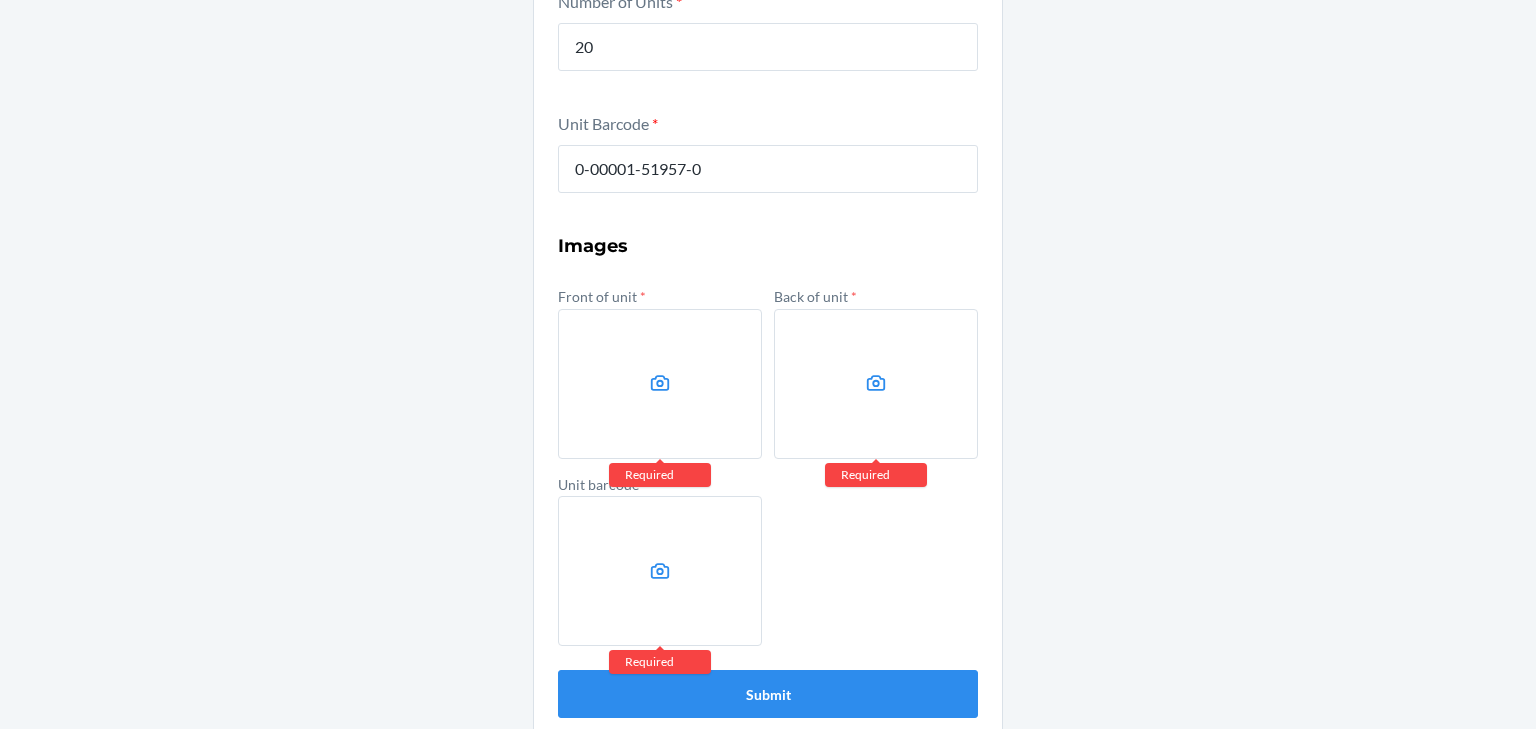 scroll, scrollTop: 472, scrollLeft: 0, axis: vertical 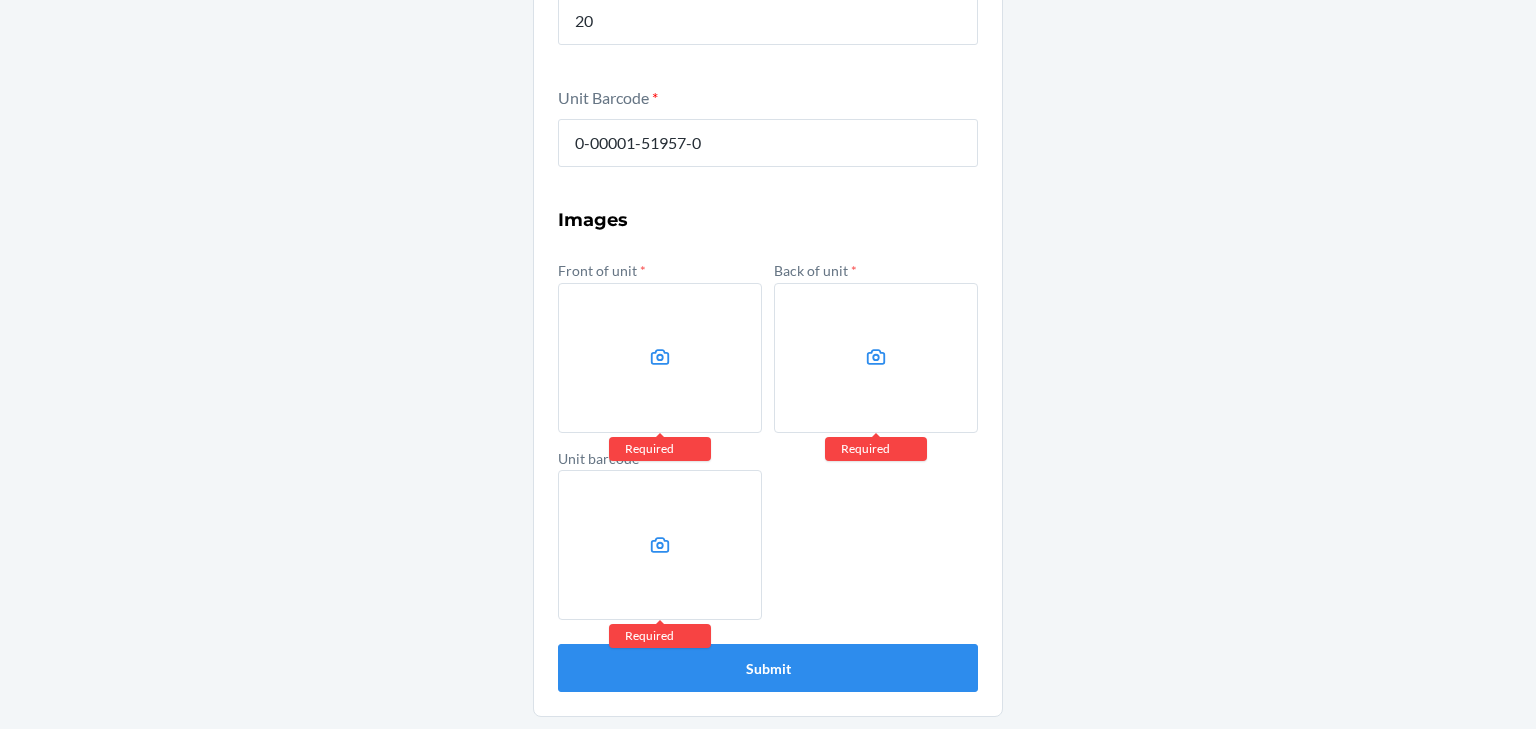 click at bounding box center [660, 358] 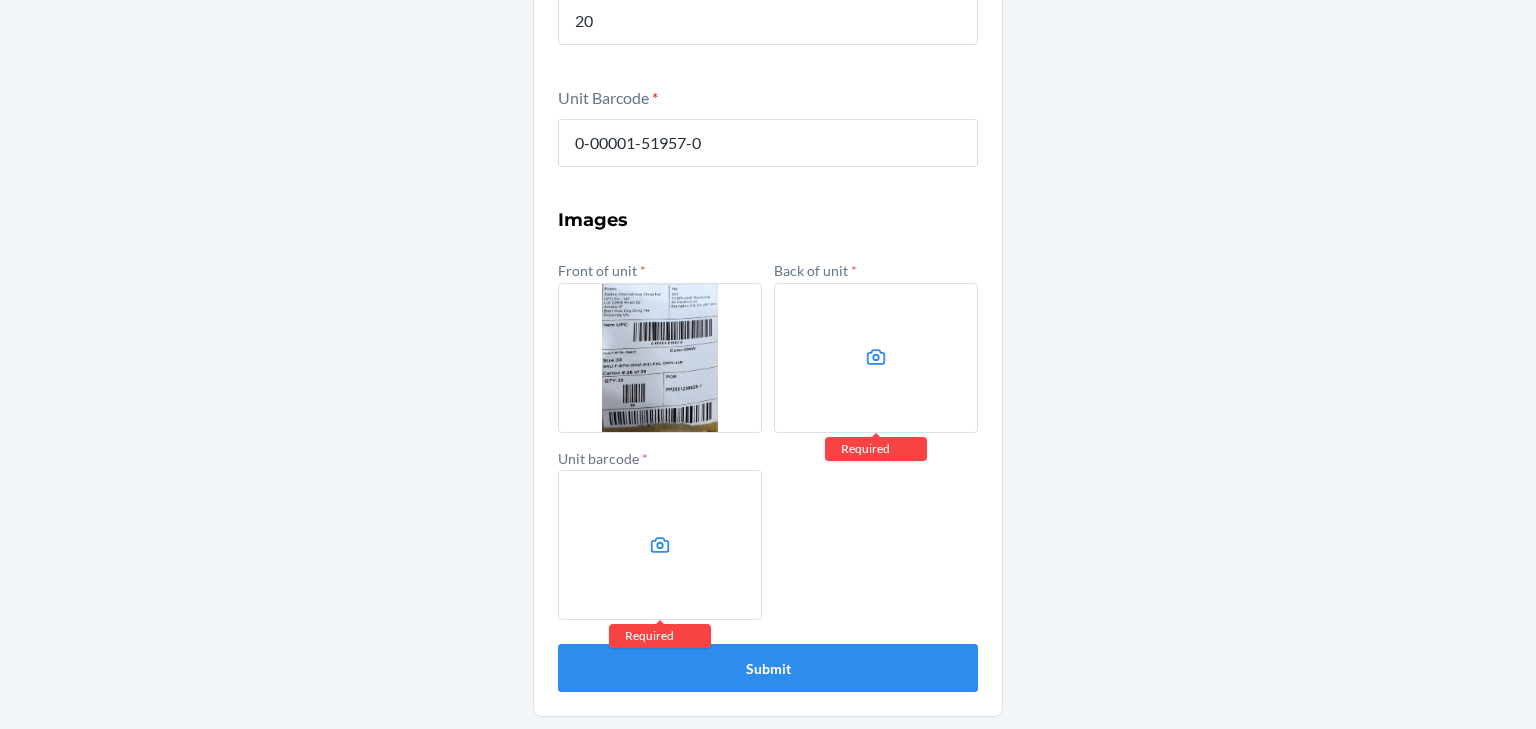 click at bounding box center [876, 358] 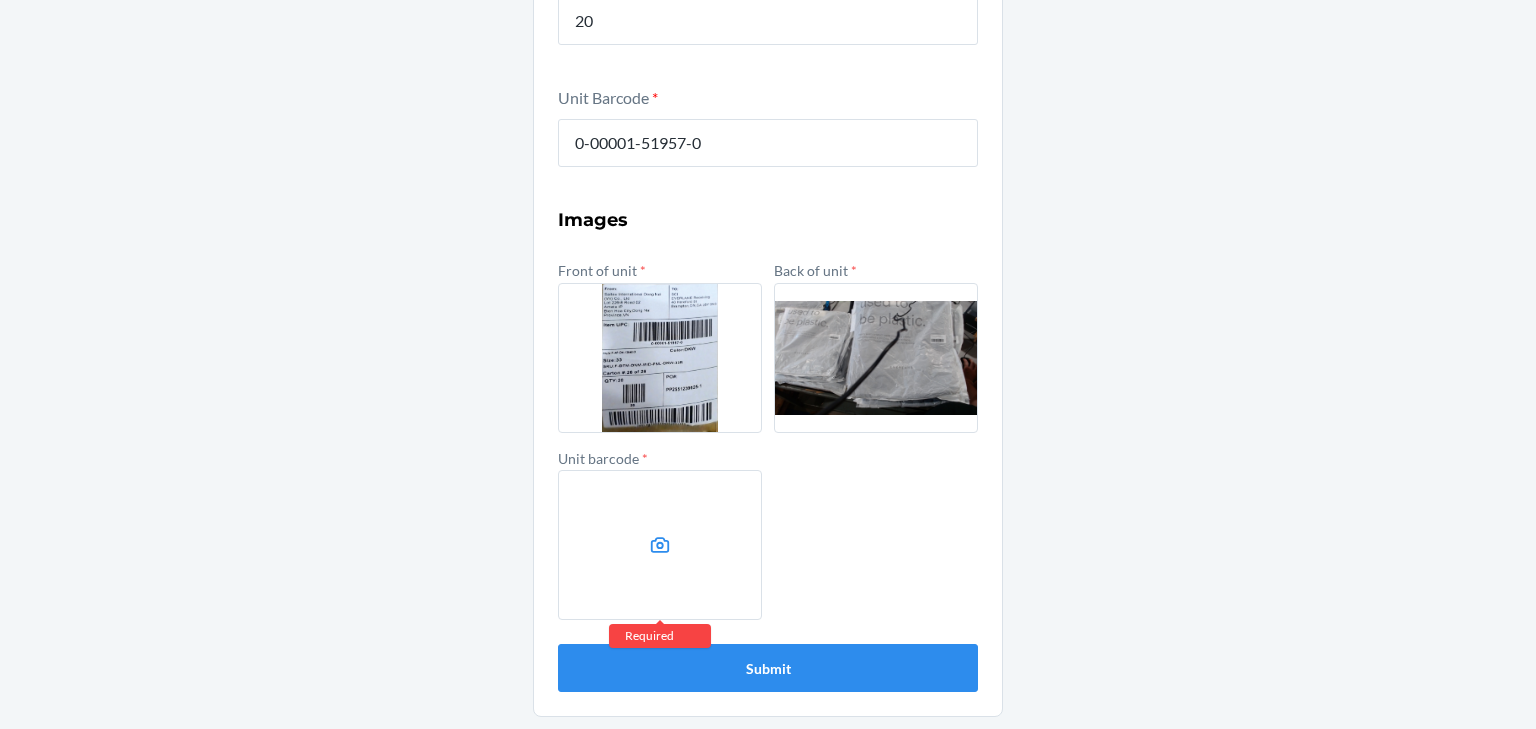 click at bounding box center [660, 545] 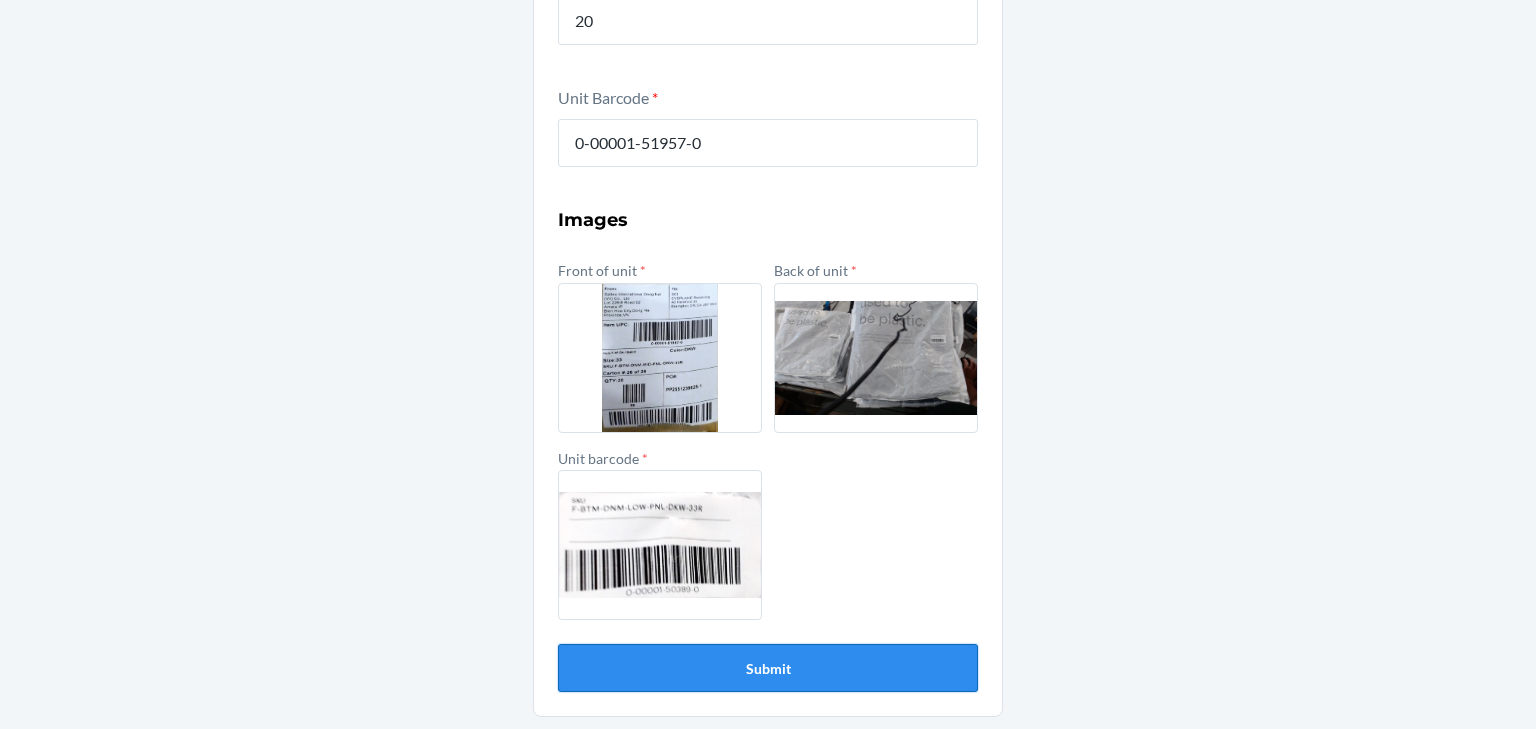 click on "Submit" at bounding box center (768, 668) 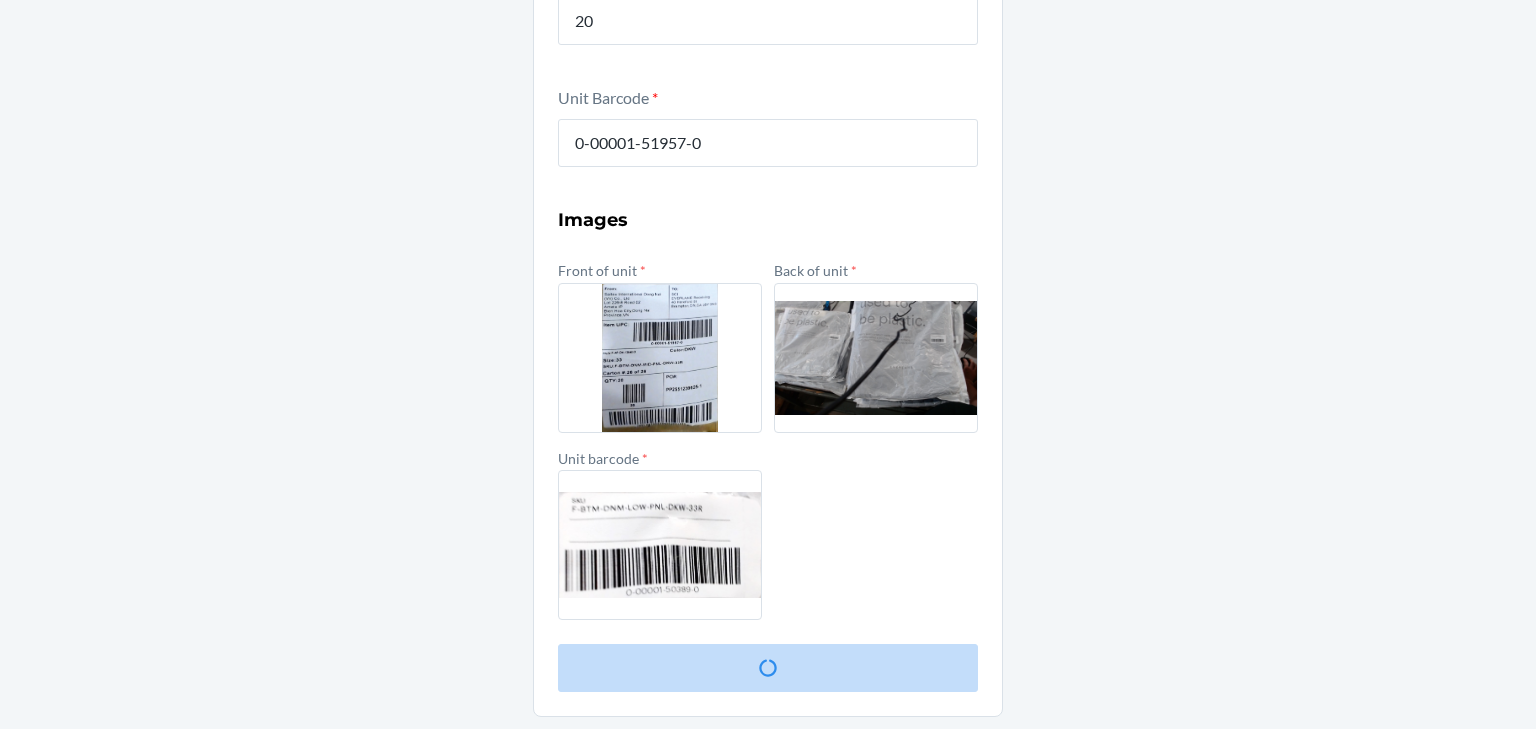 scroll, scrollTop: 0, scrollLeft: 0, axis: both 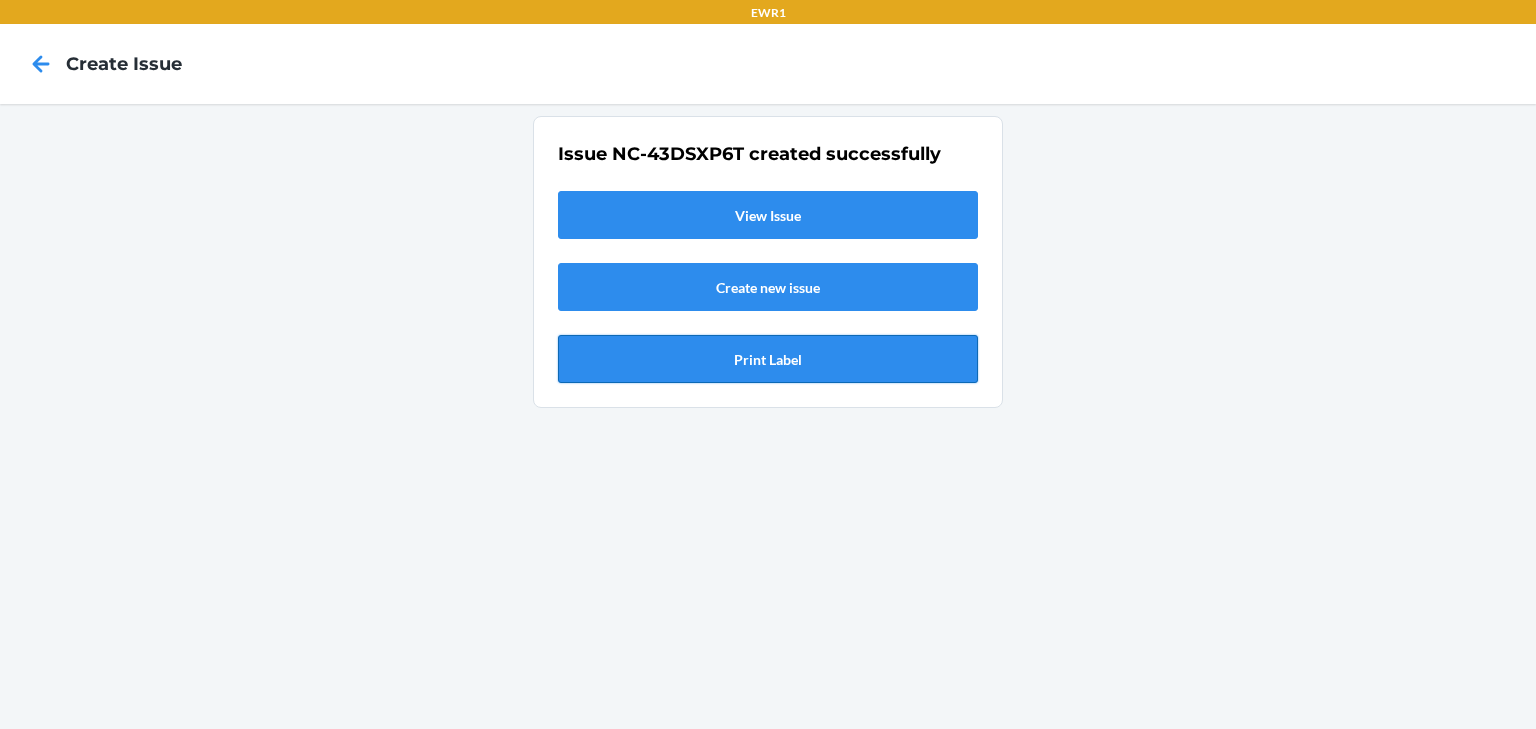 click on "Print Label" at bounding box center (768, 359) 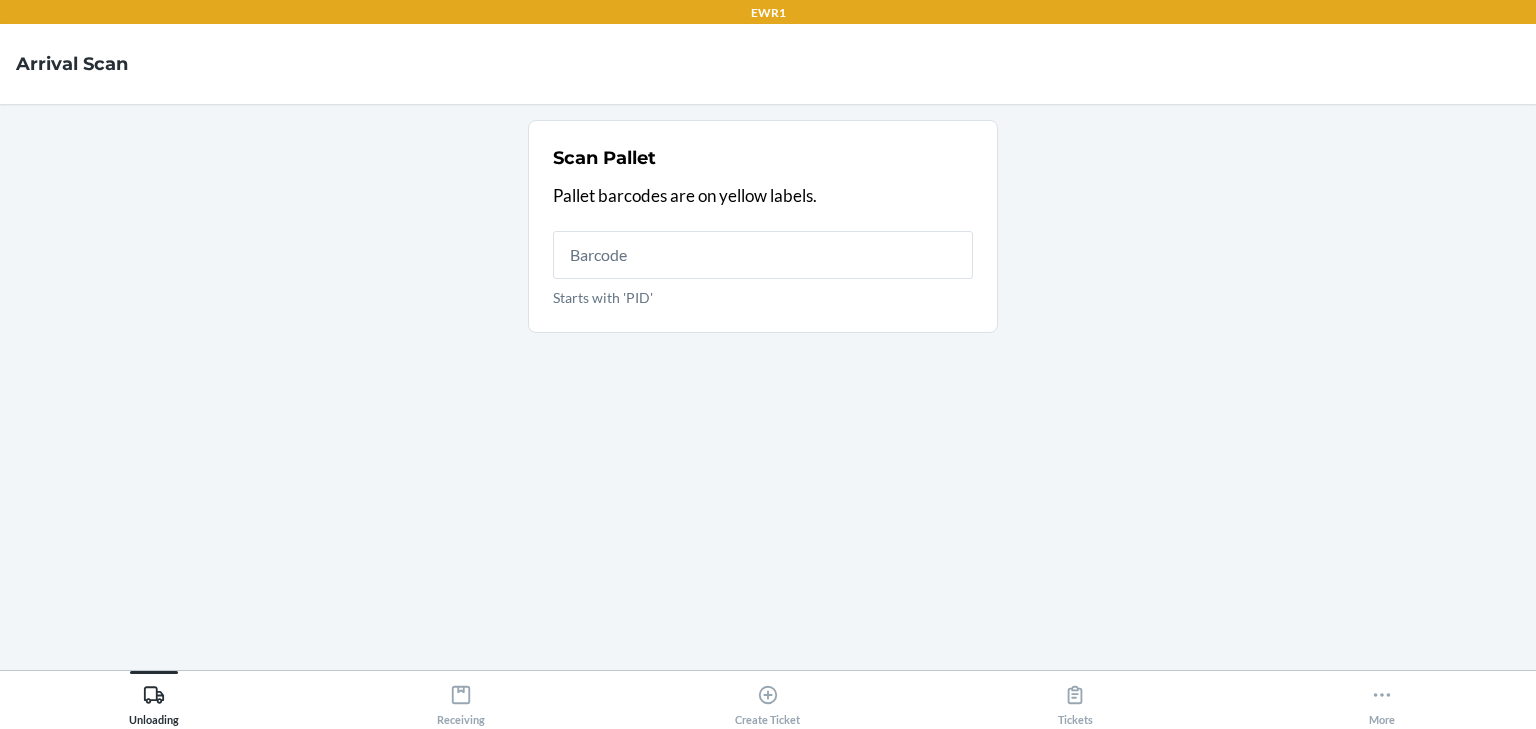 scroll, scrollTop: 0, scrollLeft: 0, axis: both 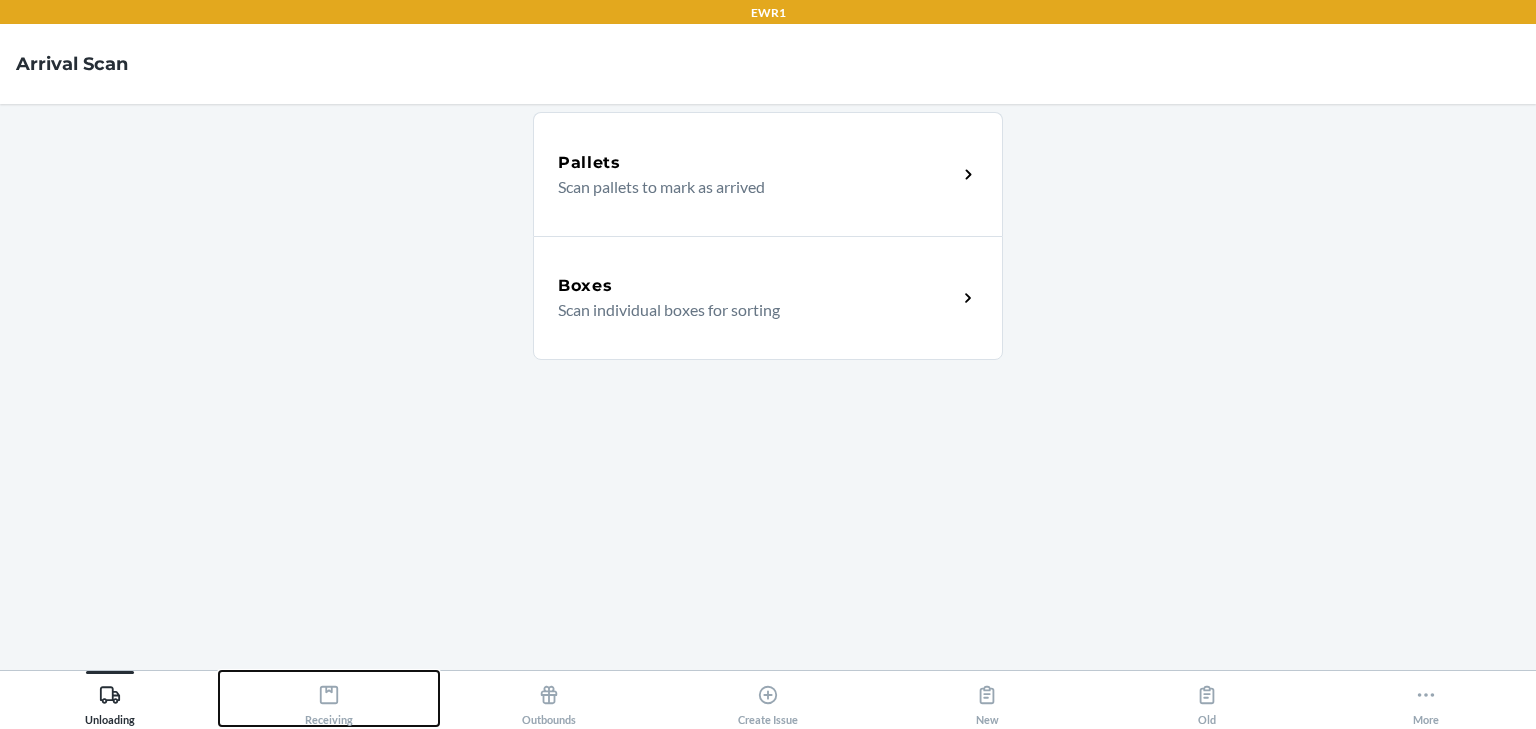 click on "Receiving" at bounding box center [328, 698] 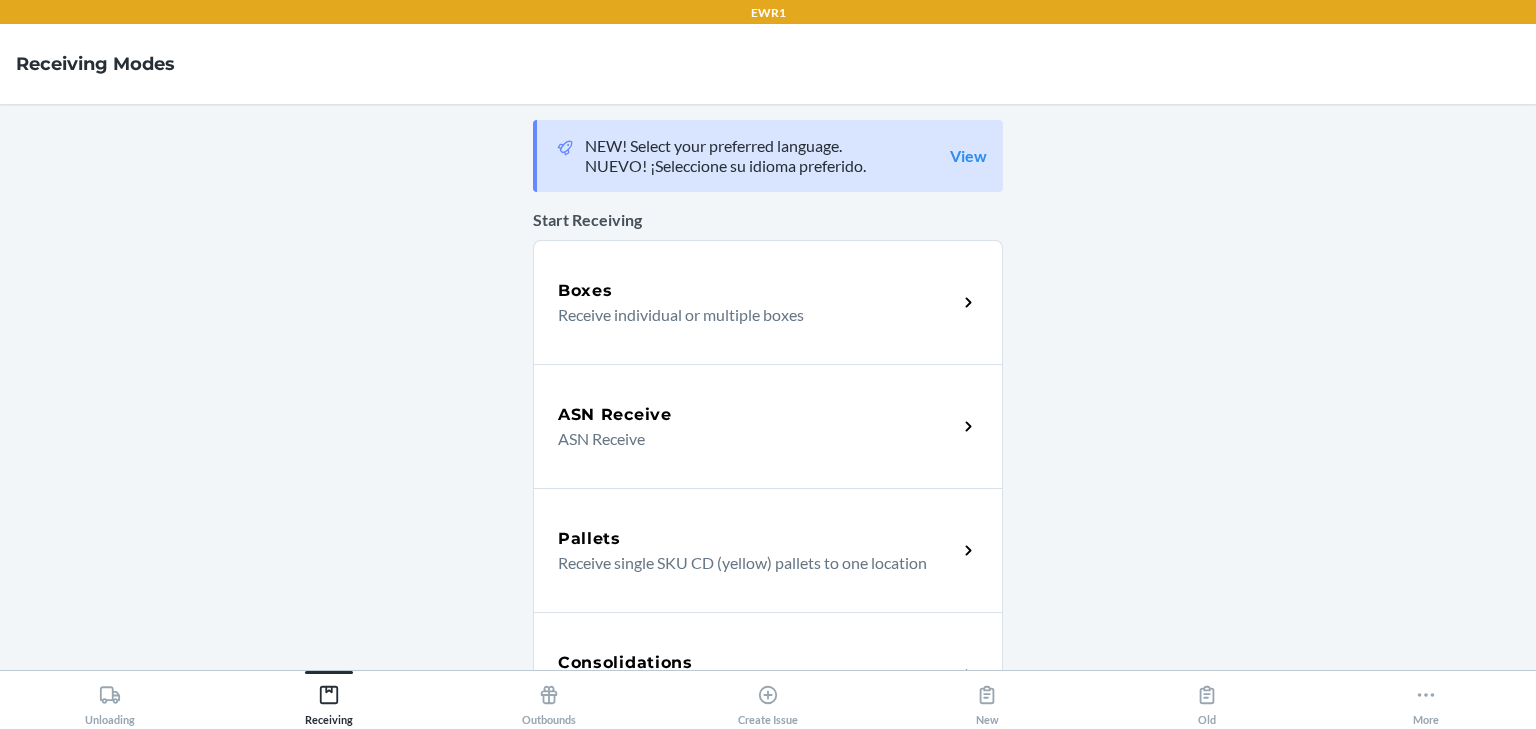 click on "Receive individual or multiple boxes" at bounding box center [749, 315] 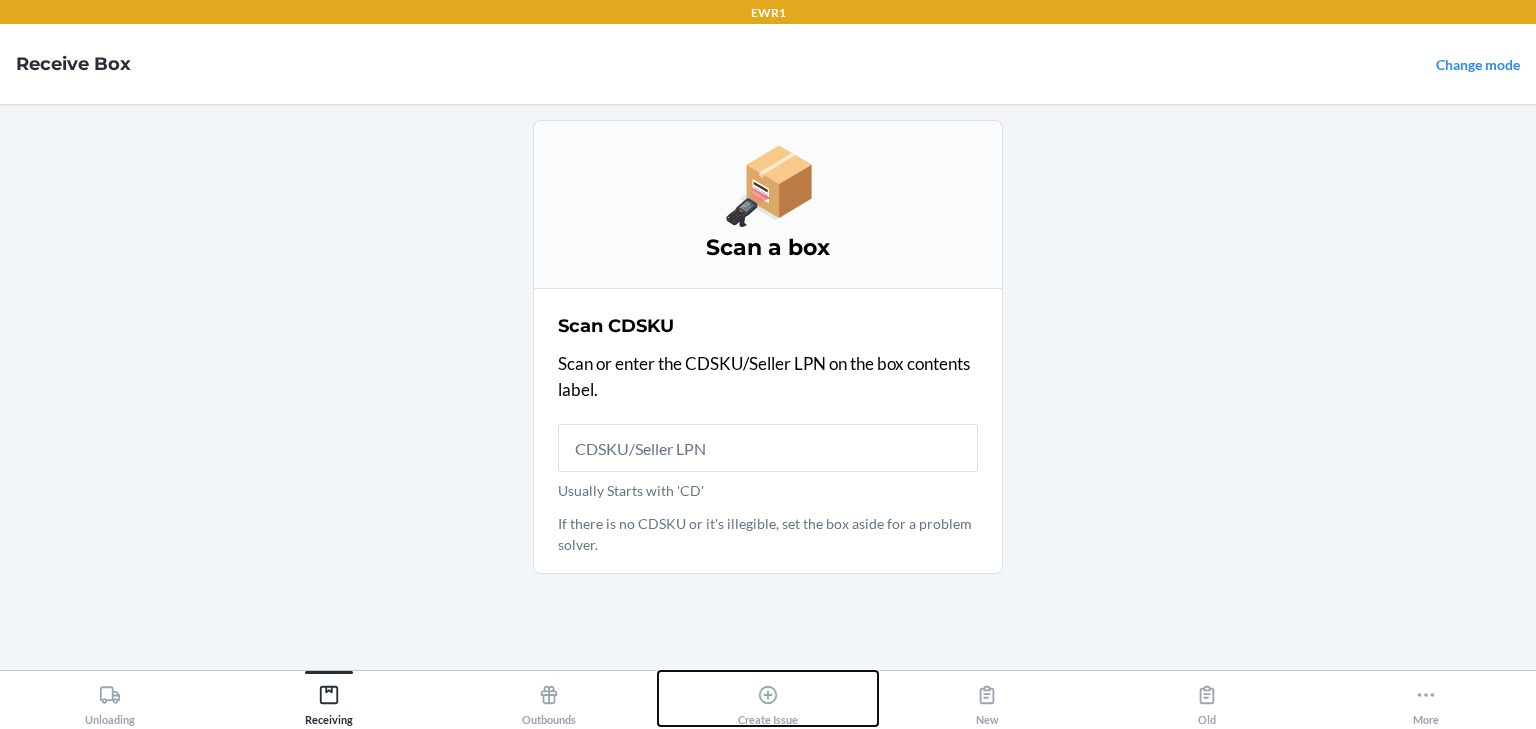click on "Create Issue" at bounding box center [768, 701] 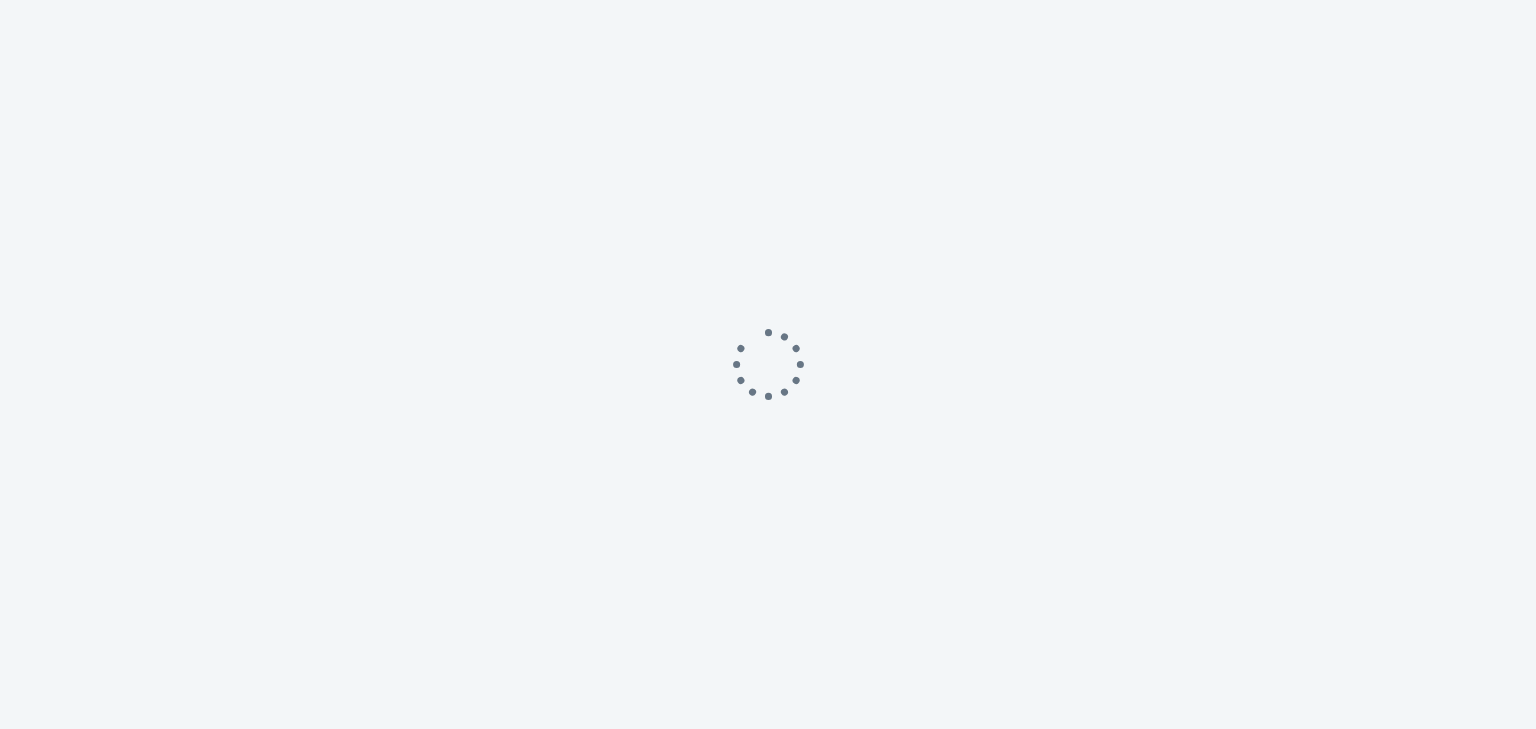 scroll, scrollTop: 0, scrollLeft: 0, axis: both 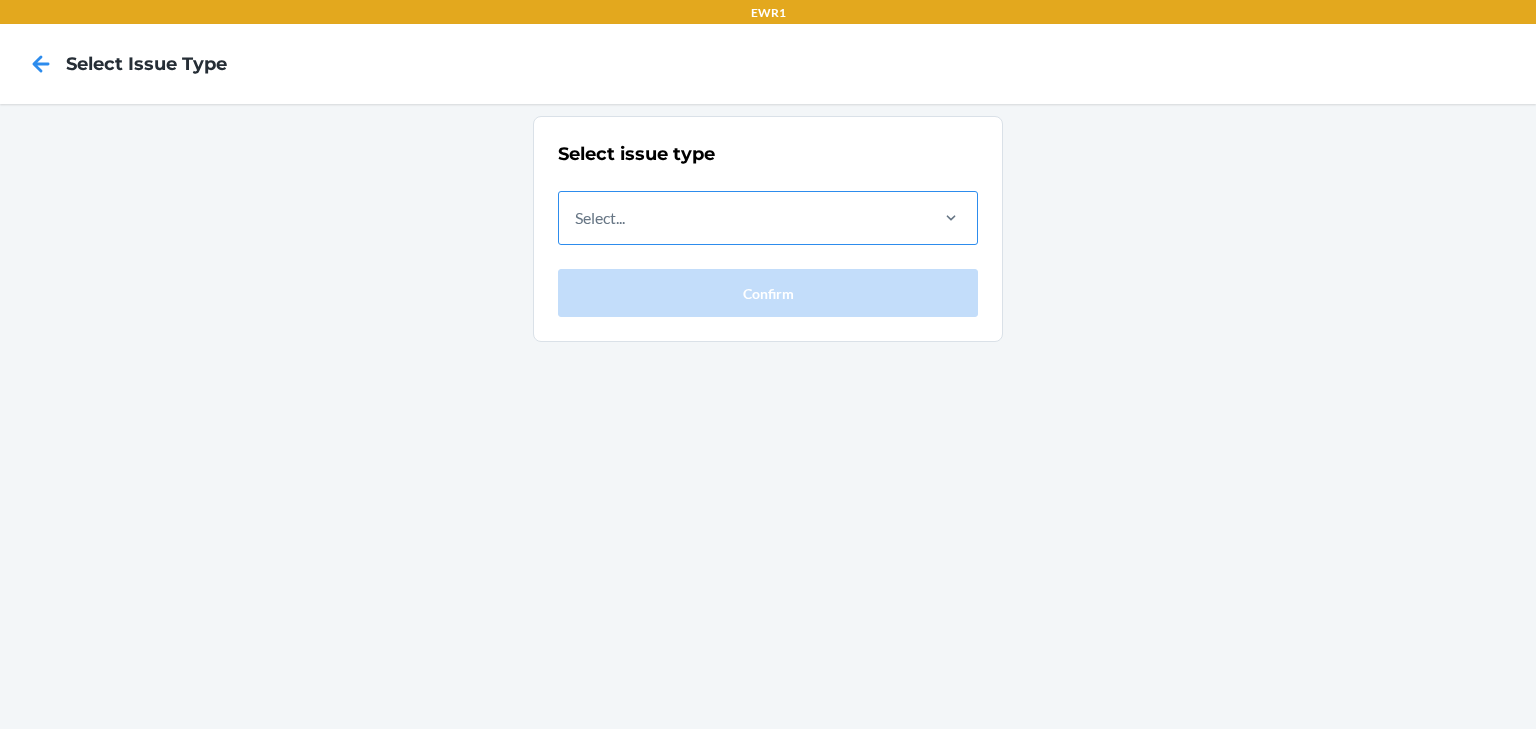 click on "Select..." at bounding box center [742, 218] 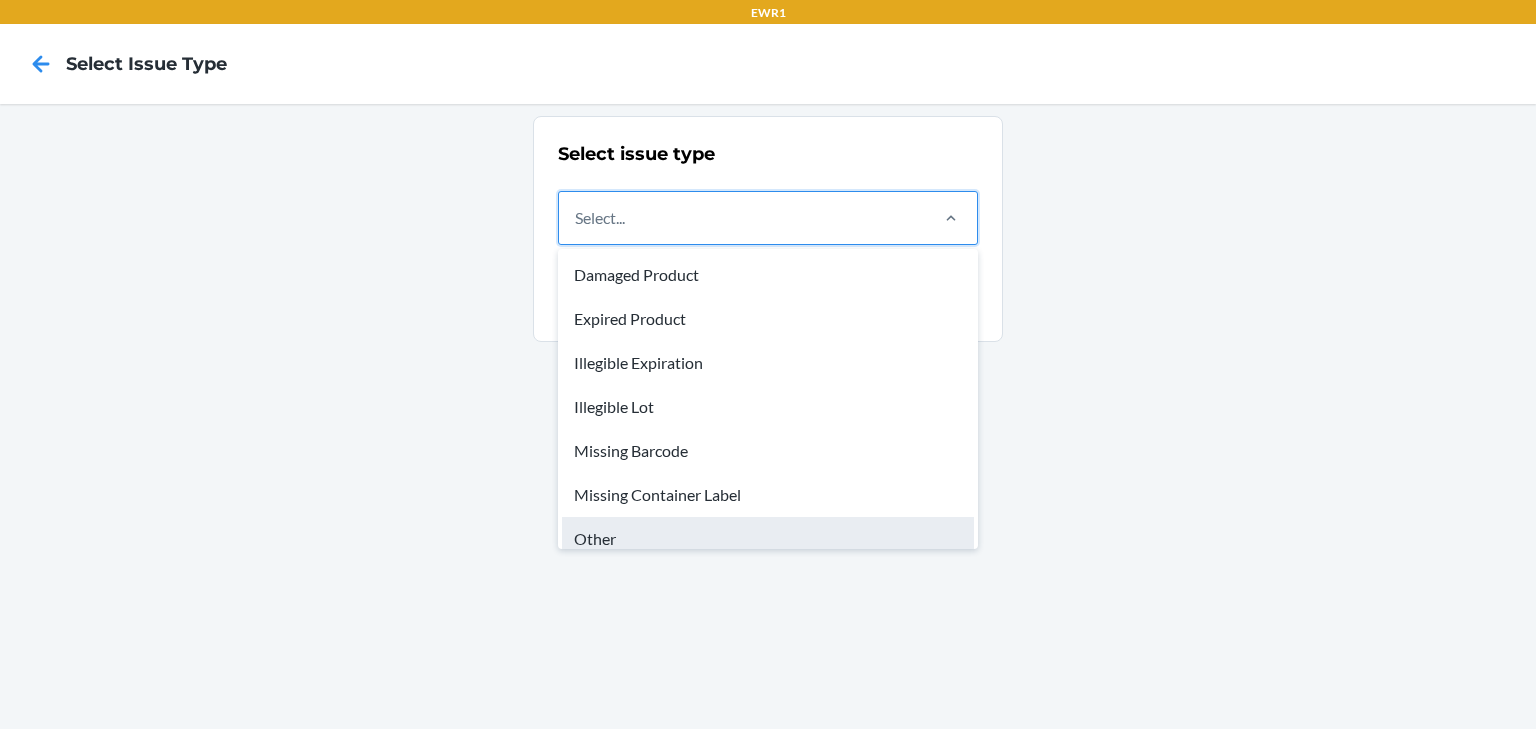 scroll, scrollTop: 60, scrollLeft: 0, axis: vertical 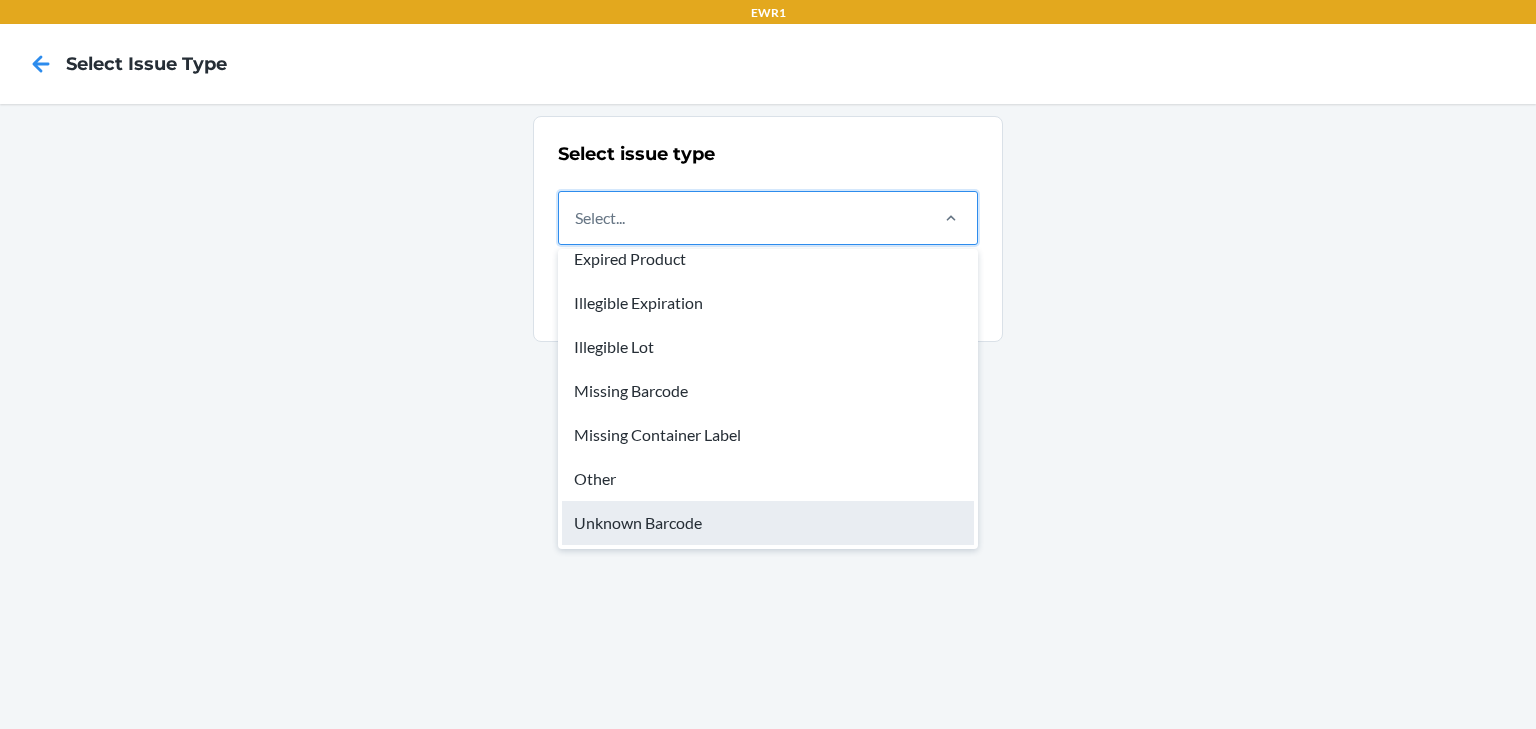 click on "Unknown Barcode" at bounding box center [768, 523] 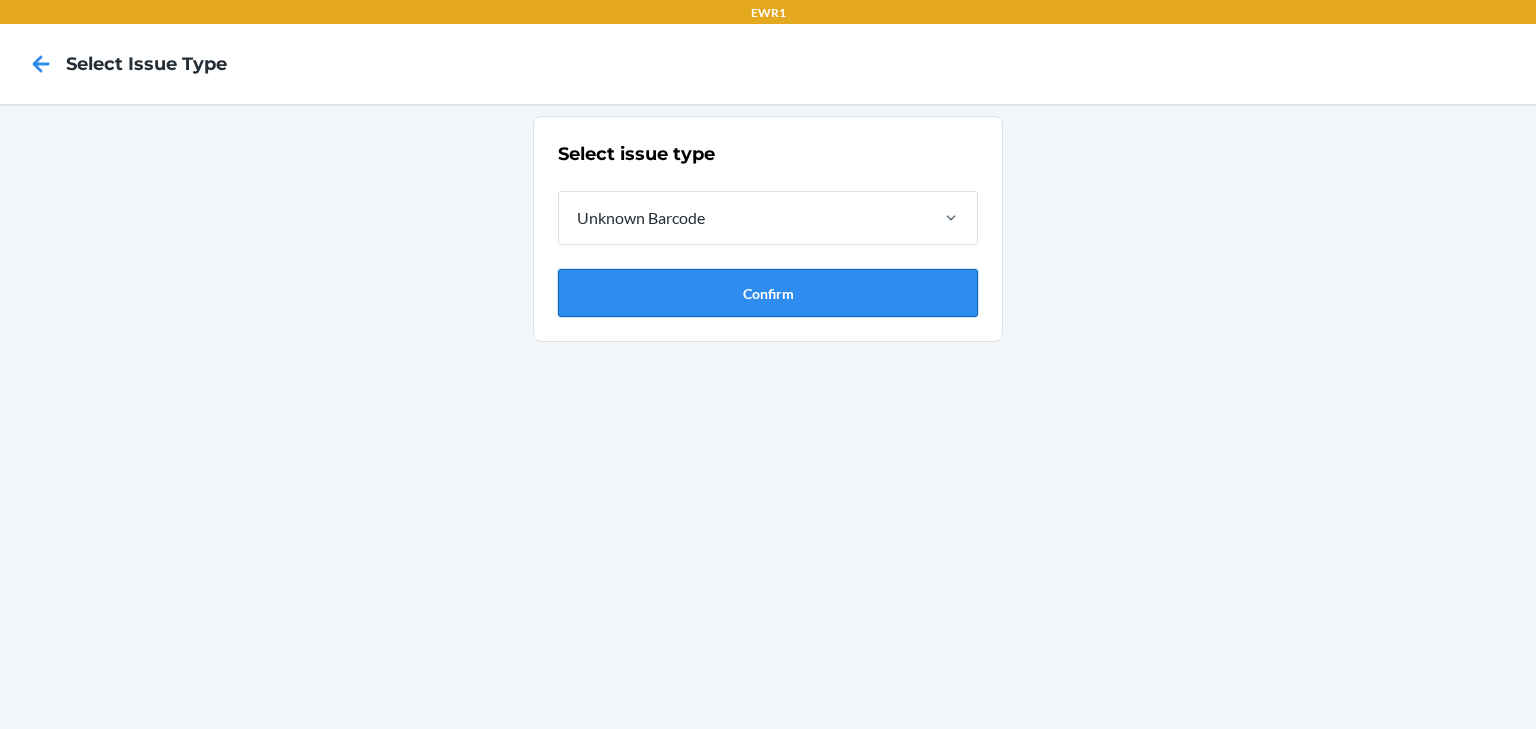 click on "Confirm" at bounding box center (768, 293) 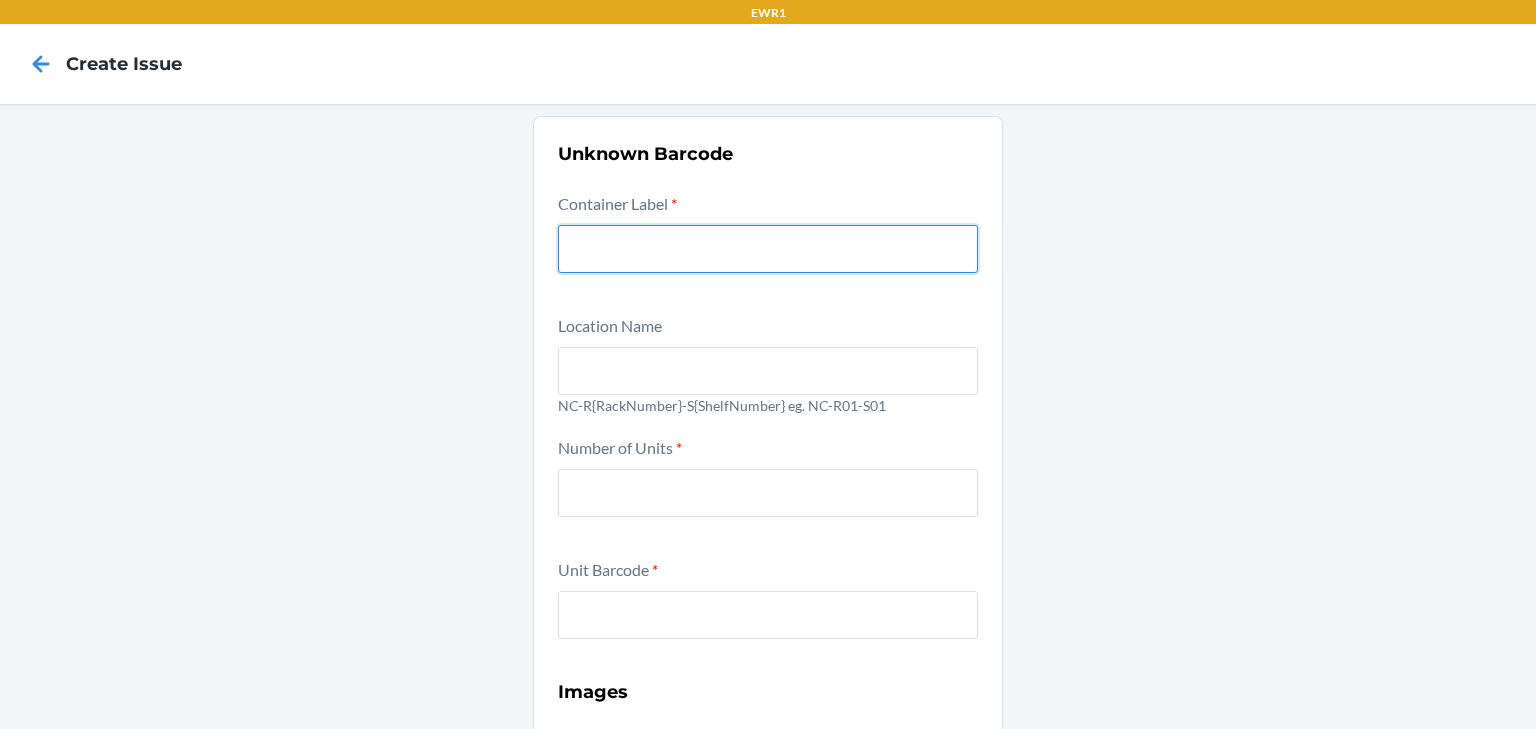 click at bounding box center [768, 249] 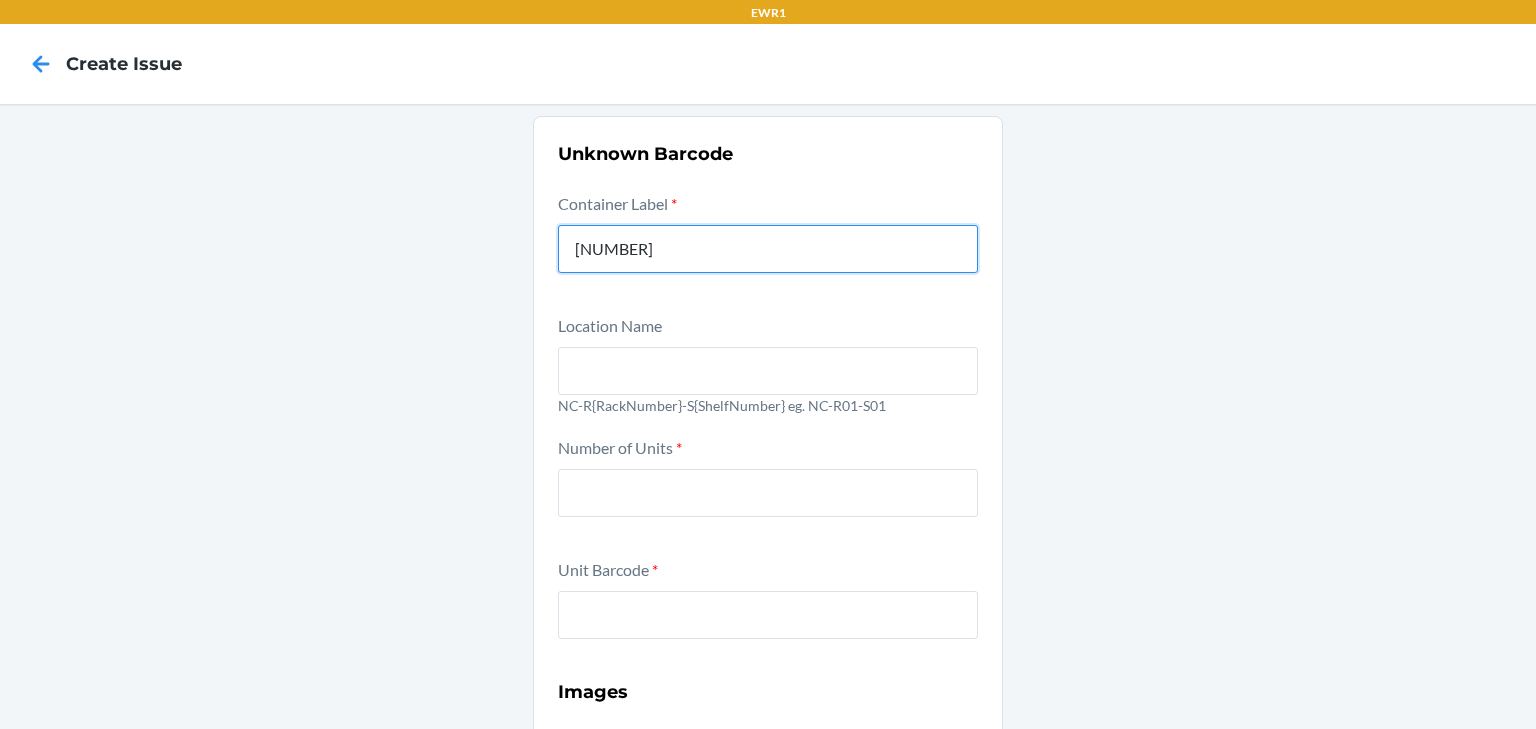 type on "00081003394002884383" 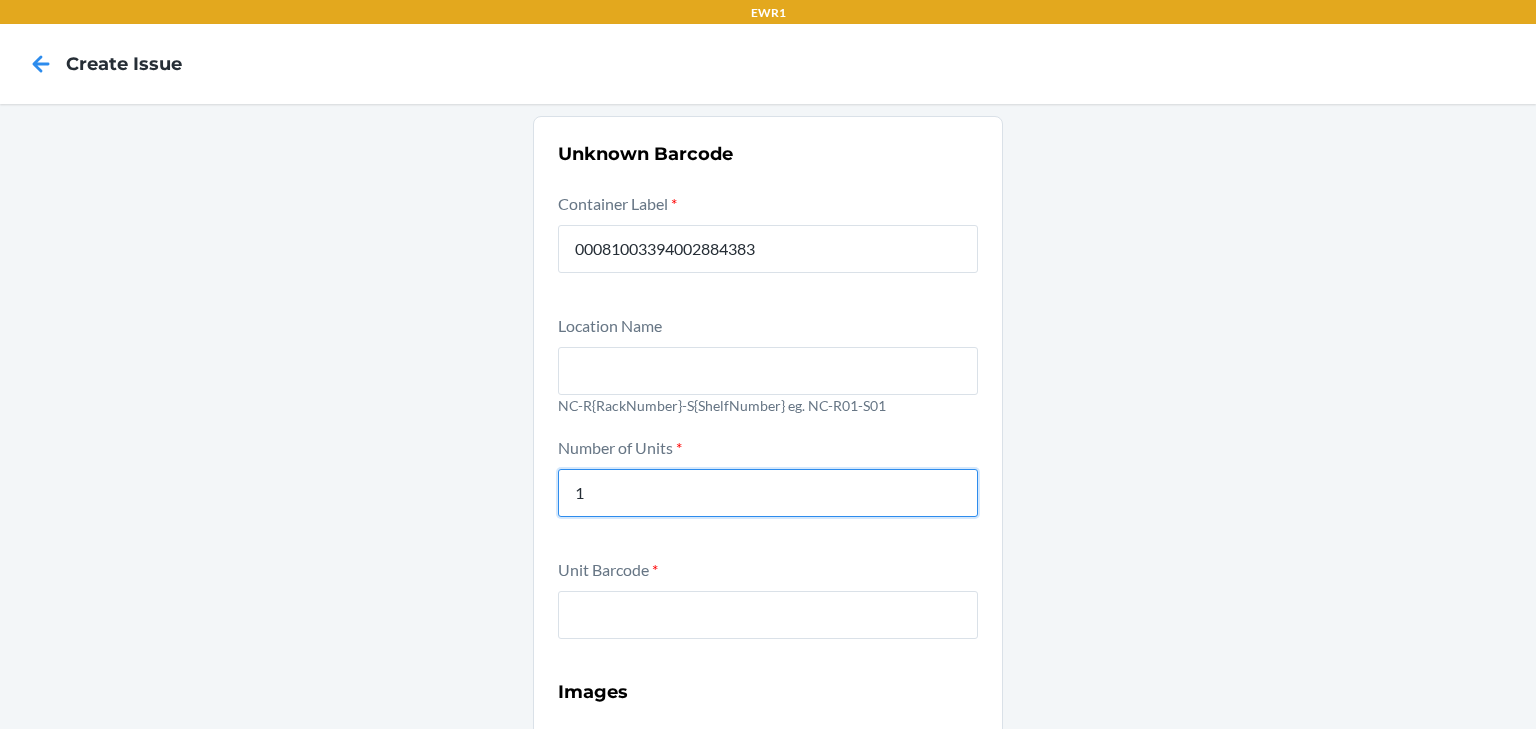 type on "1" 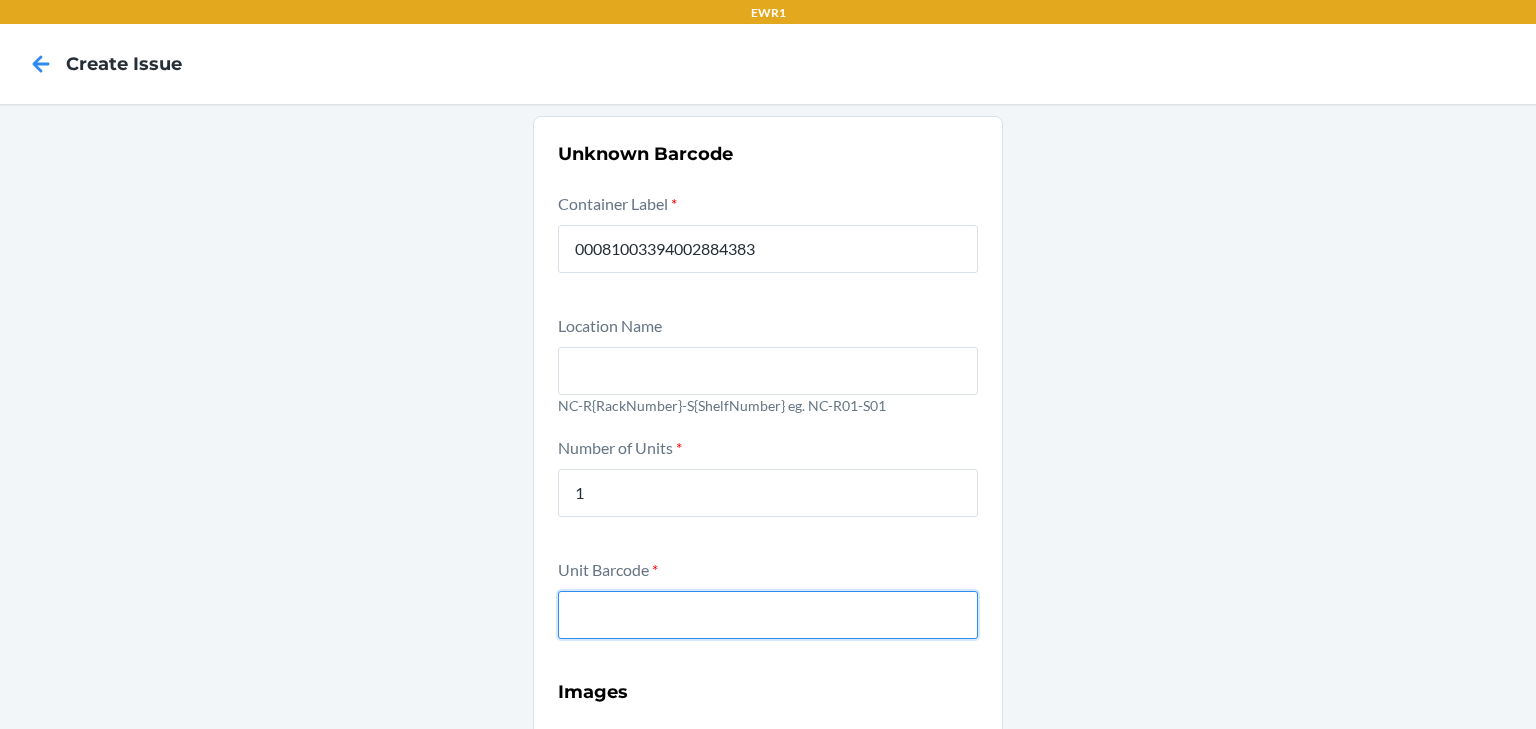 drag, startPoint x: 808, startPoint y: 606, endPoint x: 824, endPoint y: 596, distance: 18.867962 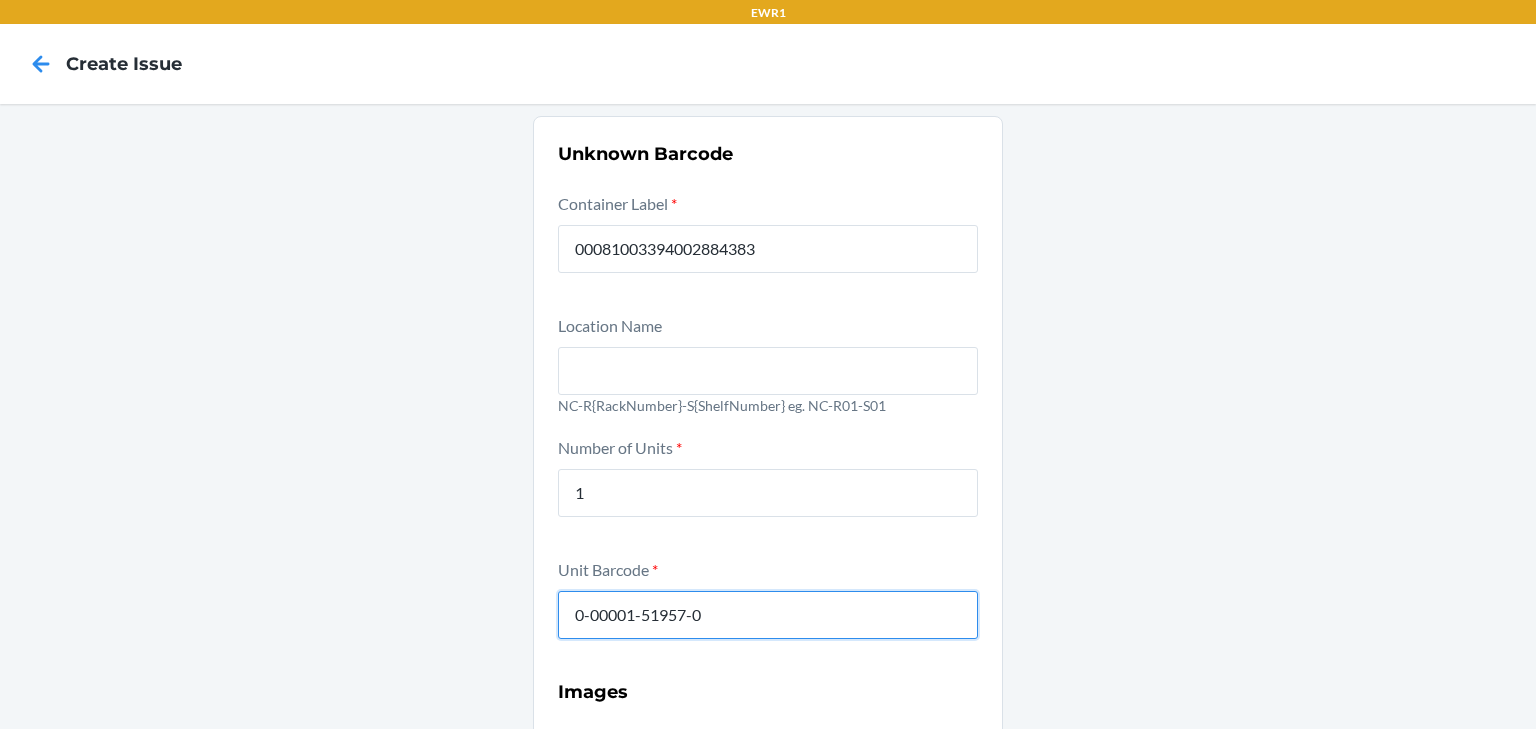 type on "0-00001-51957-0" 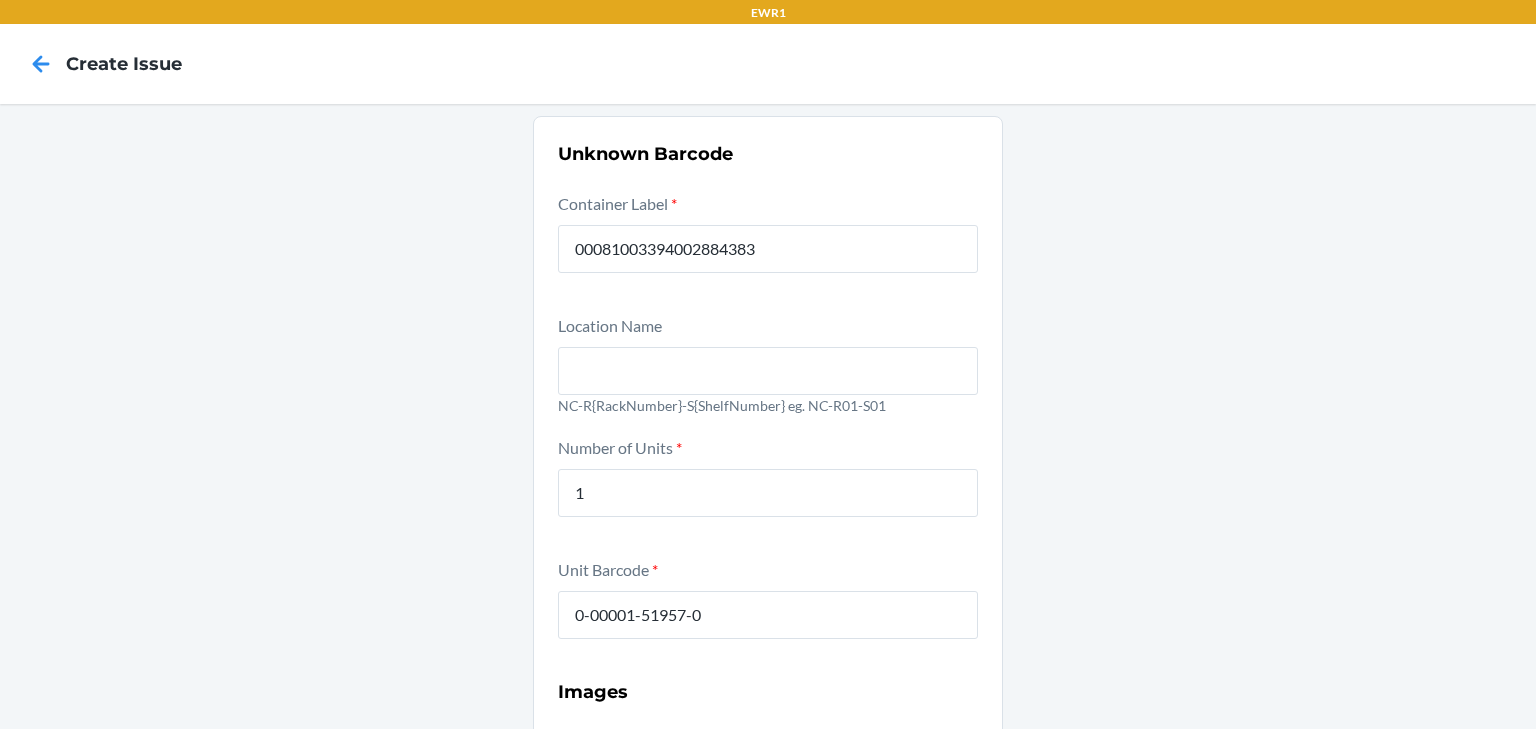 click on "Unknown Barcode Container Label   * 00081003394002884383 Location Name   NC-R{RackNumber}-S{ShelfNumber} eg. NC-R01-S01 Number of Units   * 1 Unit Barcode   * 0-00001-51957-0 Images Front of unit   * Required Back of unit   * Required Unit barcode   * Required Submit" at bounding box center [768, 652] 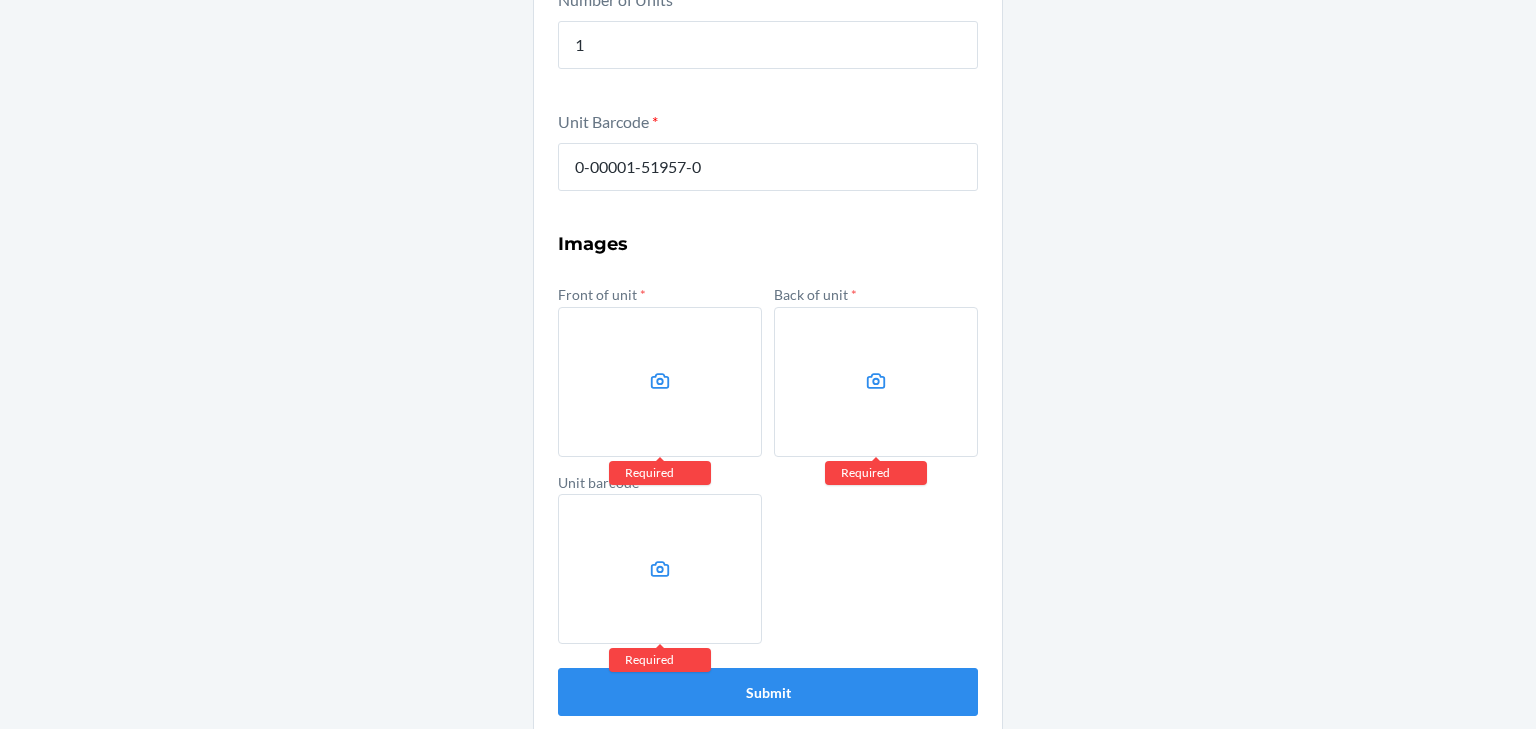 scroll, scrollTop: 472, scrollLeft: 0, axis: vertical 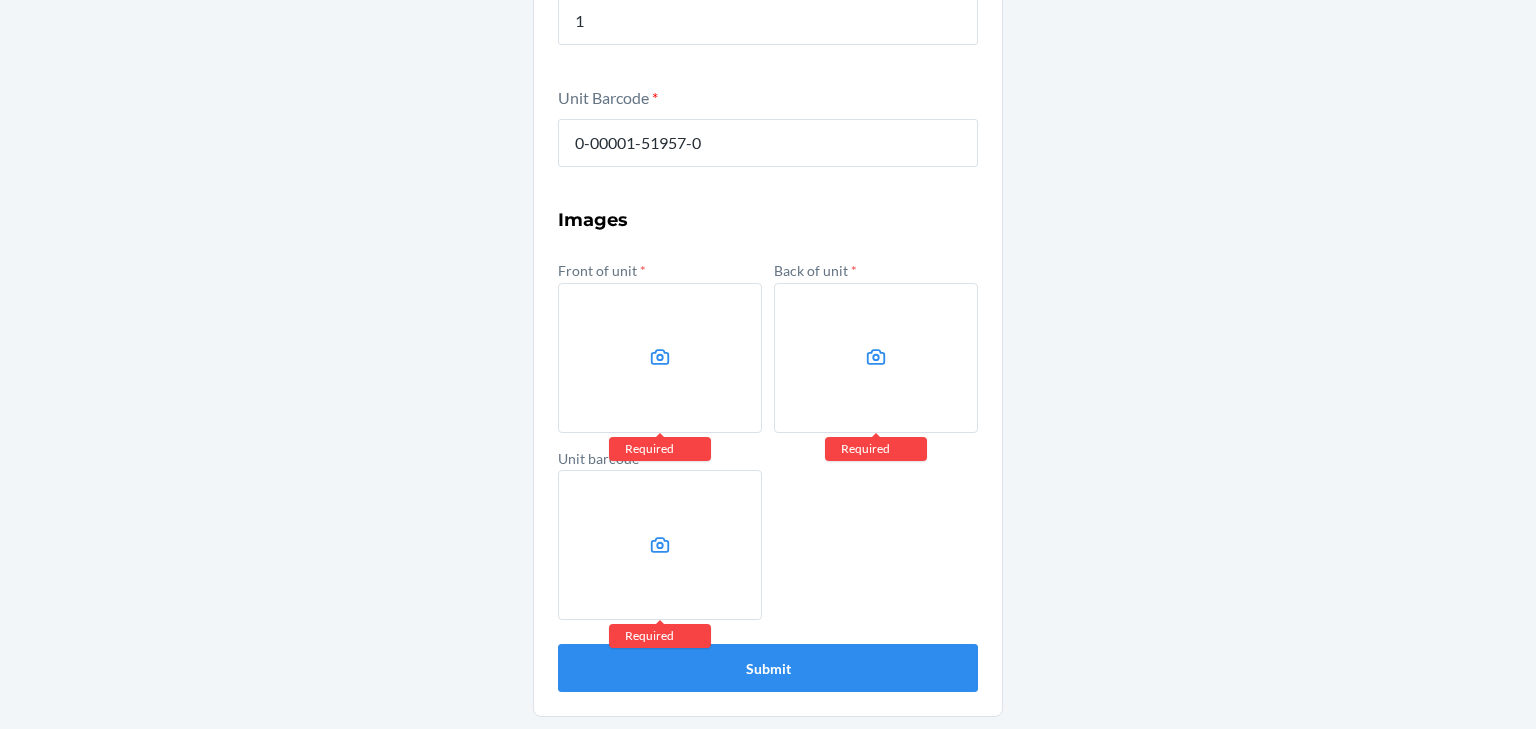 click at bounding box center [660, 358] 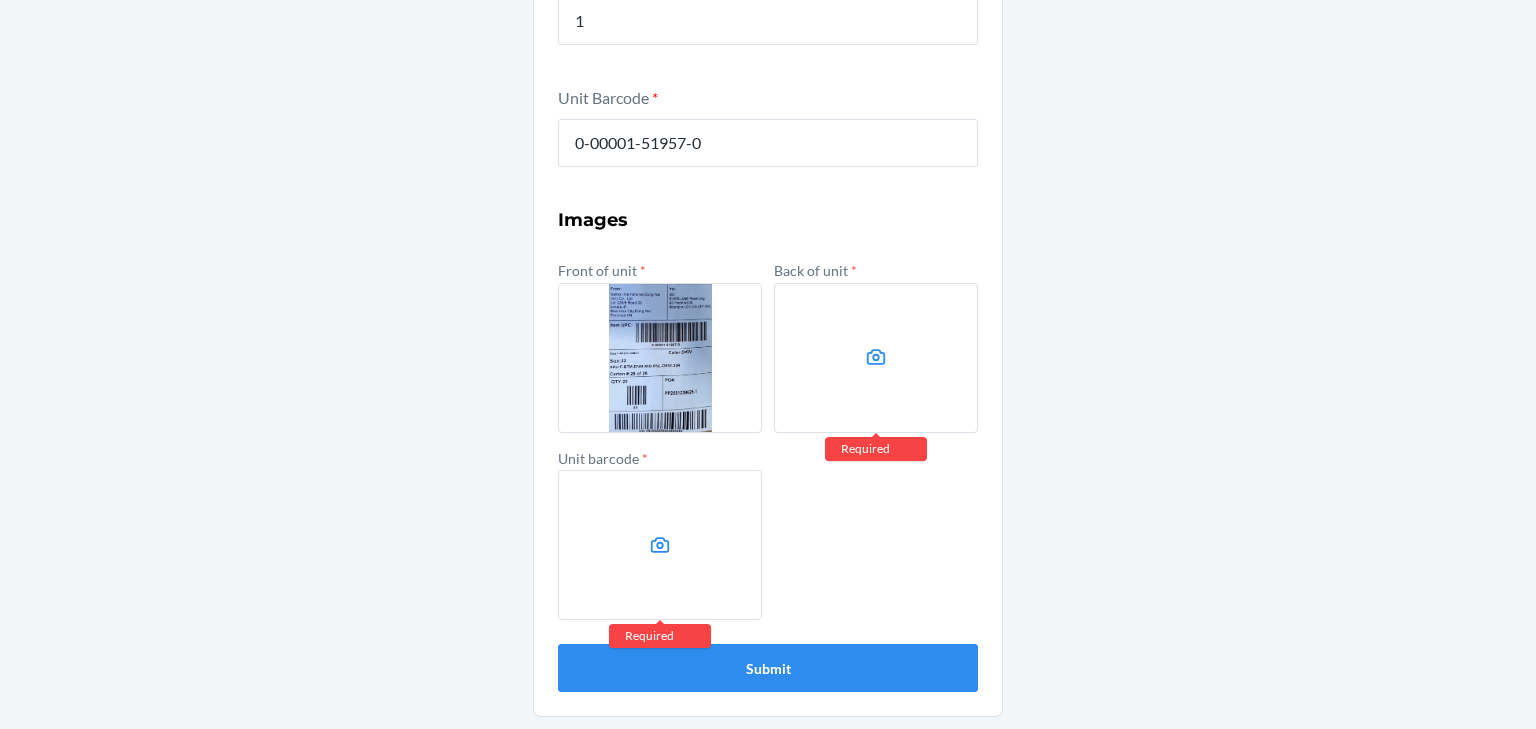 click at bounding box center [876, 358] 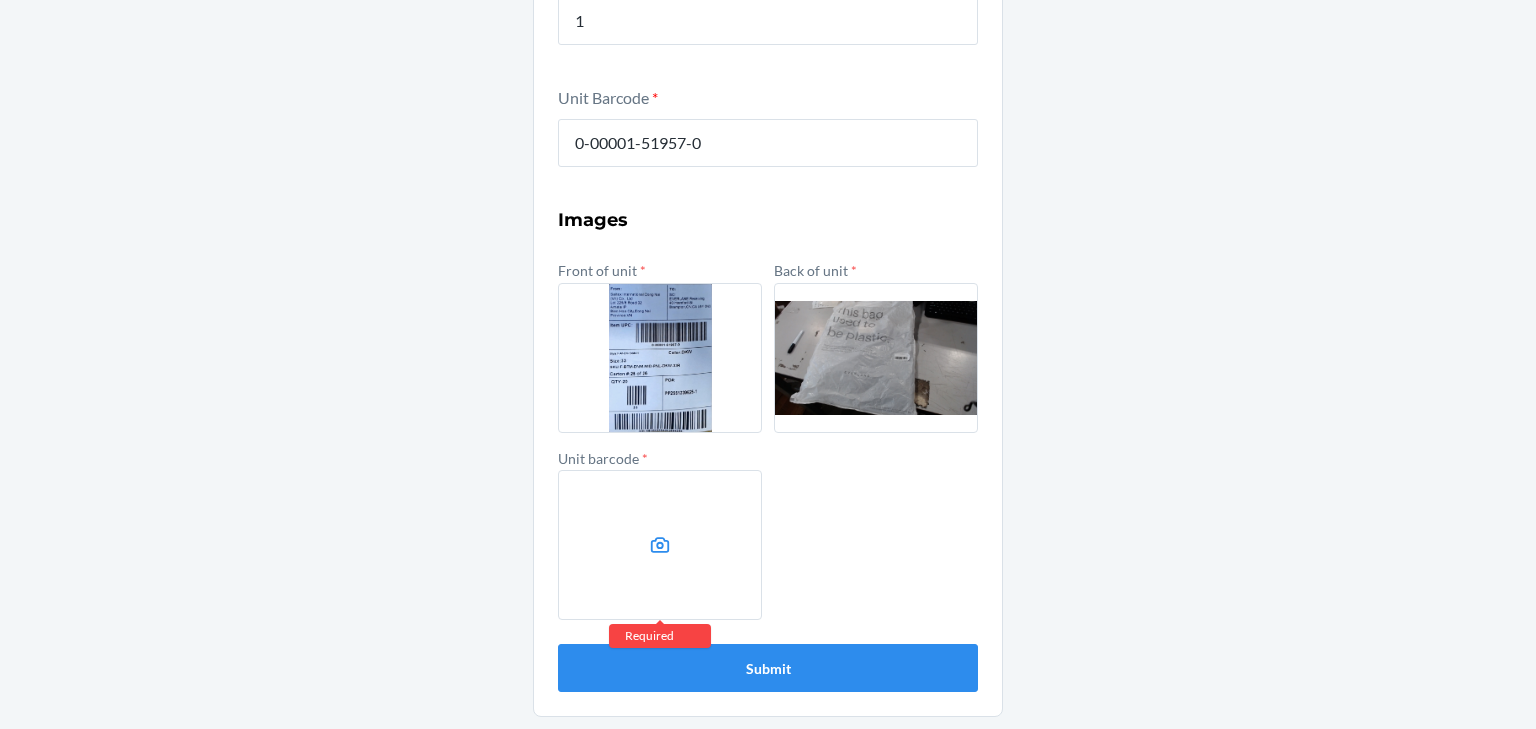 click on "Required" at bounding box center (660, 636) 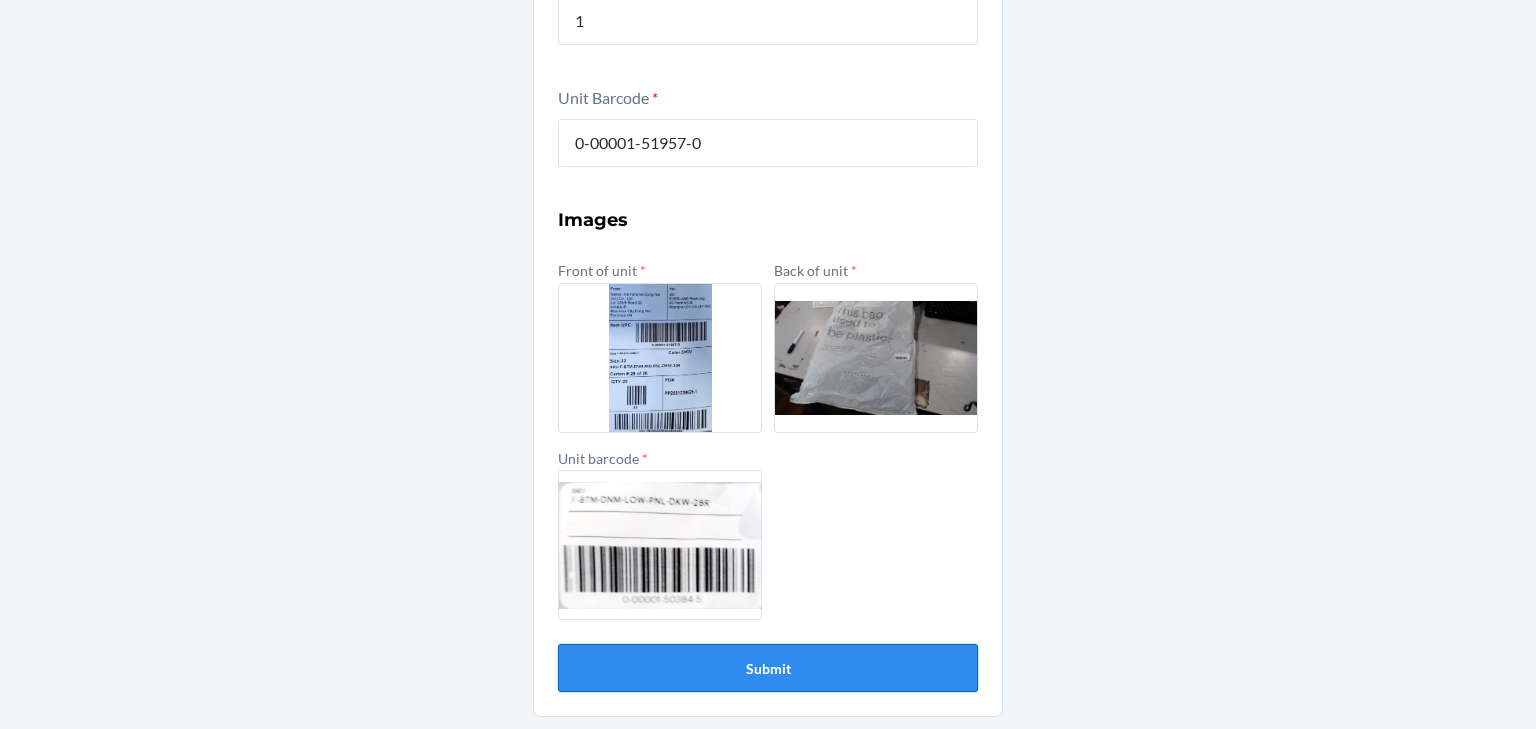 click on "Submit" at bounding box center (768, 668) 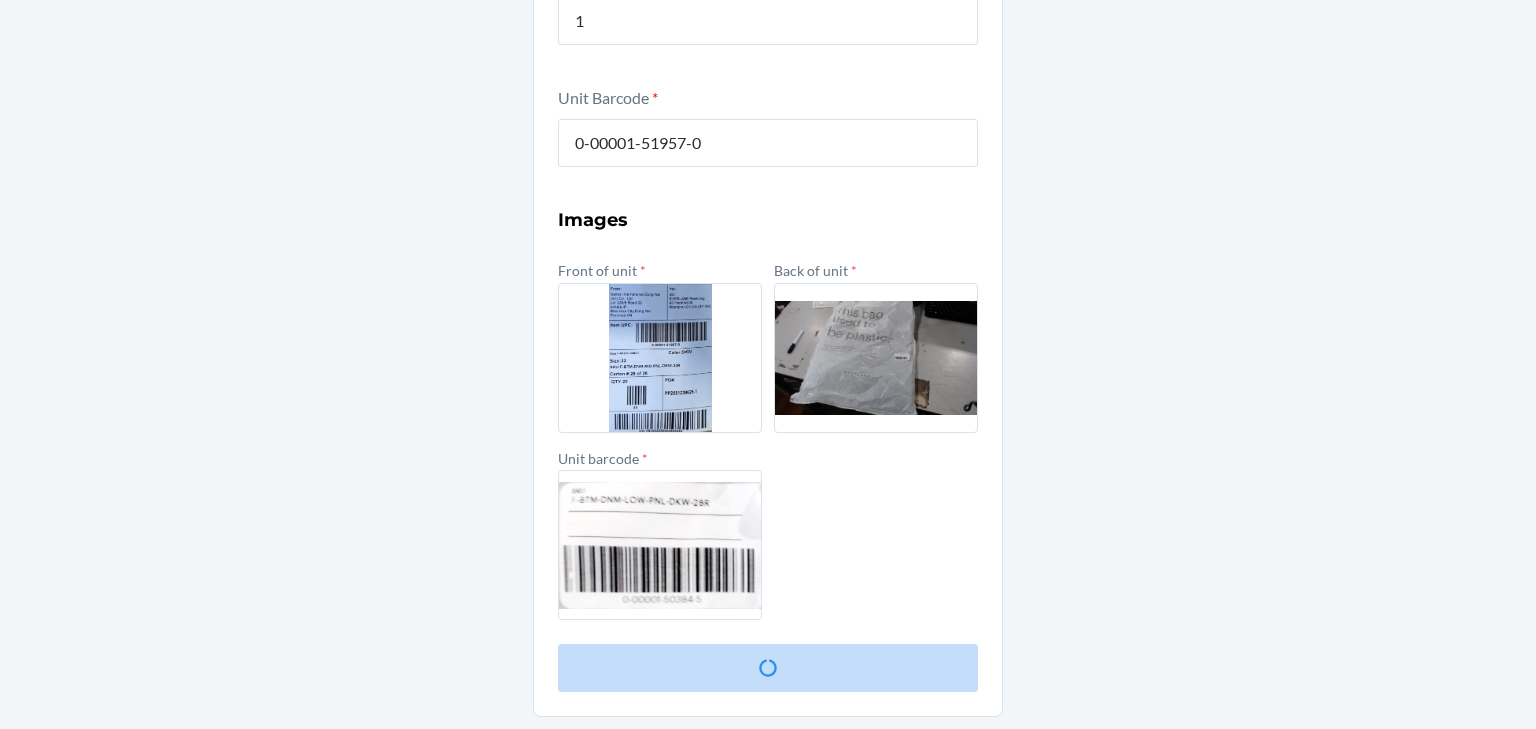 scroll, scrollTop: 0, scrollLeft: 0, axis: both 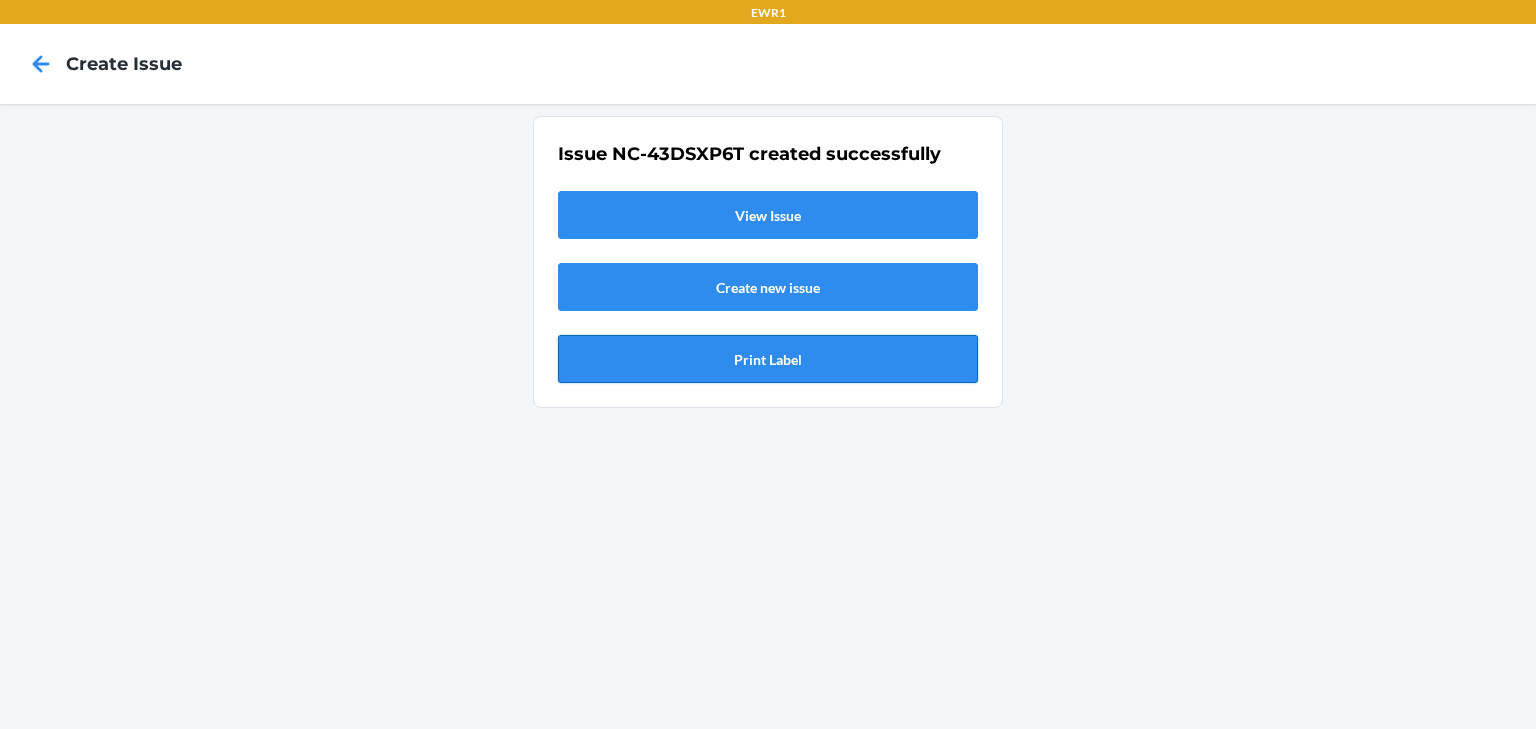 click on "Print Label" at bounding box center [768, 359] 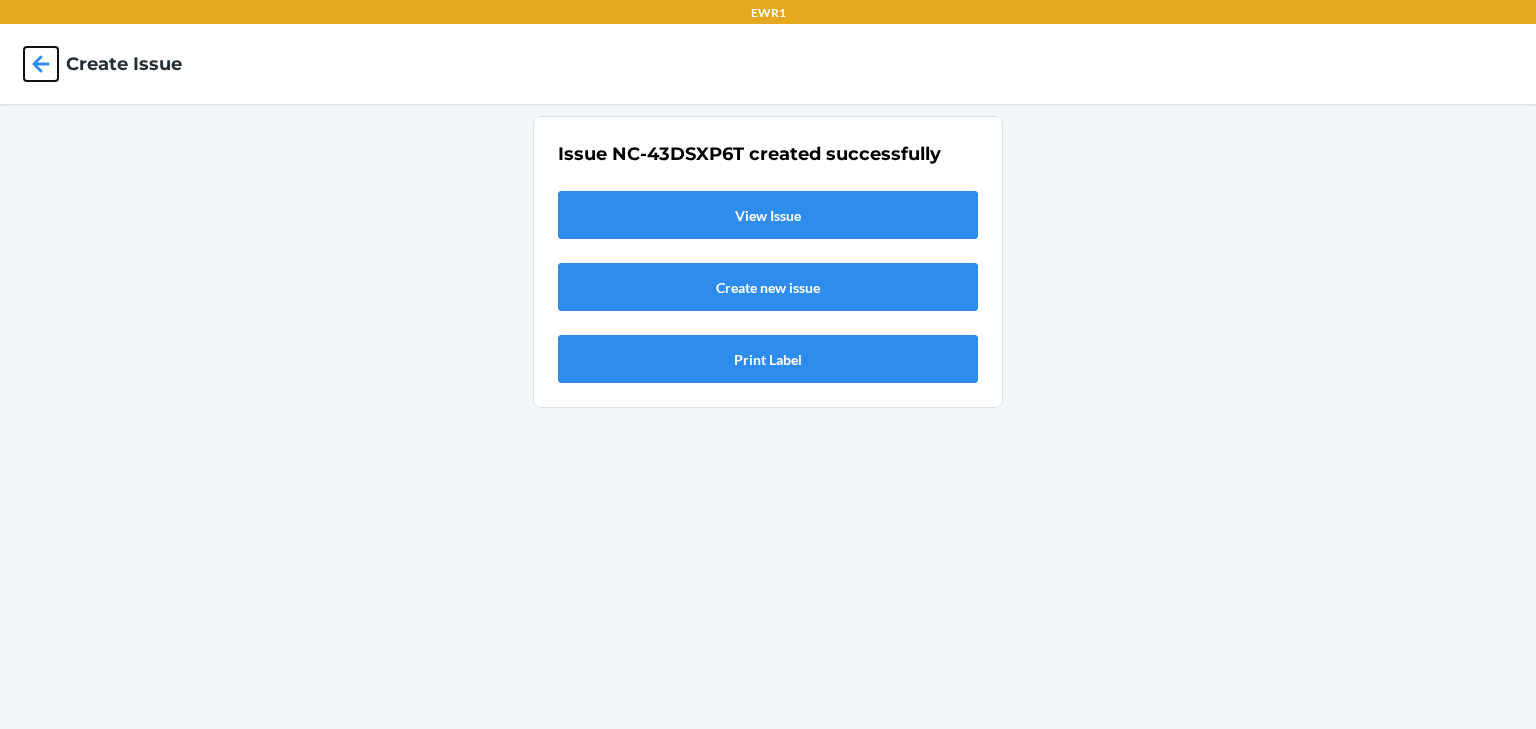 click 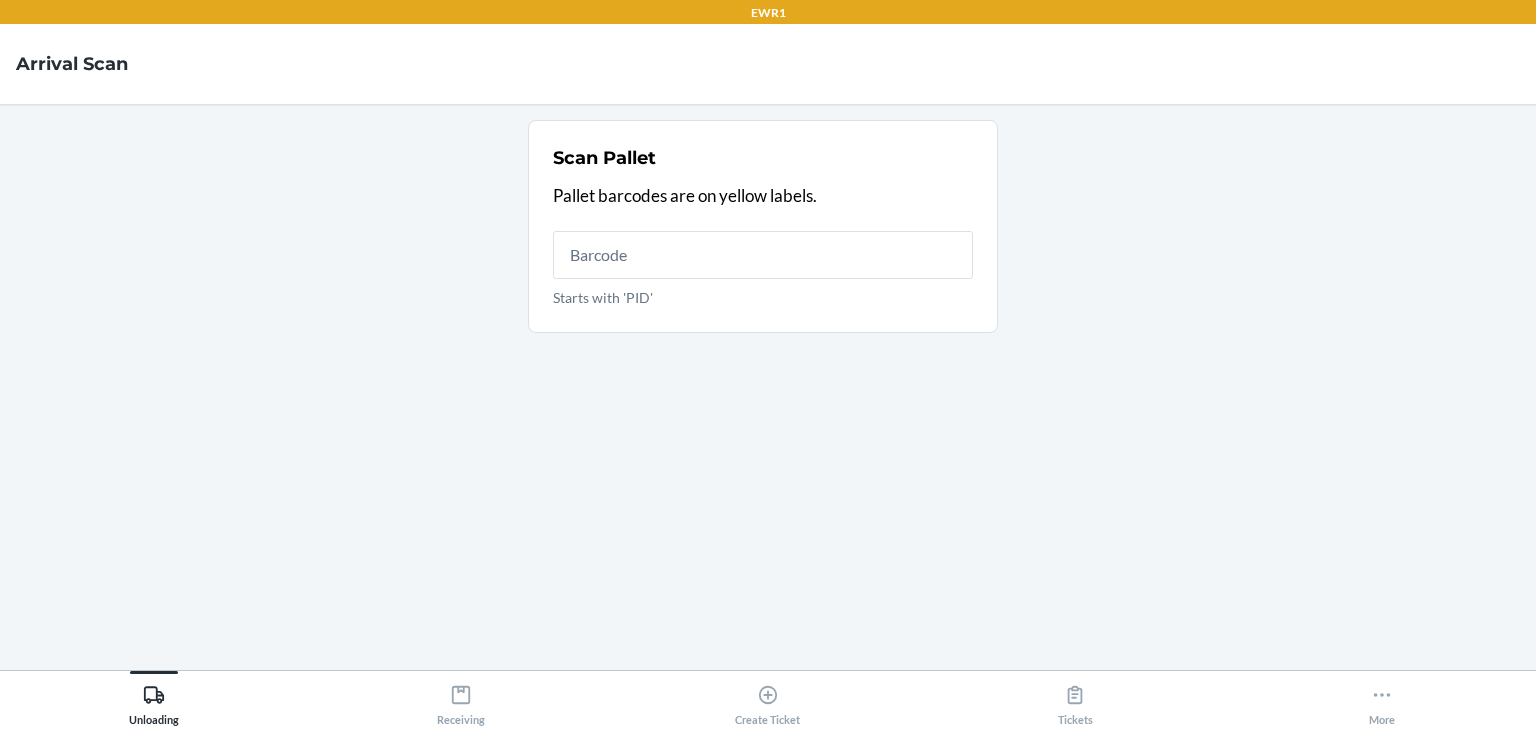 scroll, scrollTop: 0, scrollLeft: 0, axis: both 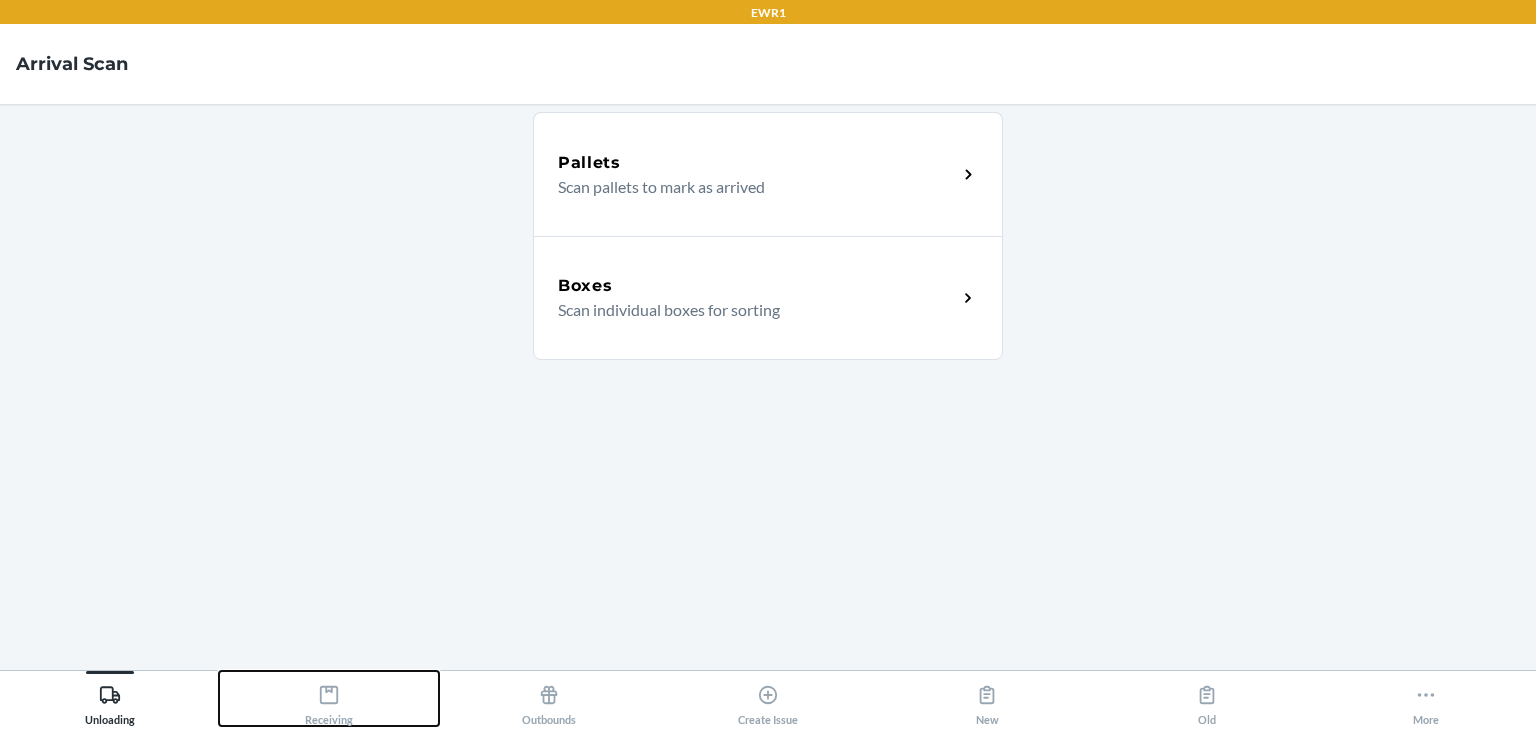 click on "Receiving" at bounding box center (329, 701) 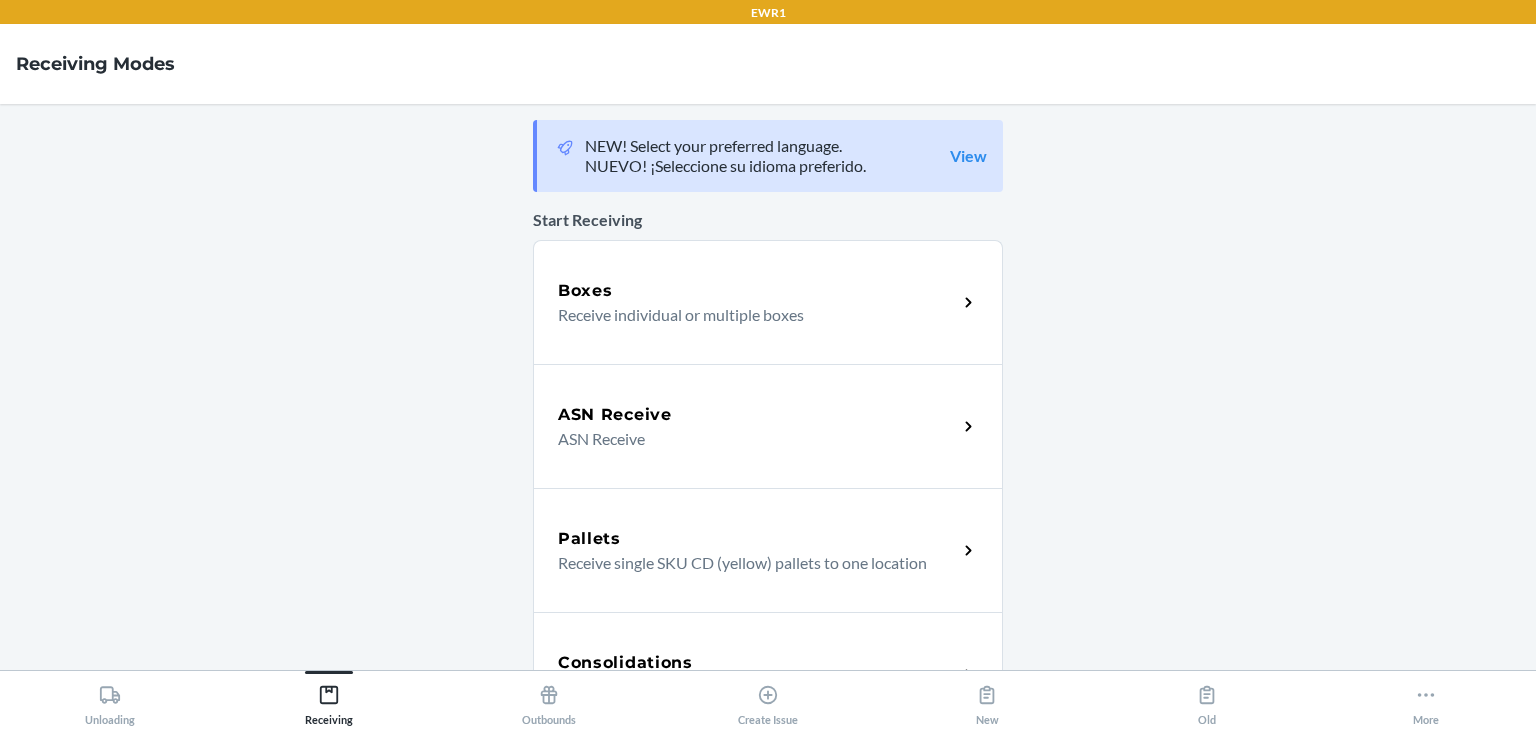 drag, startPoint x: 580, startPoint y: 232, endPoint x: 580, endPoint y: 271, distance: 39 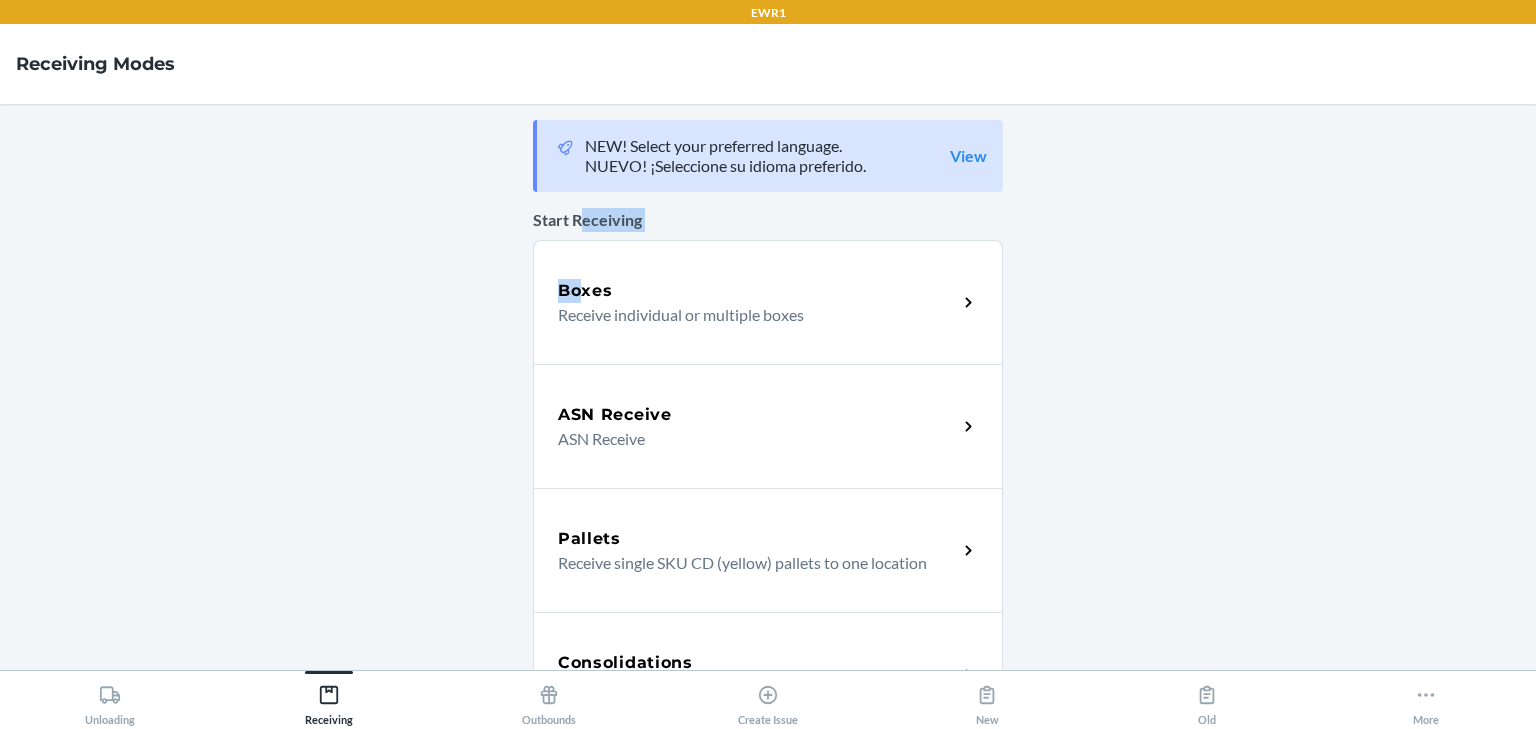 click on "Boxes" at bounding box center [585, 291] 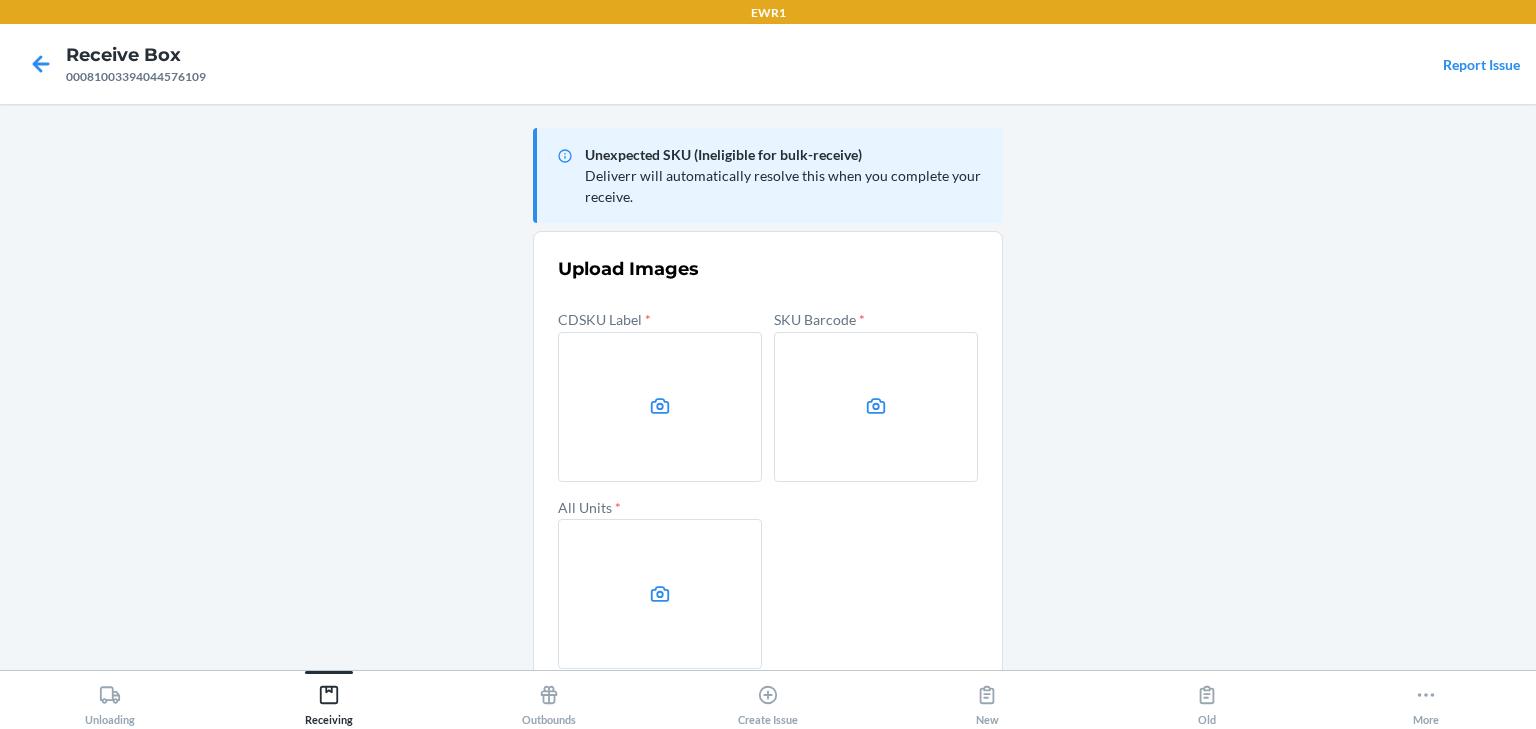 click at bounding box center [660, 407] 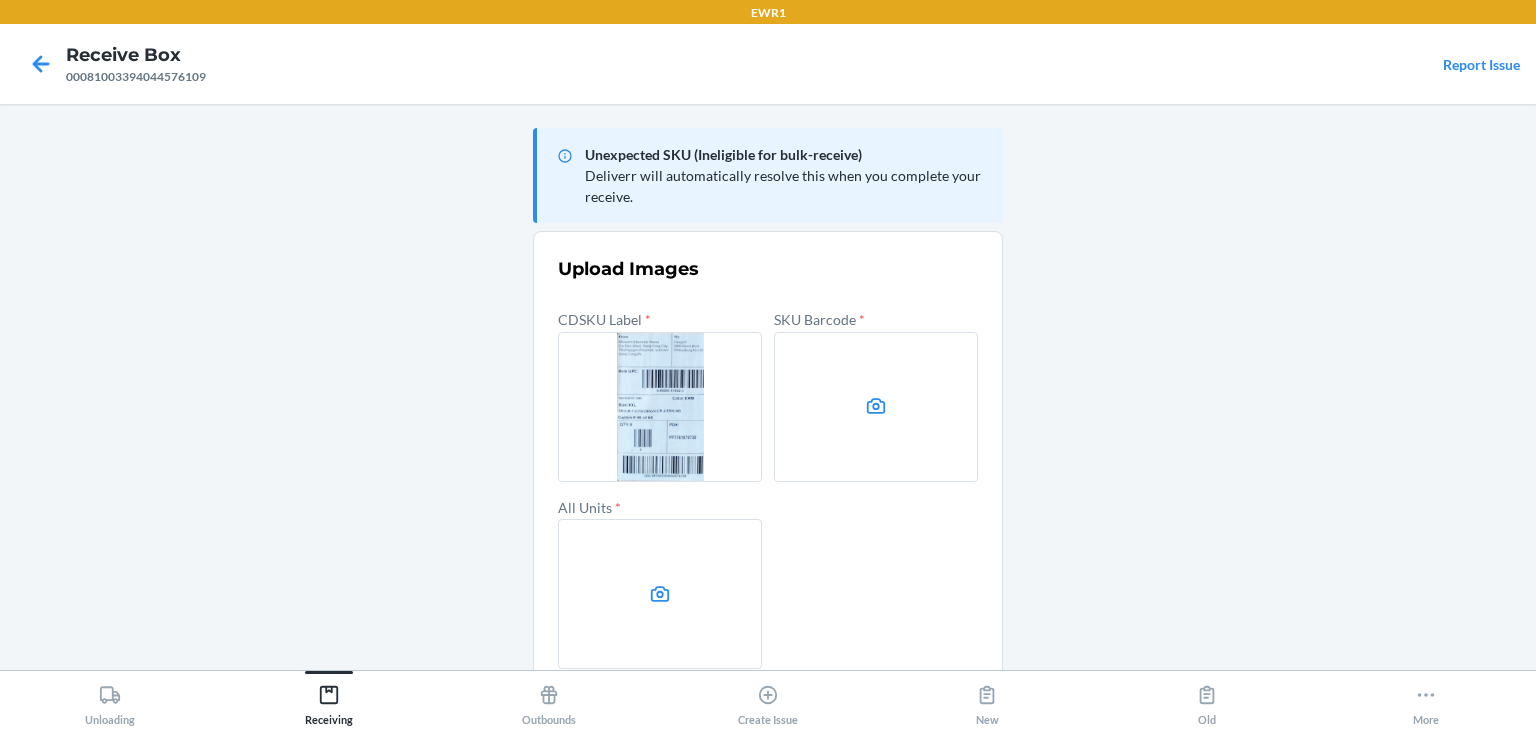 click 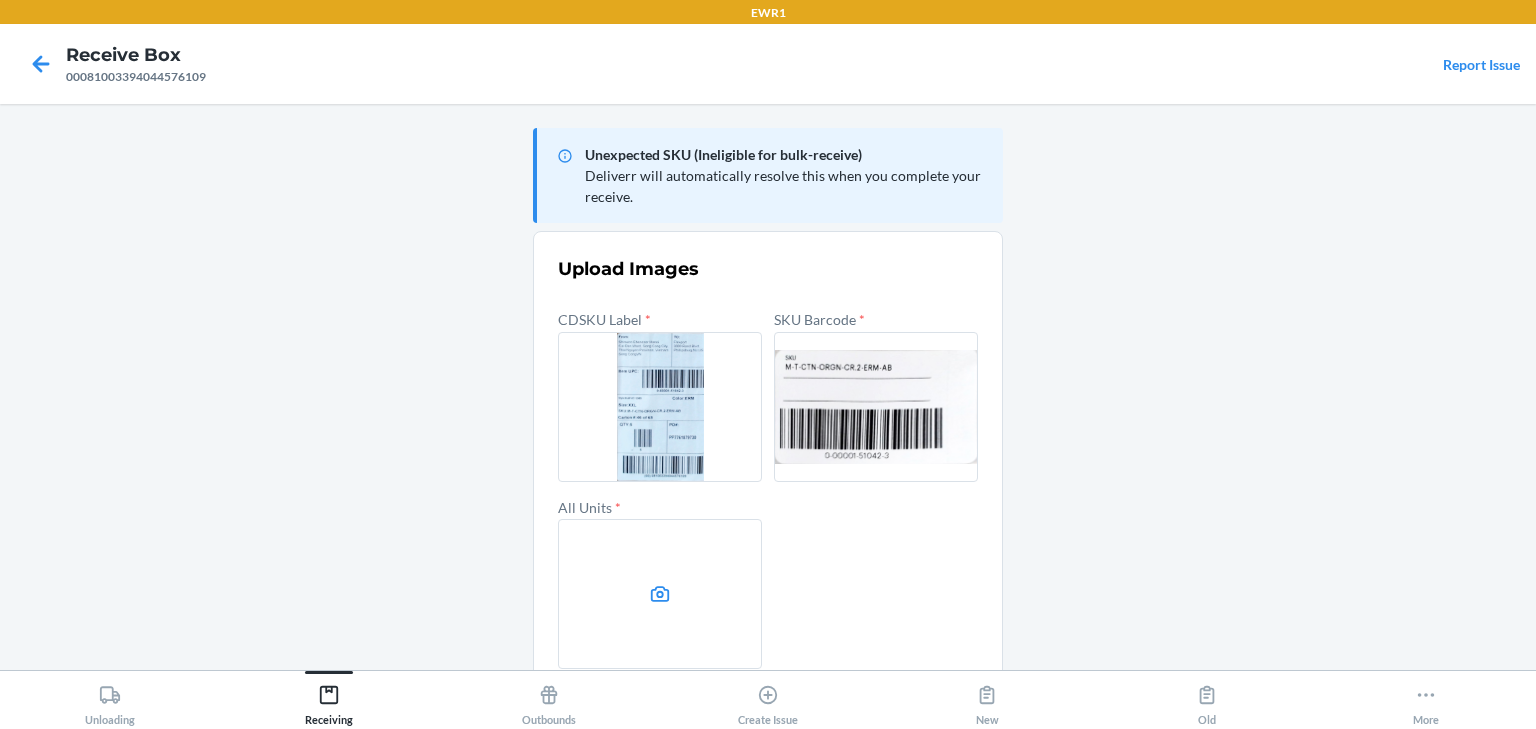 click at bounding box center [660, 594] 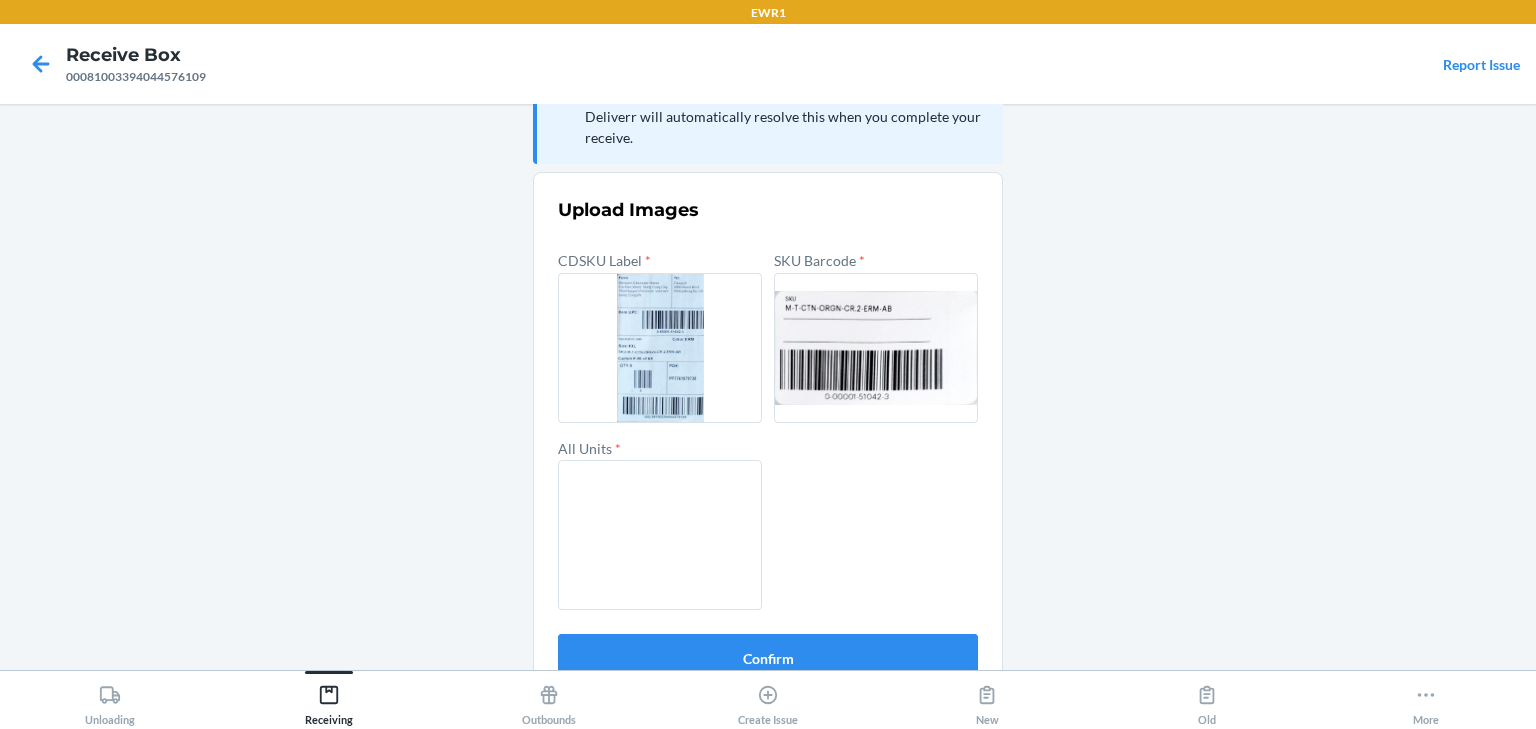 scroll, scrollTop: 96, scrollLeft: 0, axis: vertical 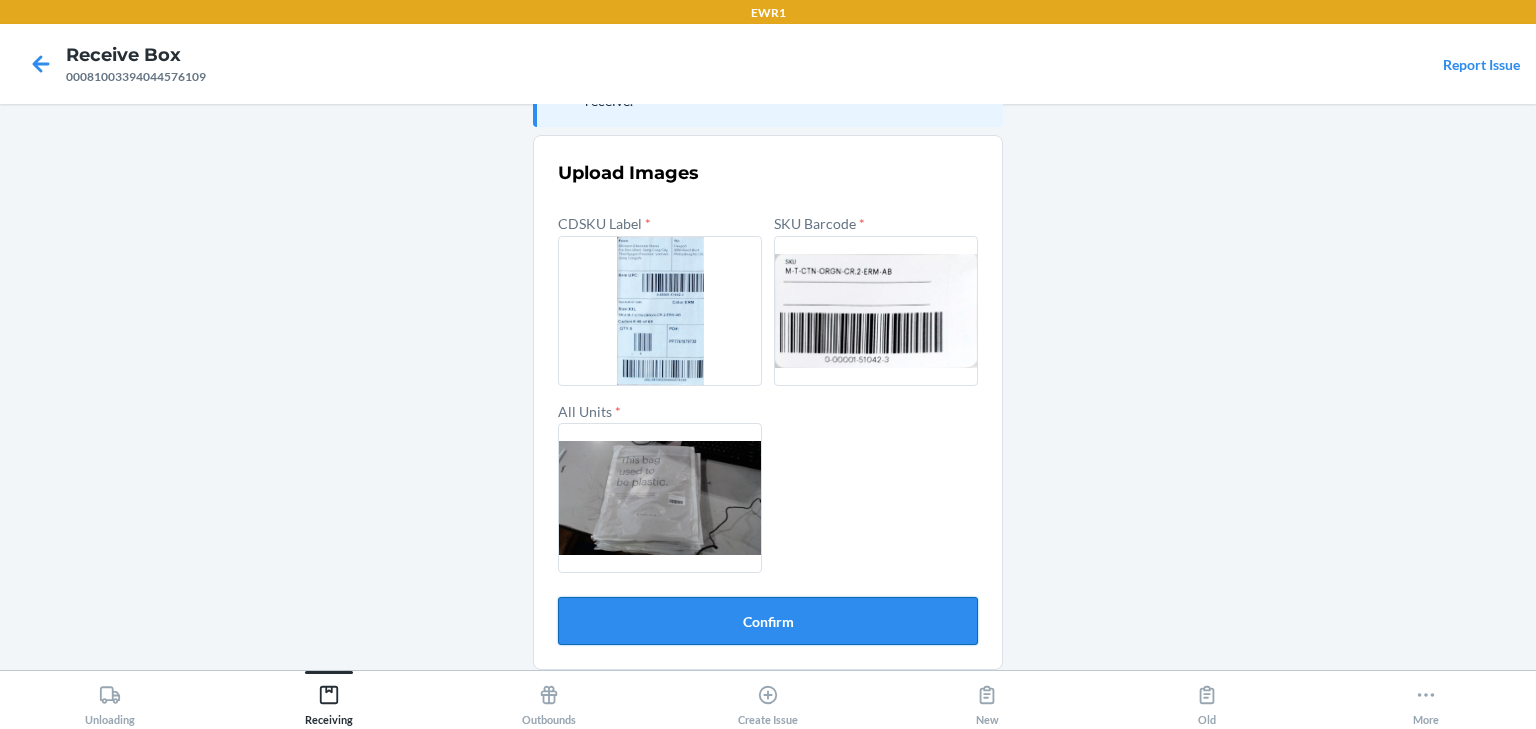click on "Confirm" at bounding box center [768, 621] 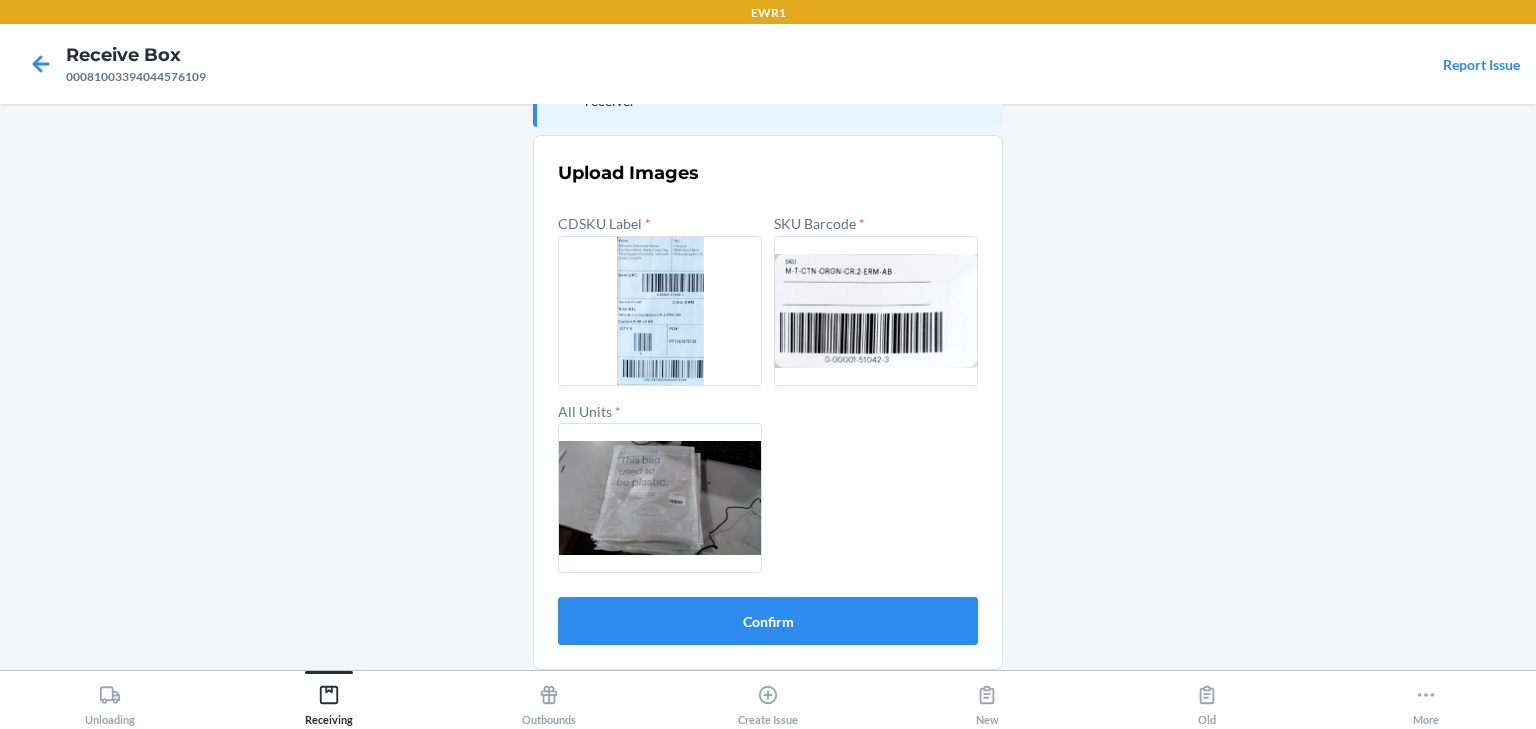 scroll, scrollTop: 0, scrollLeft: 0, axis: both 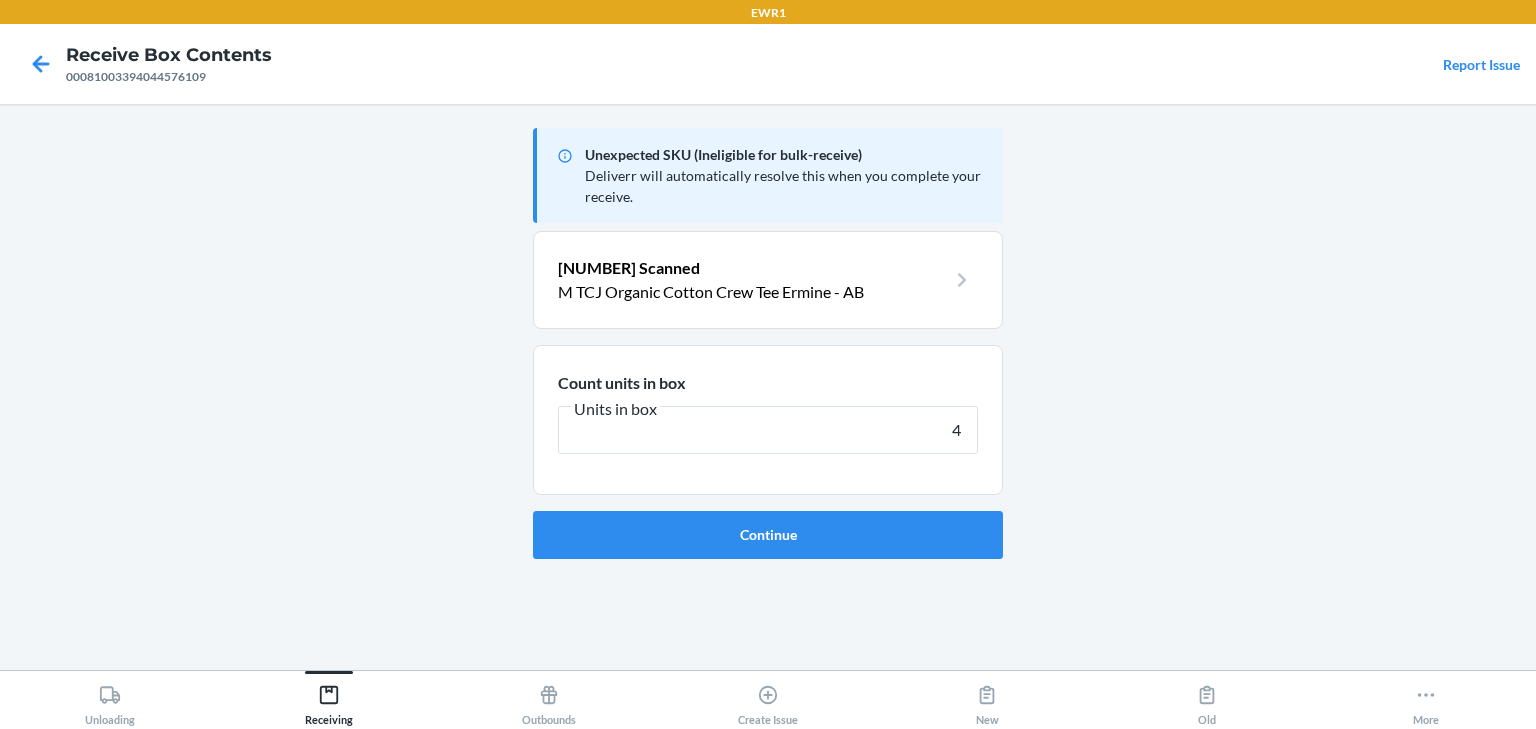 type on "4" 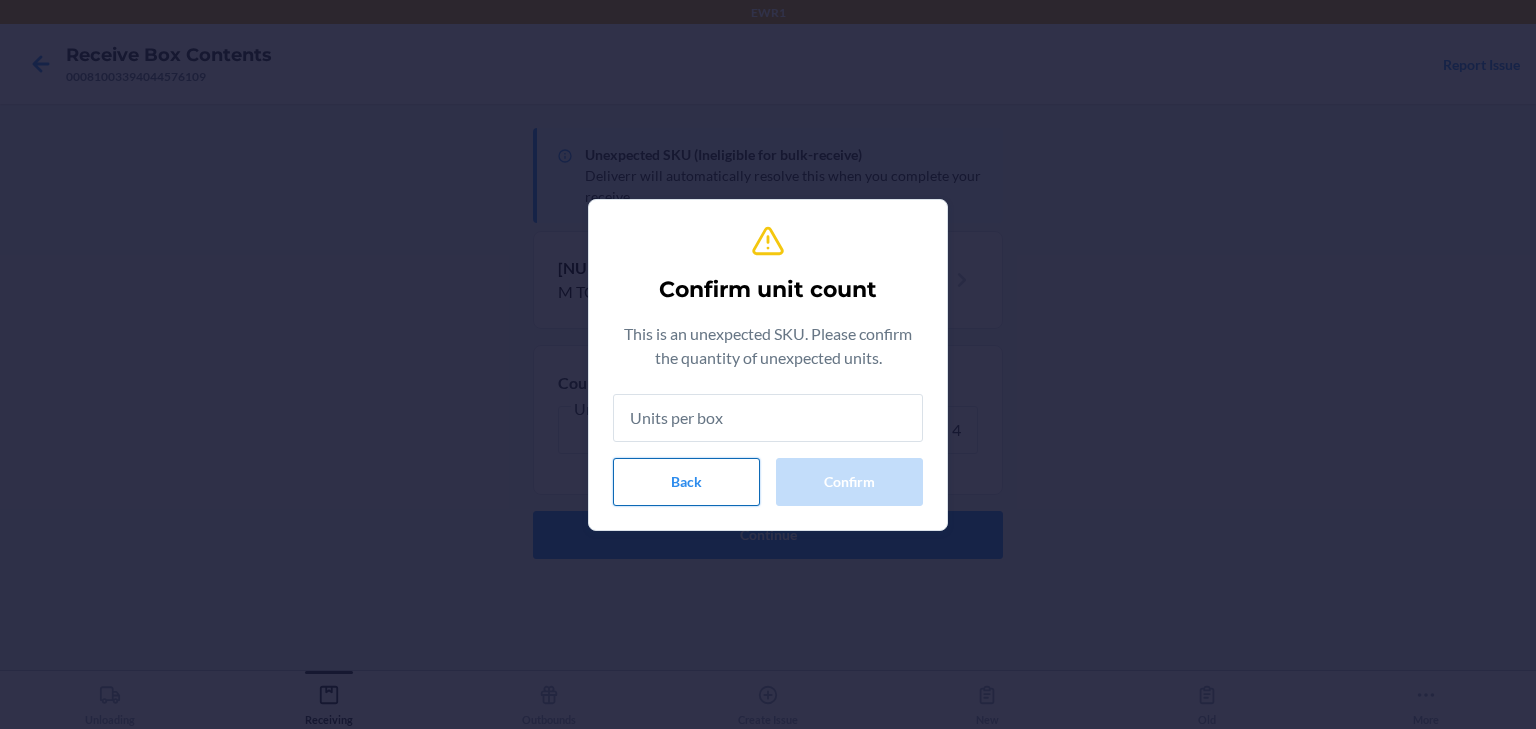 click on "Back" at bounding box center (686, 482) 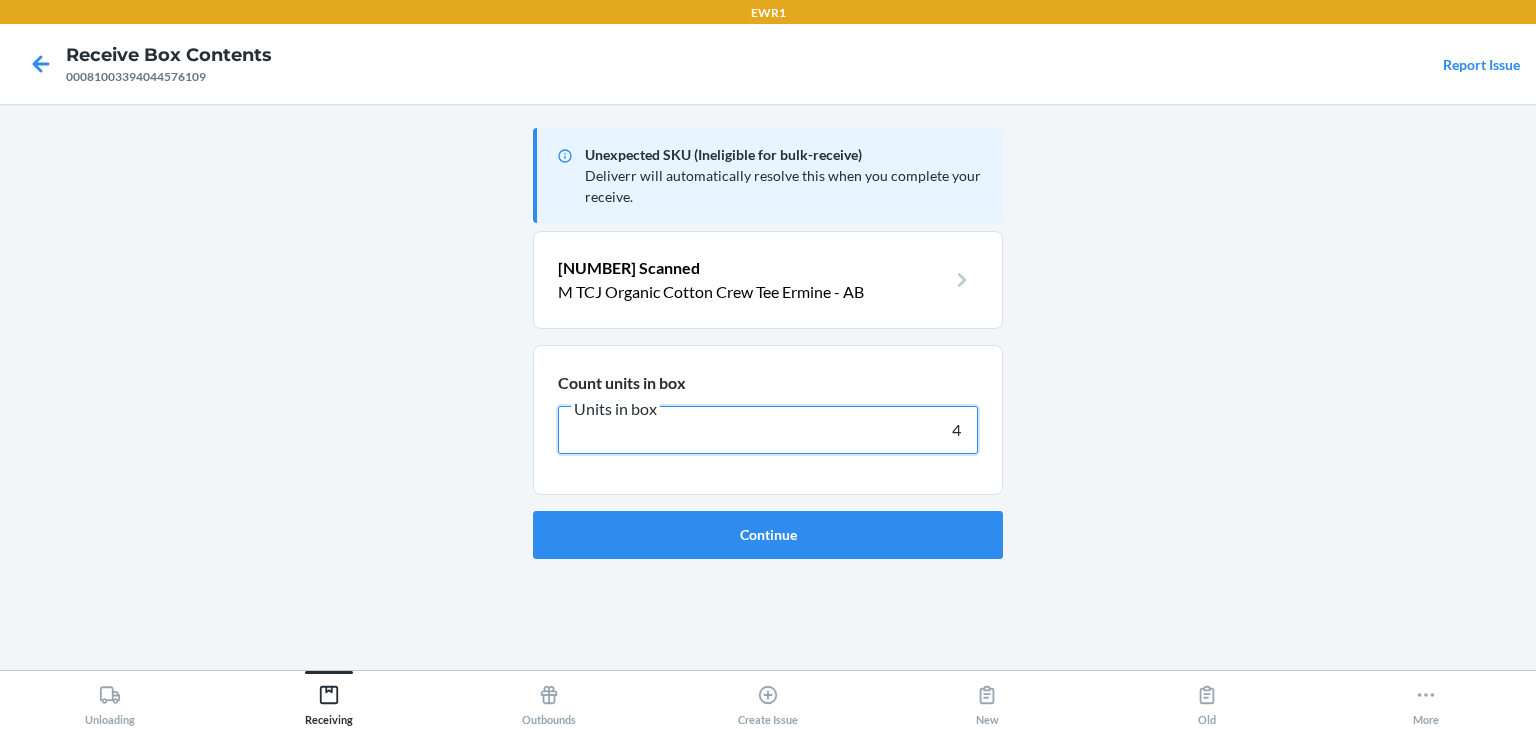 drag, startPoint x: 840, startPoint y: 423, endPoint x: 1535, endPoint y: 387, distance: 695.93176 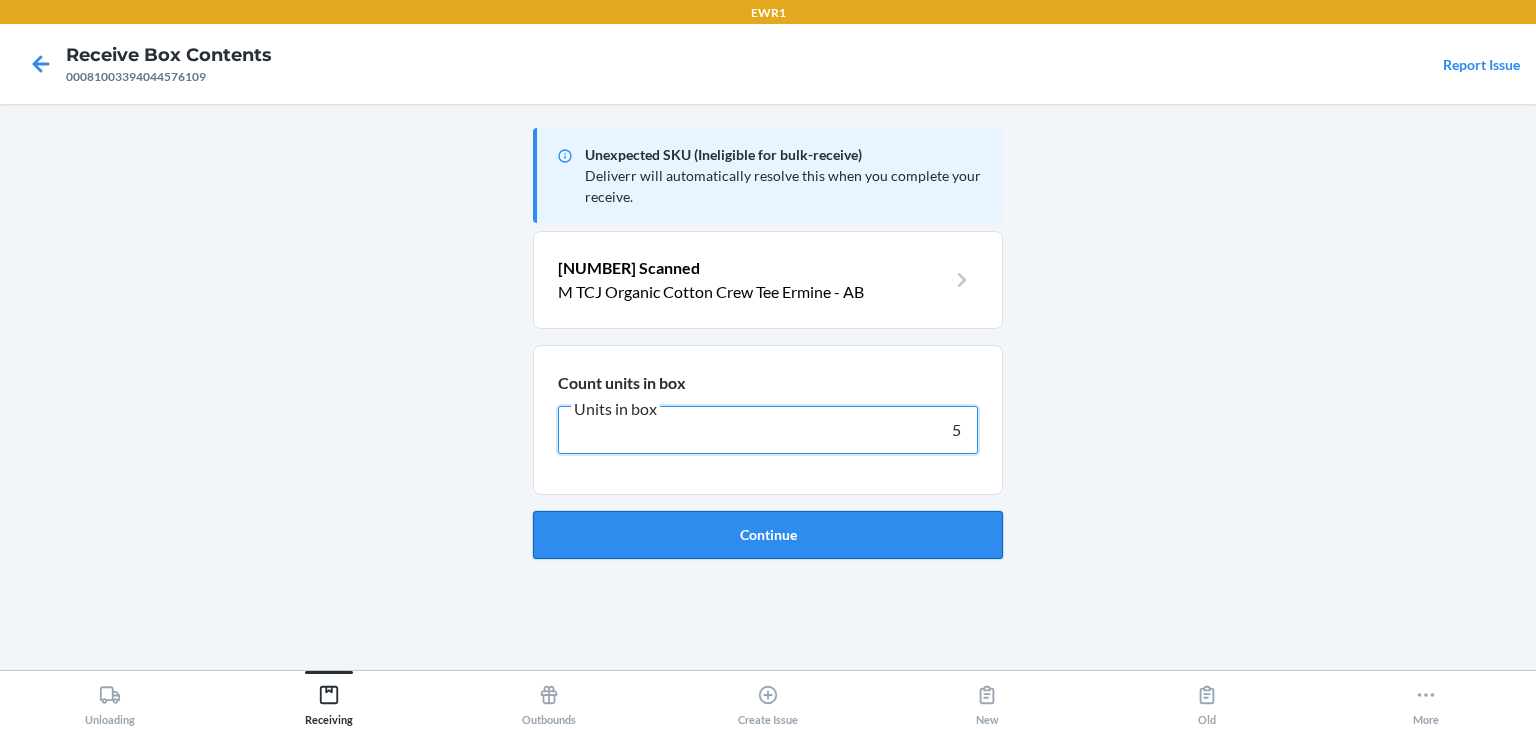 type on "5" 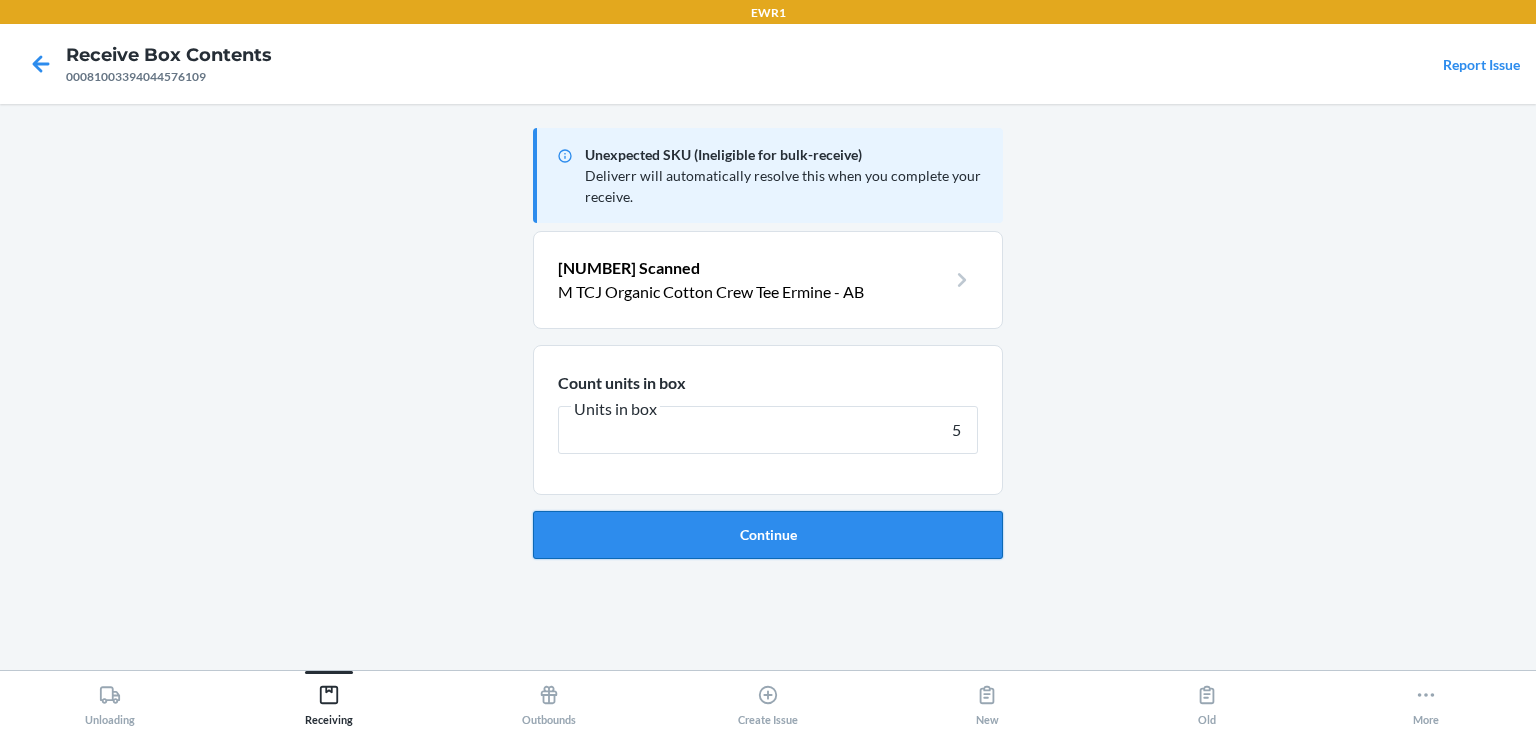 click on "Continue" at bounding box center [768, 535] 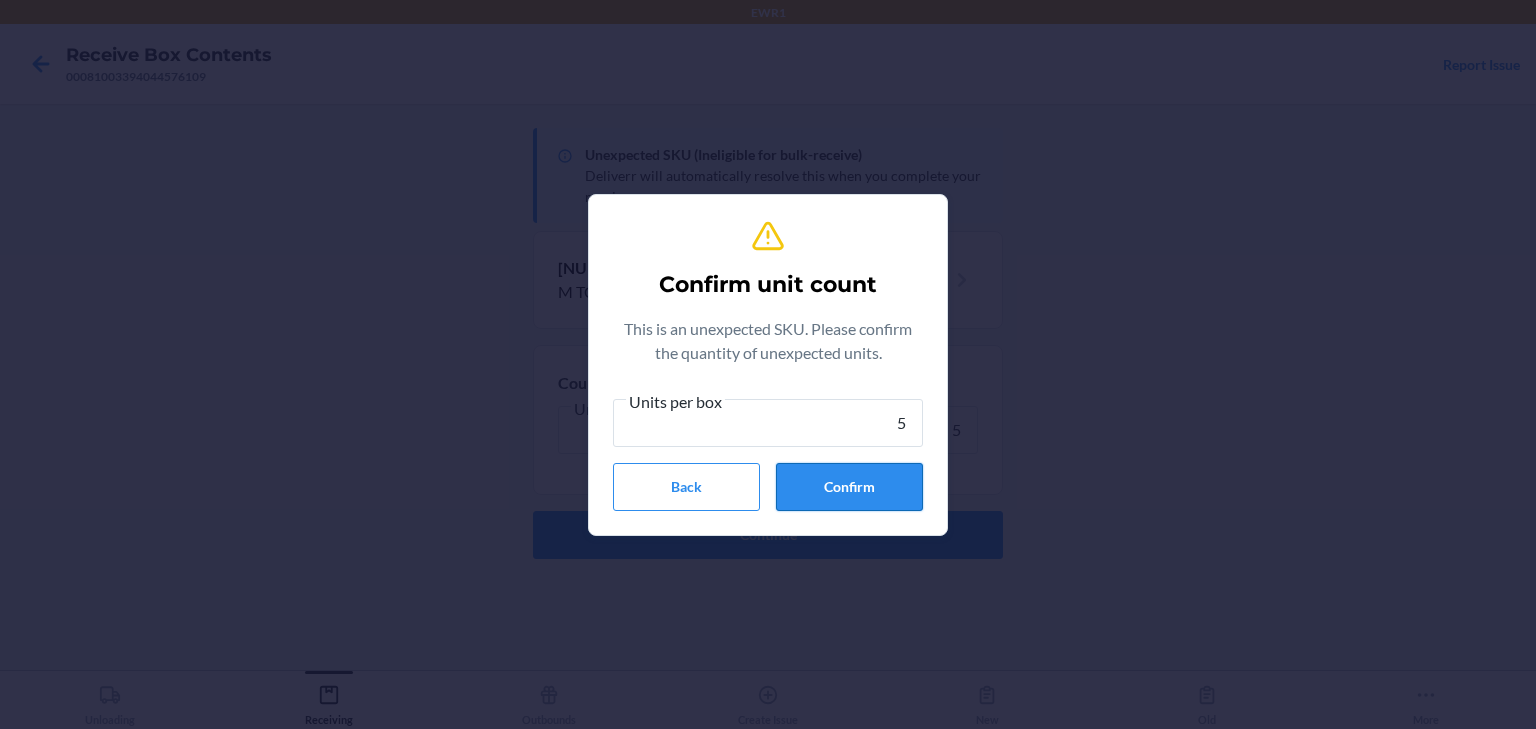 type on "5" 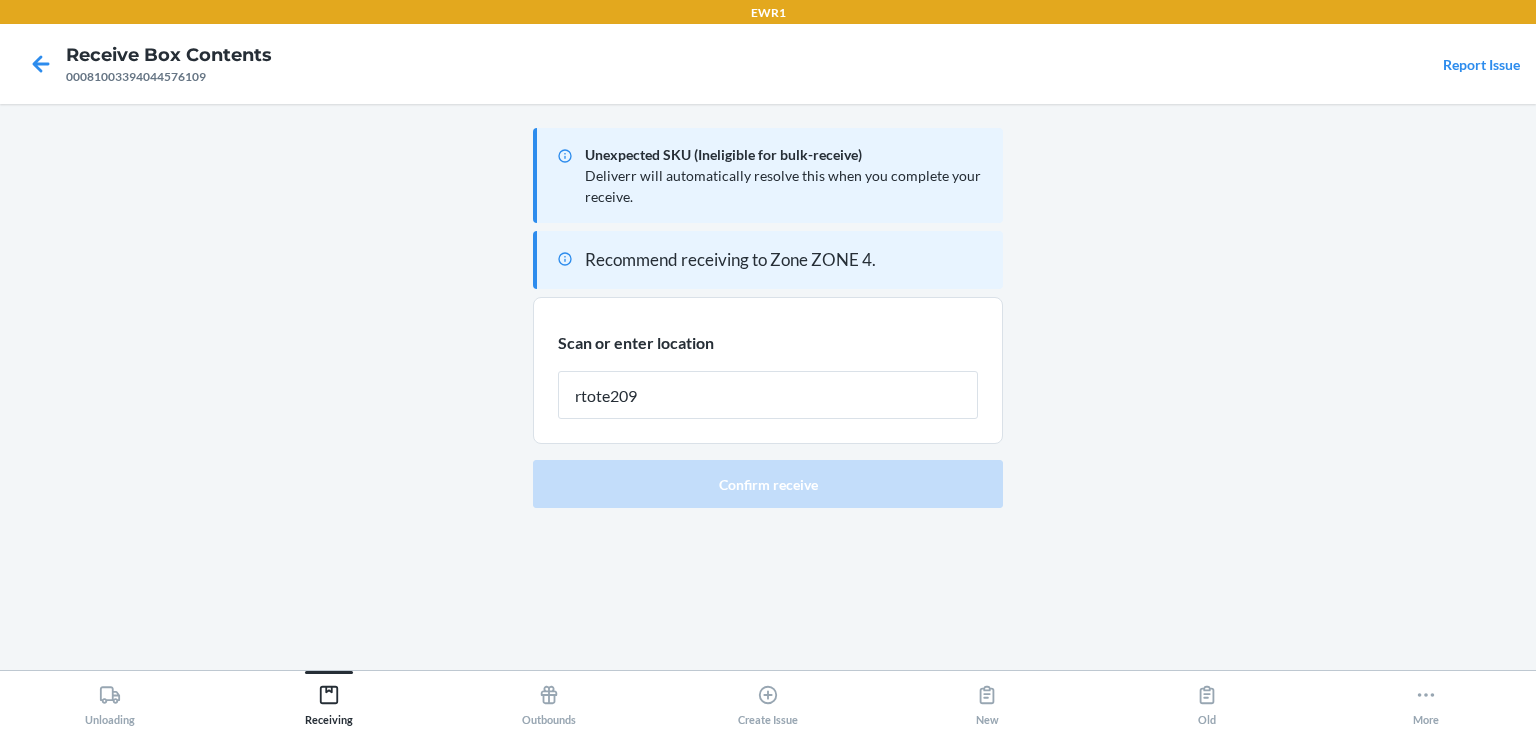 type on "rtote209" 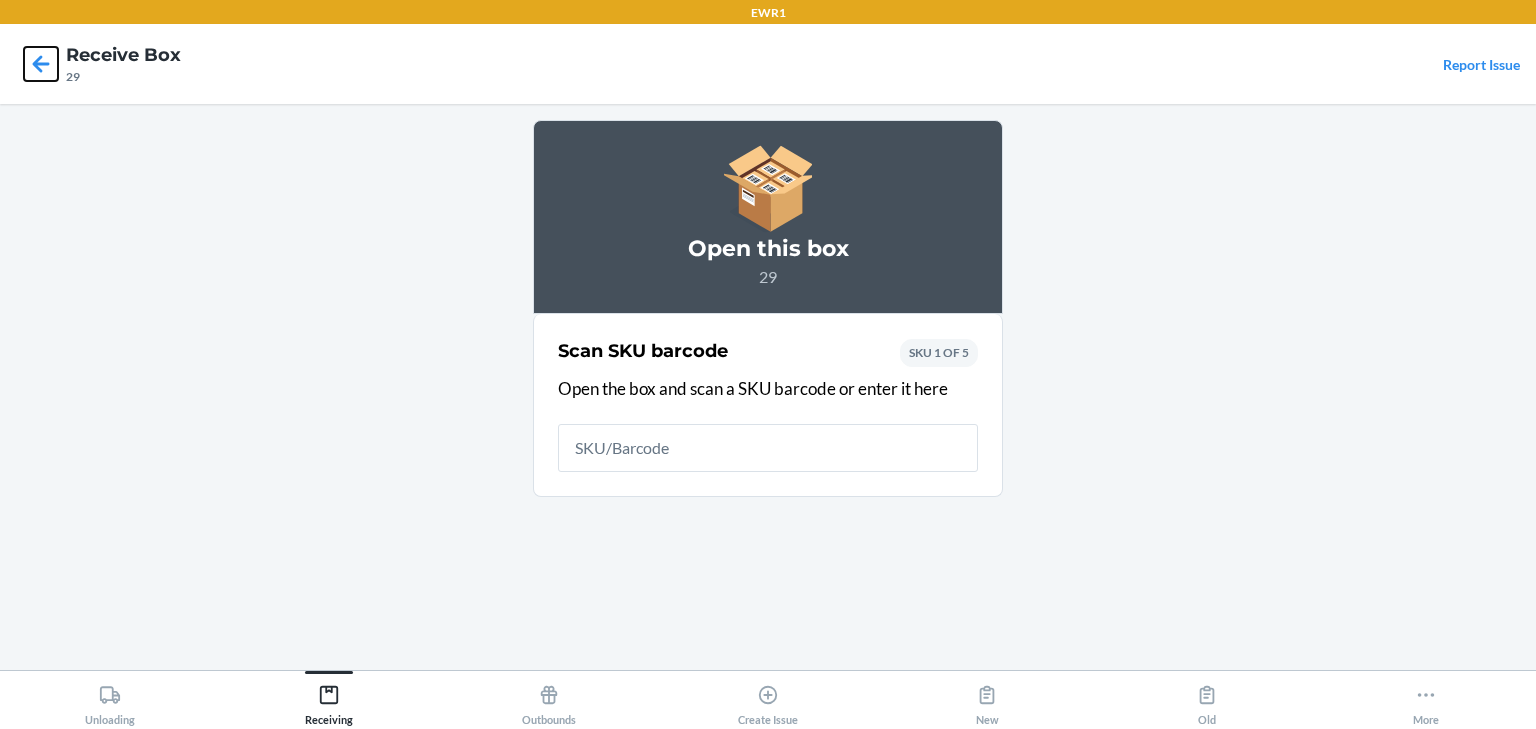 drag, startPoint x: 44, startPoint y: 74, endPoint x: 52, endPoint y: 52, distance: 23.409399 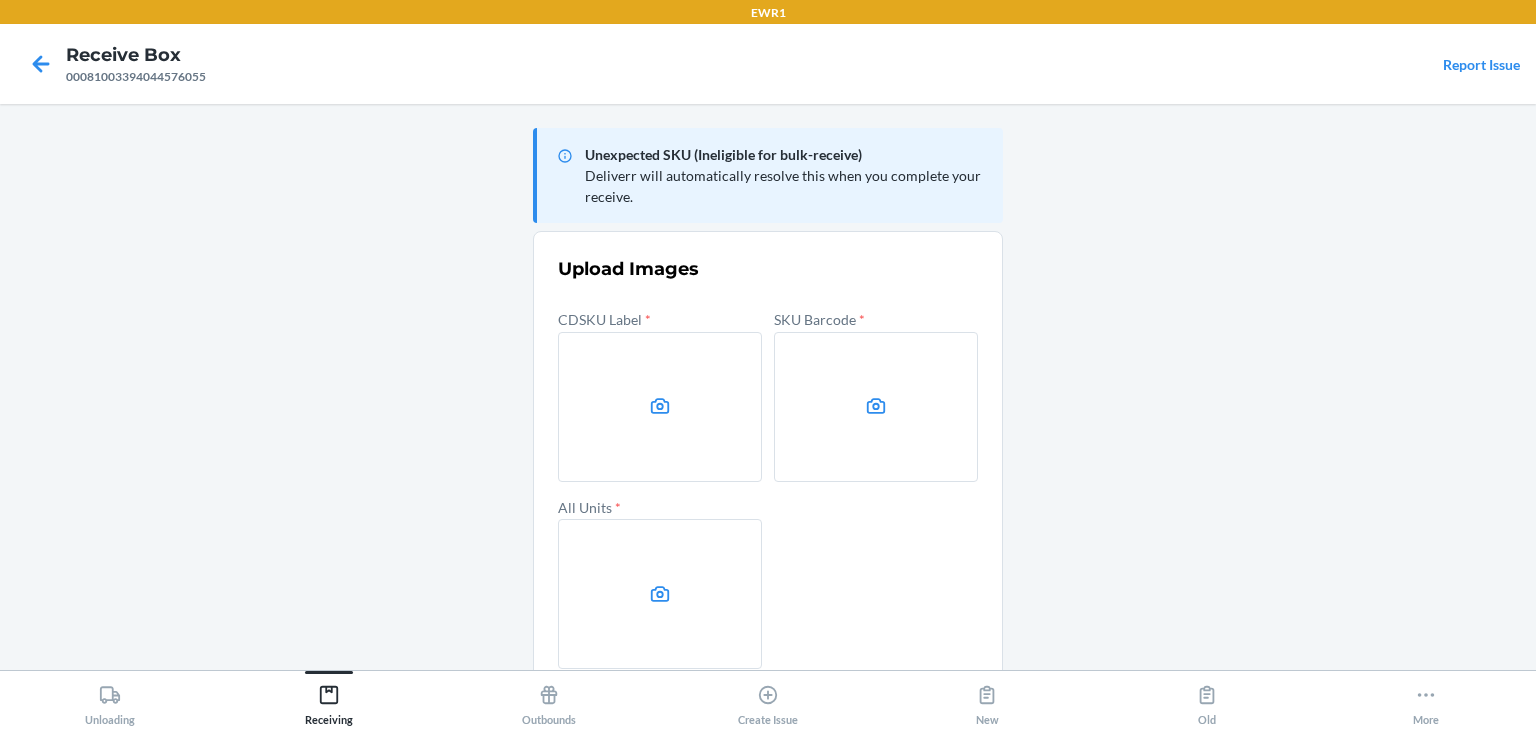 click at bounding box center [660, 407] 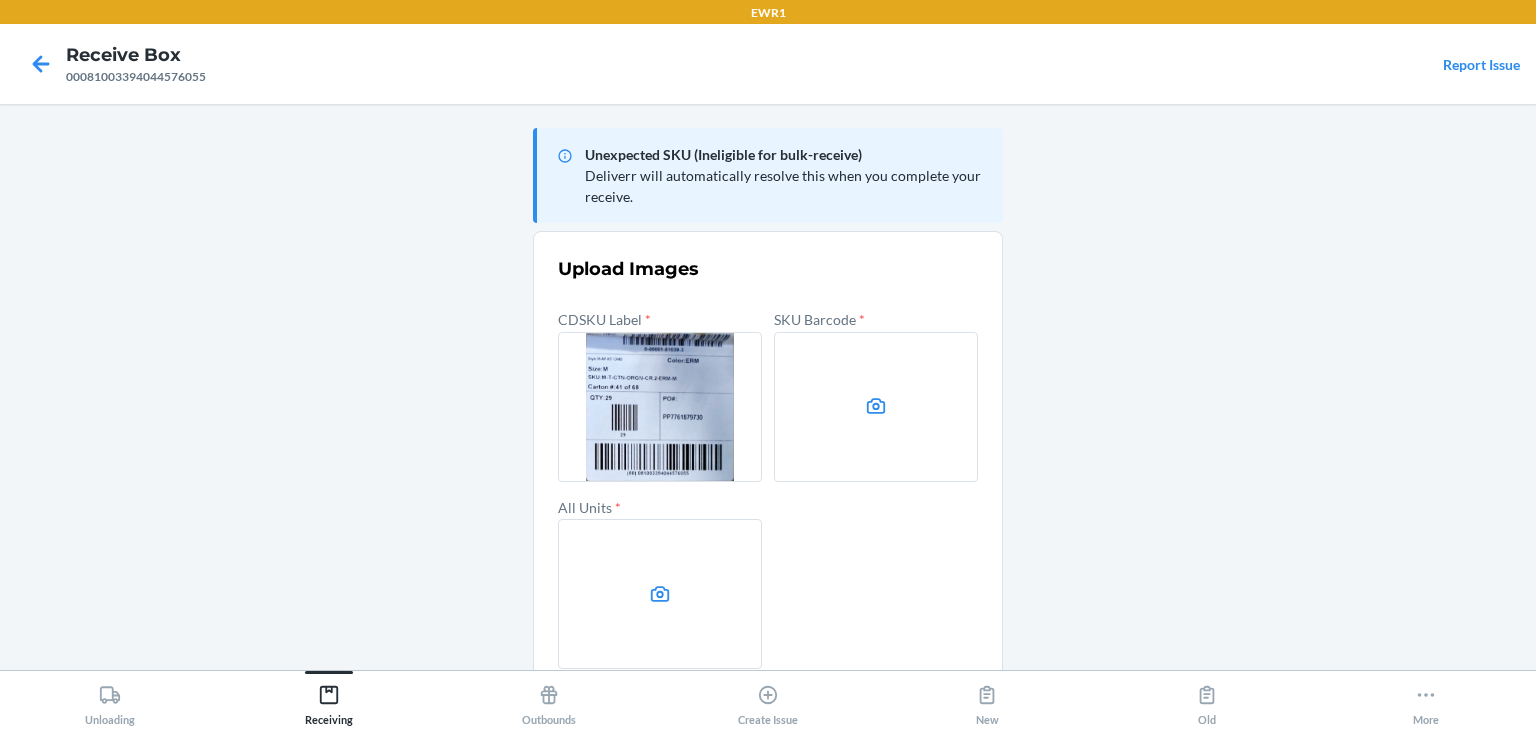 click at bounding box center [876, 407] 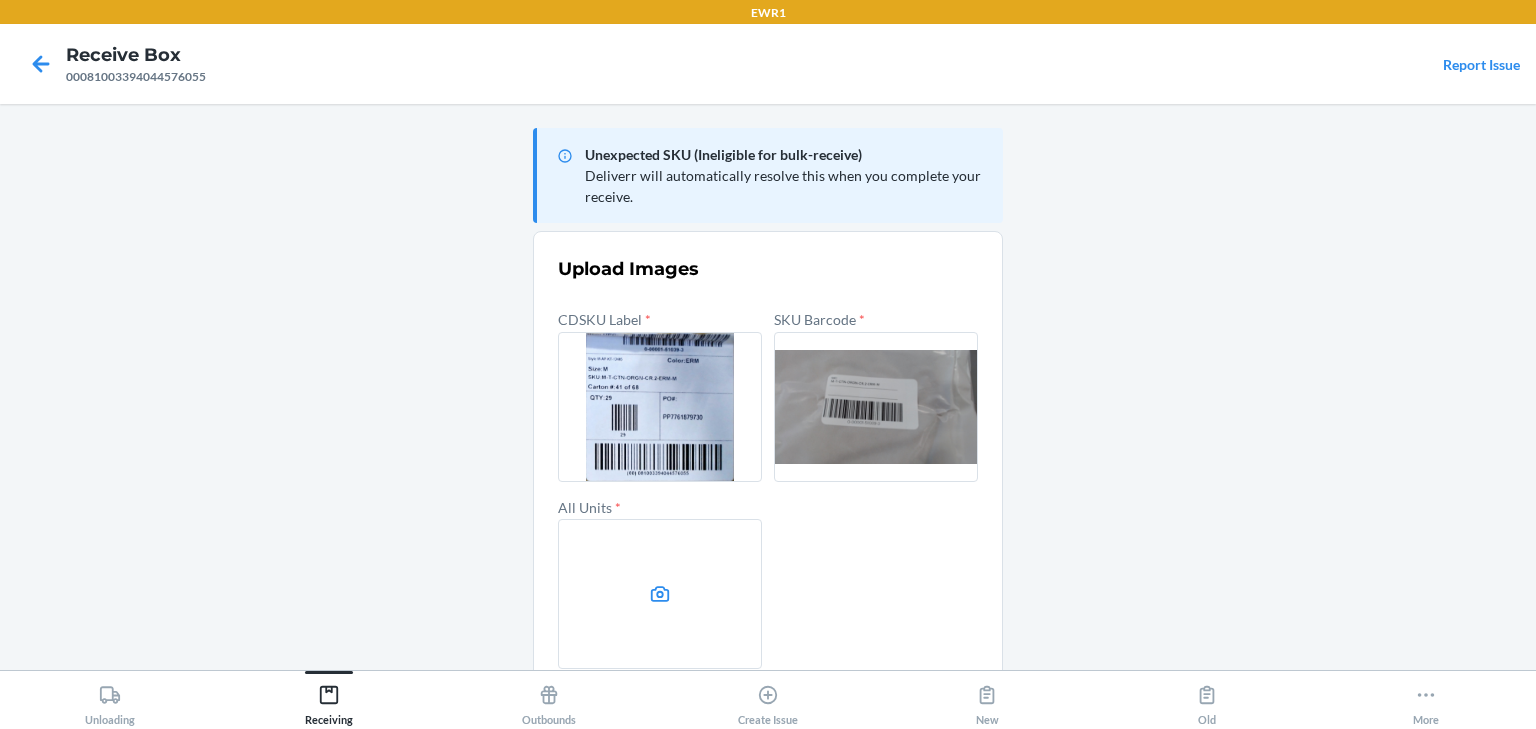 click at bounding box center [660, 594] 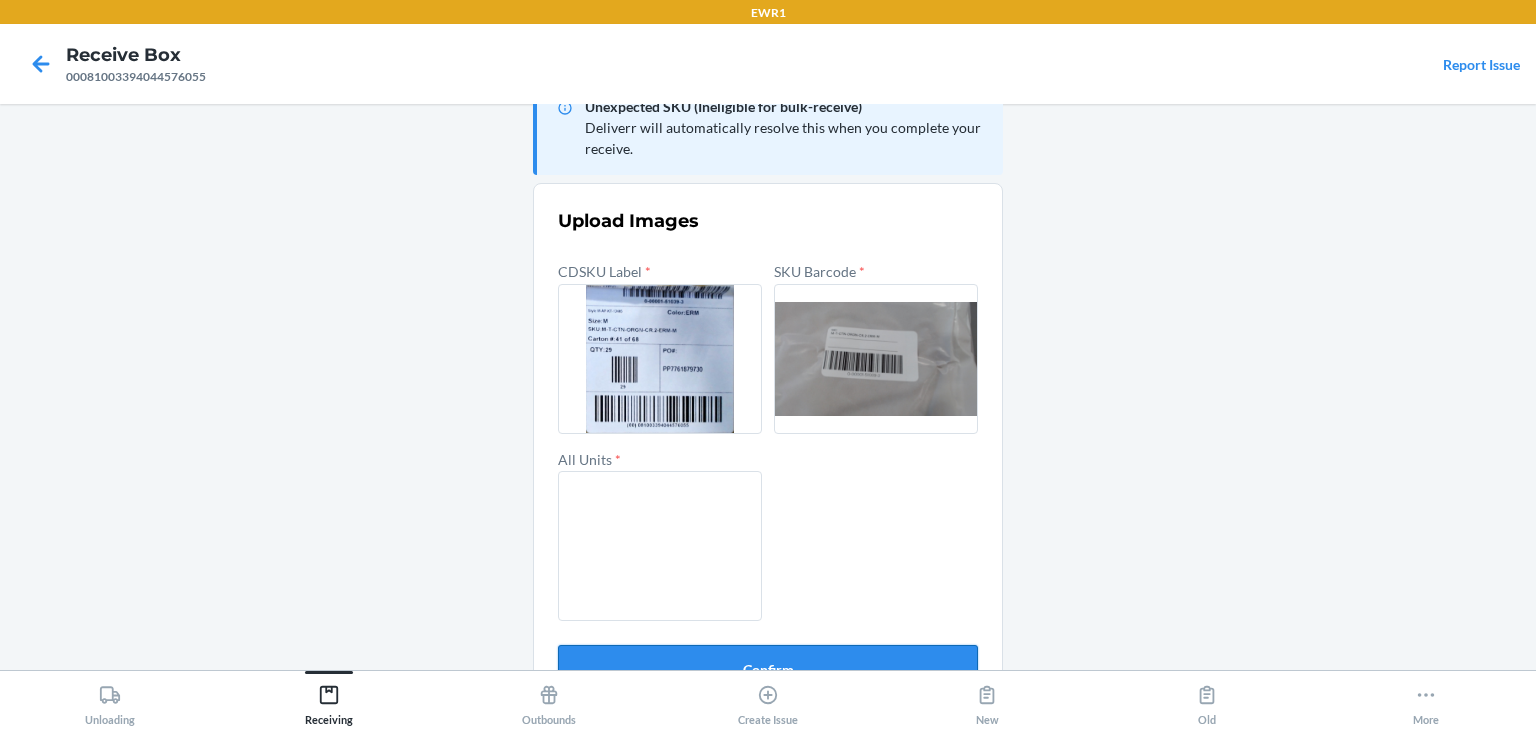 scroll, scrollTop: 96, scrollLeft: 0, axis: vertical 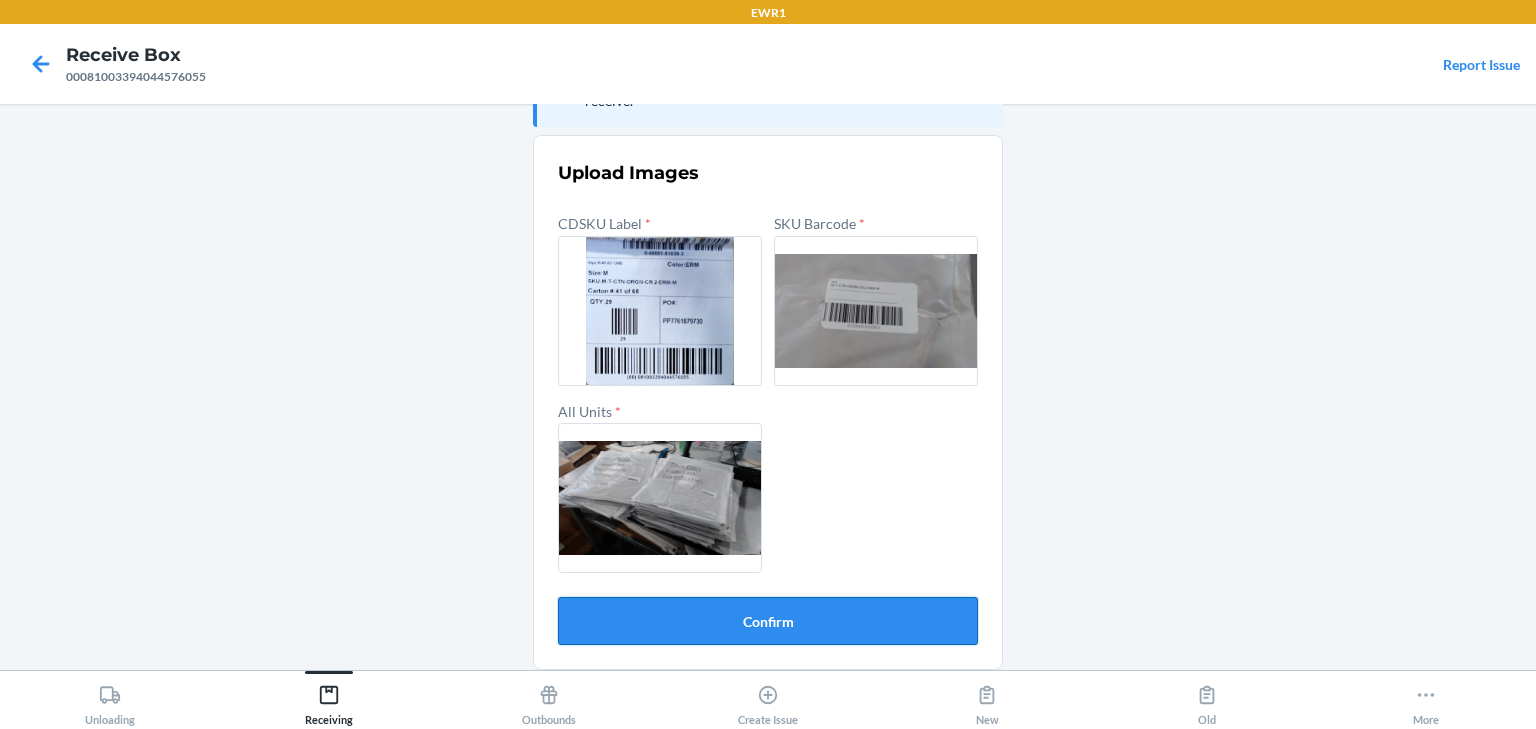 click on "Confirm" at bounding box center (768, 621) 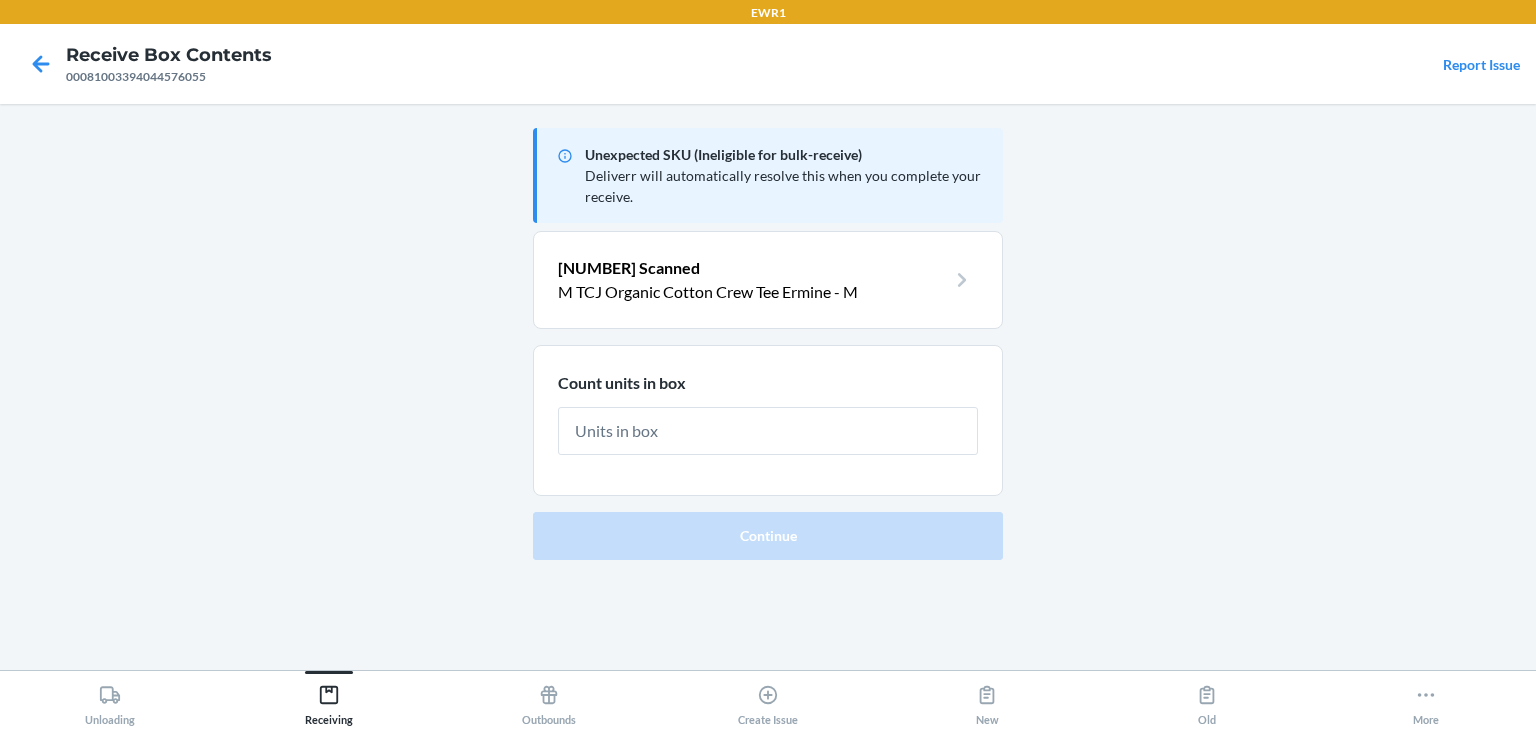 scroll, scrollTop: 0, scrollLeft: 0, axis: both 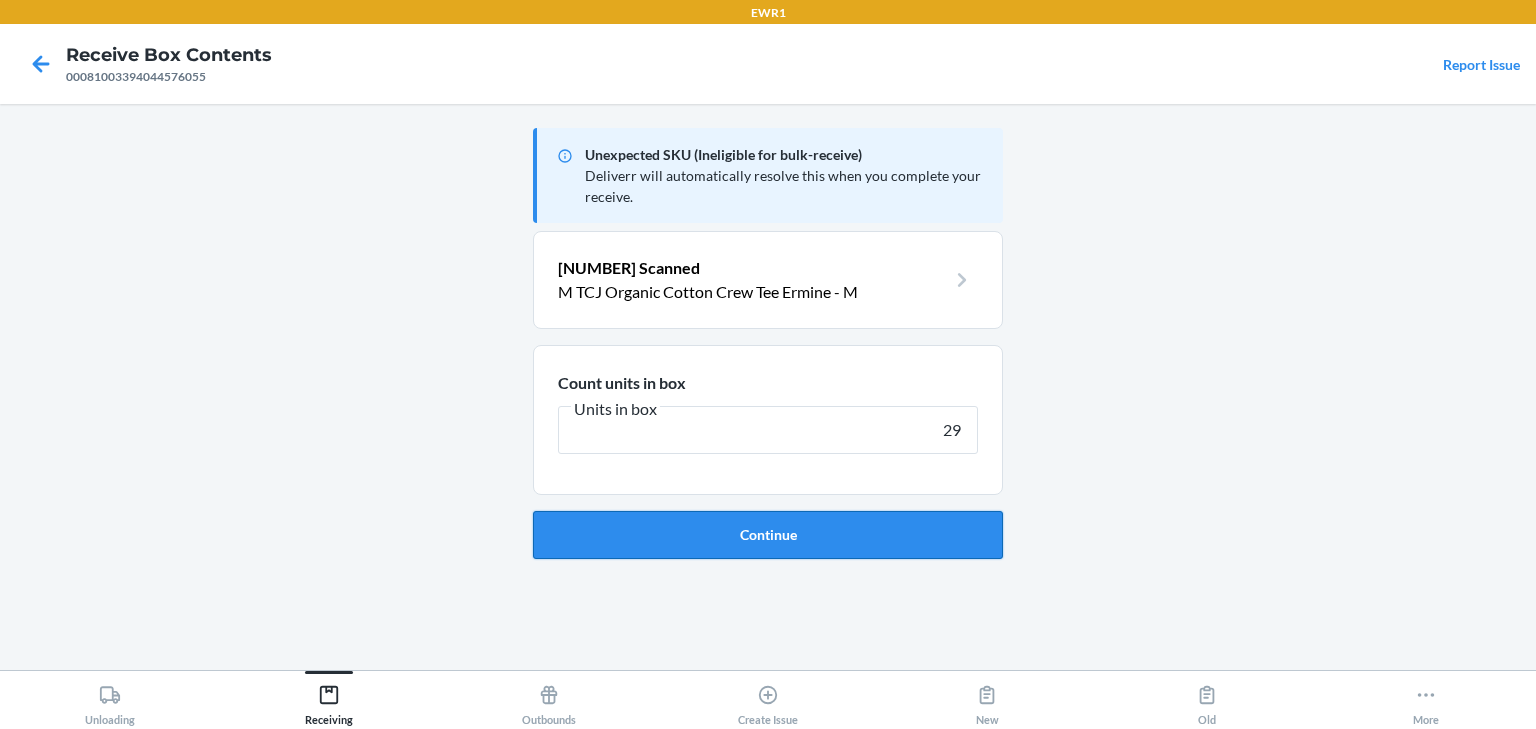 type on "29" 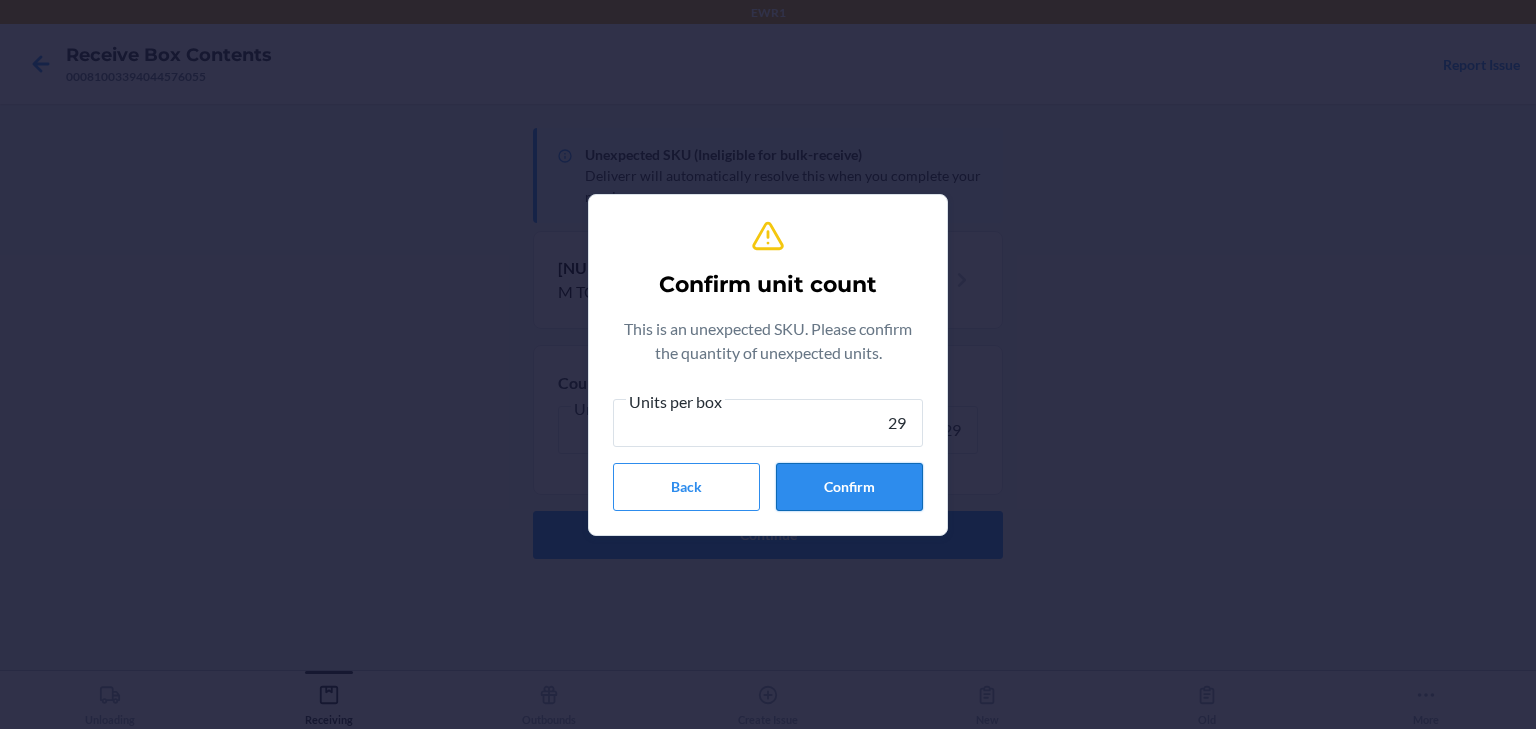 type on "29" 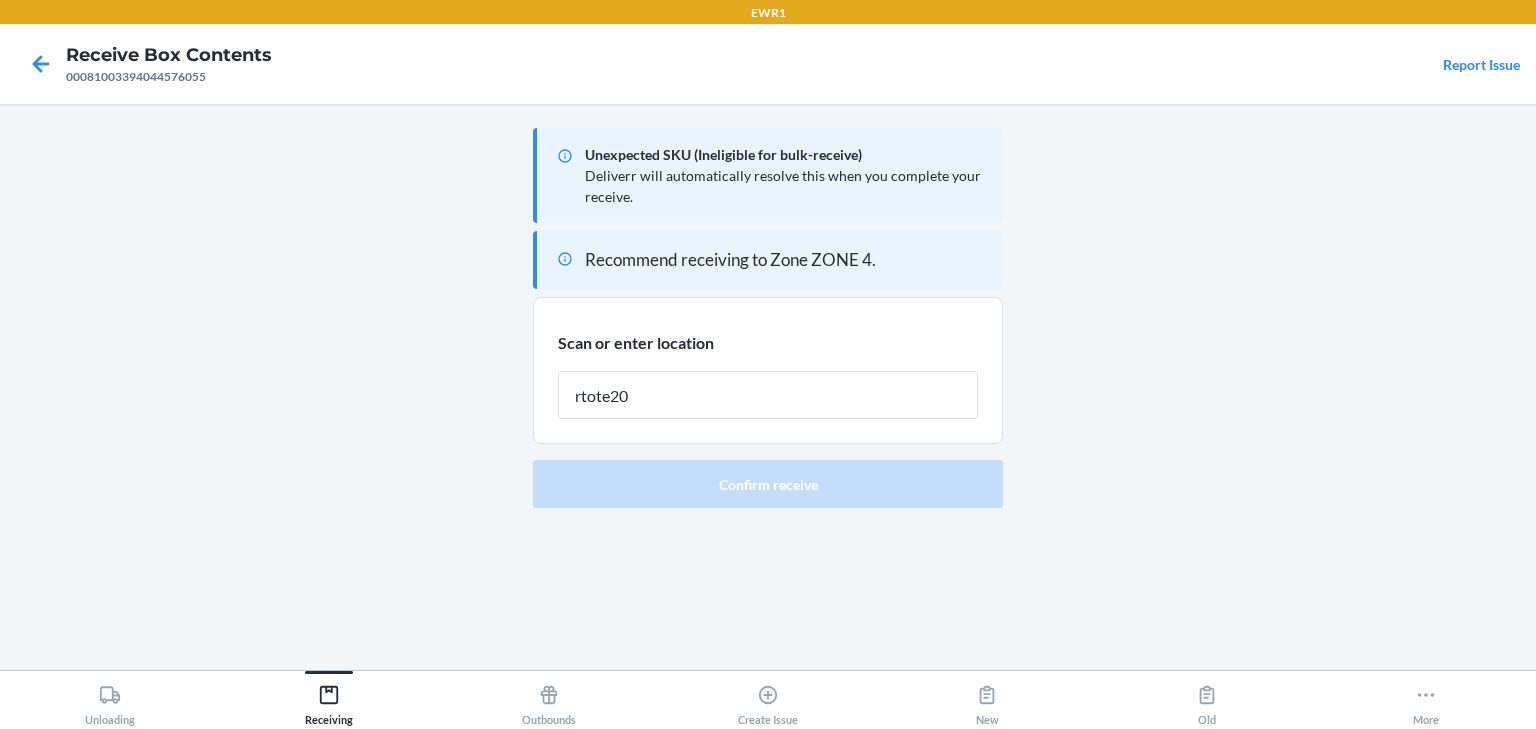 type on "rtote209" 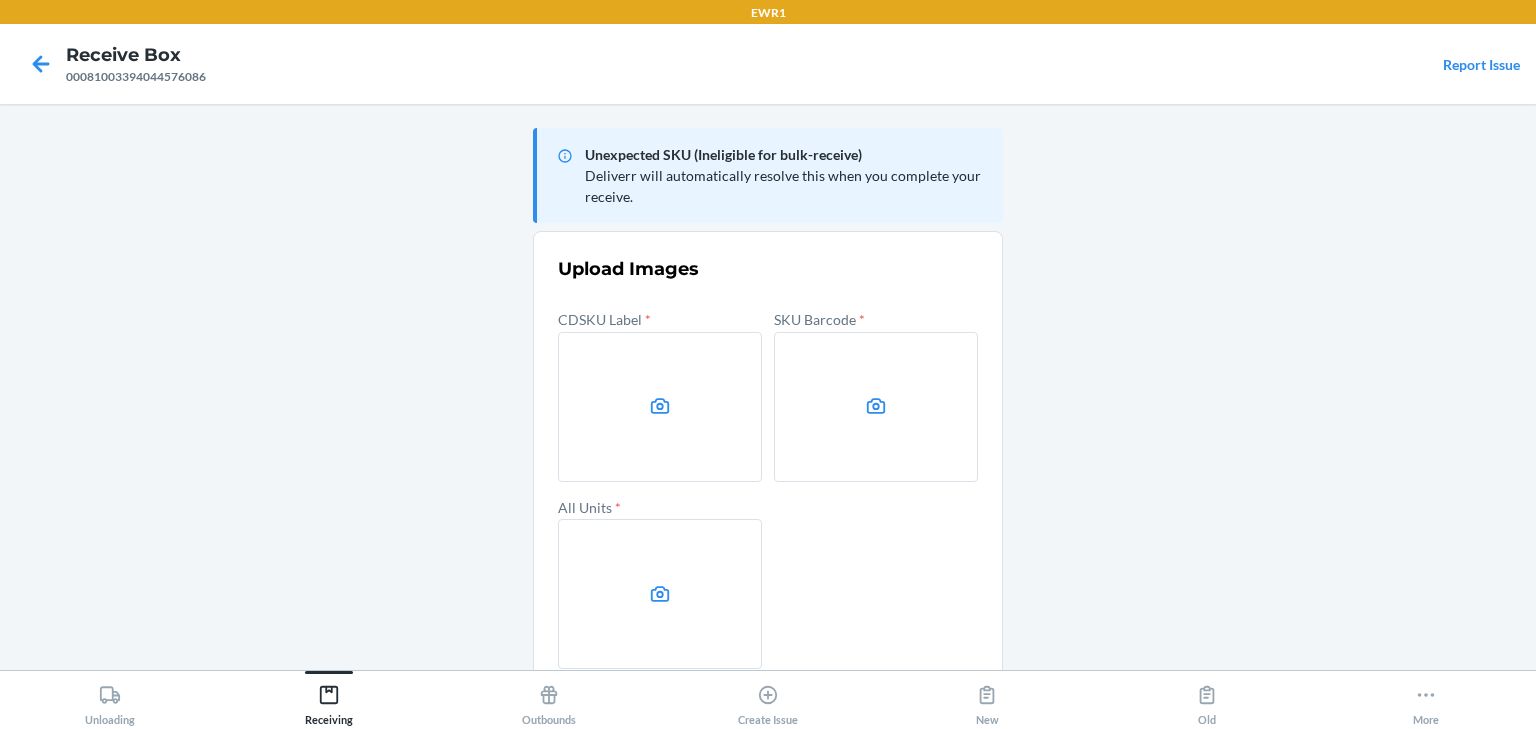 click at bounding box center (660, 407) 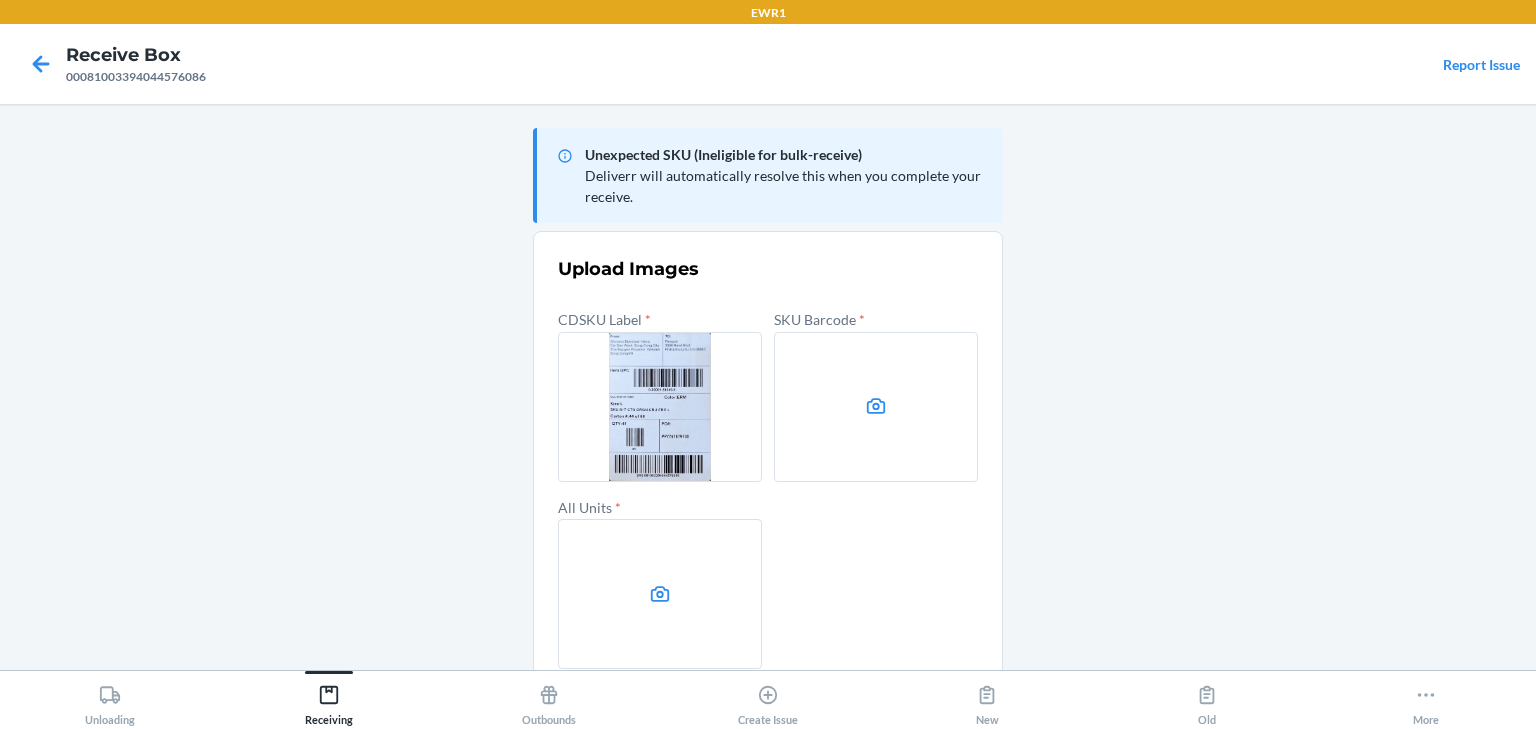 click at bounding box center [876, 407] 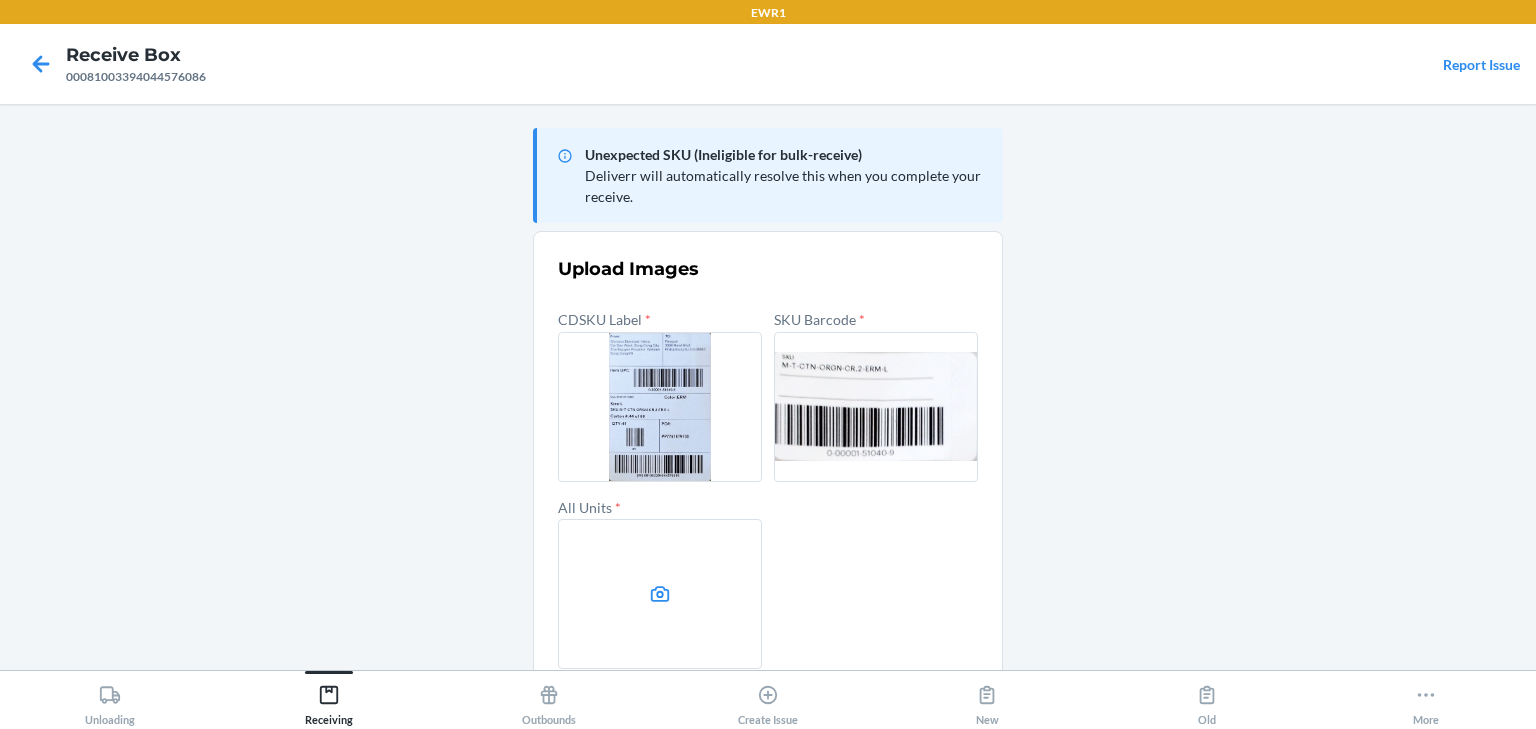 click at bounding box center [660, 594] 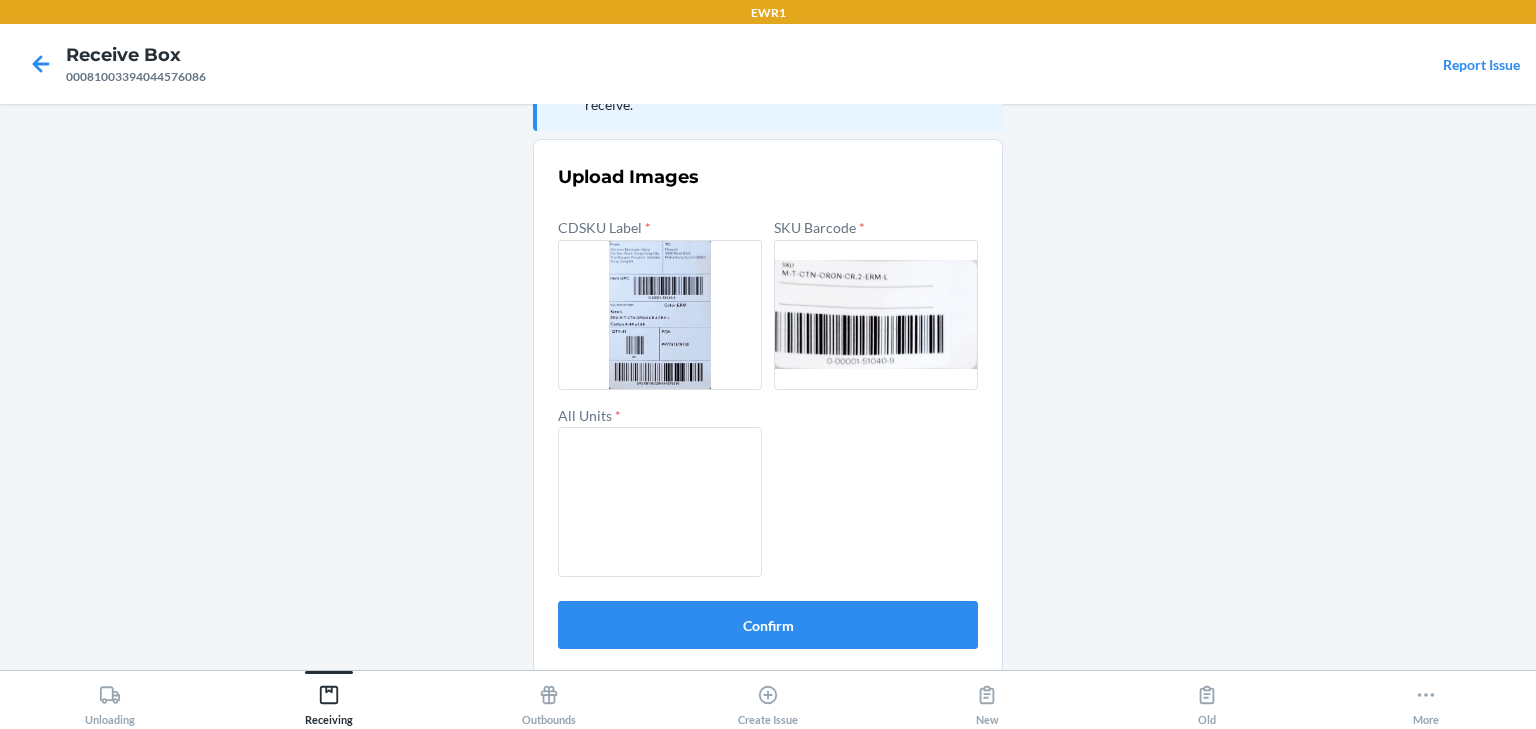 scroll, scrollTop: 96, scrollLeft: 0, axis: vertical 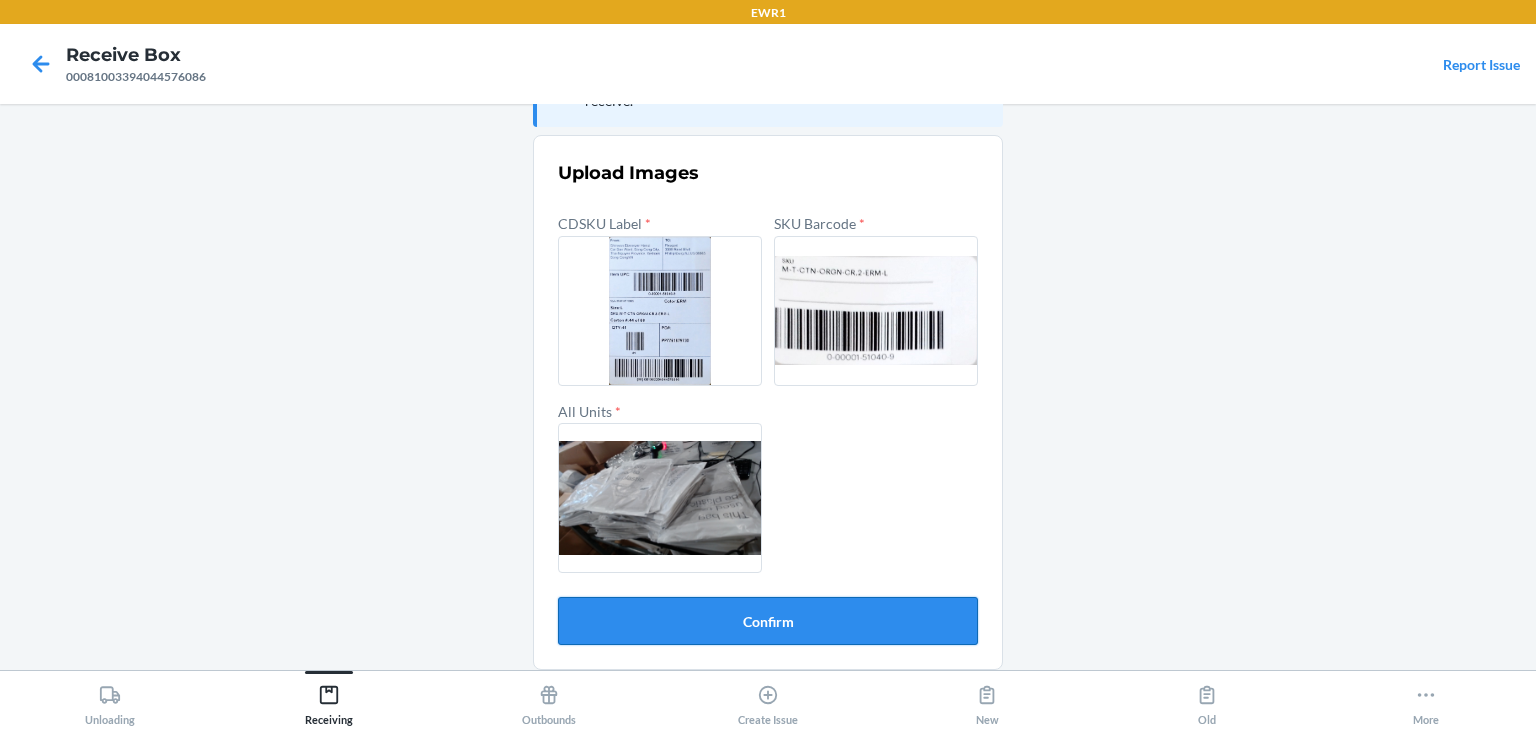 click on "Confirm" at bounding box center (768, 621) 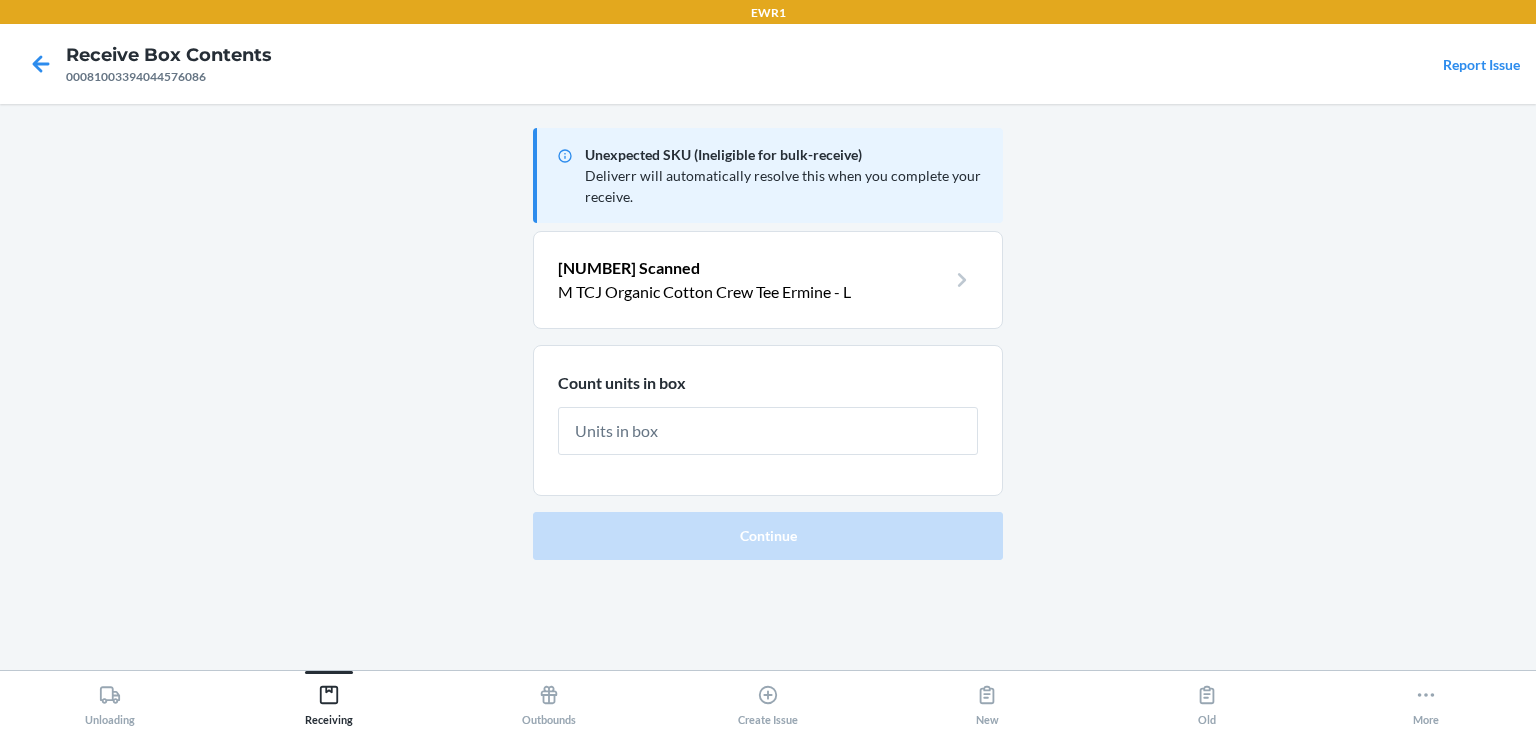 scroll, scrollTop: 0, scrollLeft: 0, axis: both 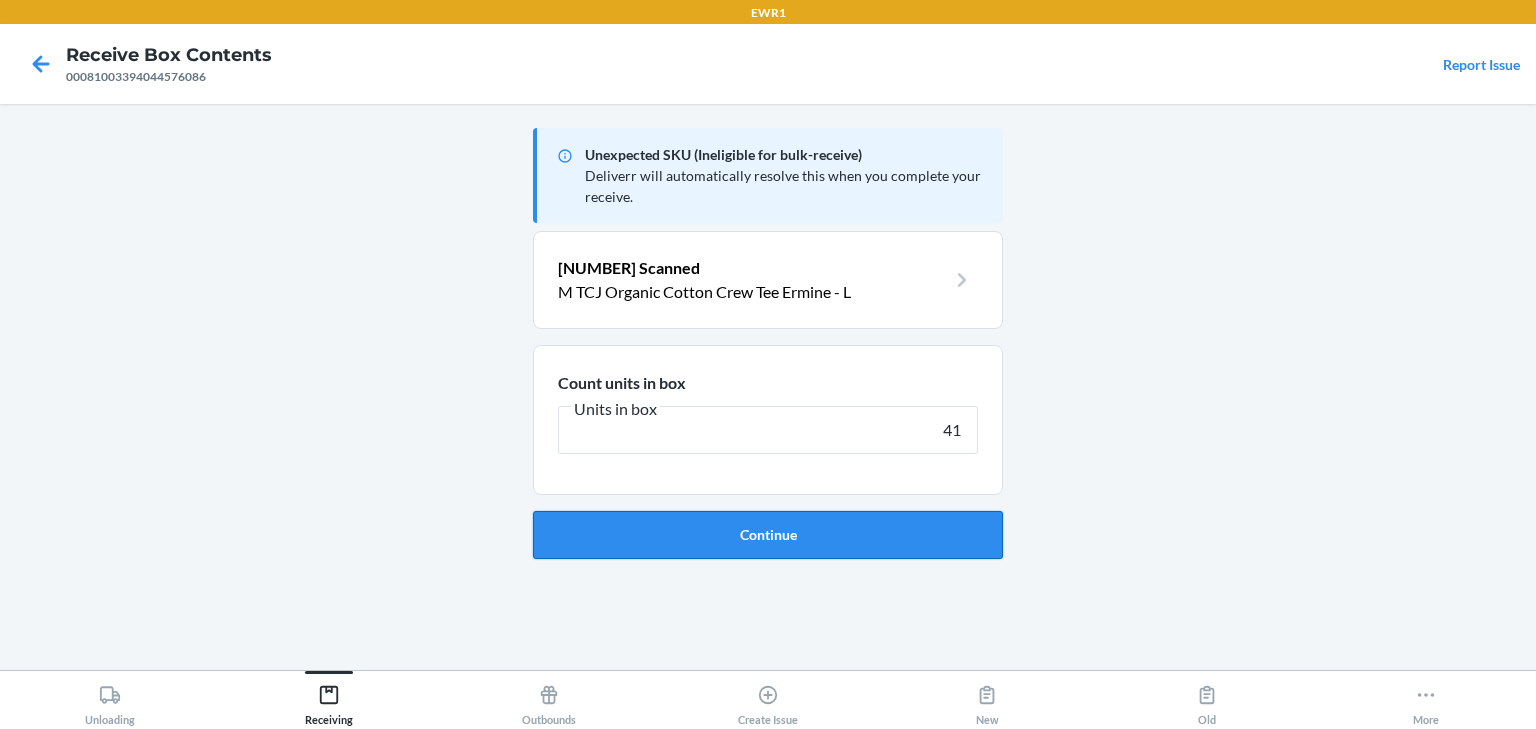 type on "41" 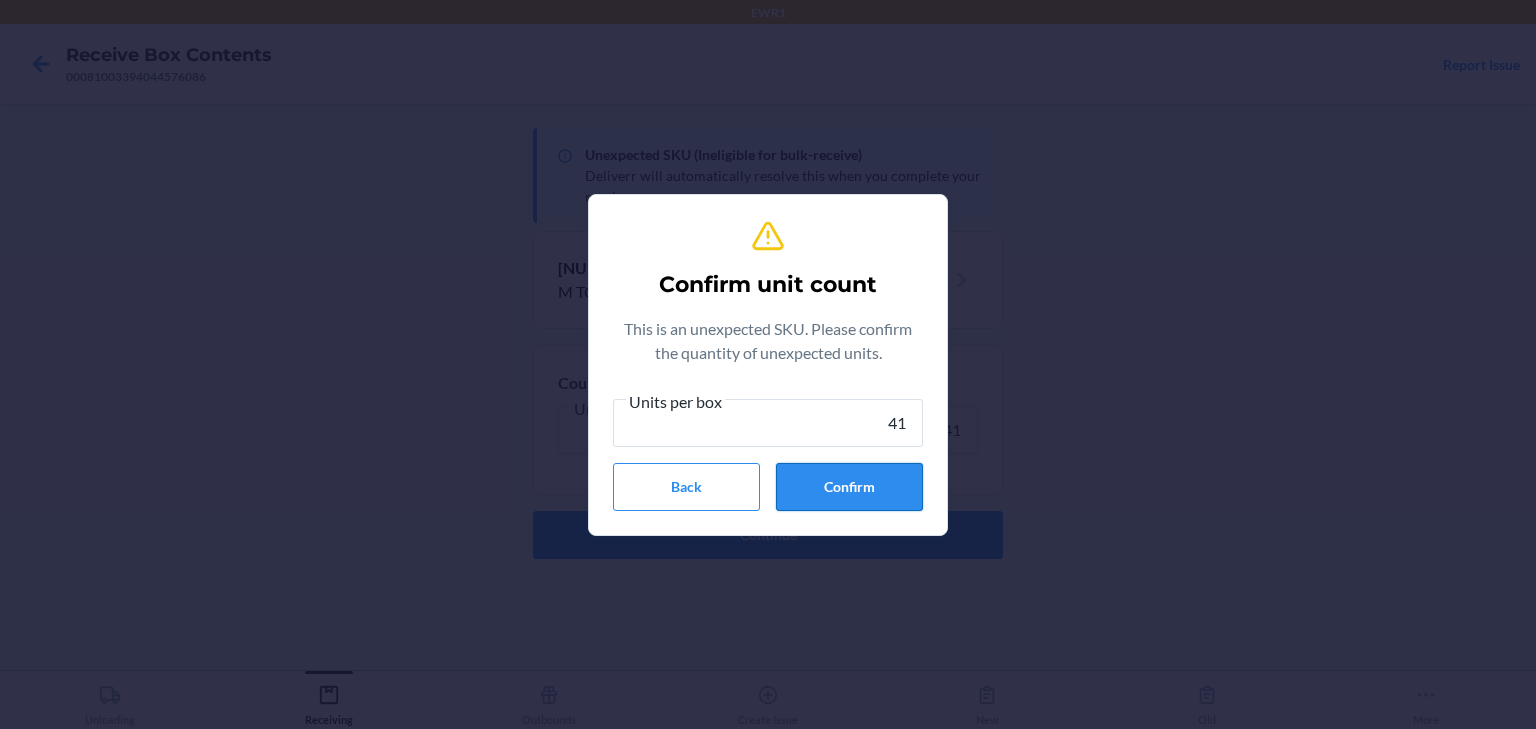 type on "41" 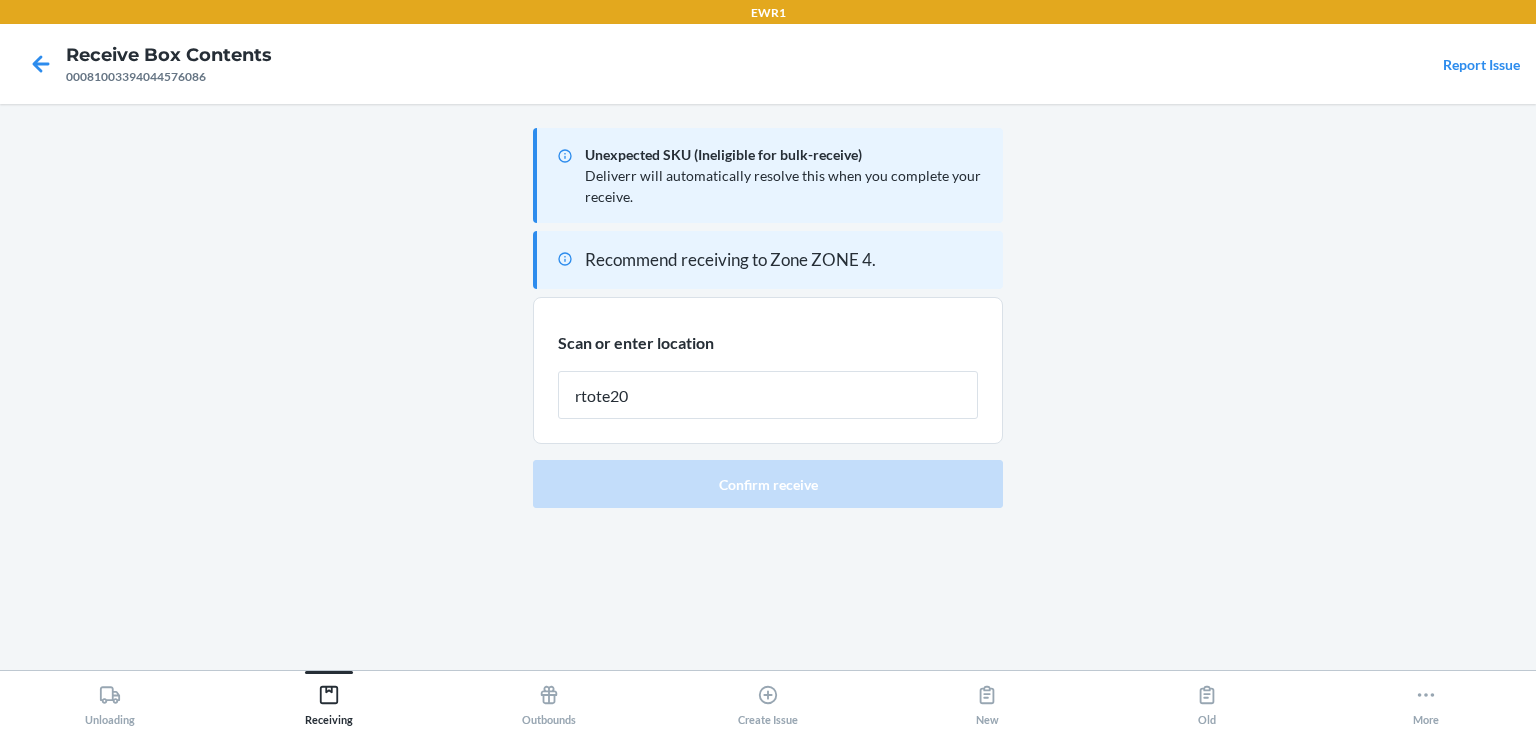 type on "rtote209" 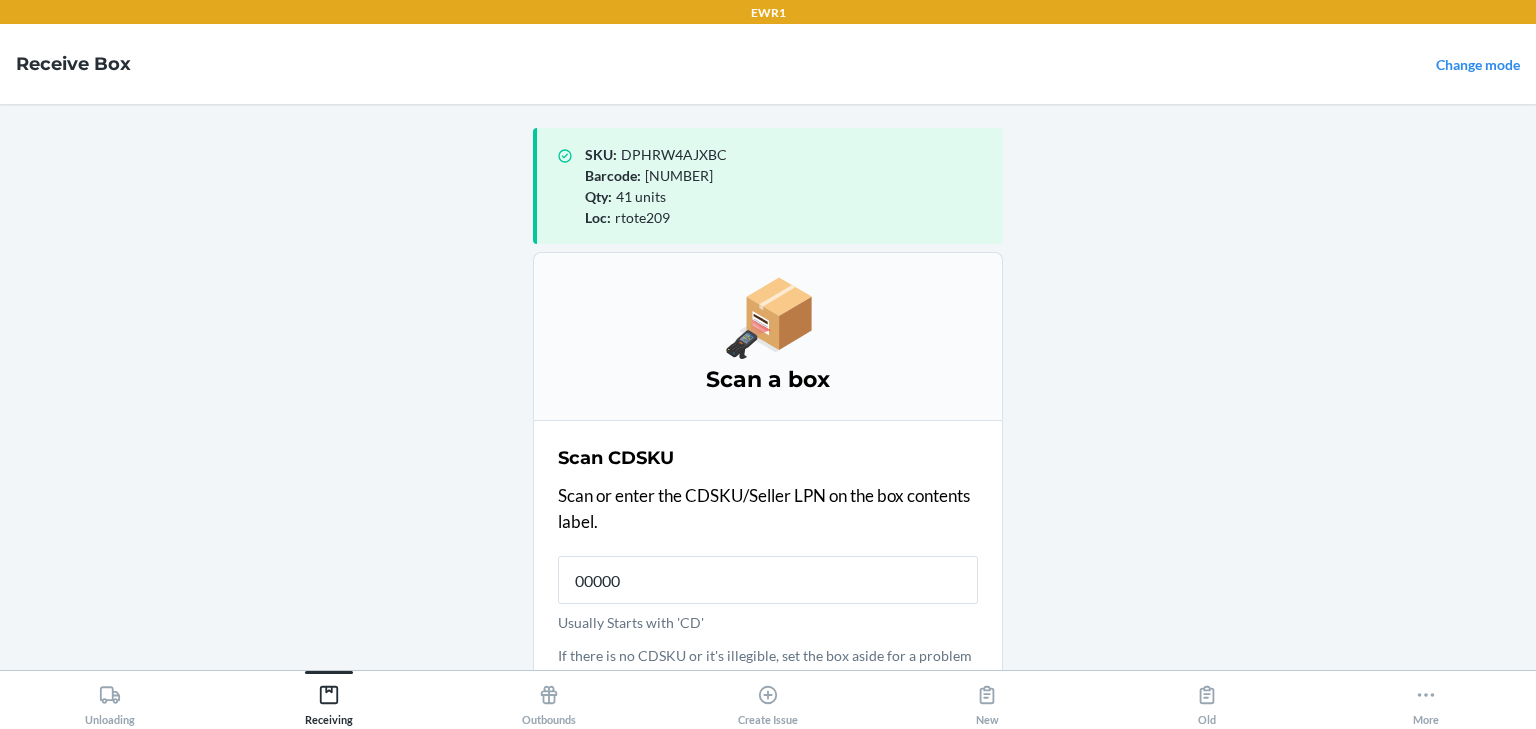 type on "000000" 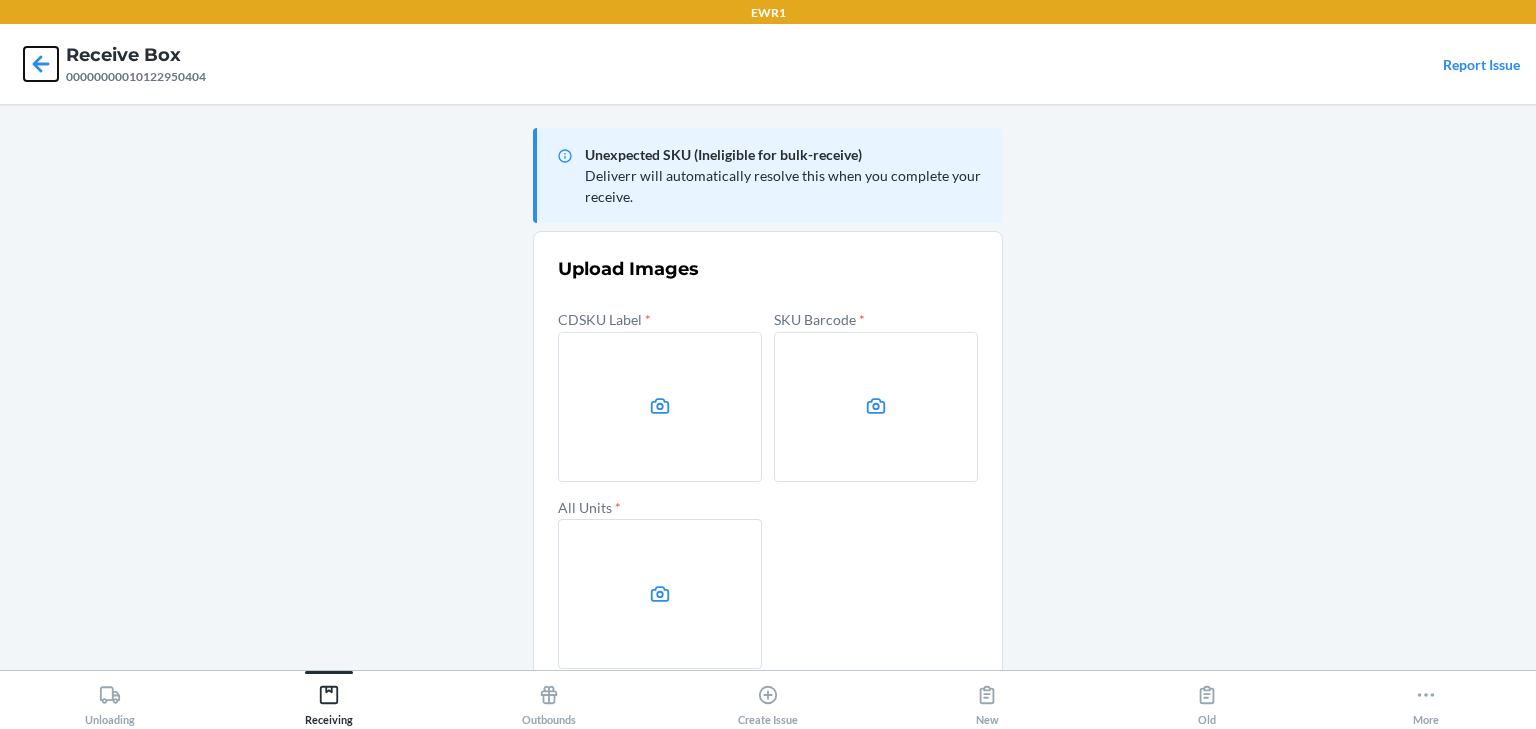 click 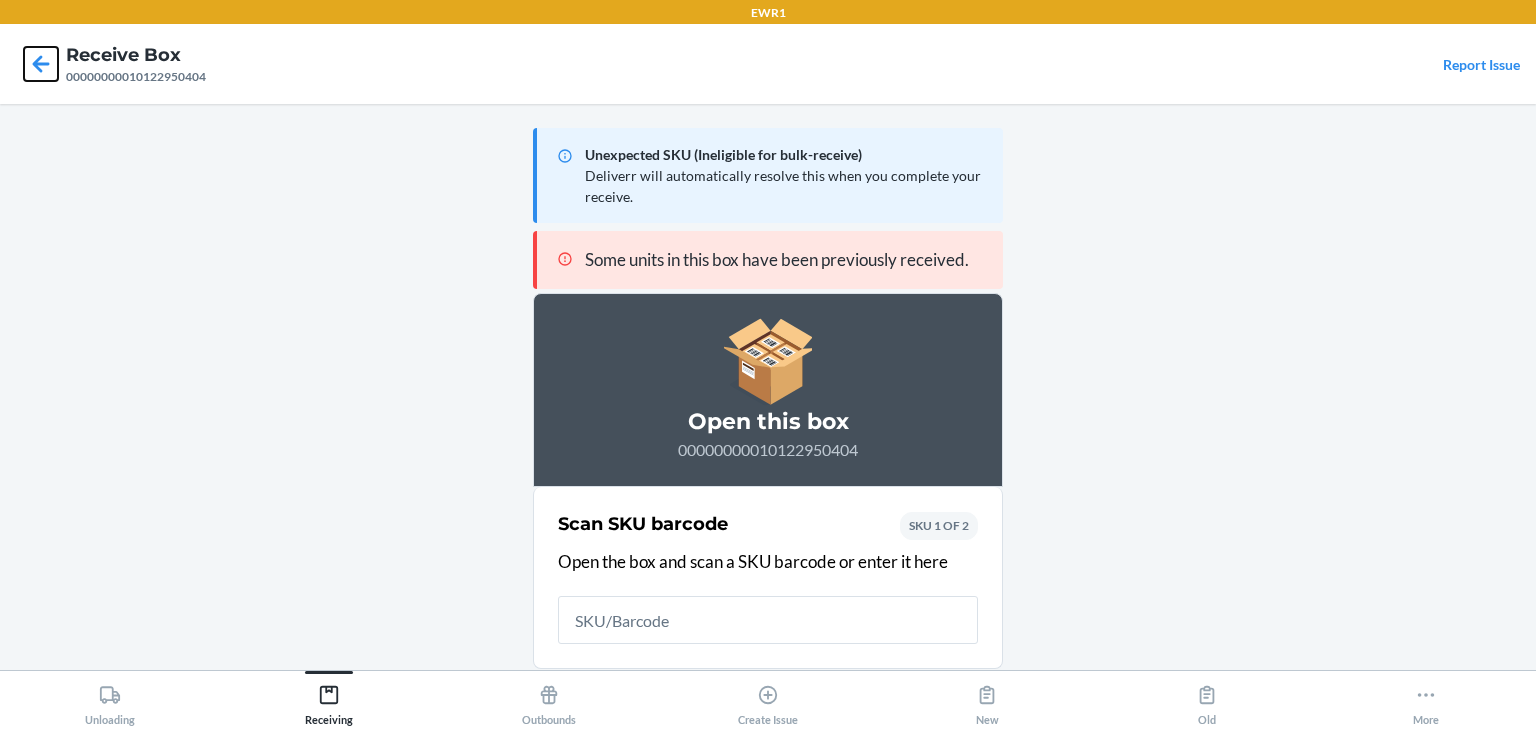 click 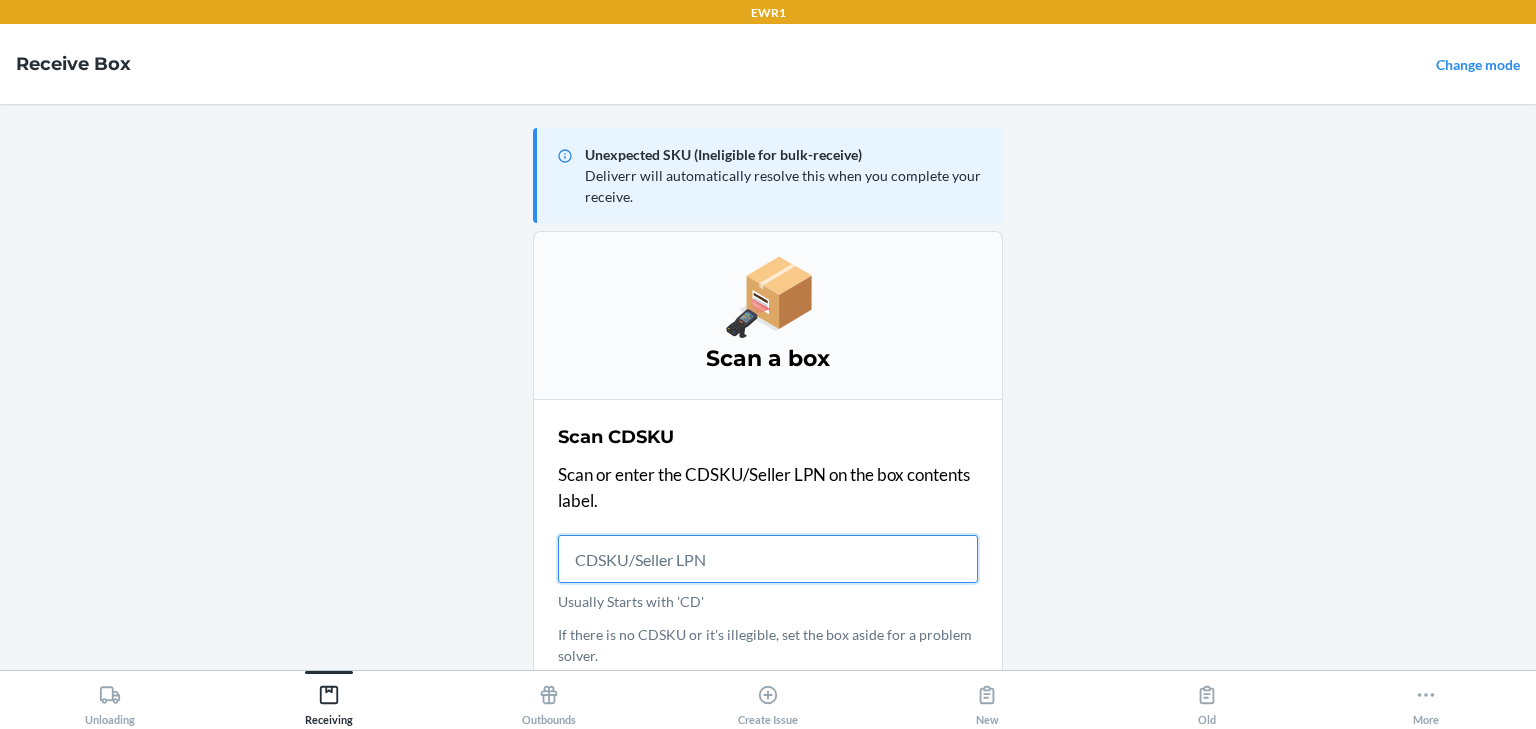 click on "Usually Starts with 'CD'" at bounding box center (768, 559) 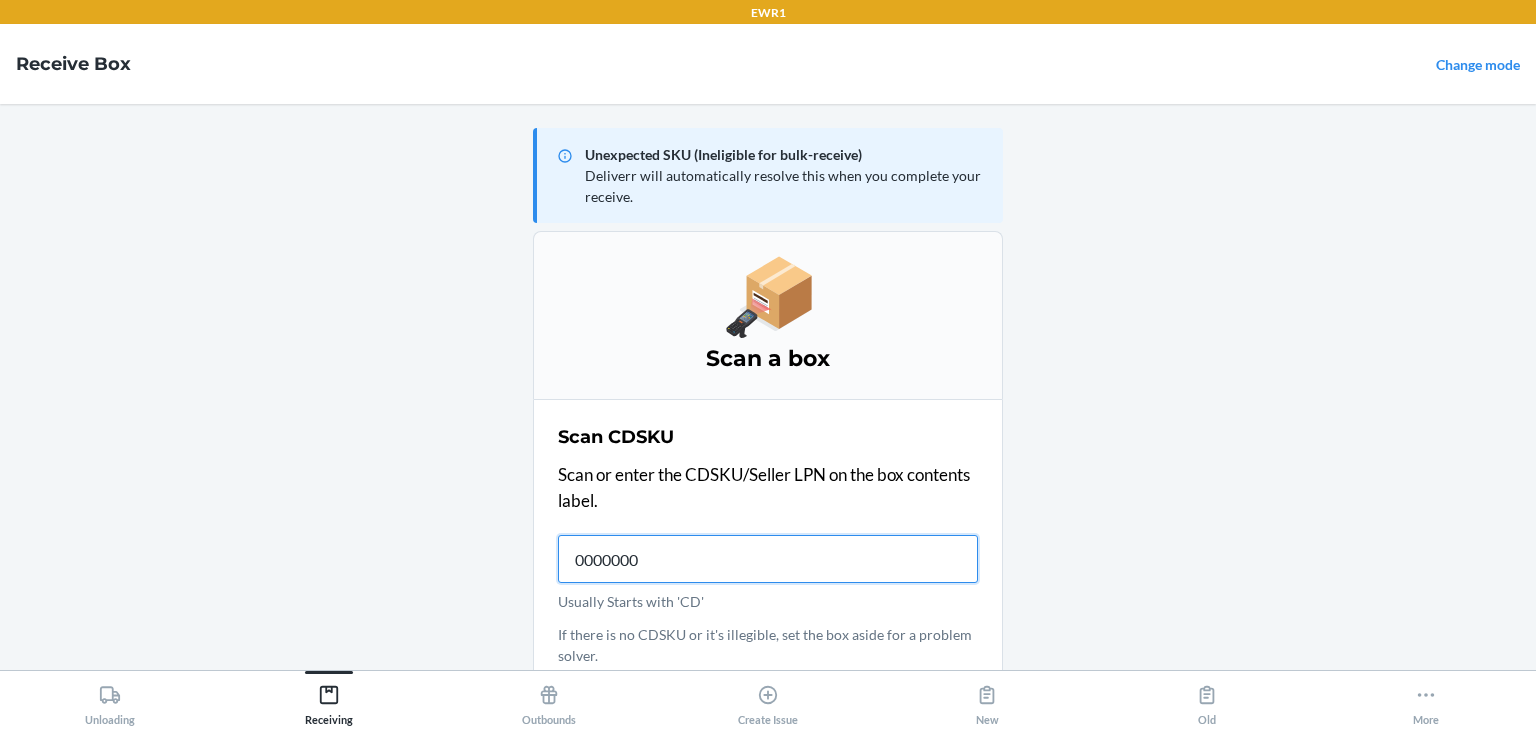 type on "00000000" 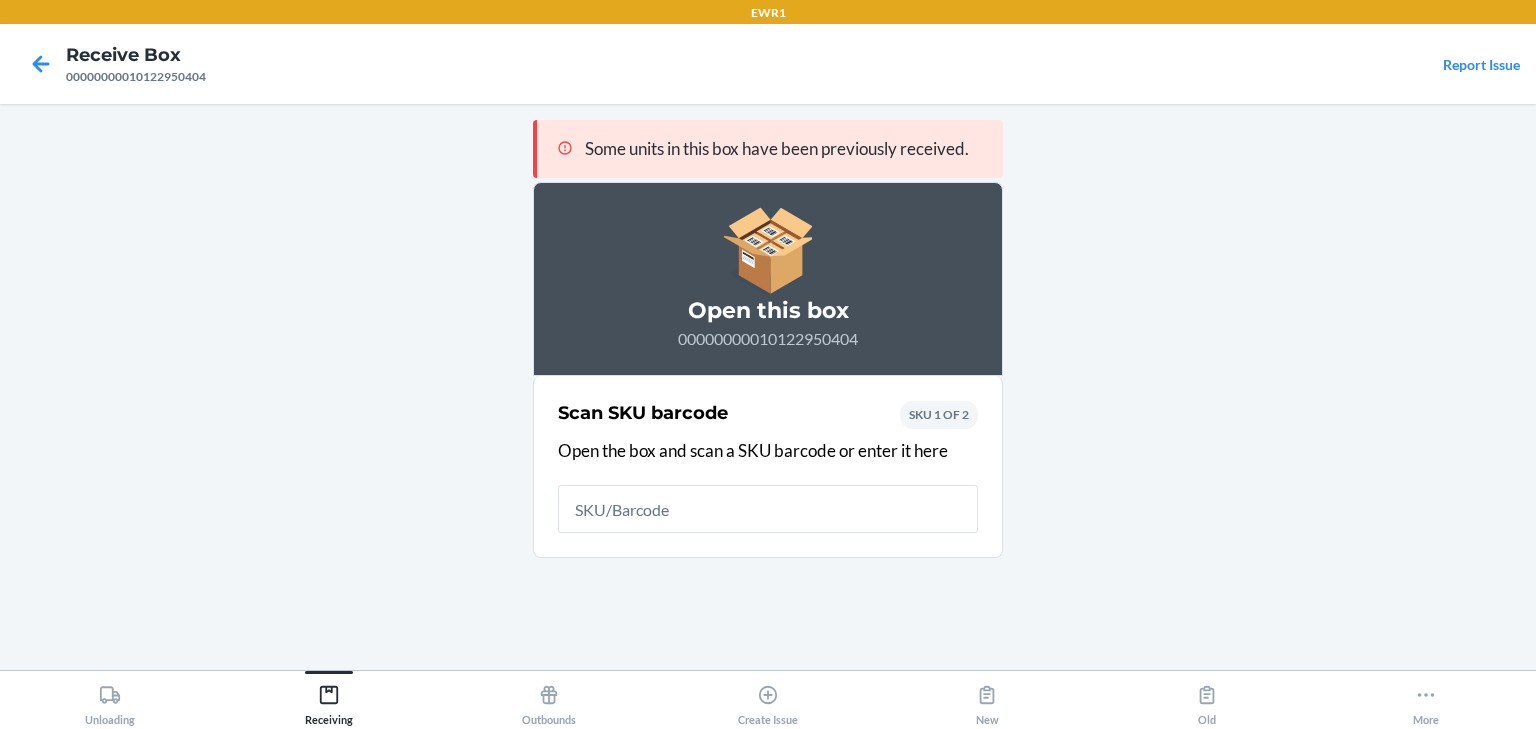 click at bounding box center [768, 509] 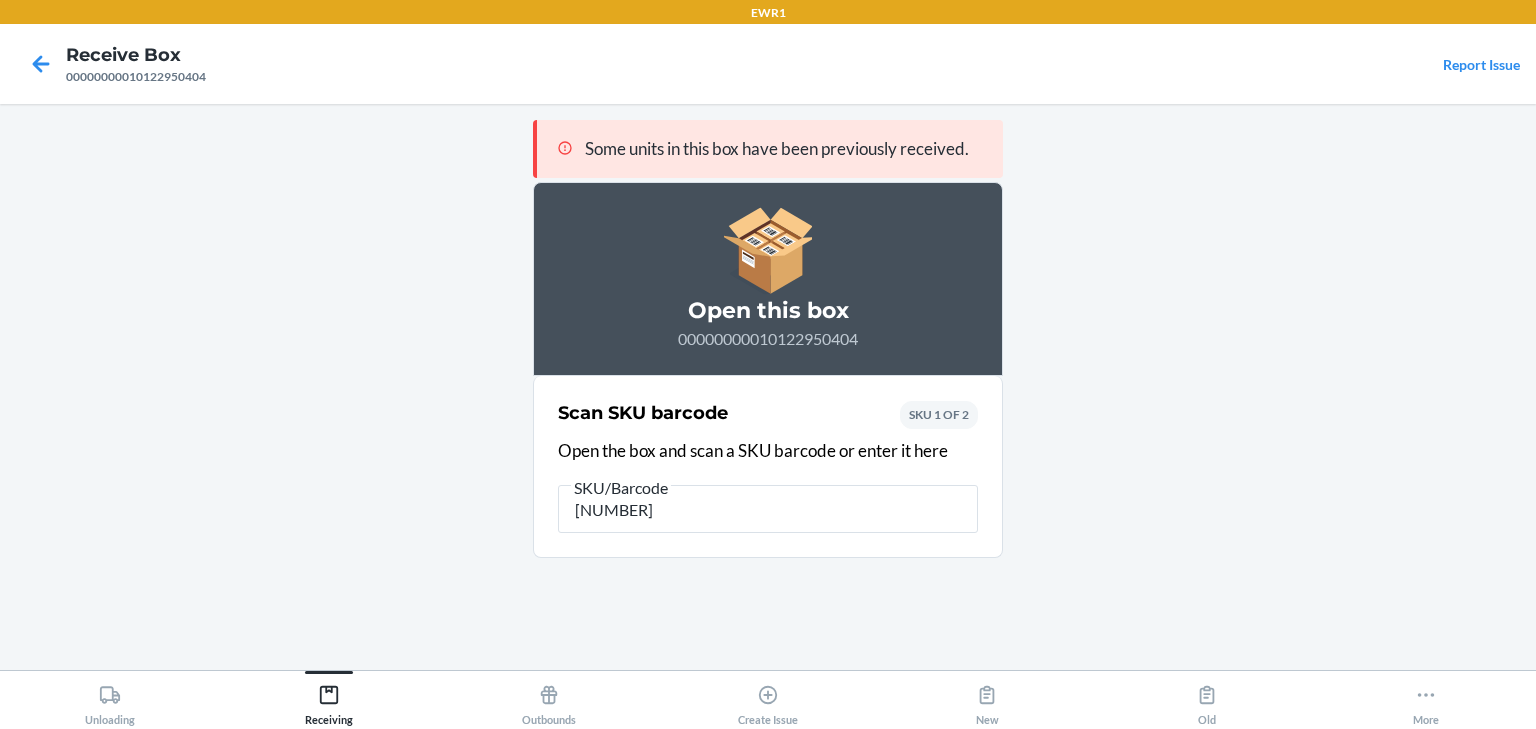 type on "0-00001-30370-4" 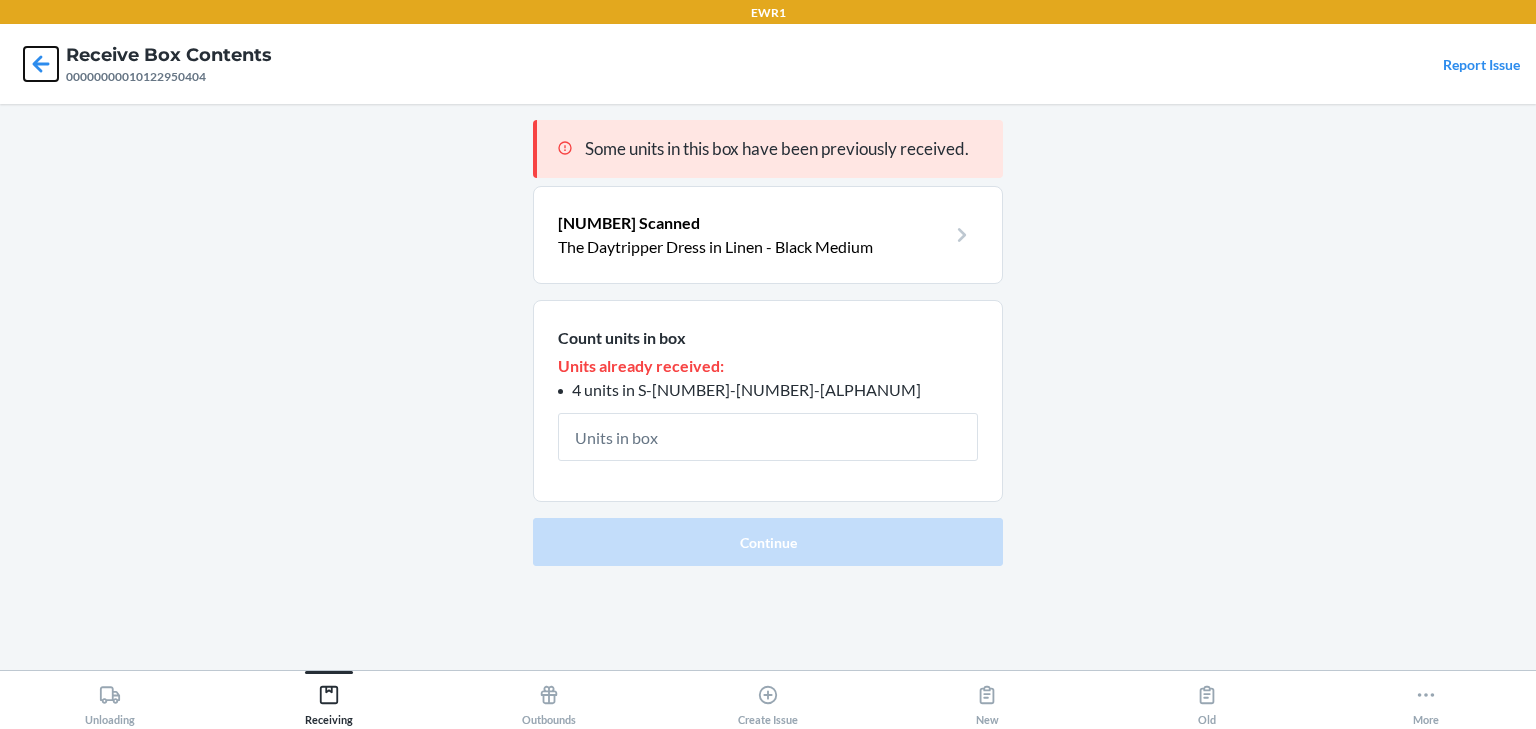 click 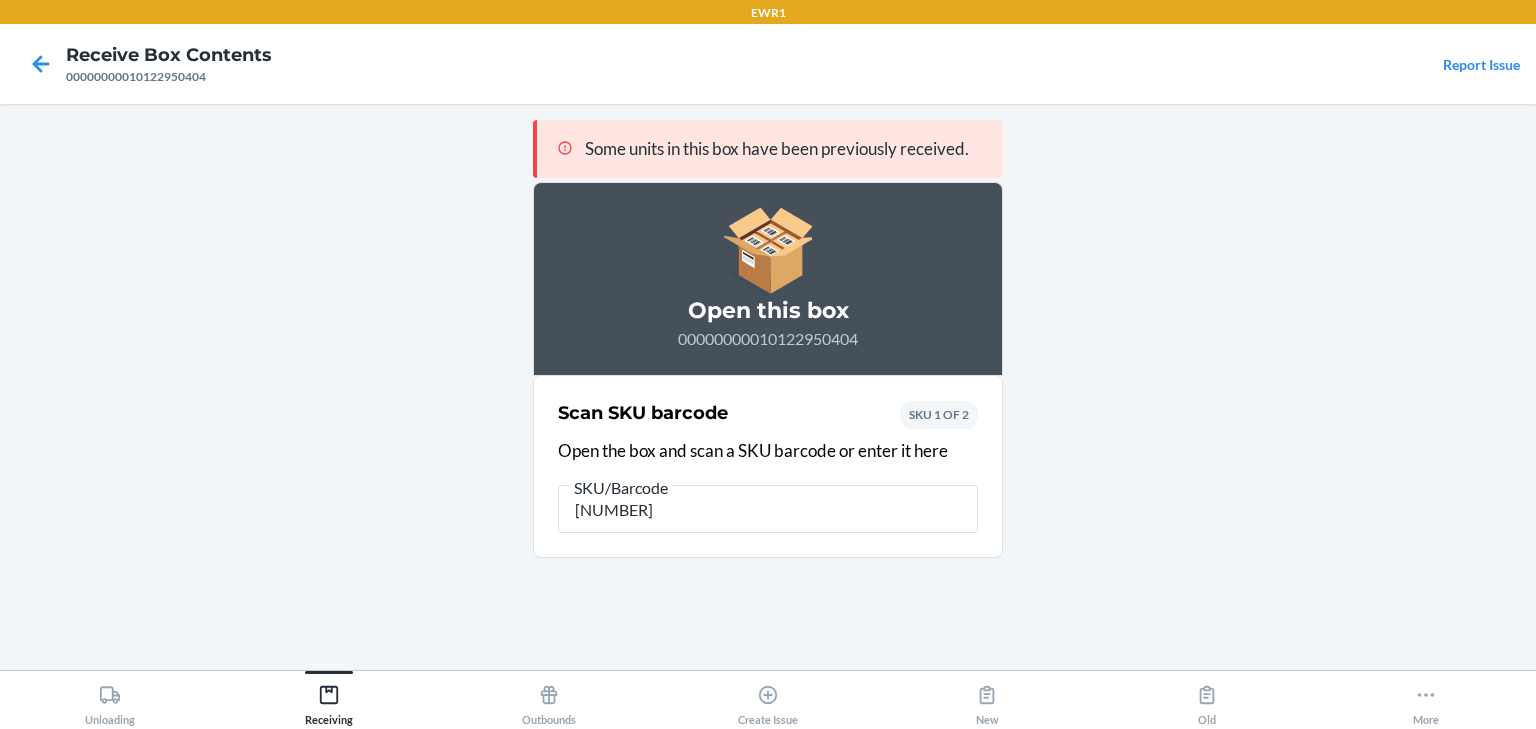 type on "0-00001-38551-9" 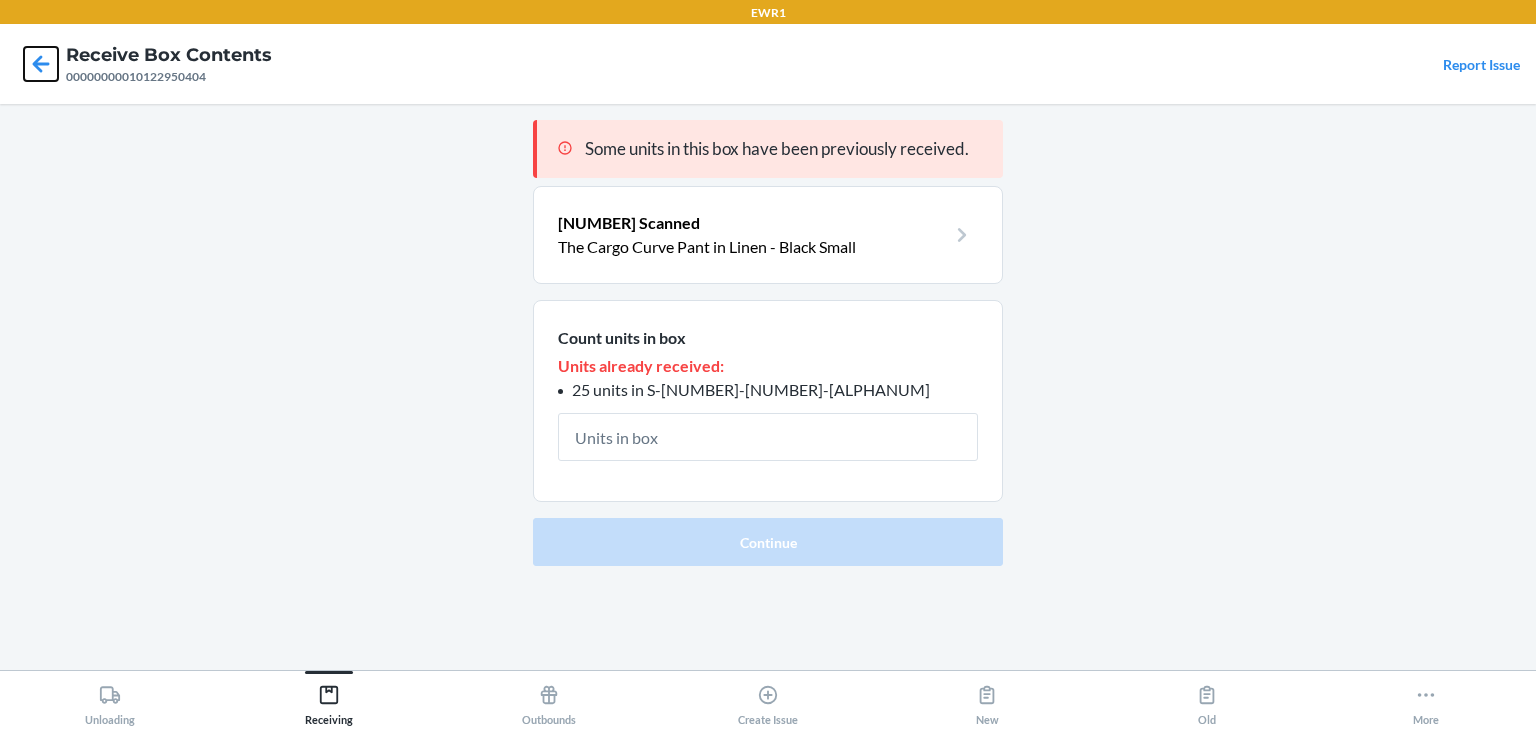 click 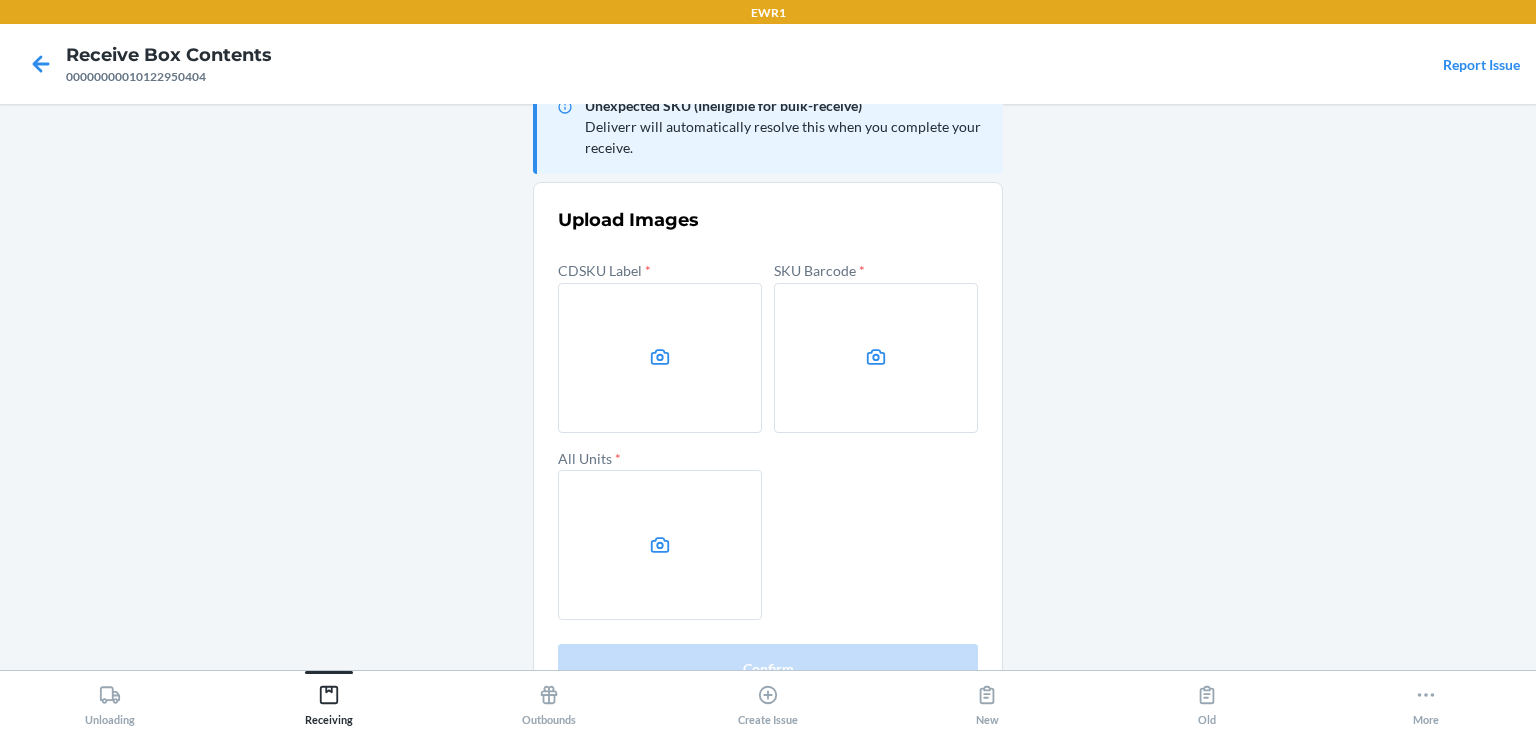scroll, scrollTop: 96, scrollLeft: 0, axis: vertical 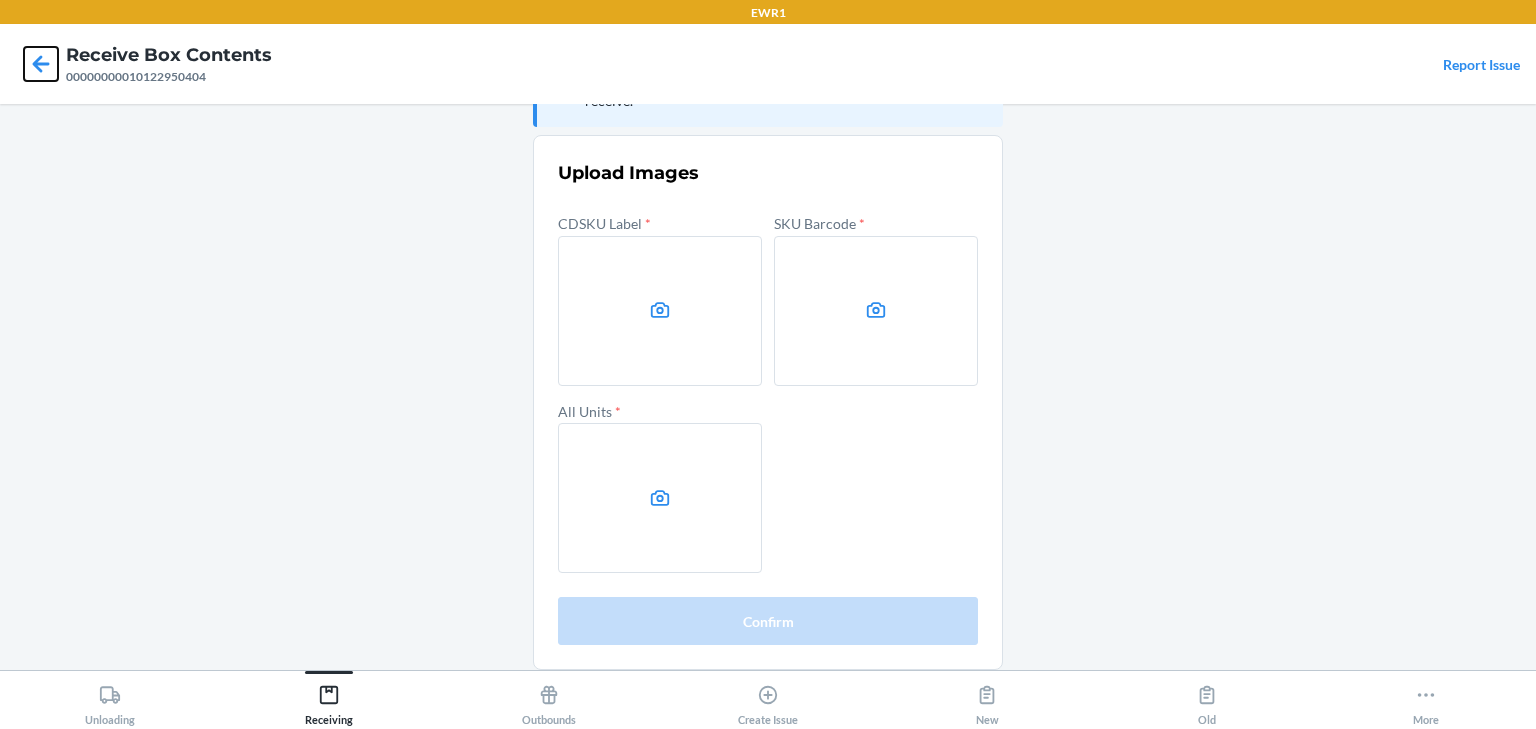 click 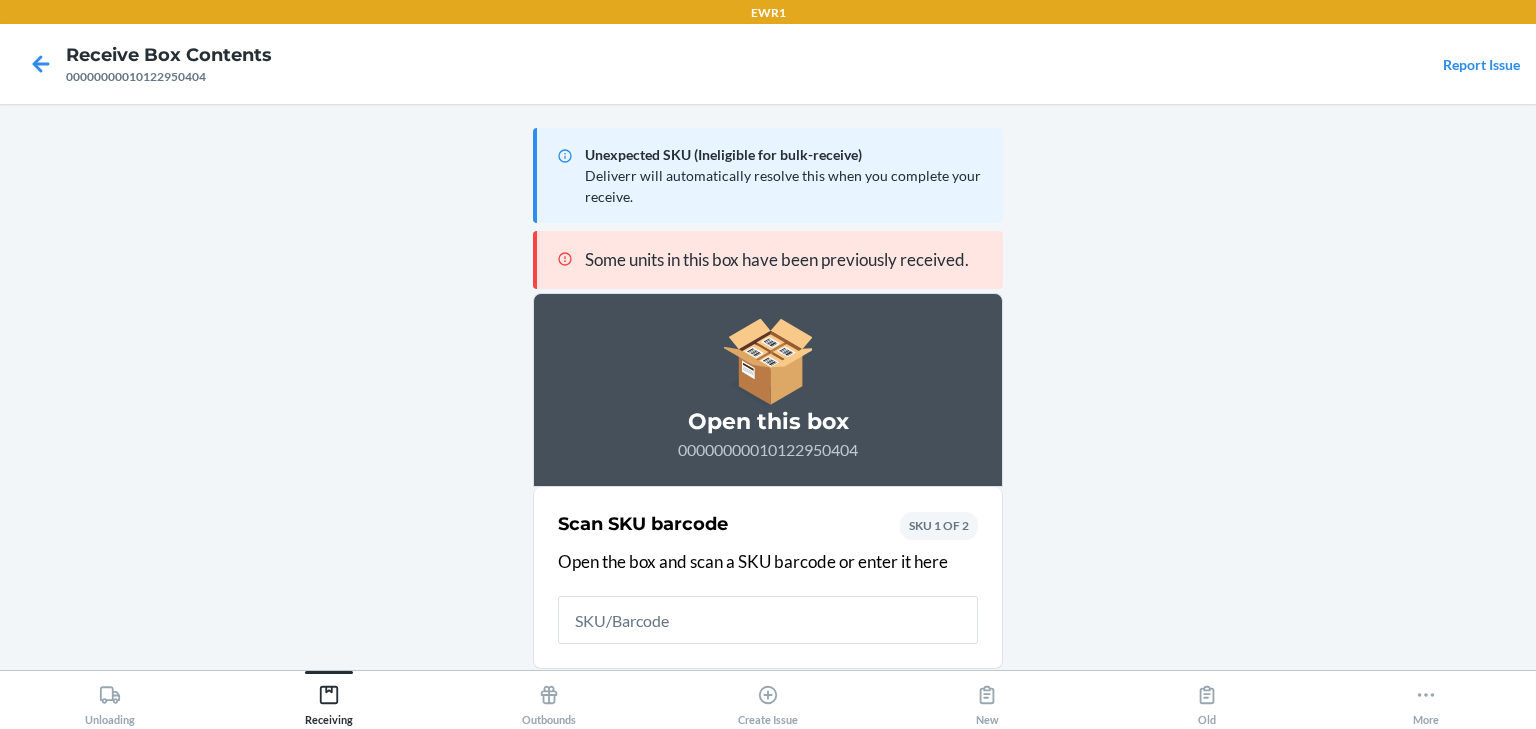 scroll, scrollTop: 0, scrollLeft: 0, axis: both 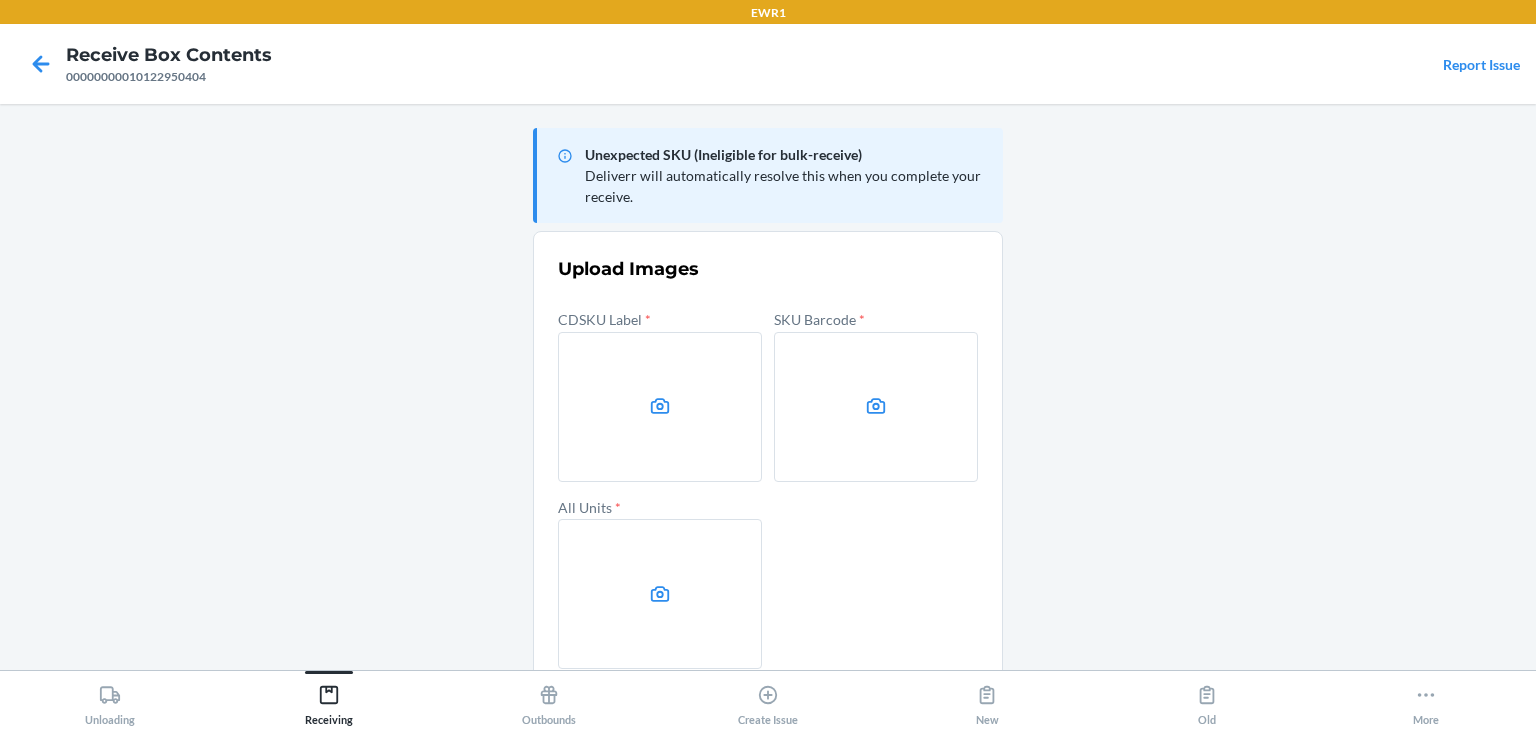 drag, startPoint x: 608, startPoint y: 193, endPoint x: 305, endPoint y: 464, distance: 406.50952 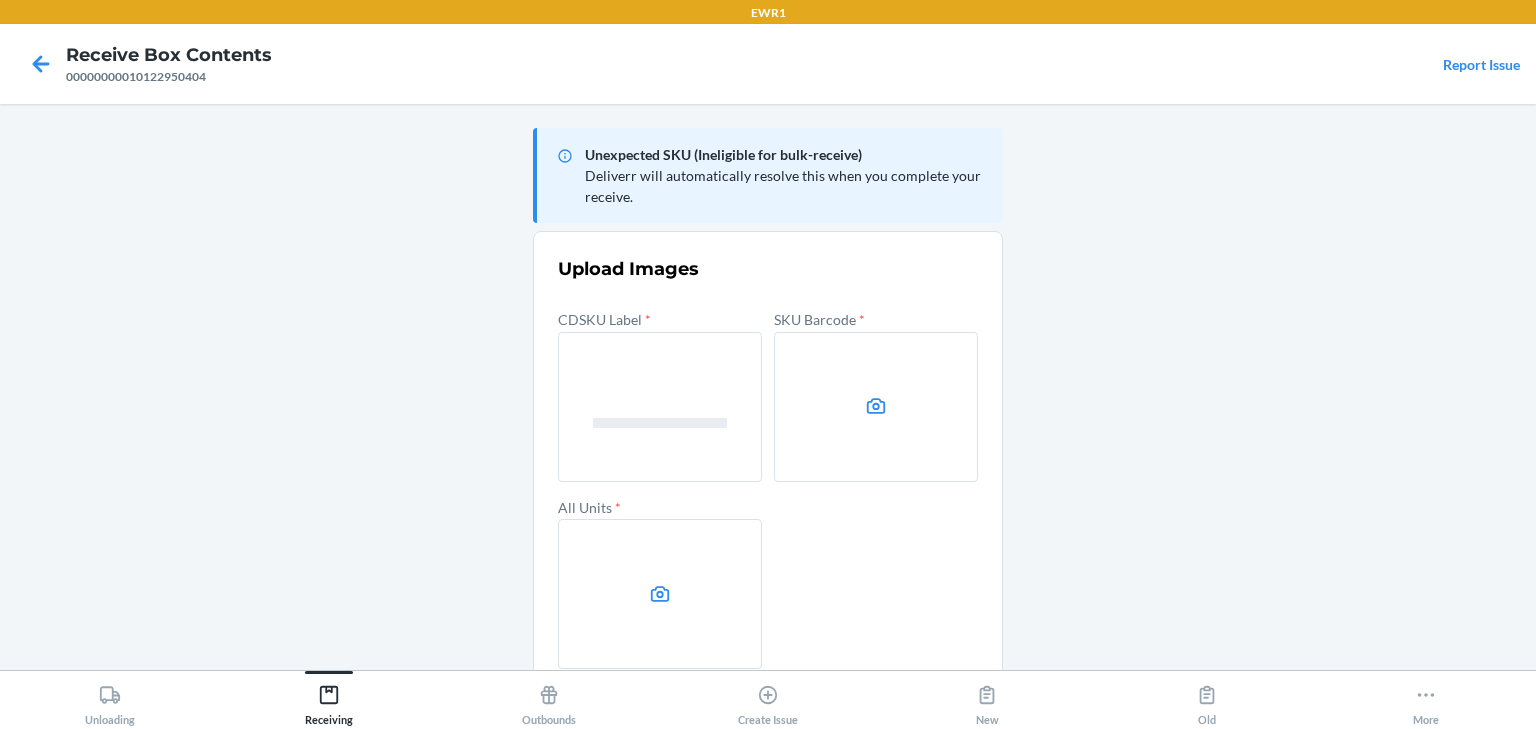 click at bounding box center (876, 407) 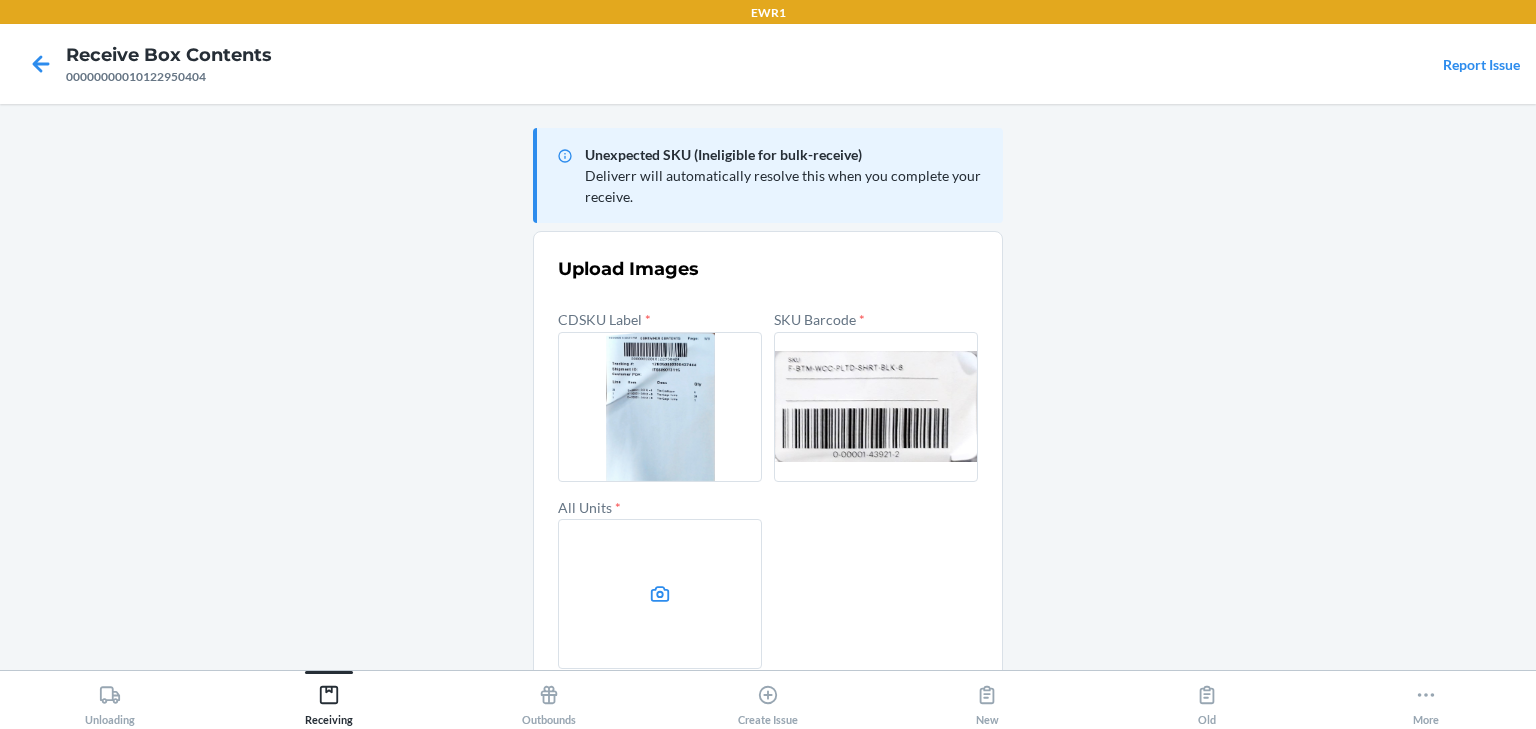 click at bounding box center [660, 594] 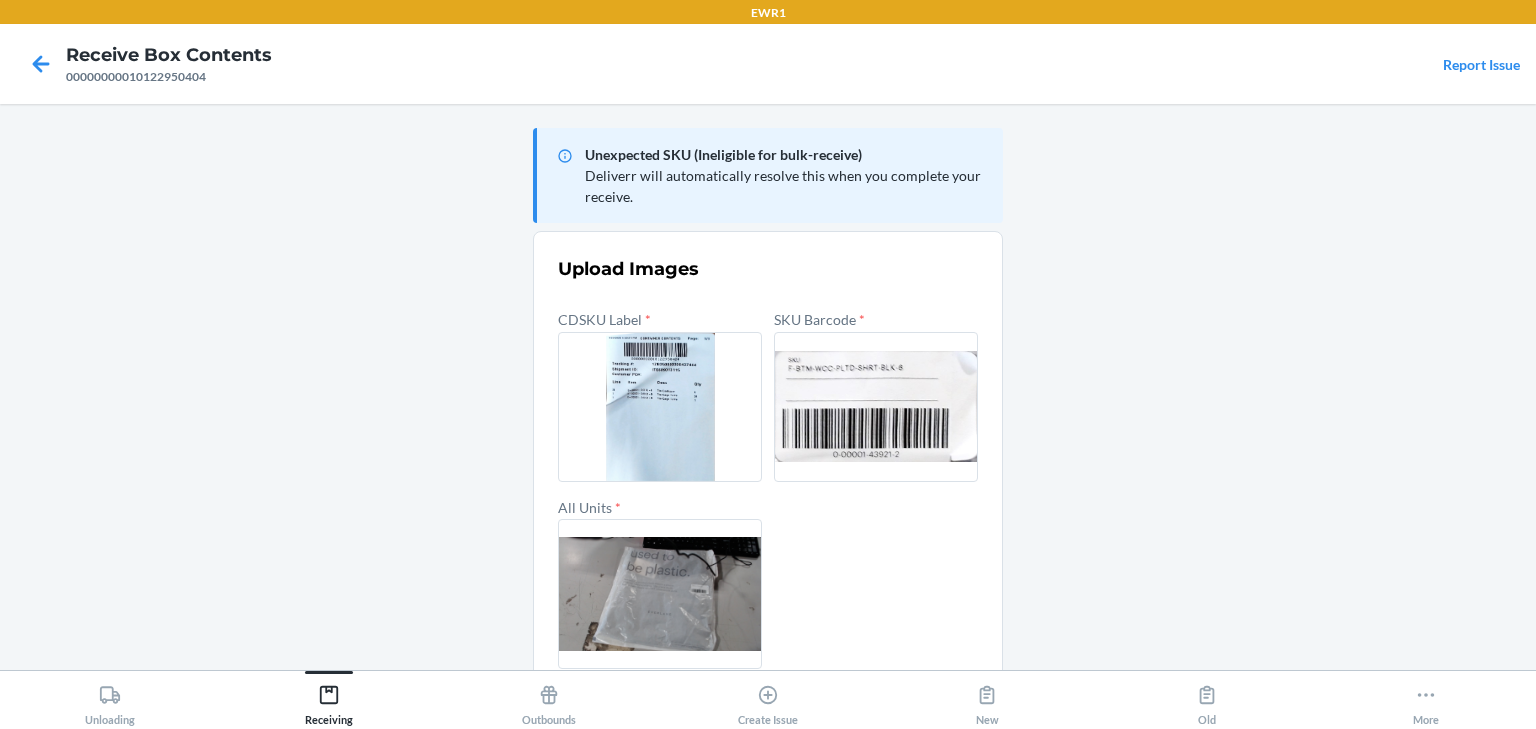 scroll, scrollTop: 96, scrollLeft: 0, axis: vertical 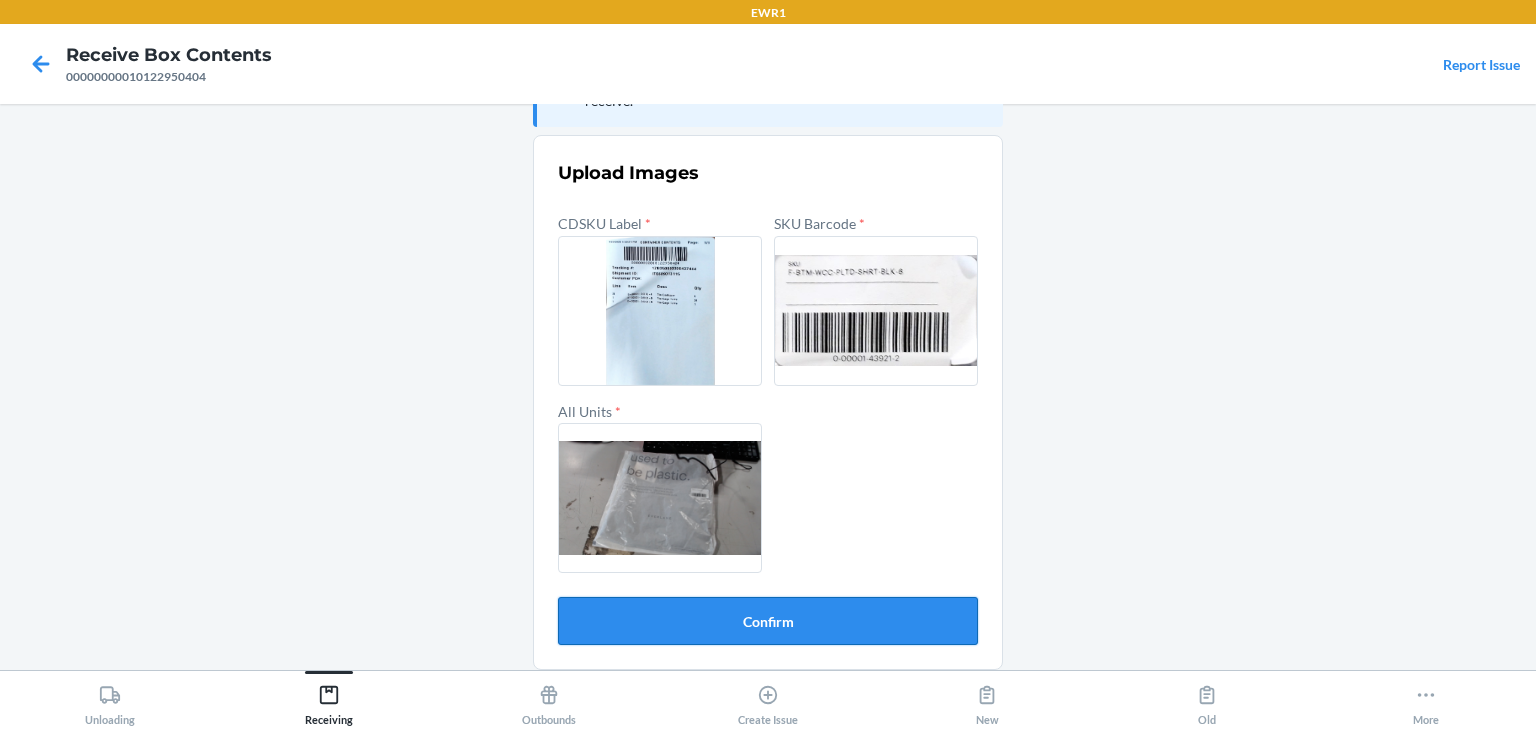 click on "Confirm" at bounding box center [768, 621] 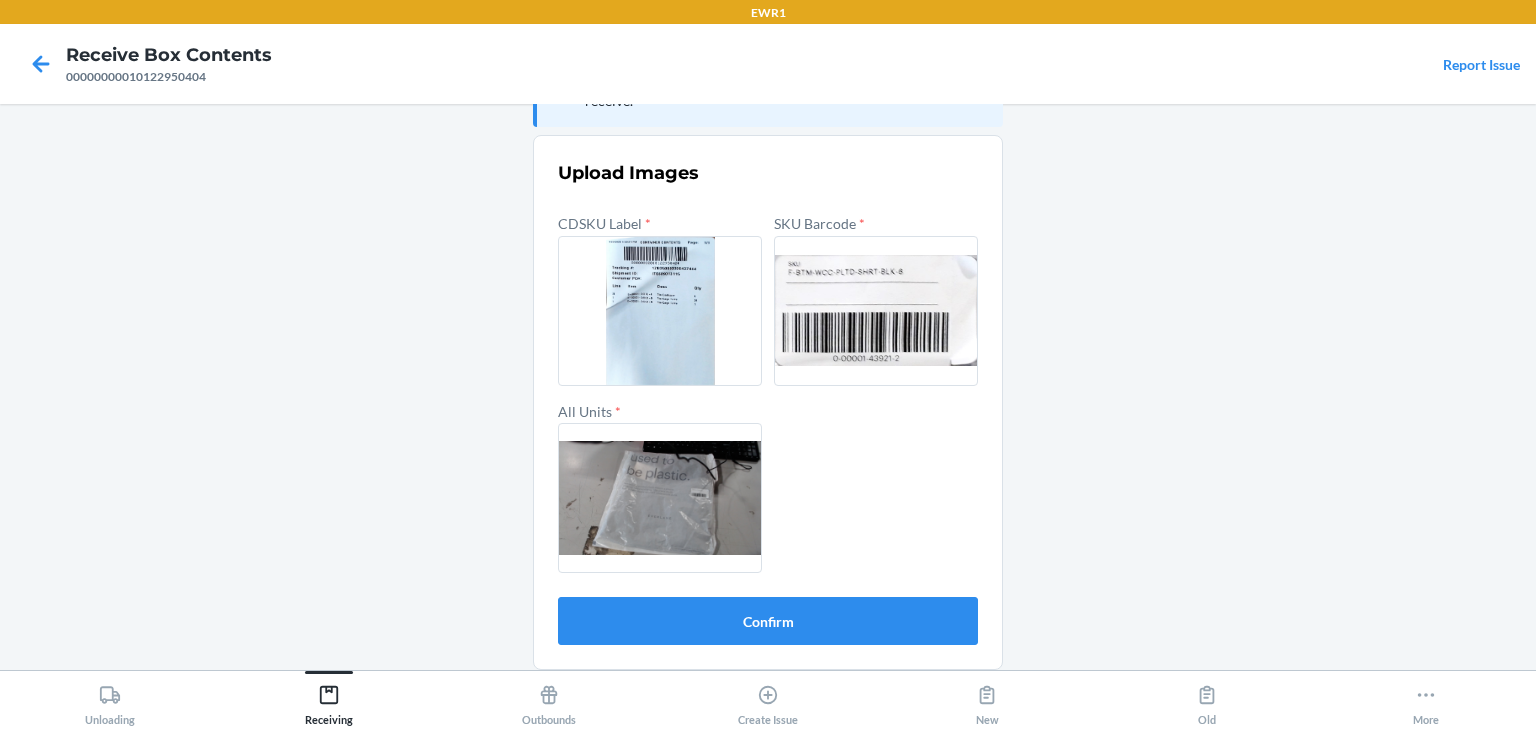 scroll, scrollTop: 0, scrollLeft: 0, axis: both 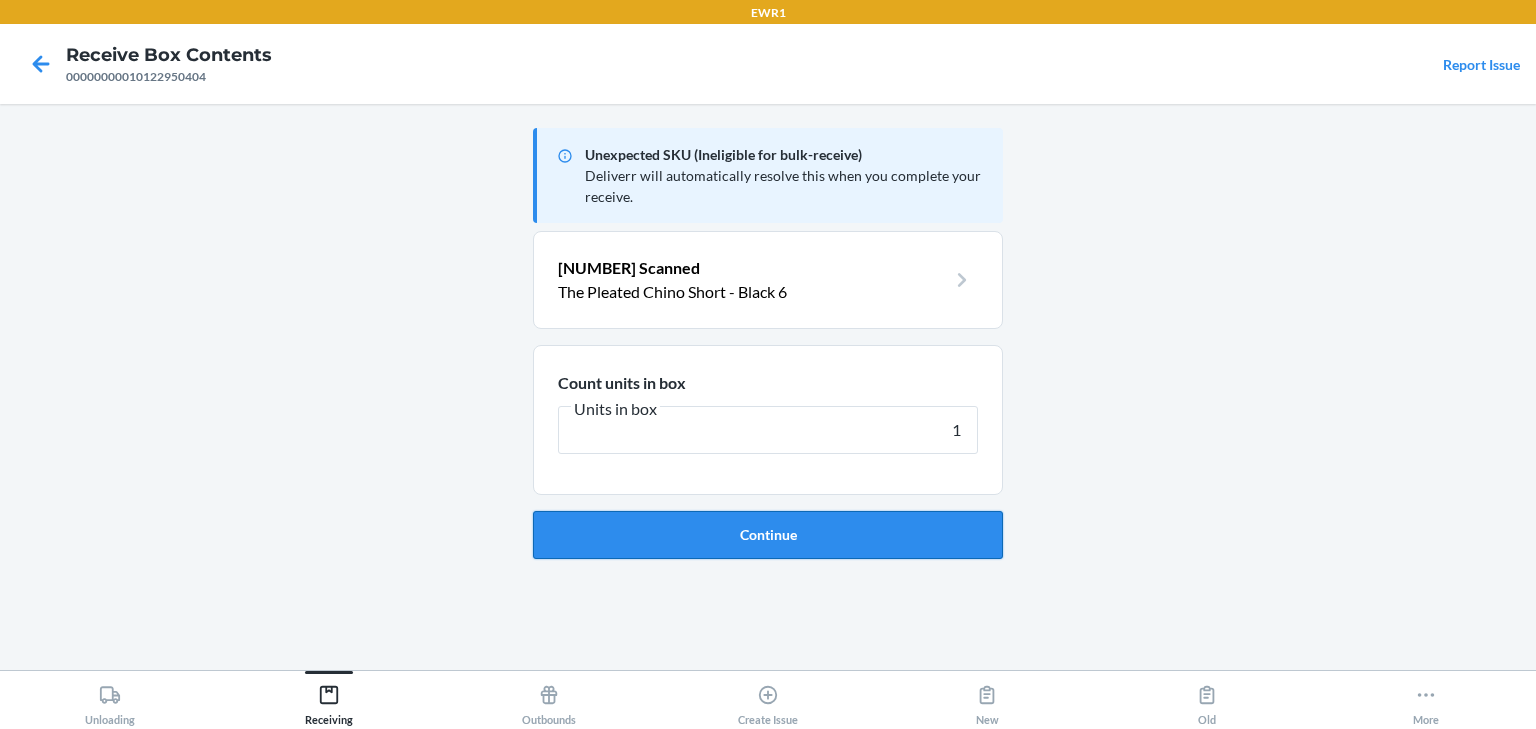 type on "1" 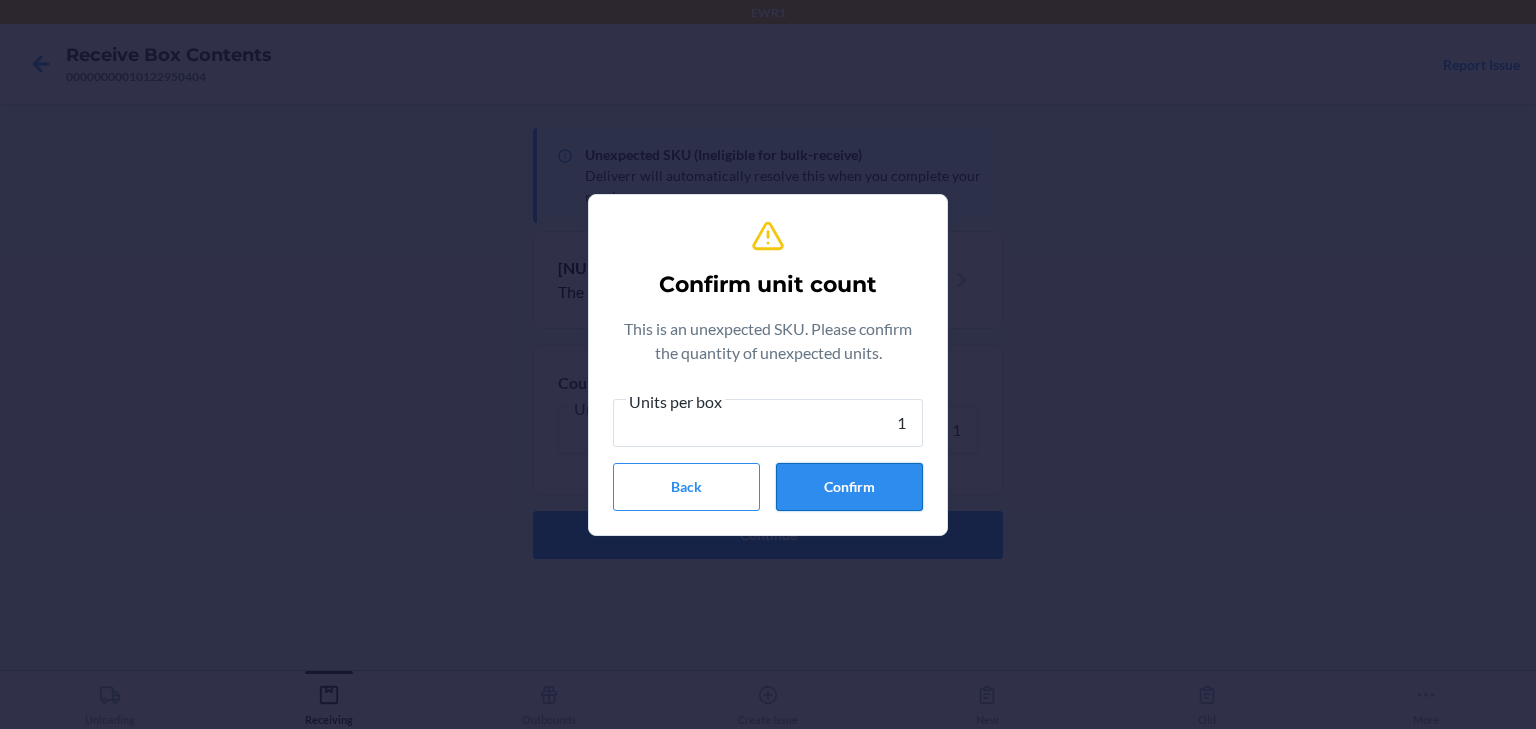 type on "1" 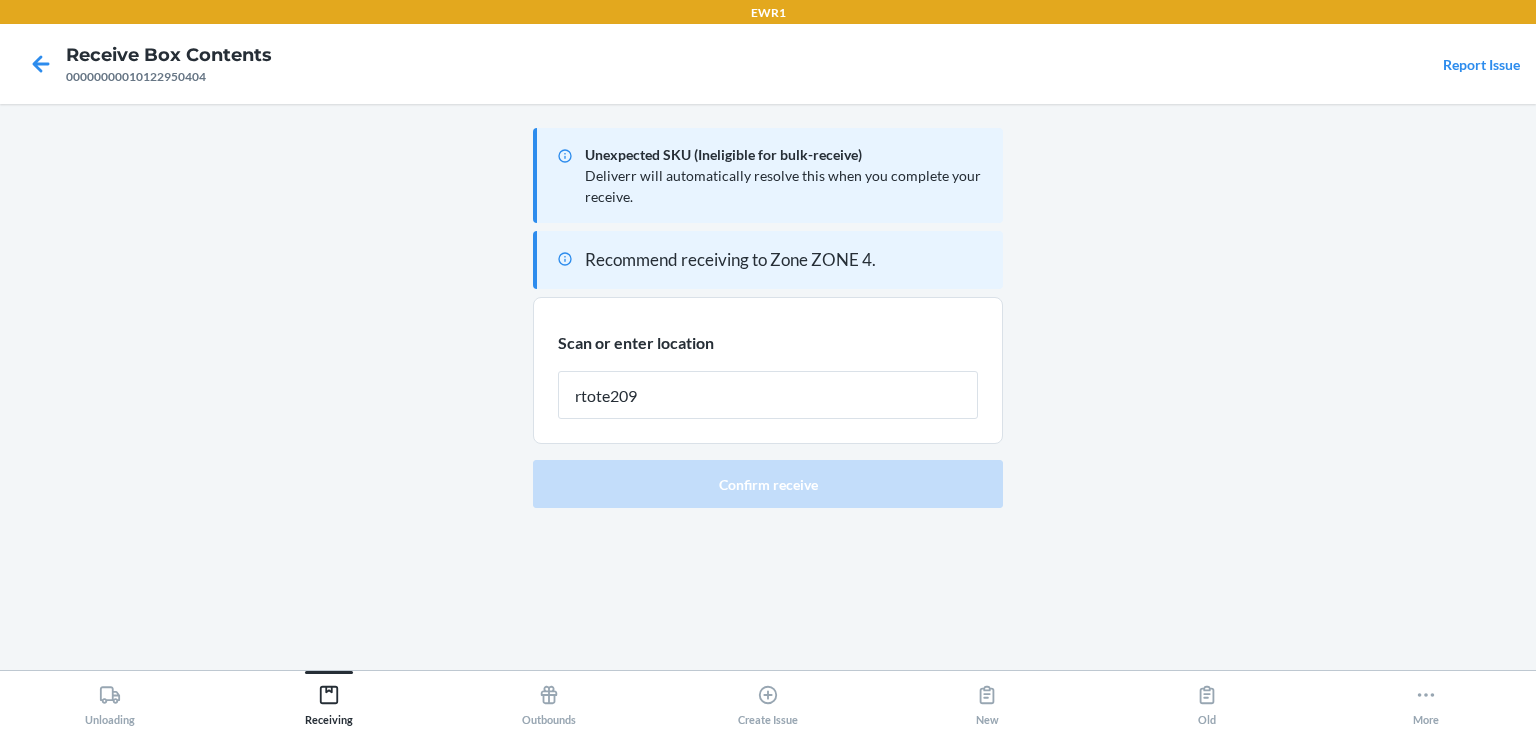 type on "rtote209" 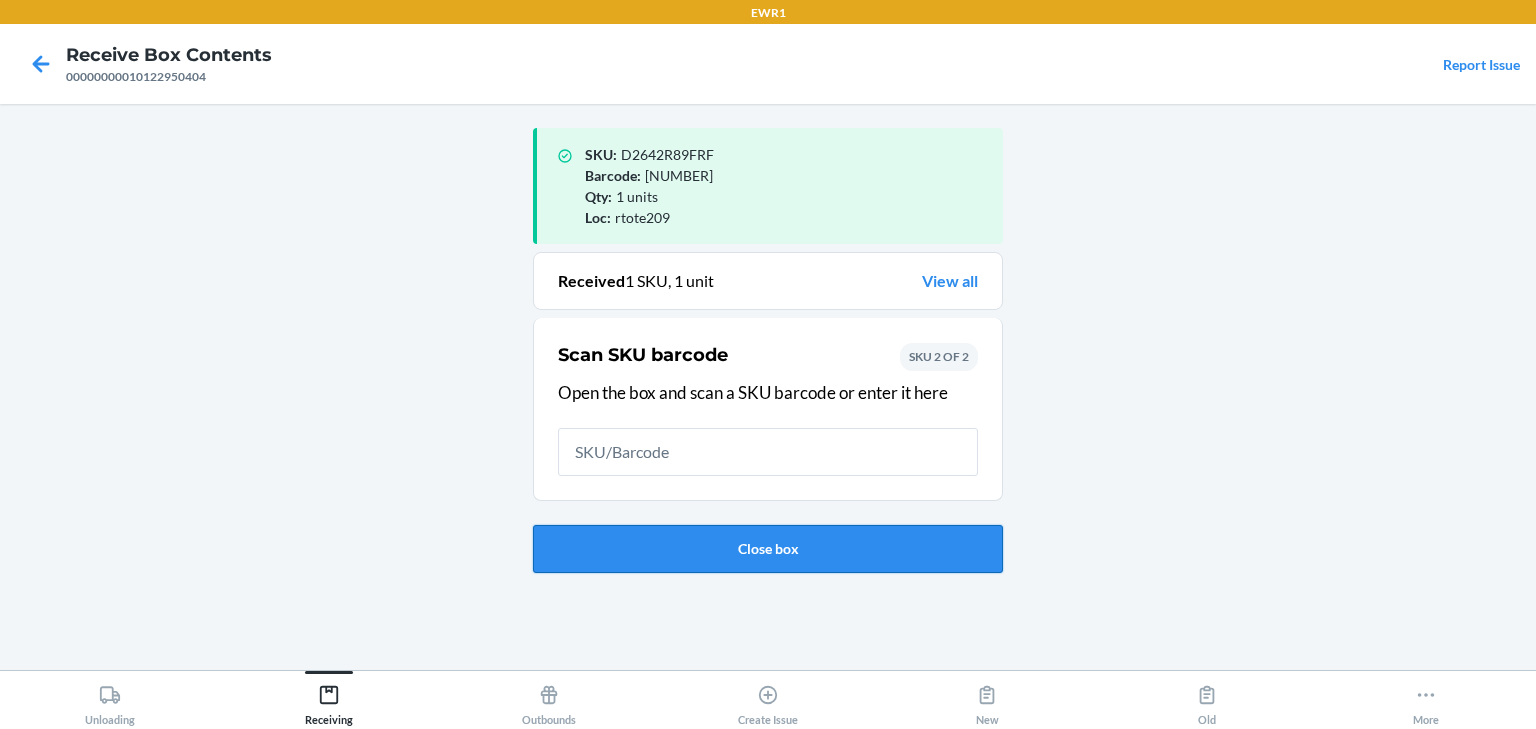 click on "Close box" at bounding box center [768, 549] 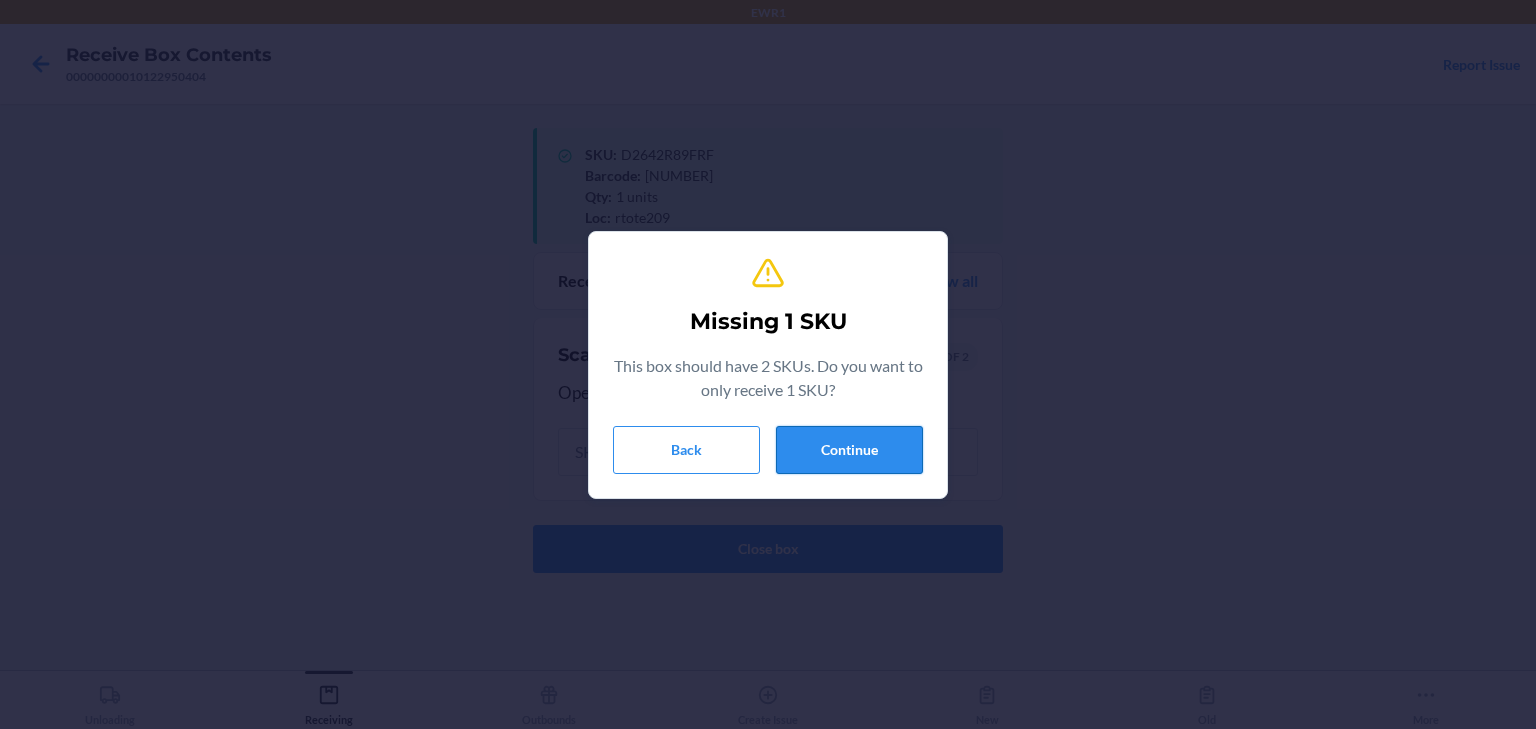 click on "Continue" at bounding box center [849, 450] 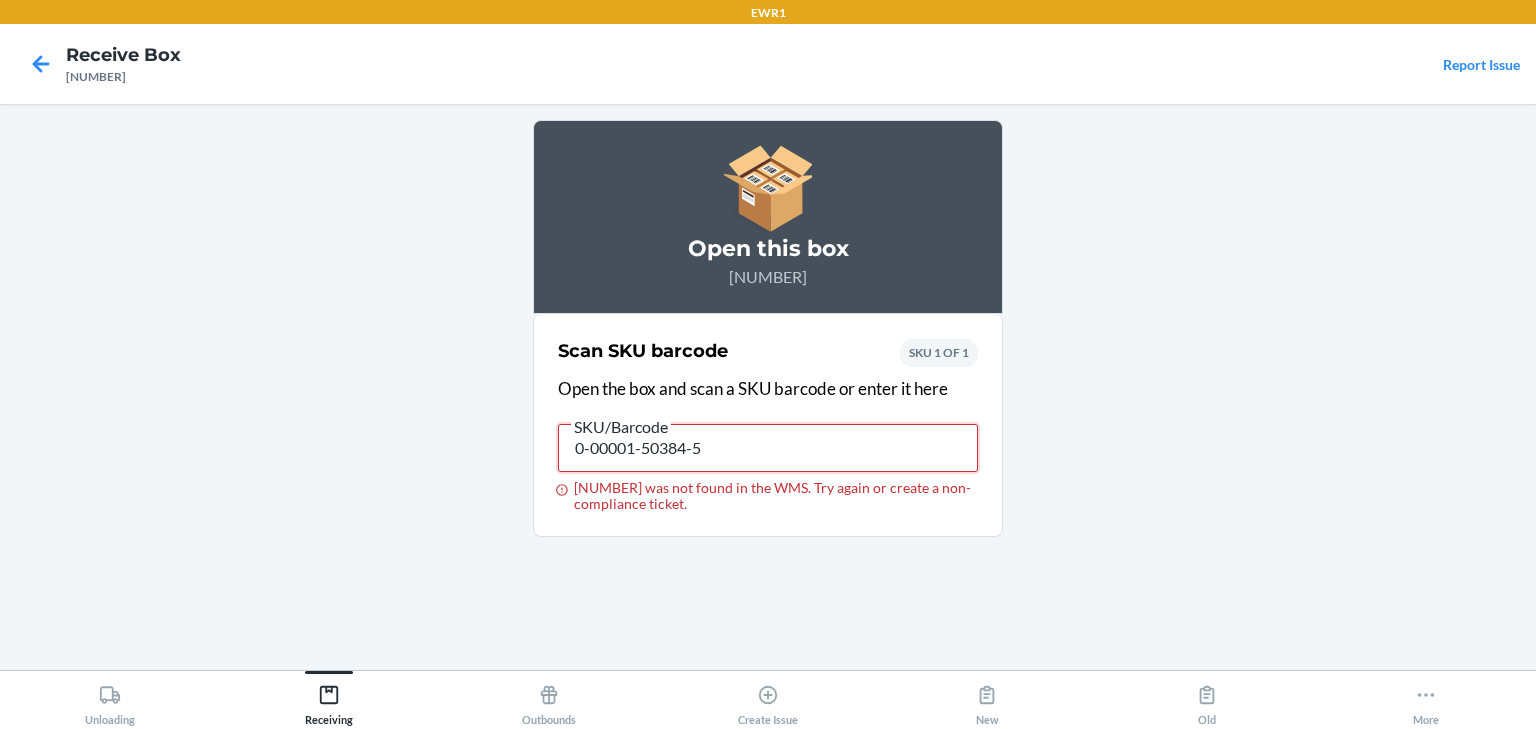 click on "0-00001-50384-5" at bounding box center [768, 448] 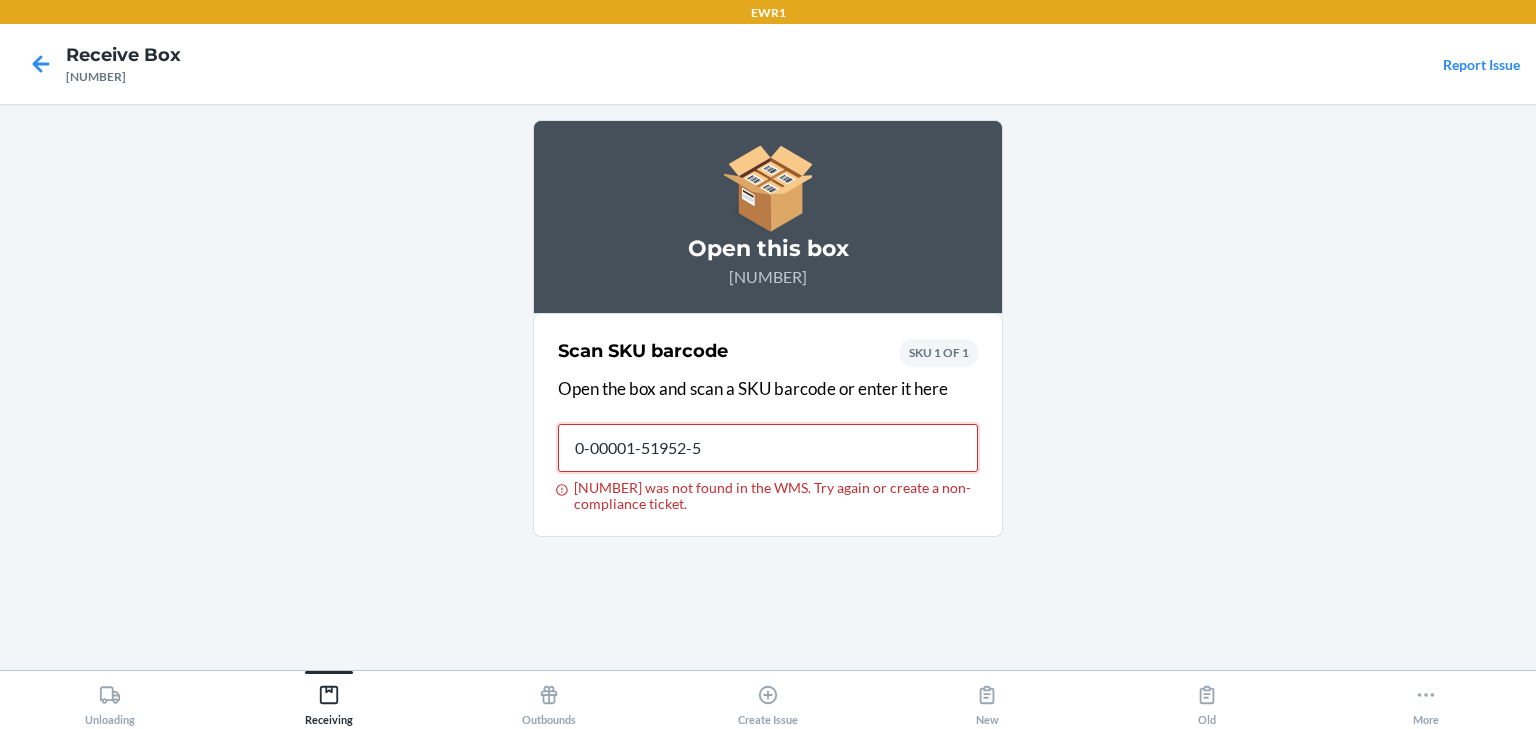 type on "0-00001-51952-5" 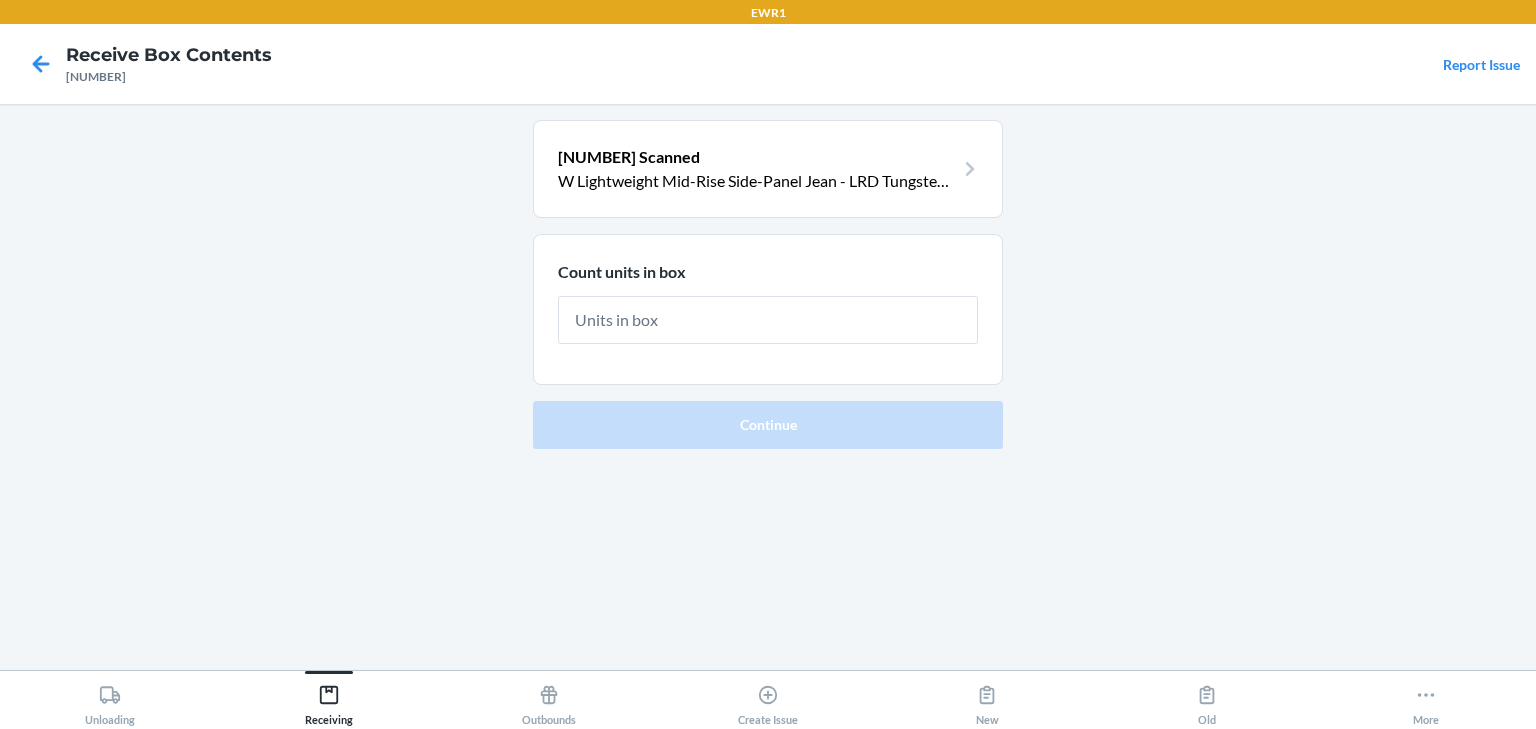 click at bounding box center [41, 64] 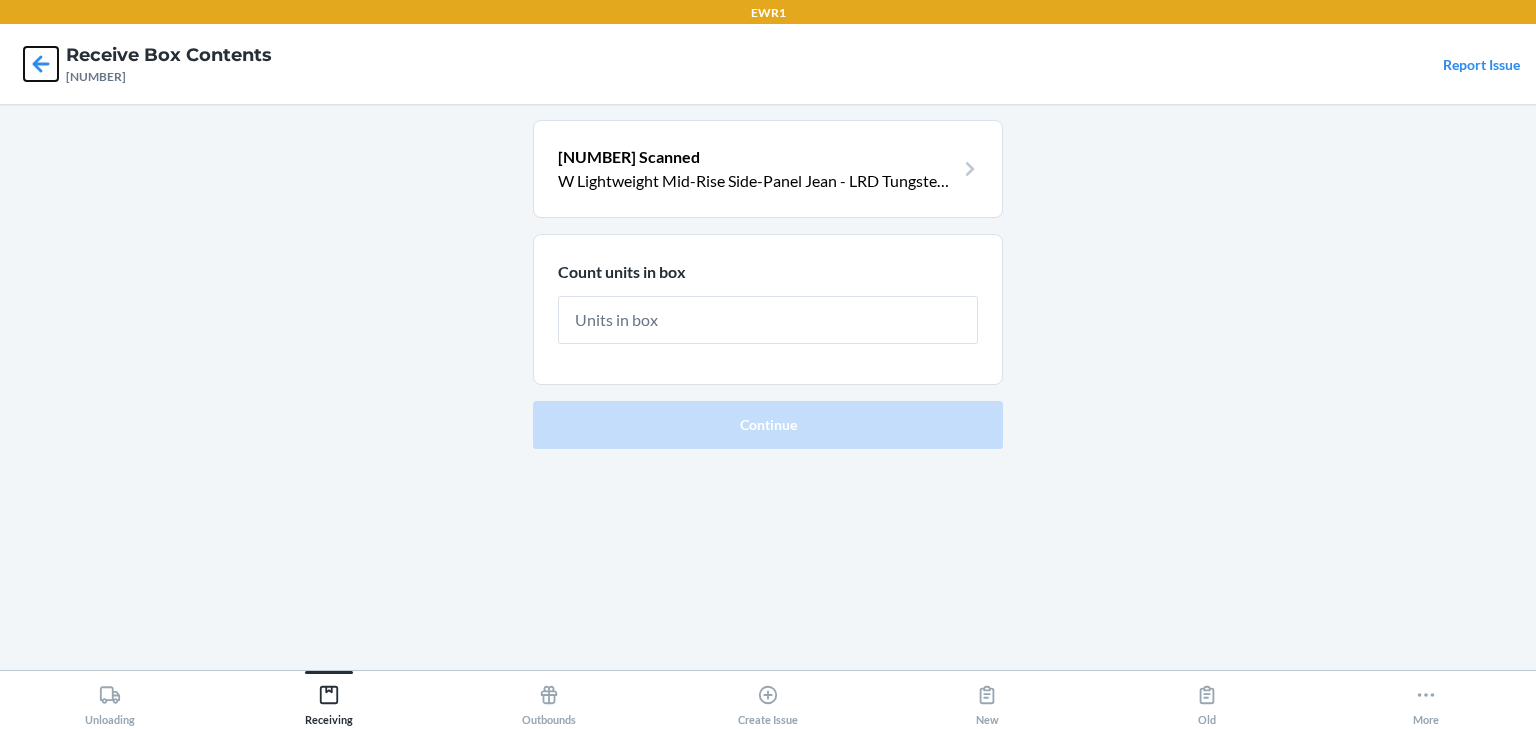 click 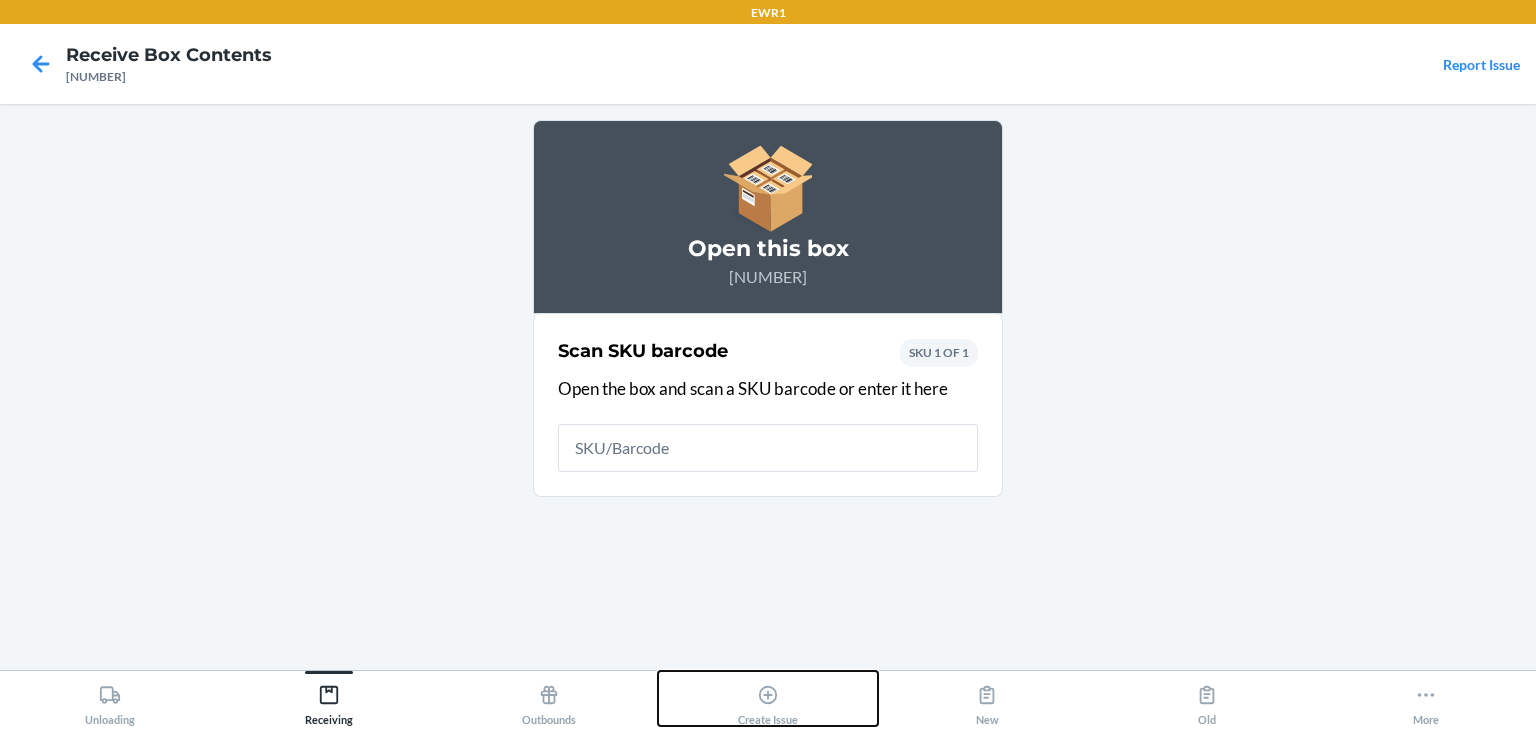 click on "Create Issue" at bounding box center (768, 701) 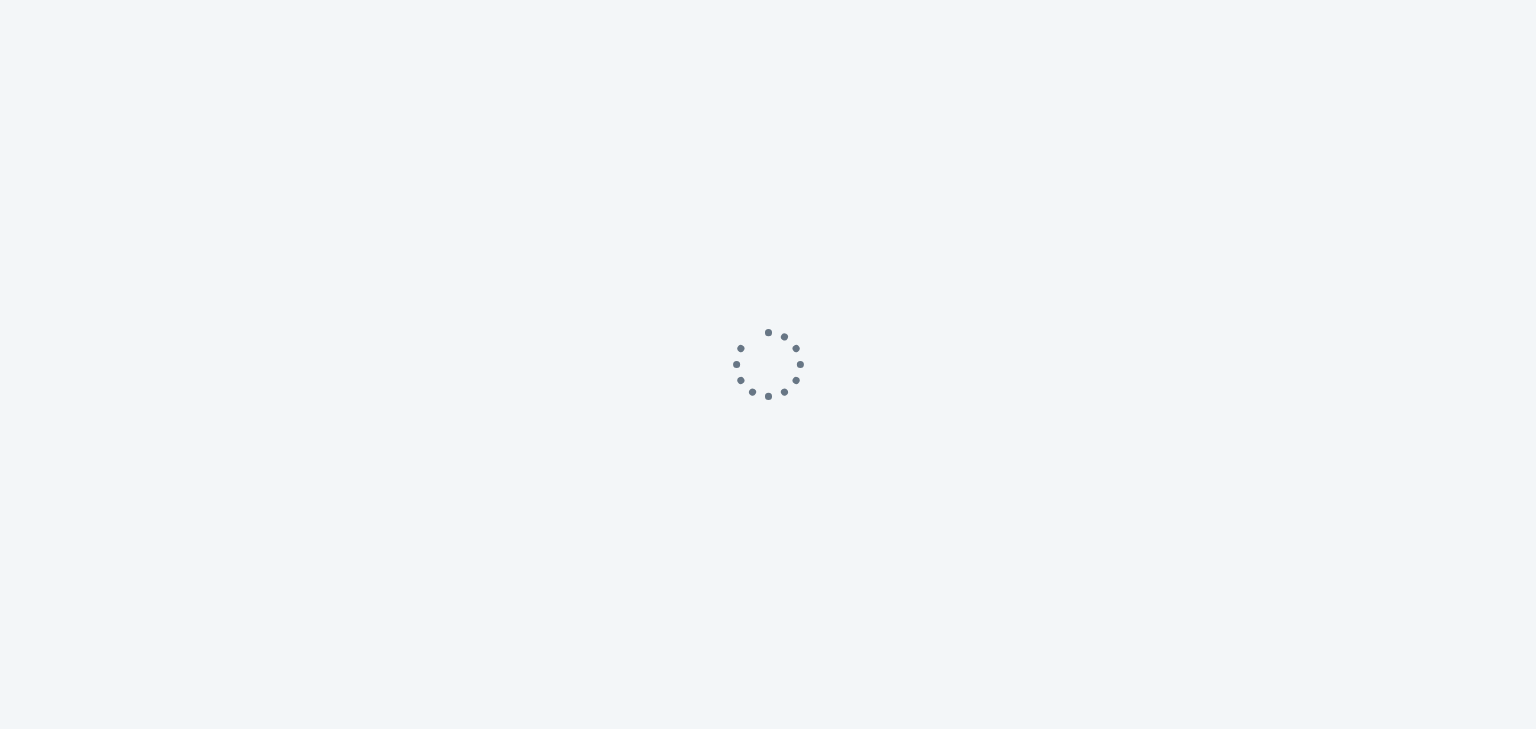 scroll, scrollTop: 0, scrollLeft: 0, axis: both 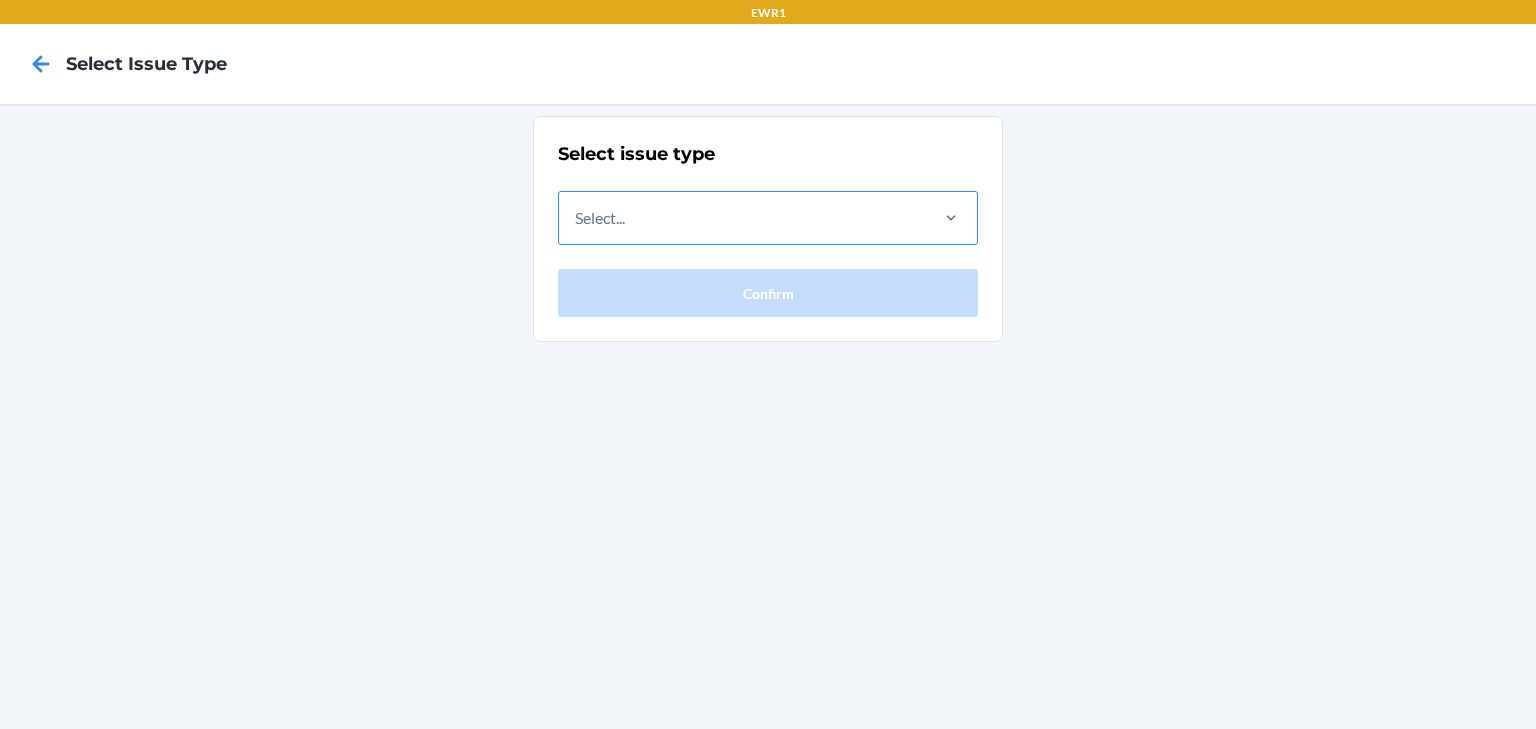 click on "Select..." at bounding box center (742, 218) 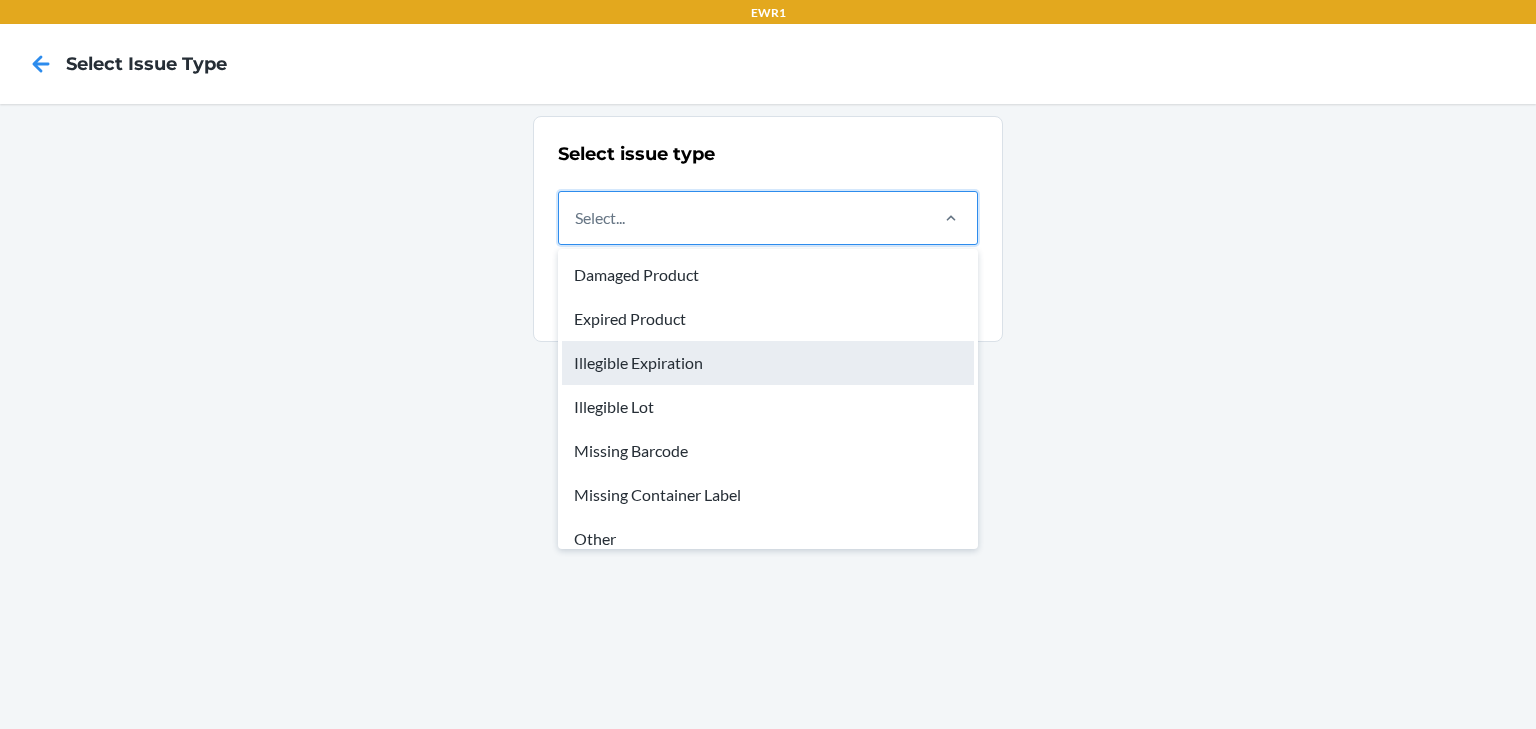 scroll, scrollTop: 60, scrollLeft: 0, axis: vertical 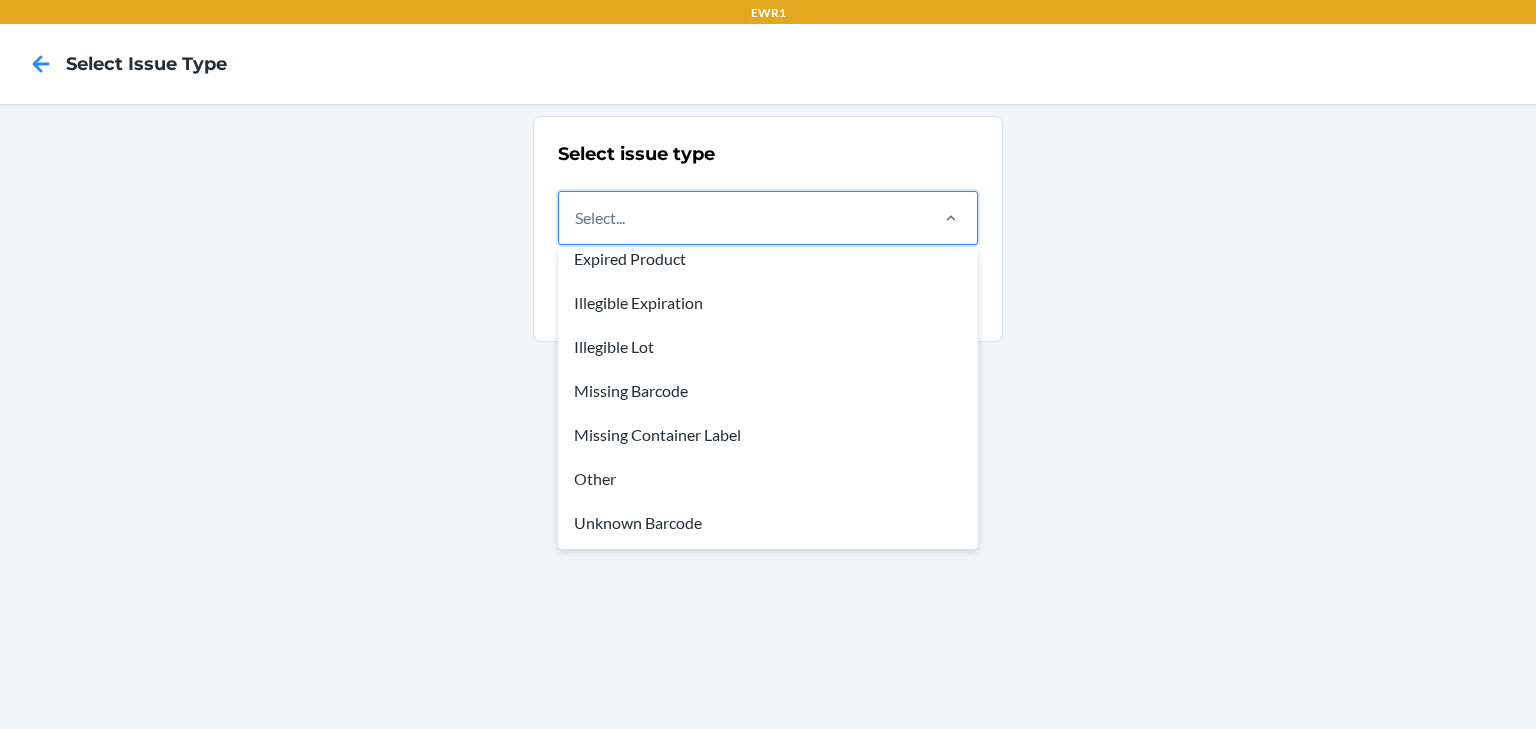 click on "Unknown Barcode" at bounding box center (768, 523) 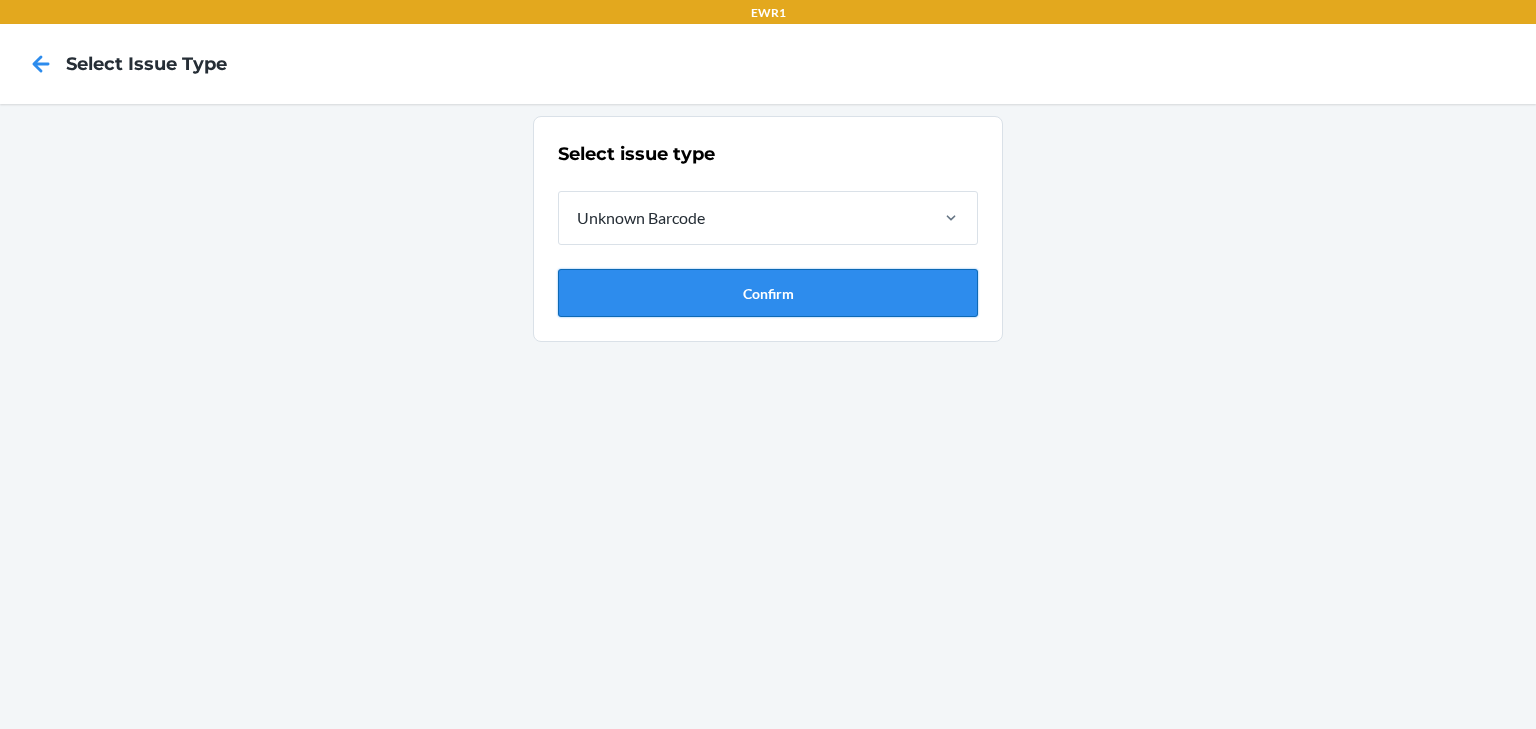 click on "Confirm" at bounding box center (768, 293) 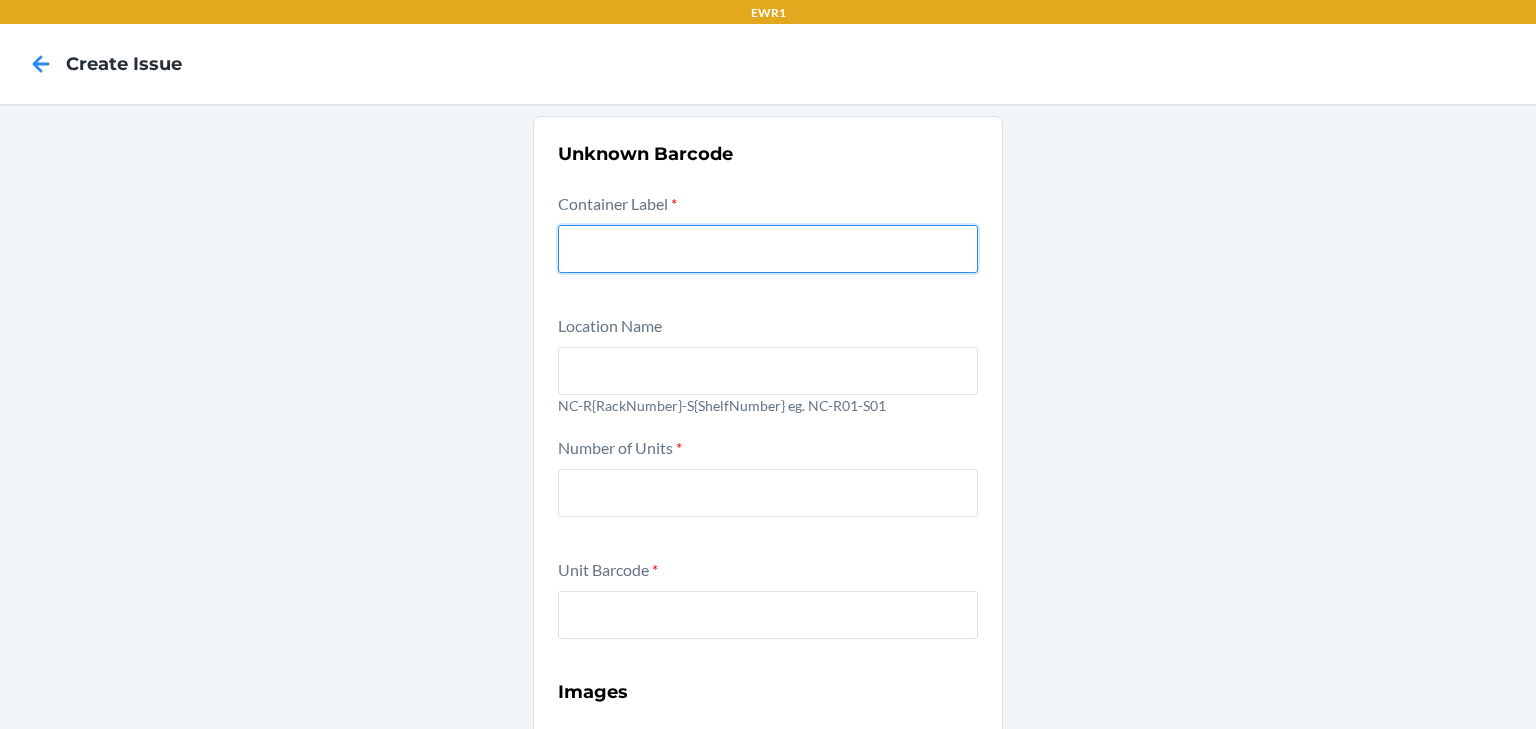 click at bounding box center (768, 249) 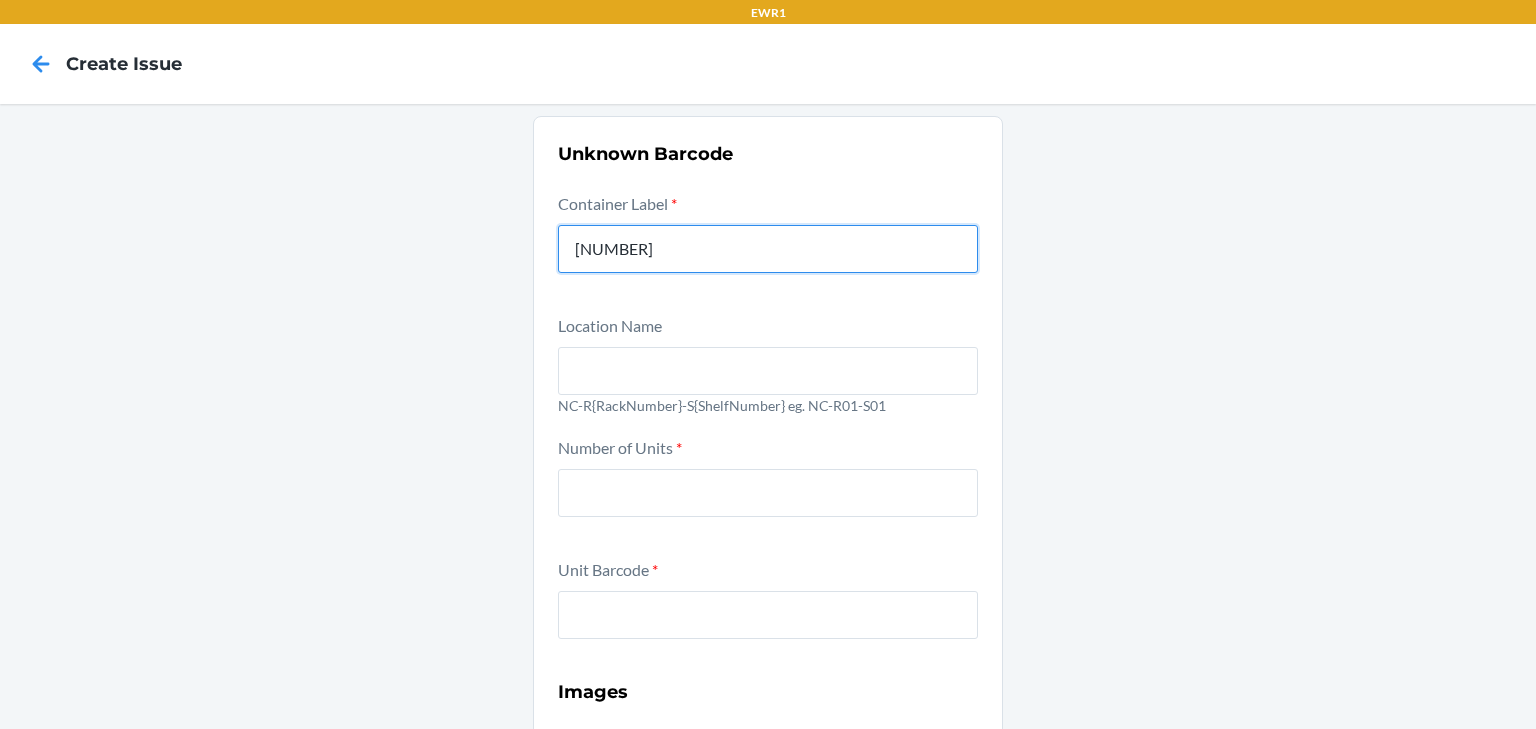 type on "[NUMBER]" 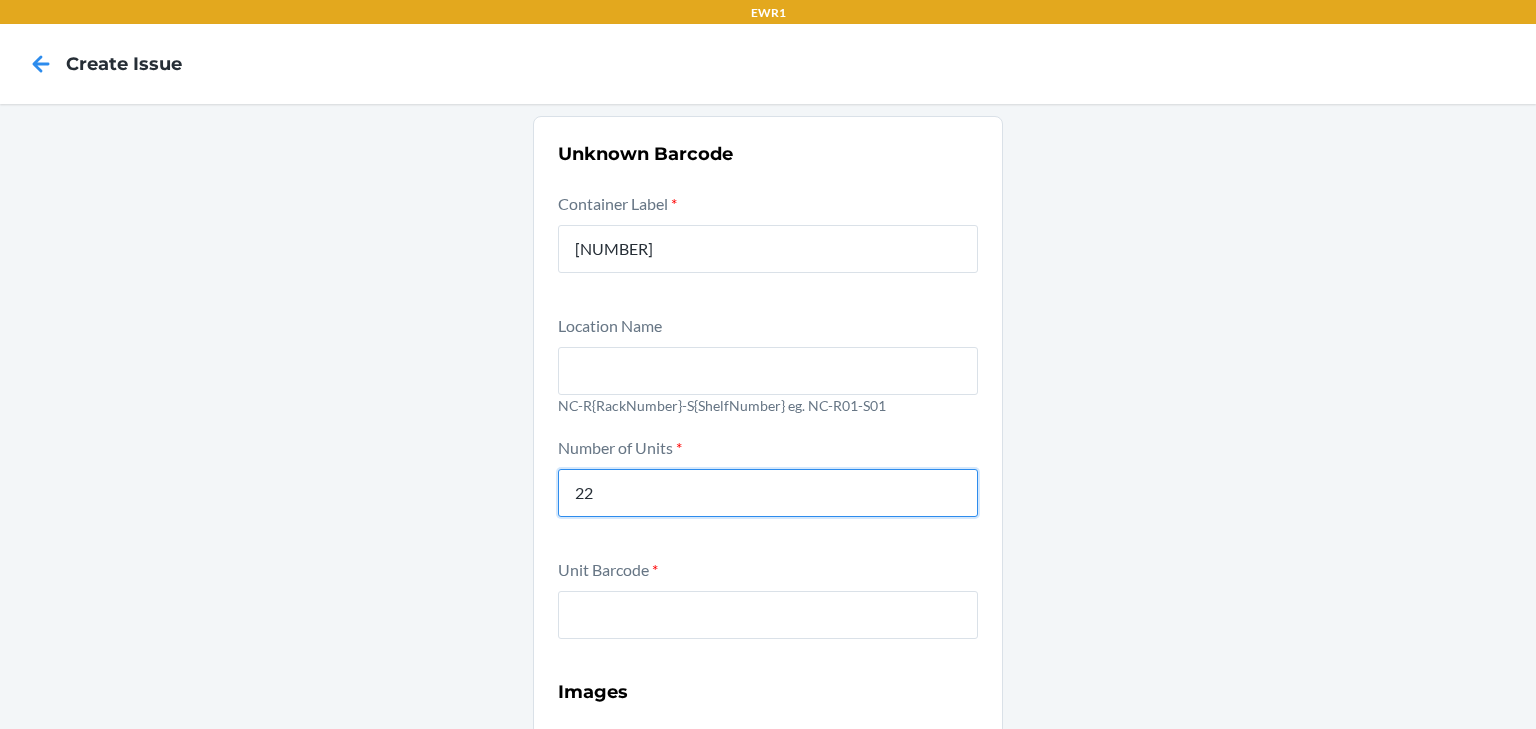 type on "22" 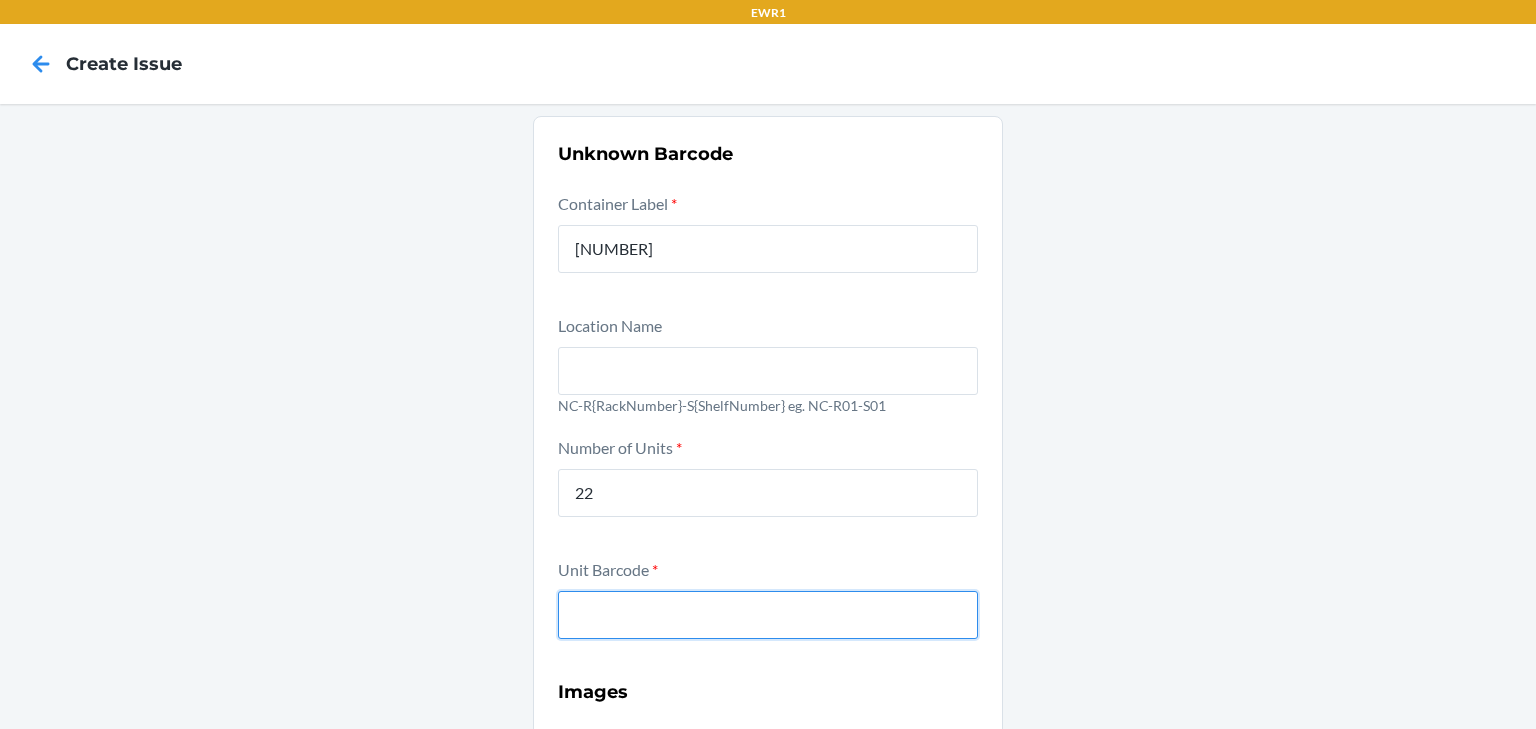 click at bounding box center [768, 615] 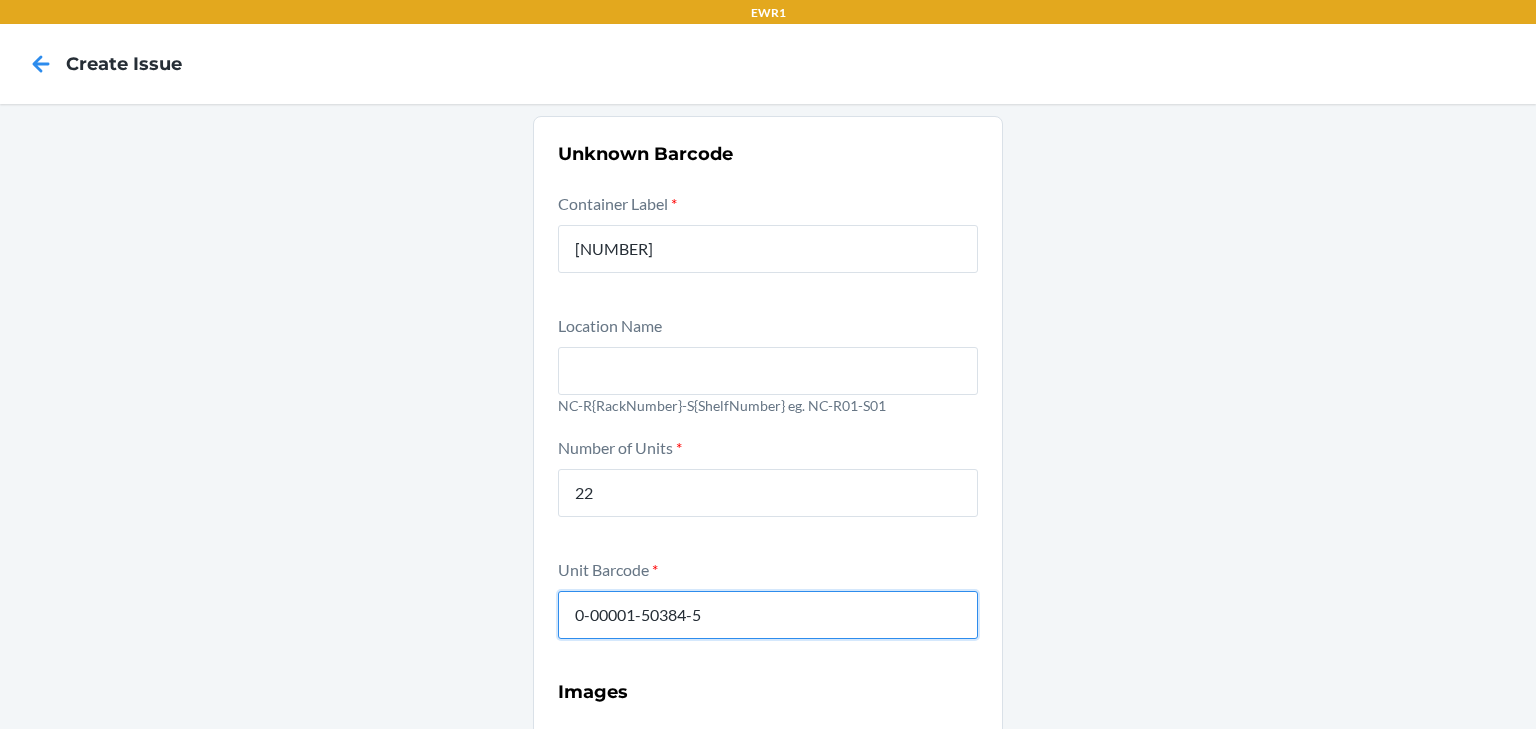 click on "Submit" at bounding box center [768, 1140] 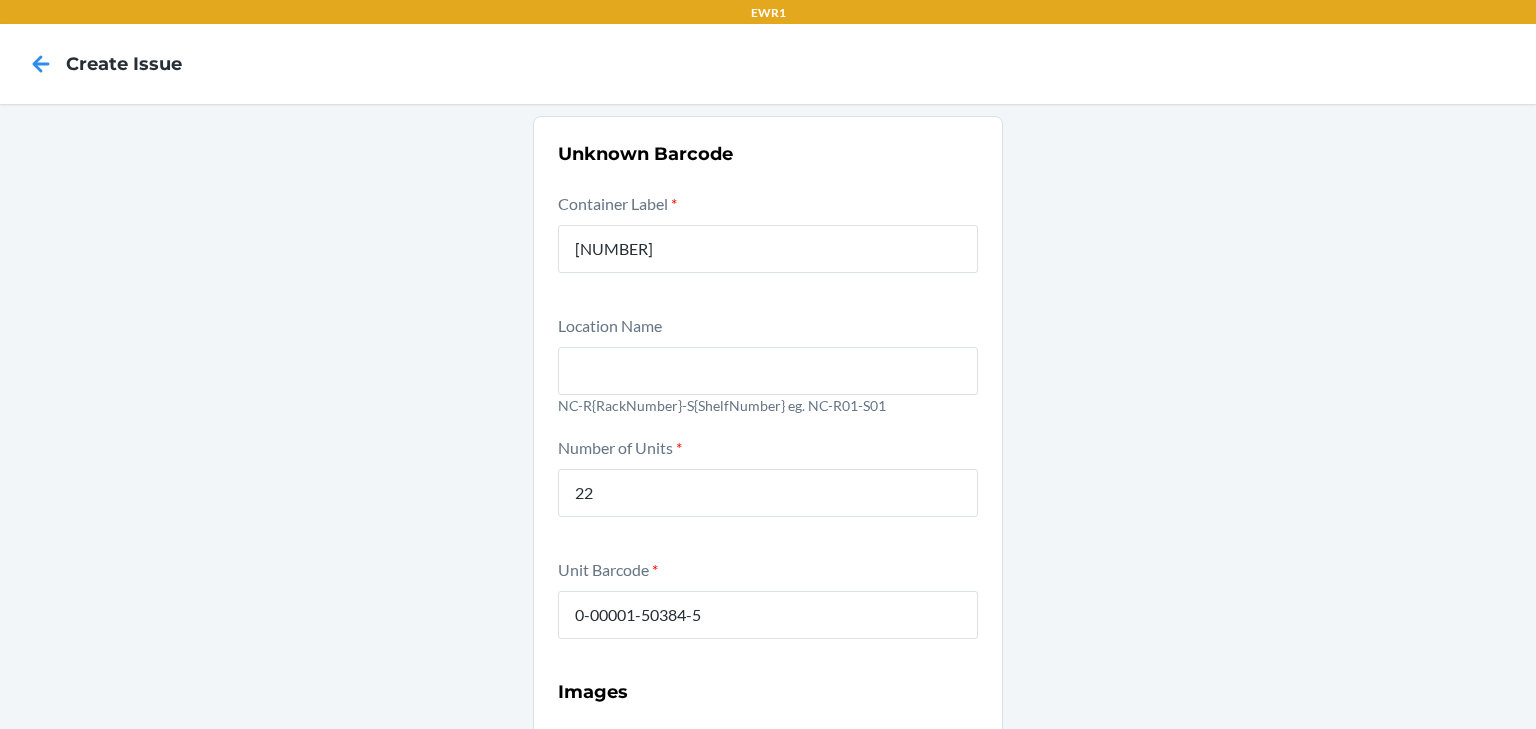 click on "Unit Barcode   * [NUMBER]-[NUMBER]-[NUMBER]" at bounding box center [768, 612] 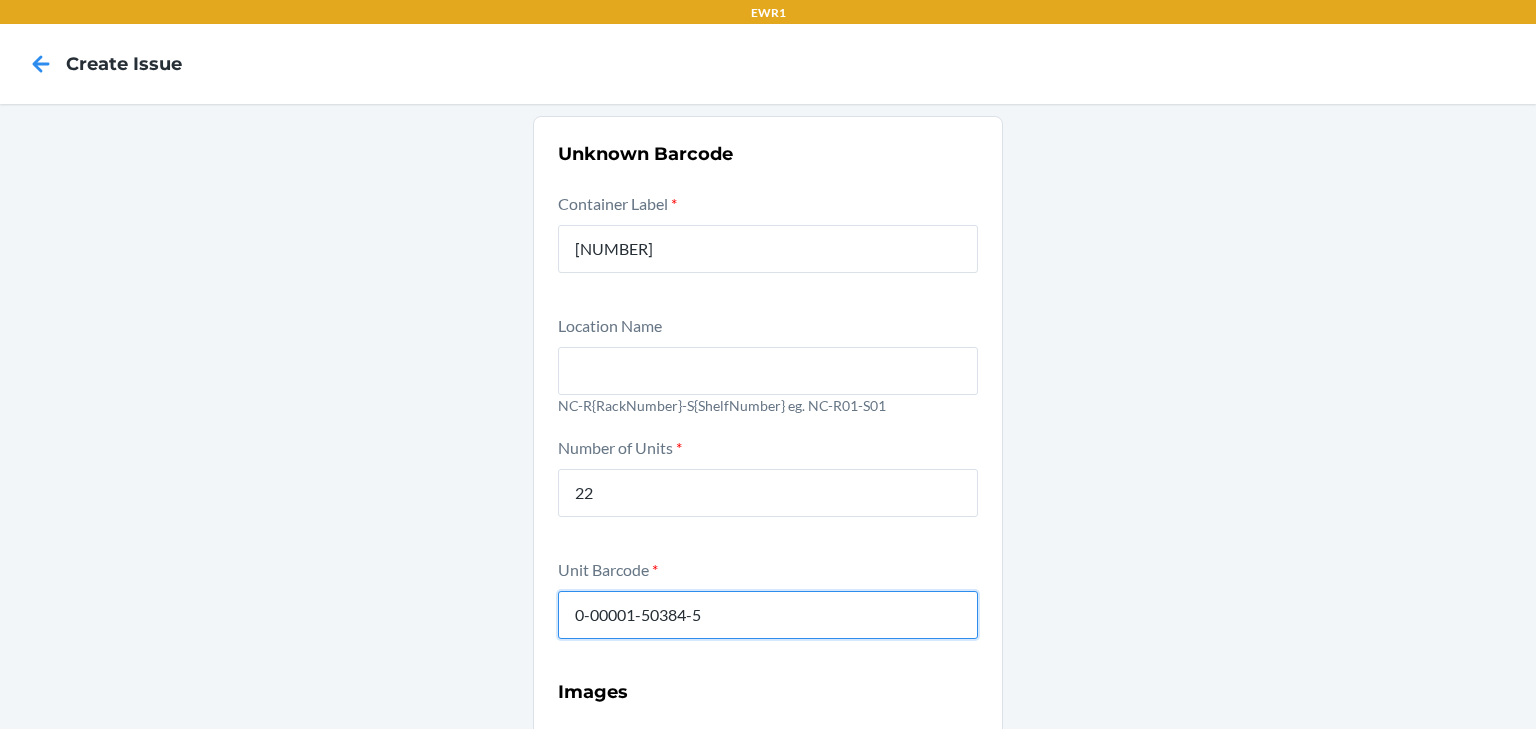 drag, startPoint x: 764, startPoint y: 621, endPoint x: 283, endPoint y: 610, distance: 481.12576 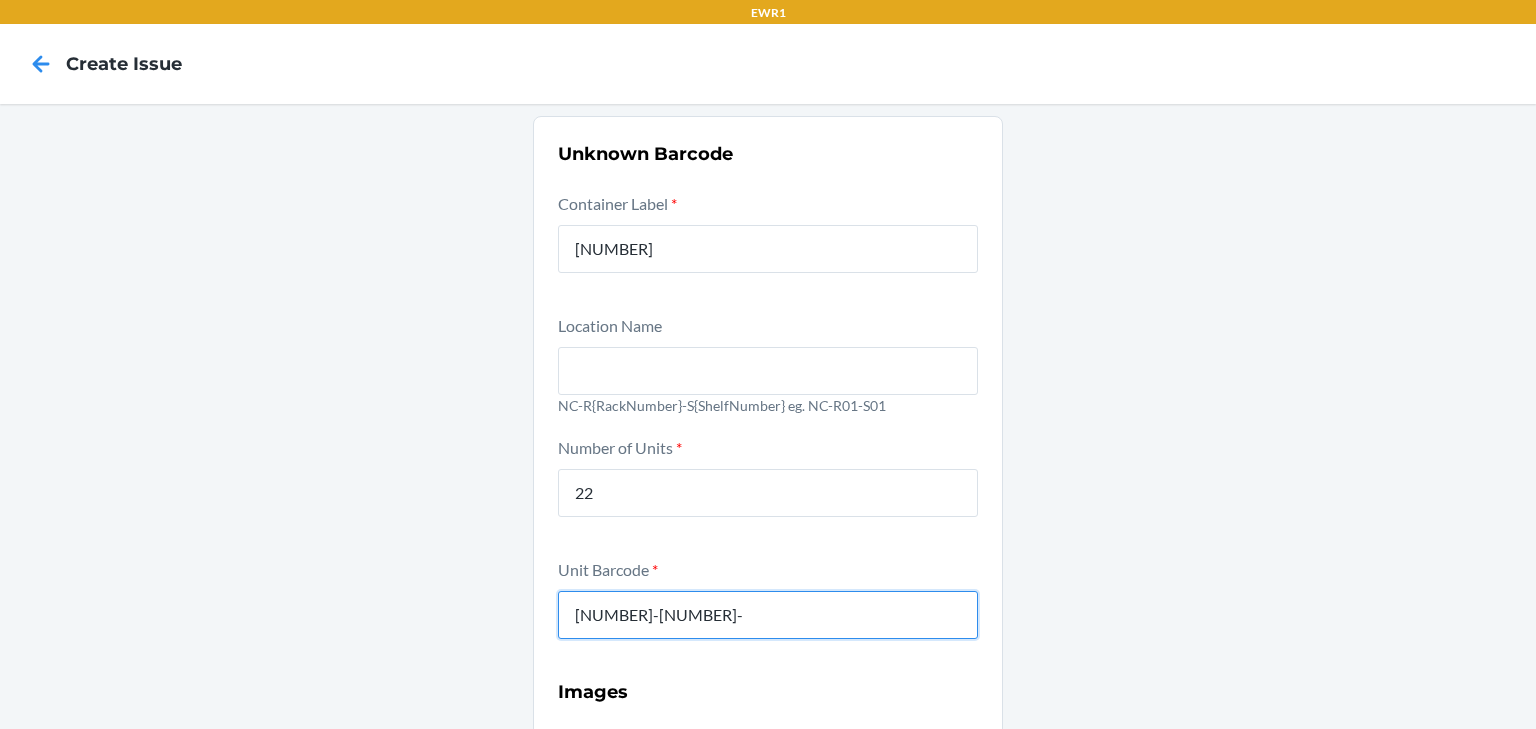 type on "0-00001-51952-5" 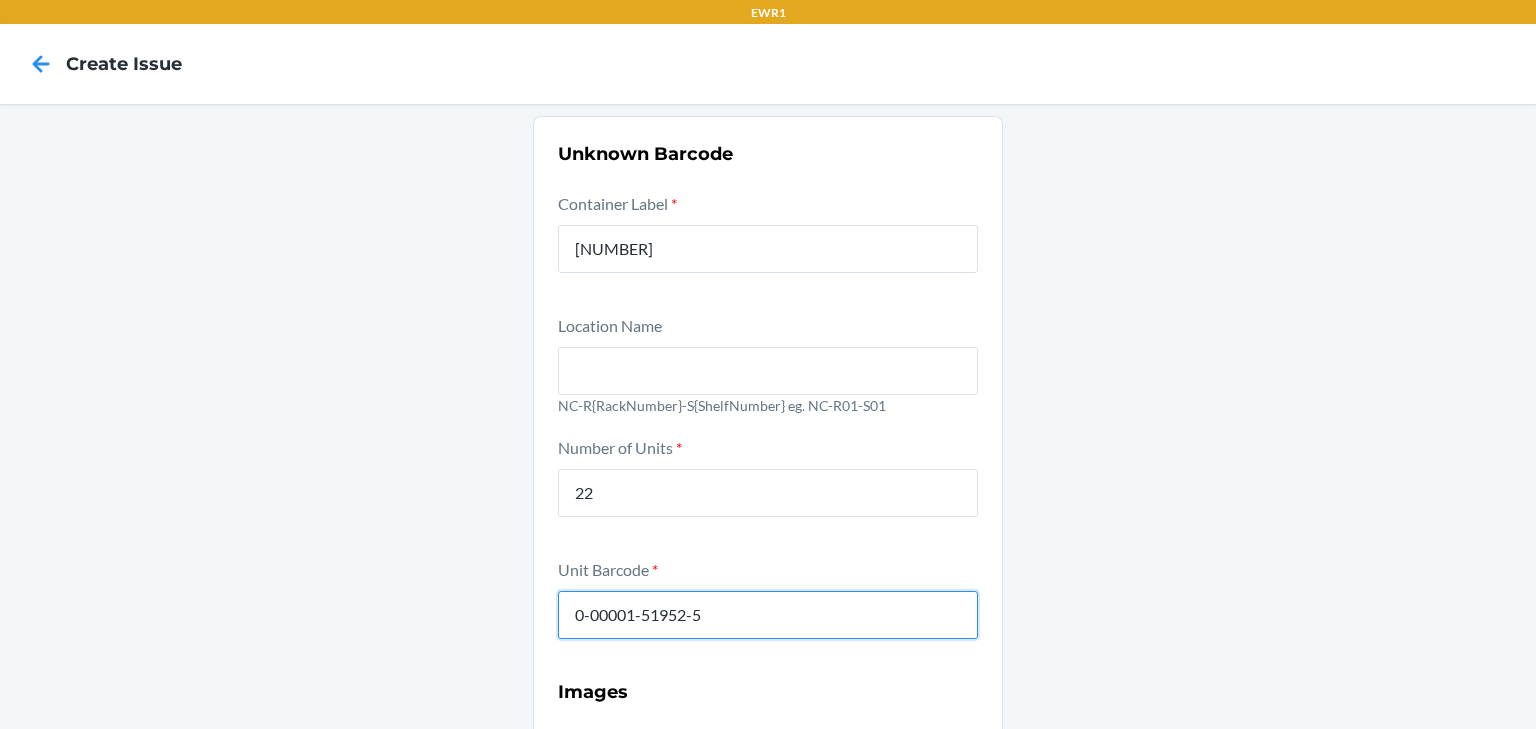 click on "Submit" at bounding box center (768, 1140) 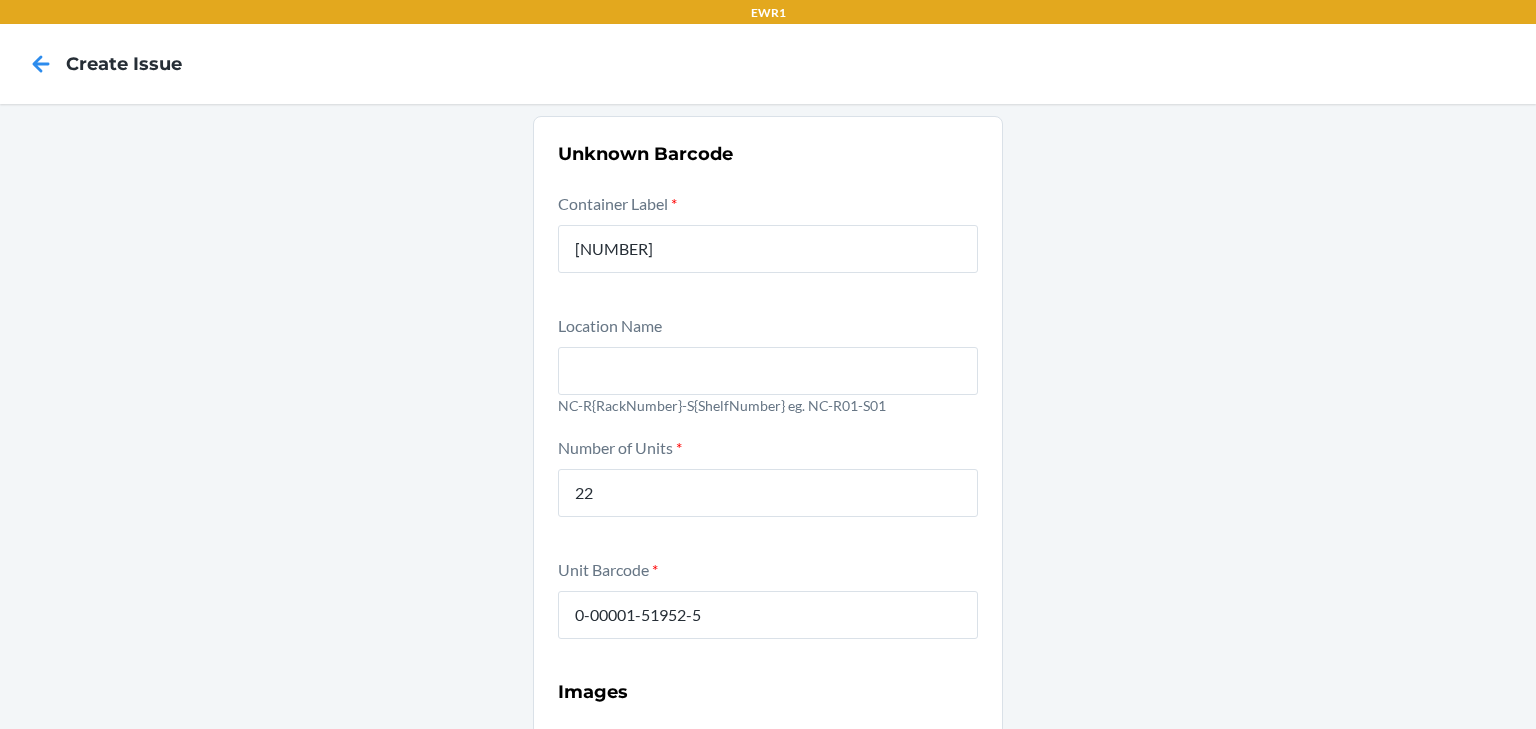 click on "Unknown Barcode Container Label   * [NUMBER] Location Name   [STATE]-R{RackNumber}-S{ShelfNumber} eg. [STATE]-R01-S01 Number of Units   * 22 Unit Barcode   * [NUMBER]-[NUMBER]-[NUMBER] Images Front of unit   * Required Back of unit   * Required Unit barcode   * Required Submit" at bounding box center [768, 652] 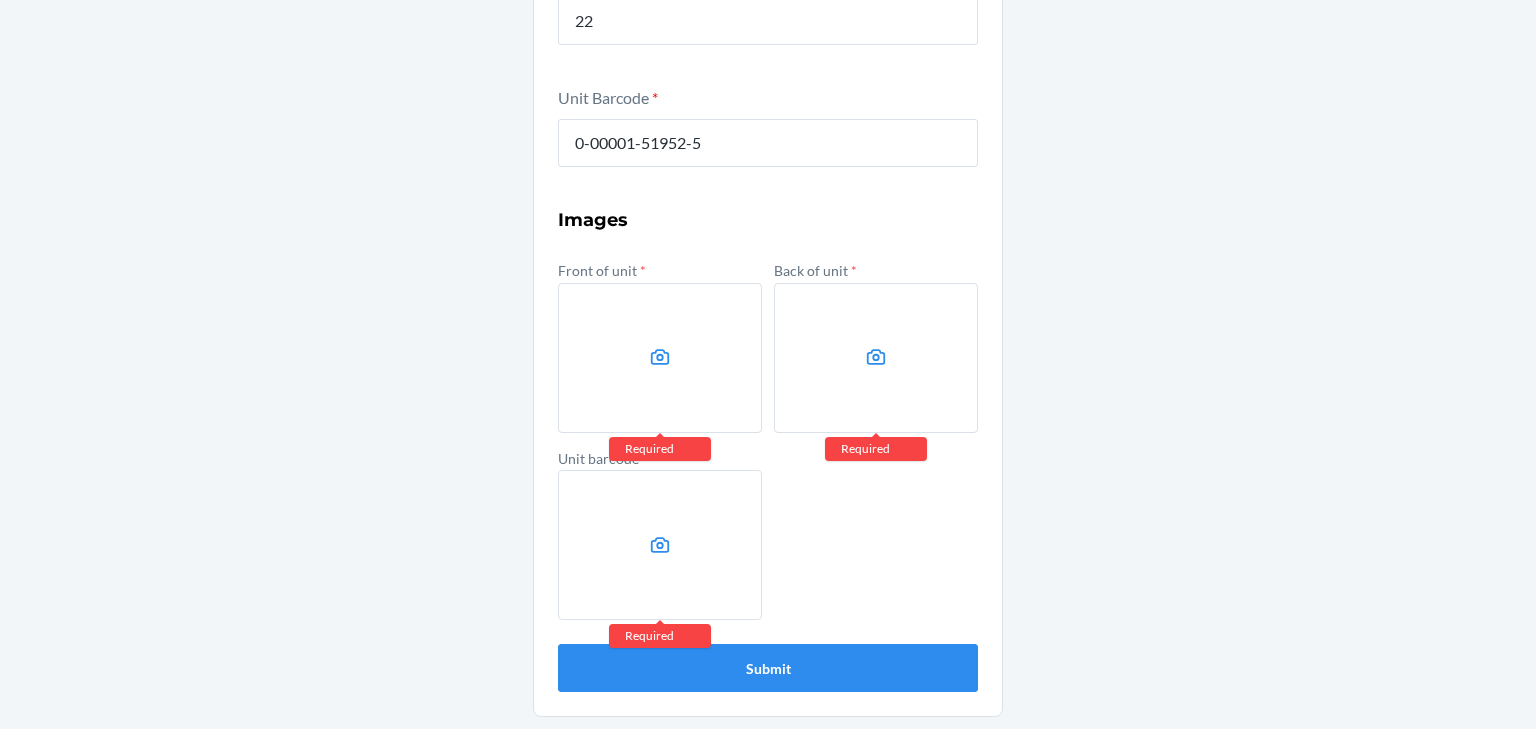 click at bounding box center (660, 358) 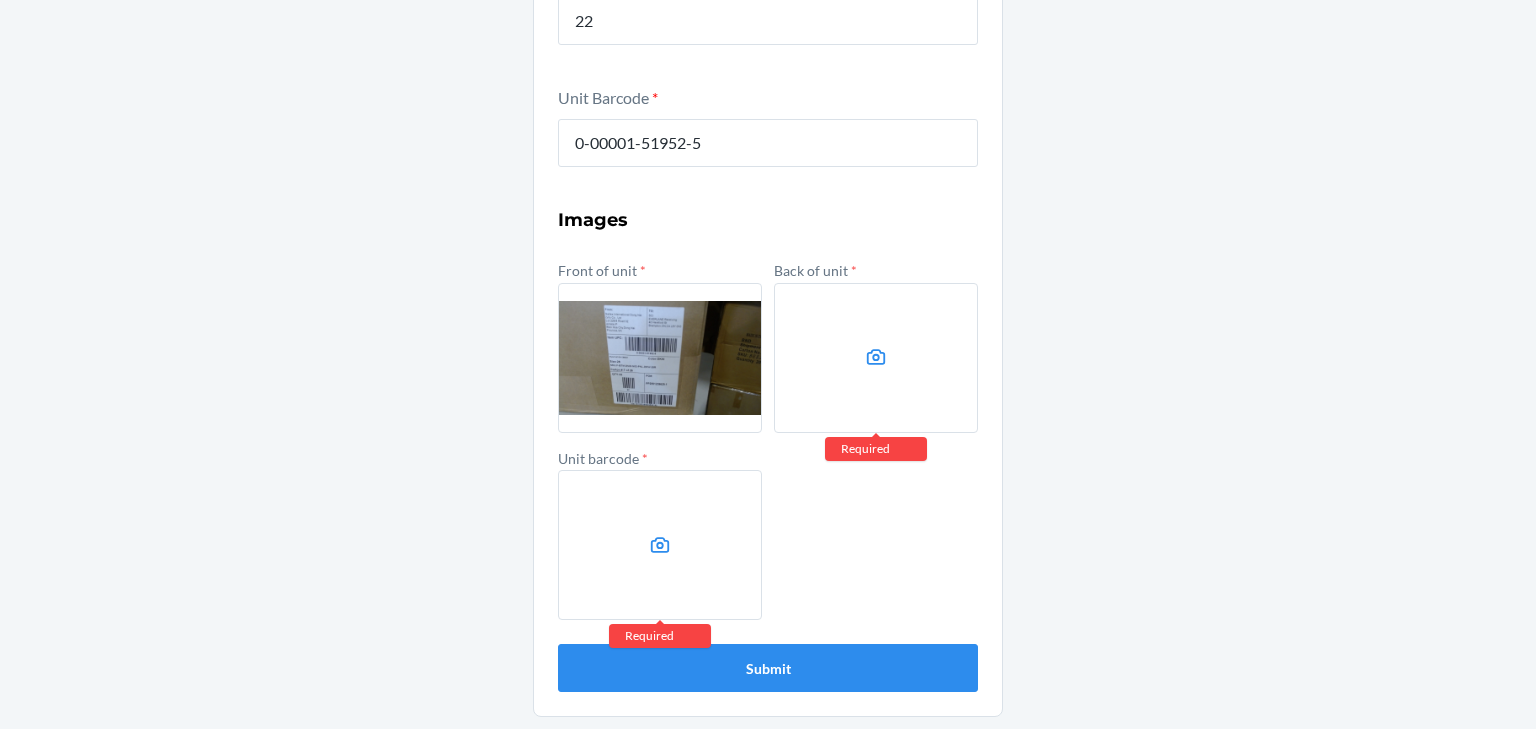 click at bounding box center (876, 358) 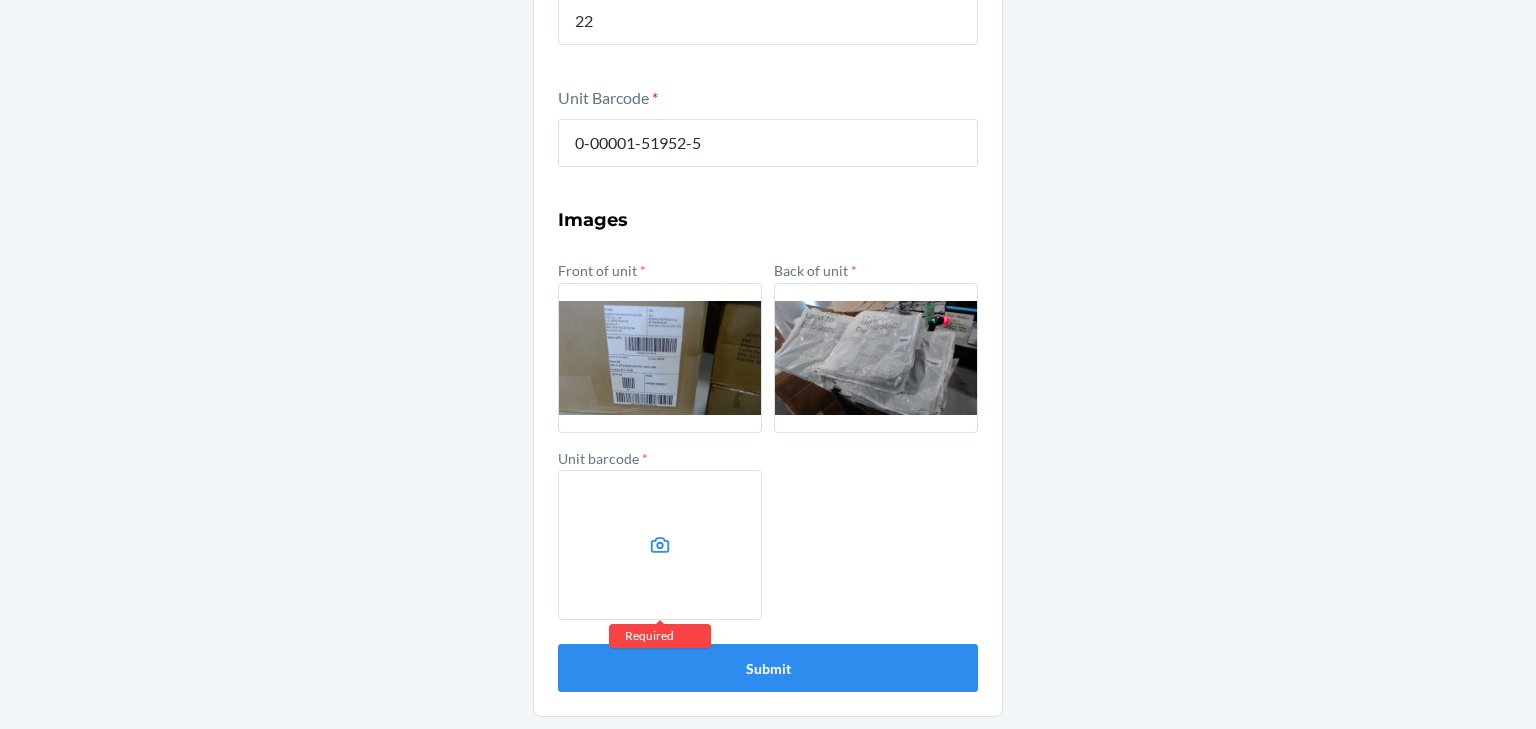 click at bounding box center (660, 545) 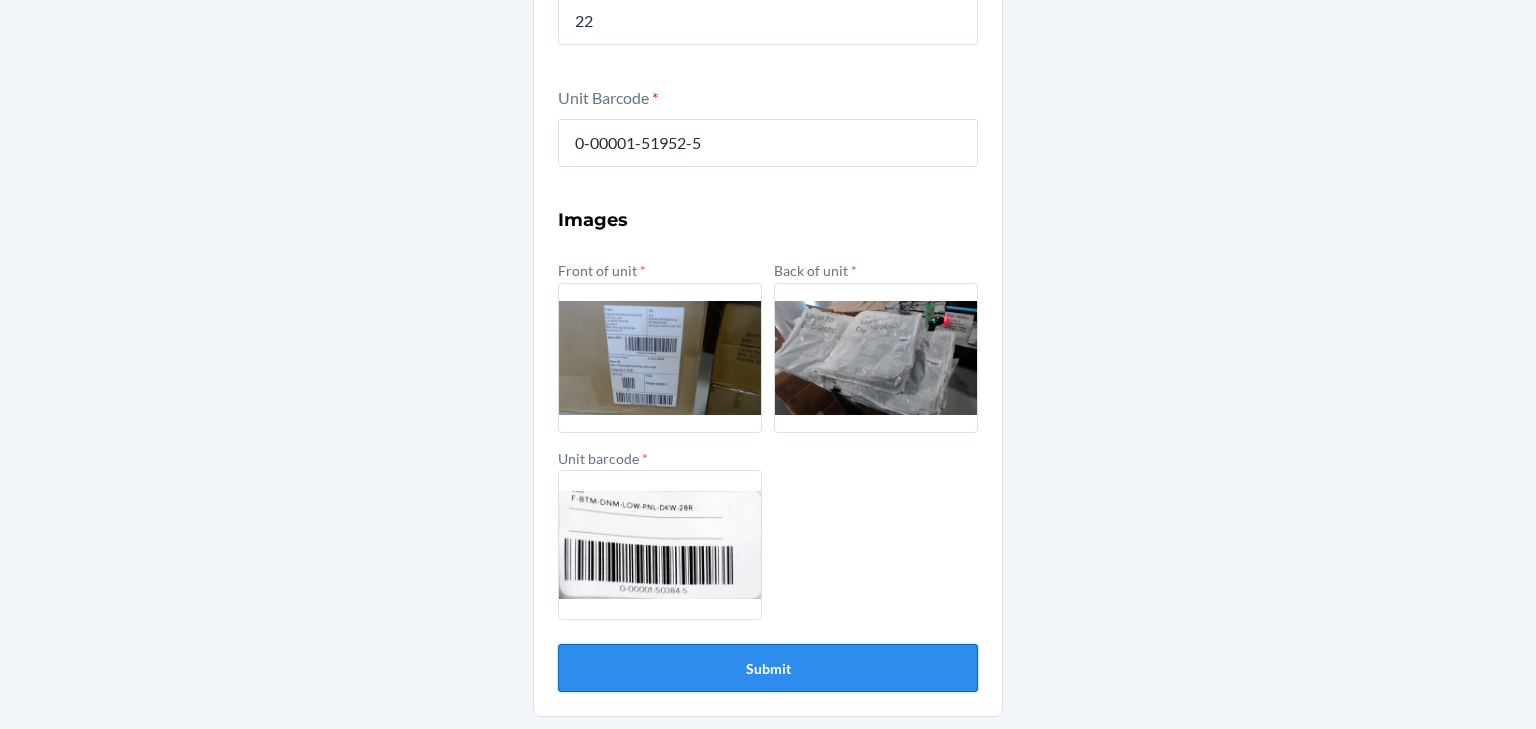 click on "Submit" at bounding box center (768, 668) 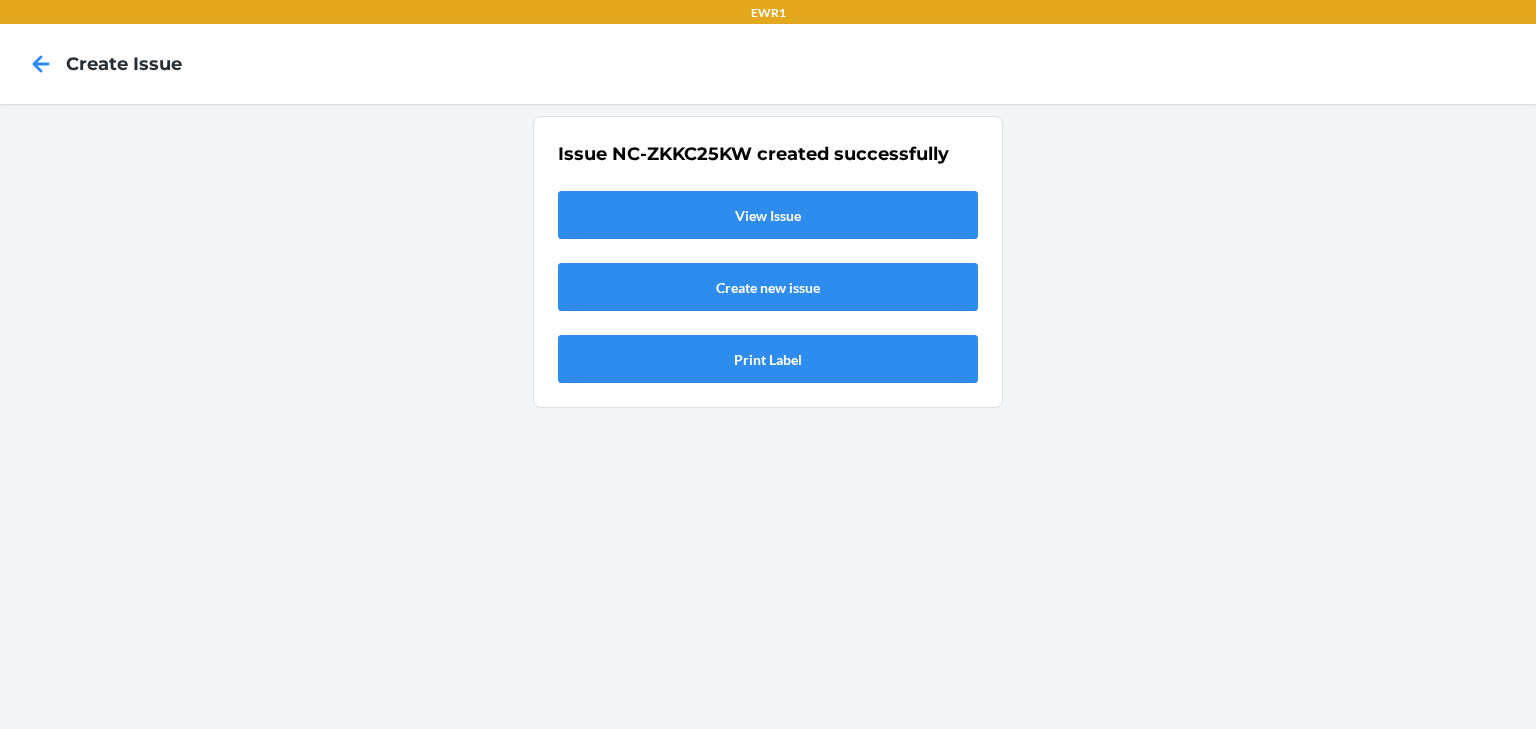 scroll, scrollTop: 0, scrollLeft: 0, axis: both 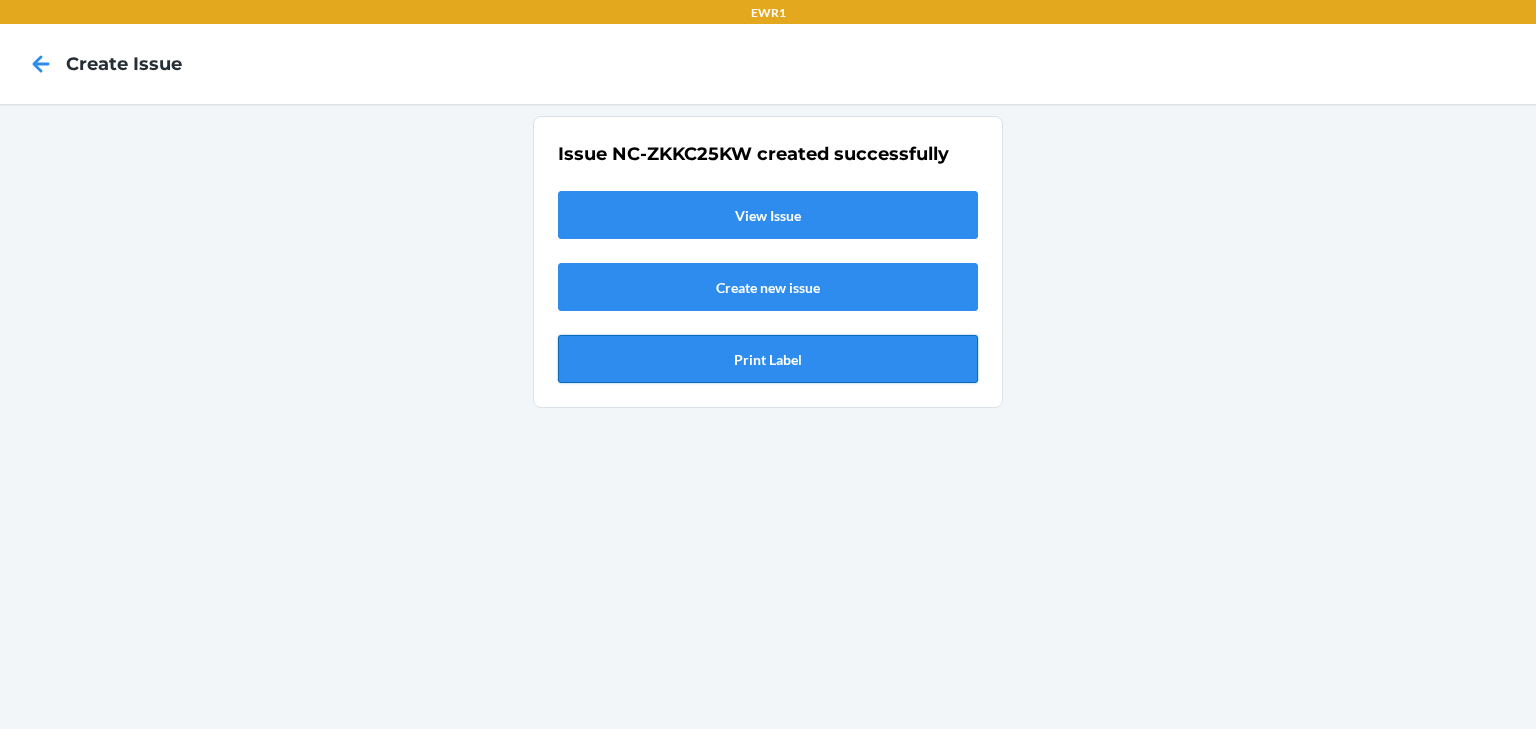click on "Print Label" at bounding box center (768, 359) 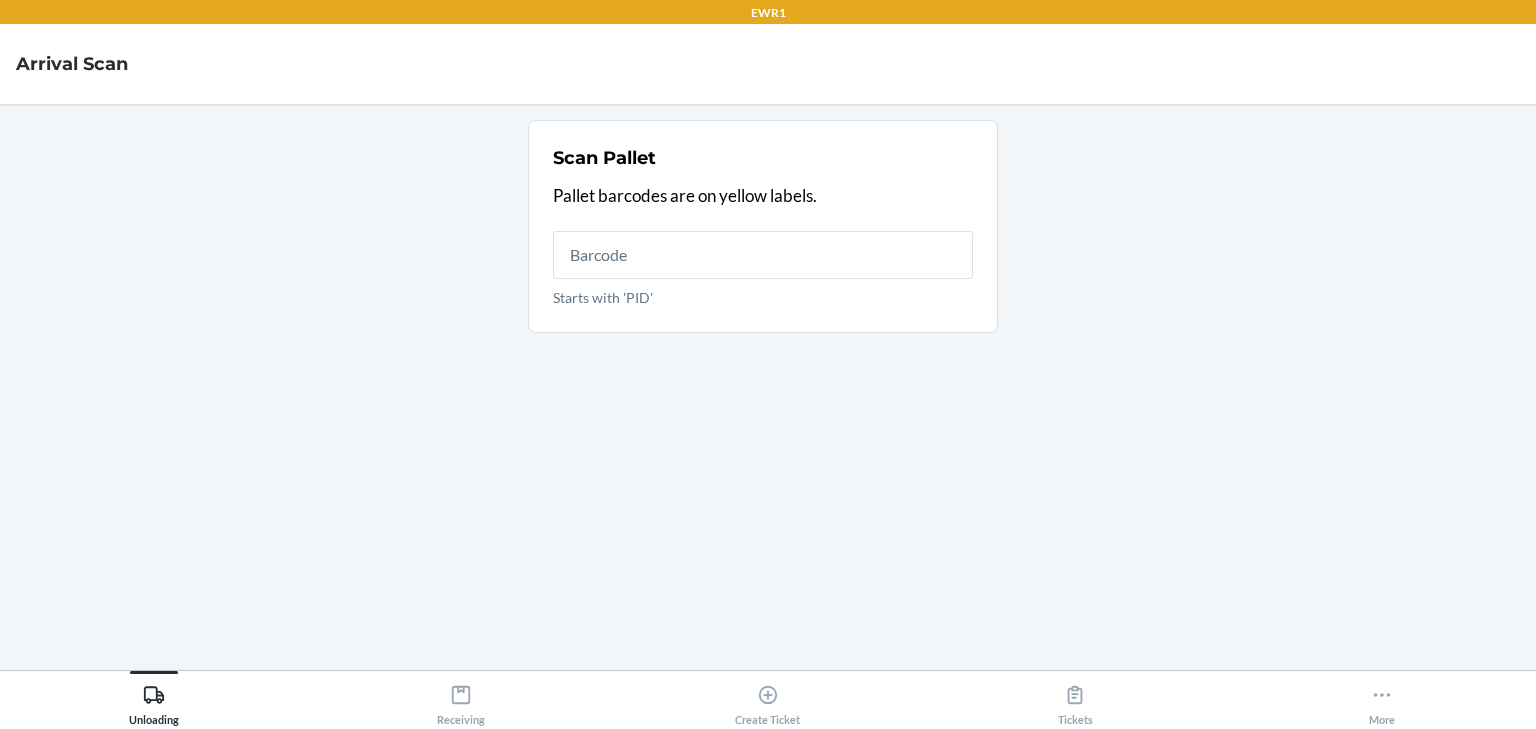 scroll, scrollTop: 0, scrollLeft: 0, axis: both 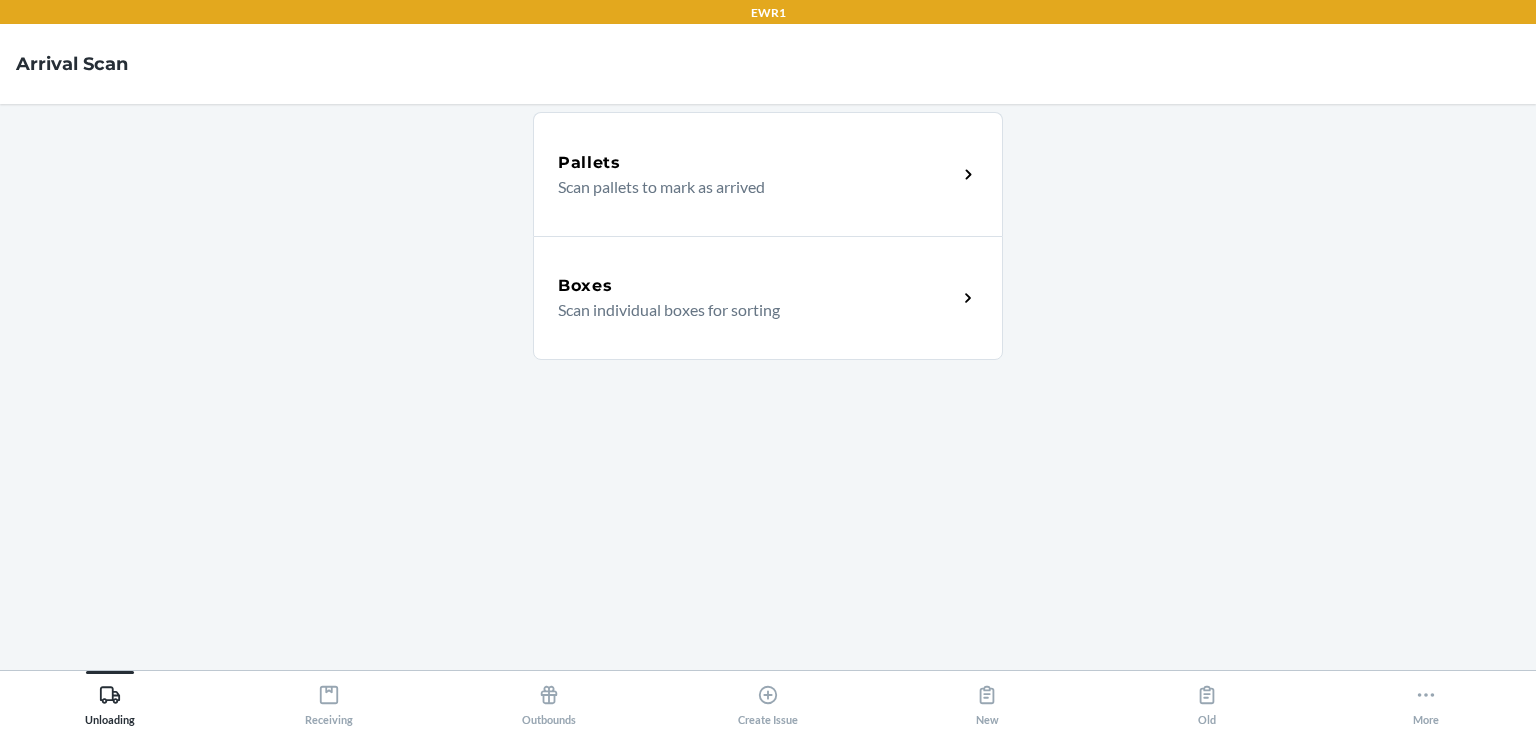 click on "Scan individual boxes for sorting" at bounding box center [749, 310] 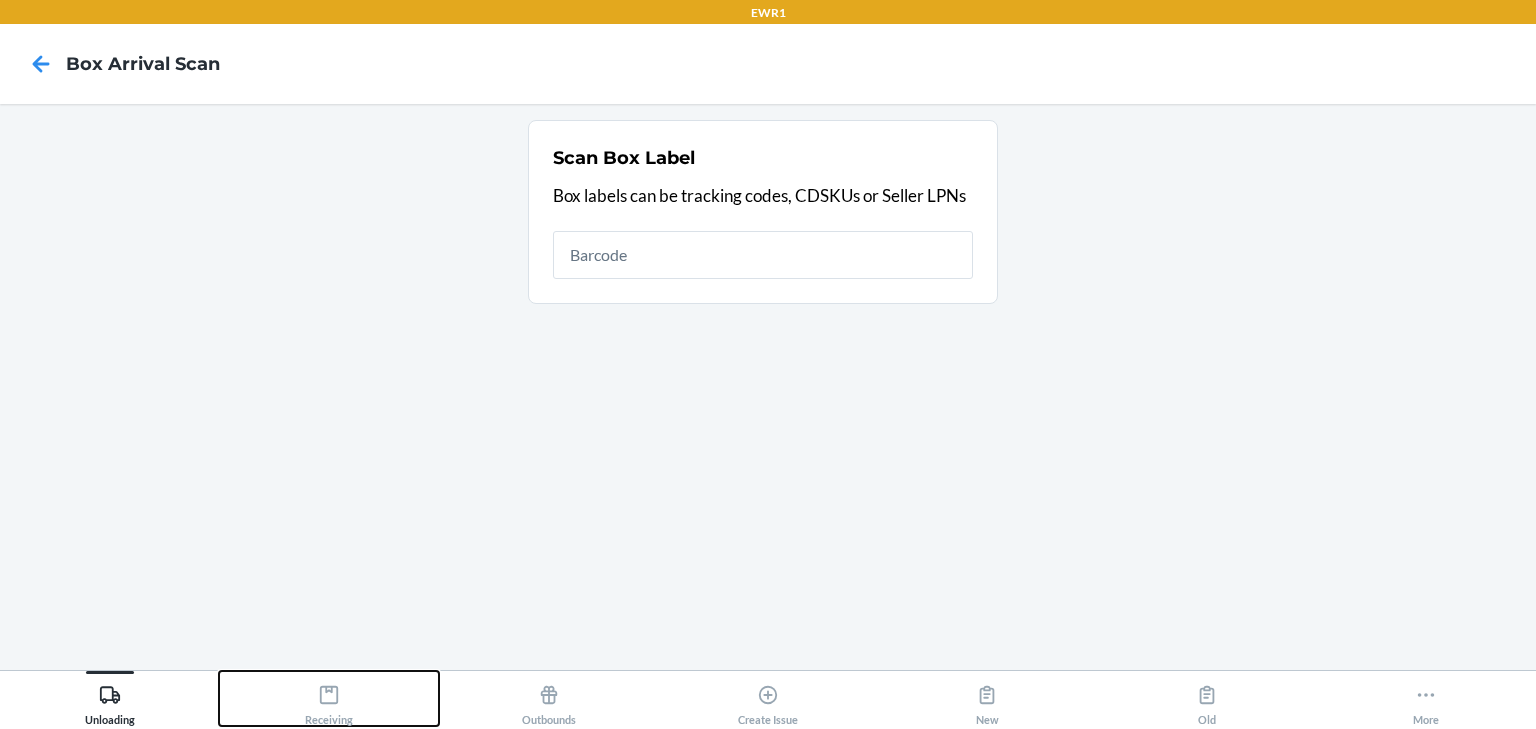 click on "Receiving" at bounding box center (328, 698) 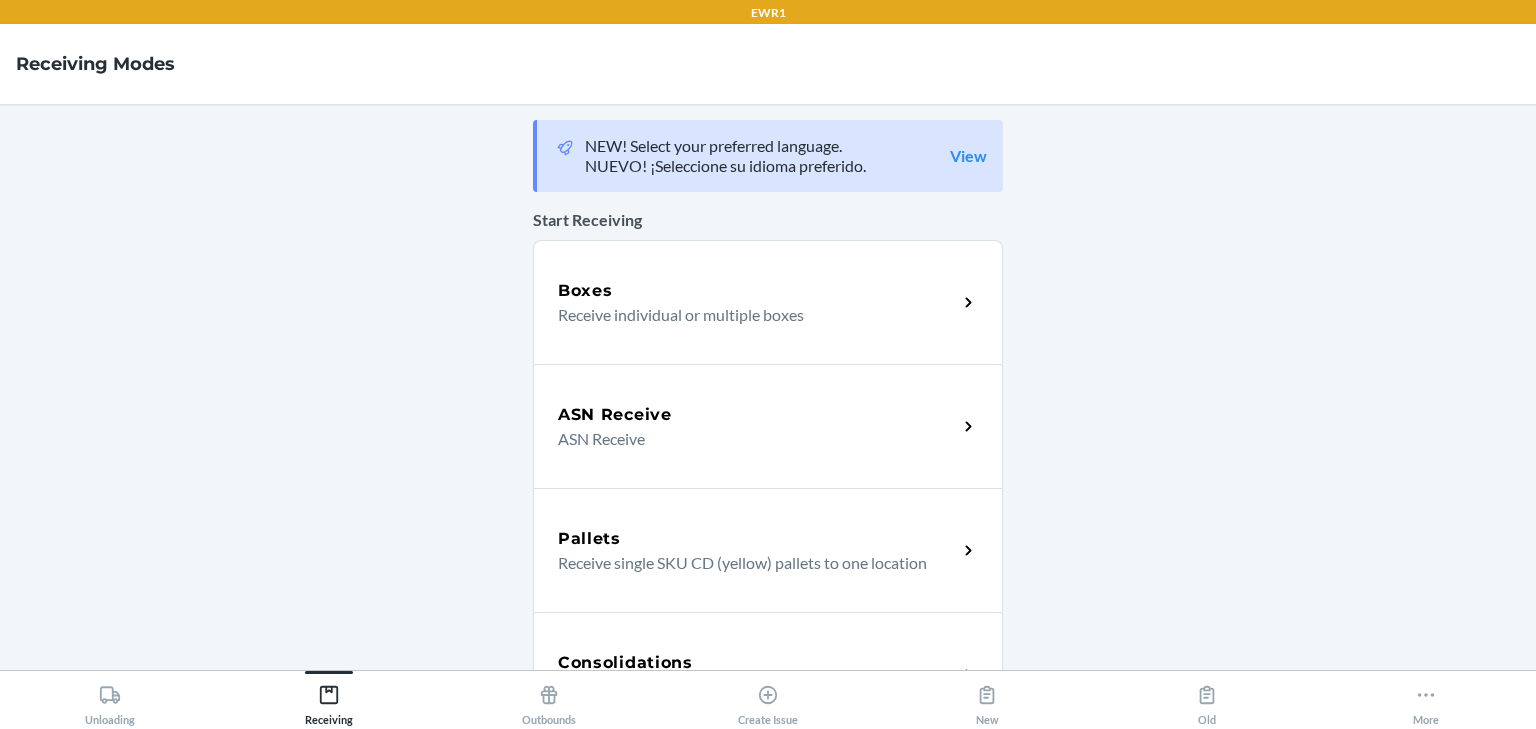 click on "Receive individual or multiple boxes" at bounding box center [749, 315] 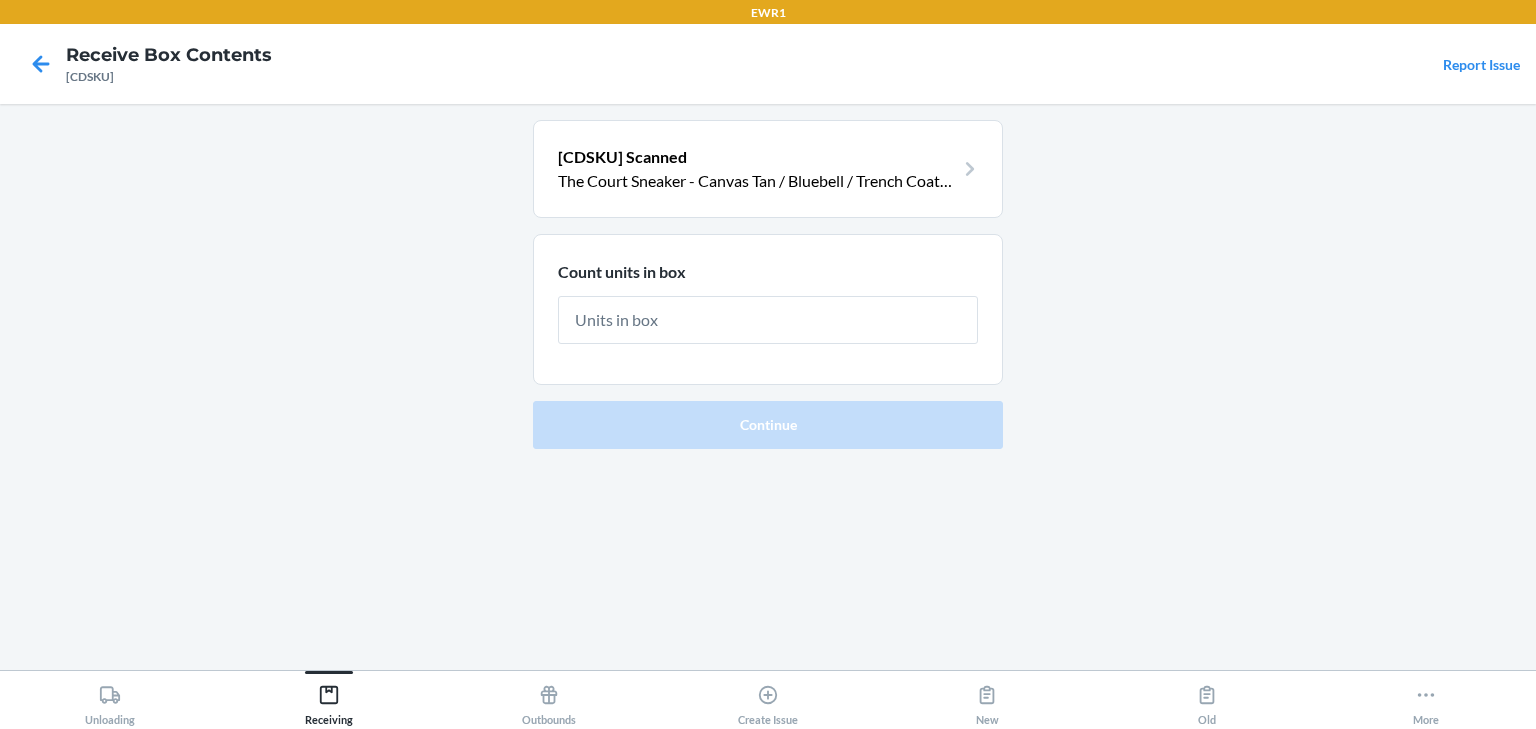 click on "Receive Box Contents CDFRAXGYK3D Report Issue" at bounding box center [768, 64] 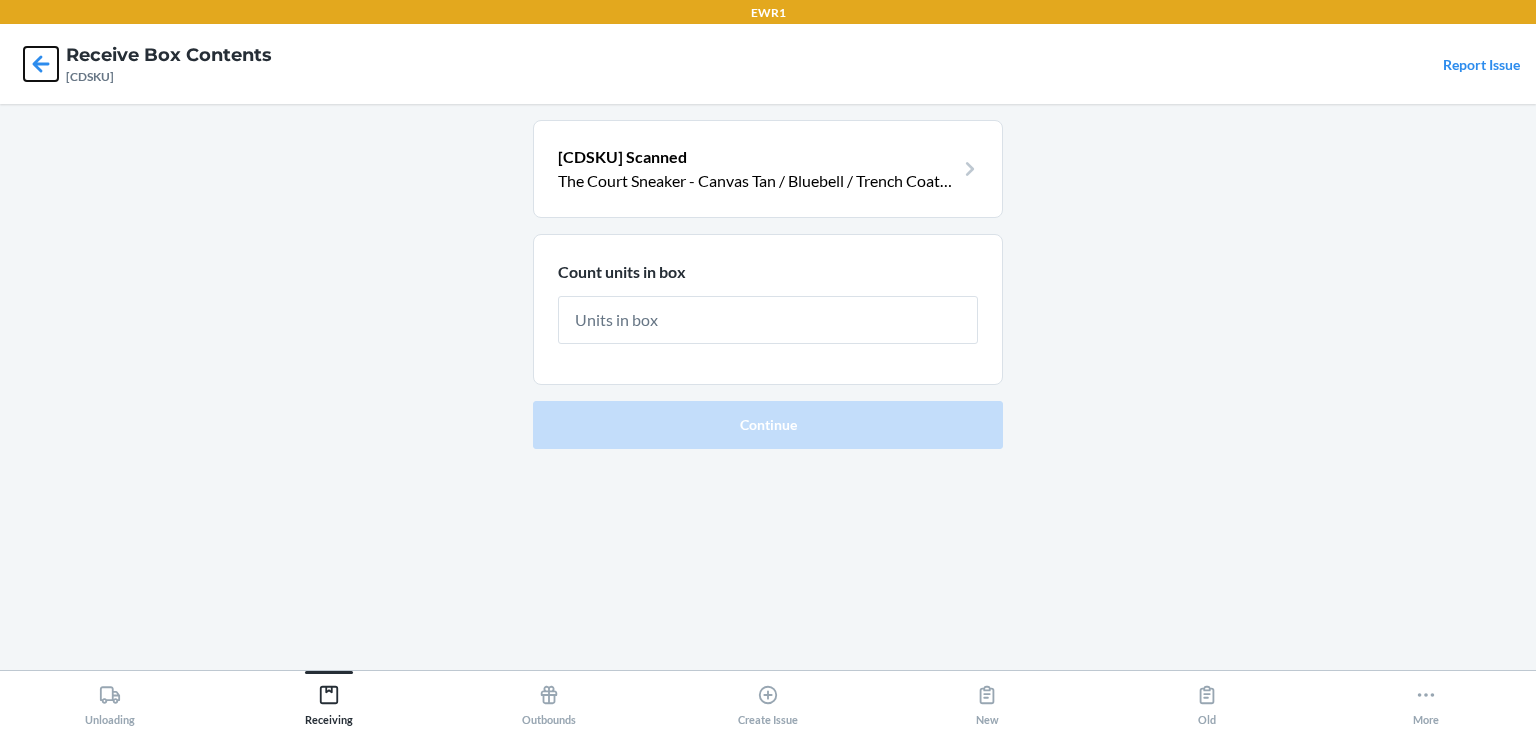 click 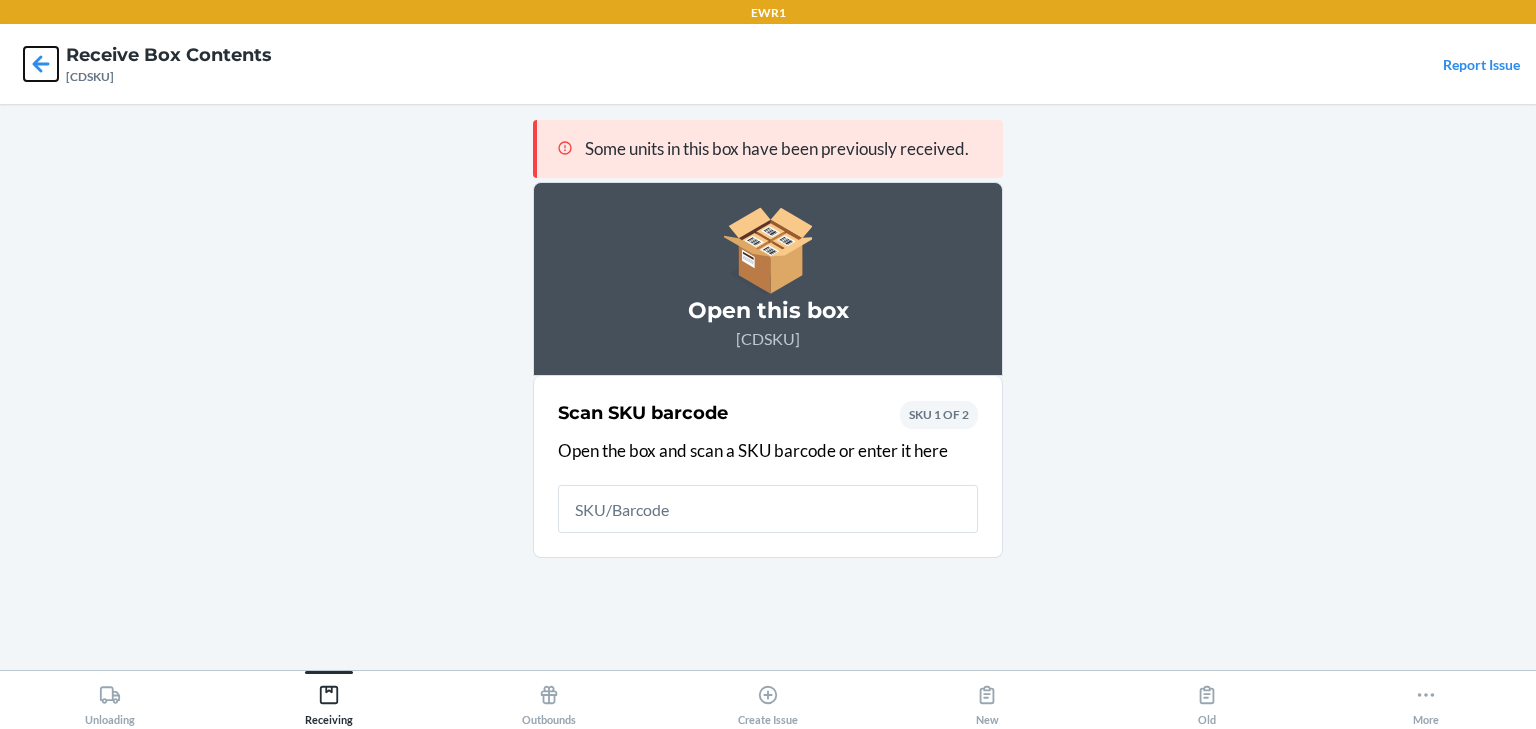 click 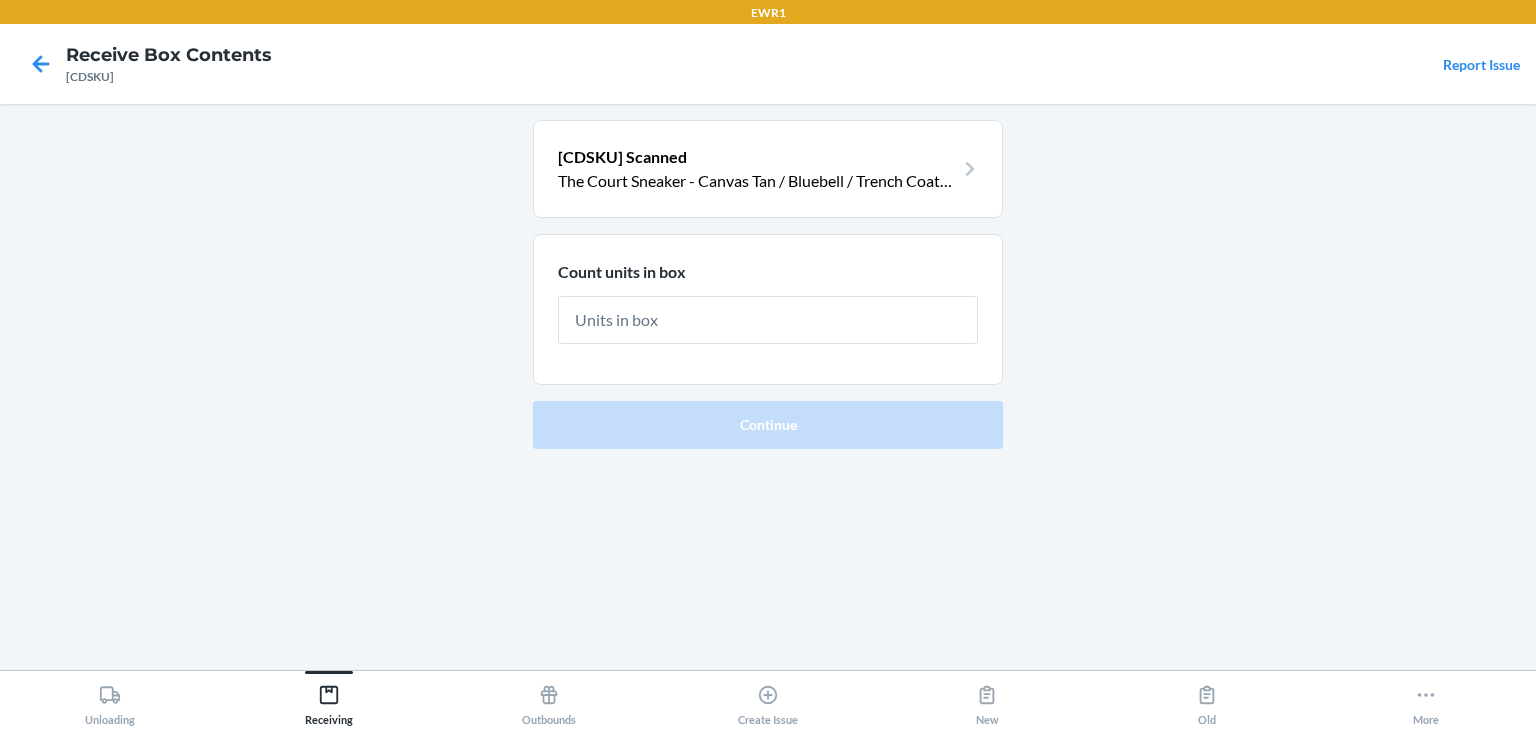 click on "CDFRAXGYK3D" at bounding box center [169, 77] 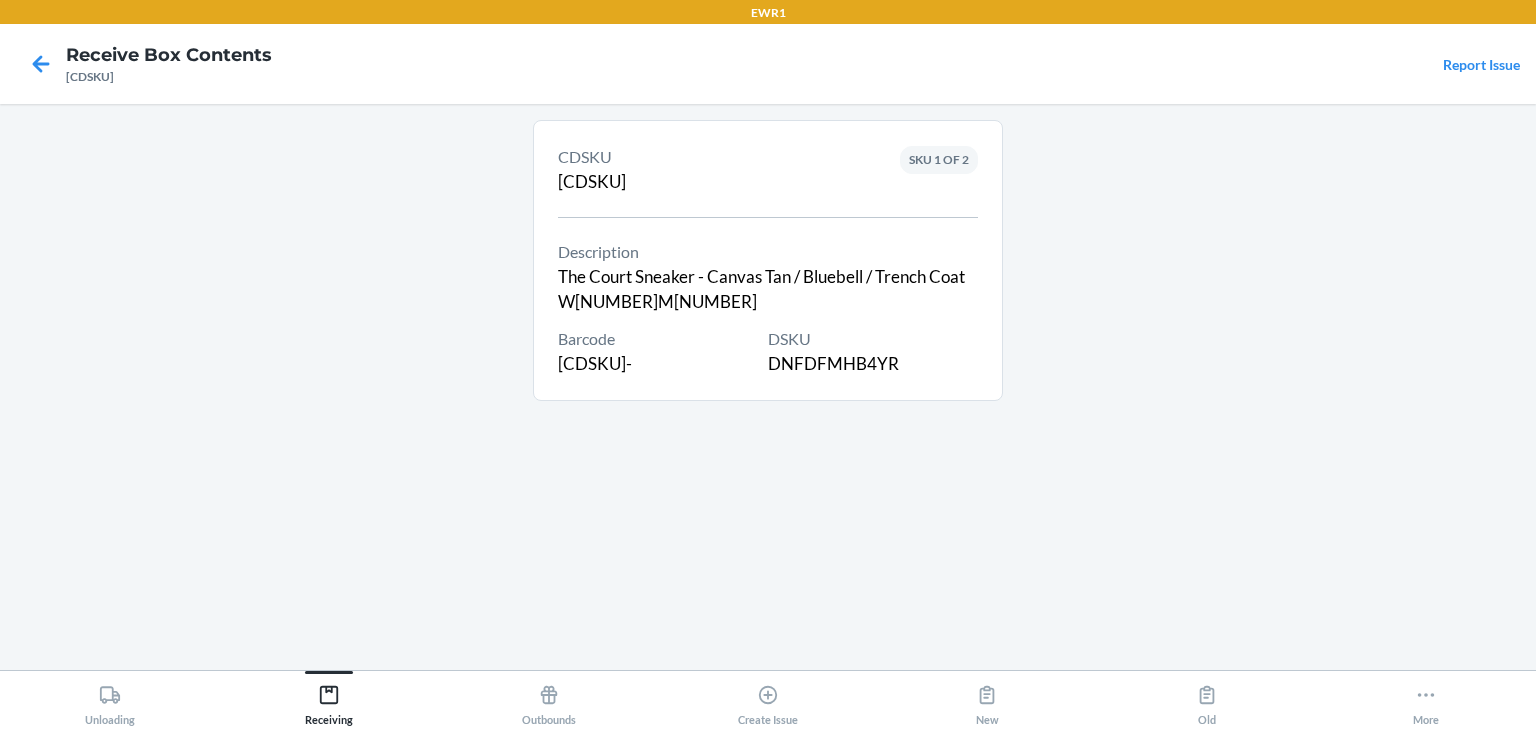 click on "DSKU DNFDFMHB4YR" at bounding box center [873, 352] 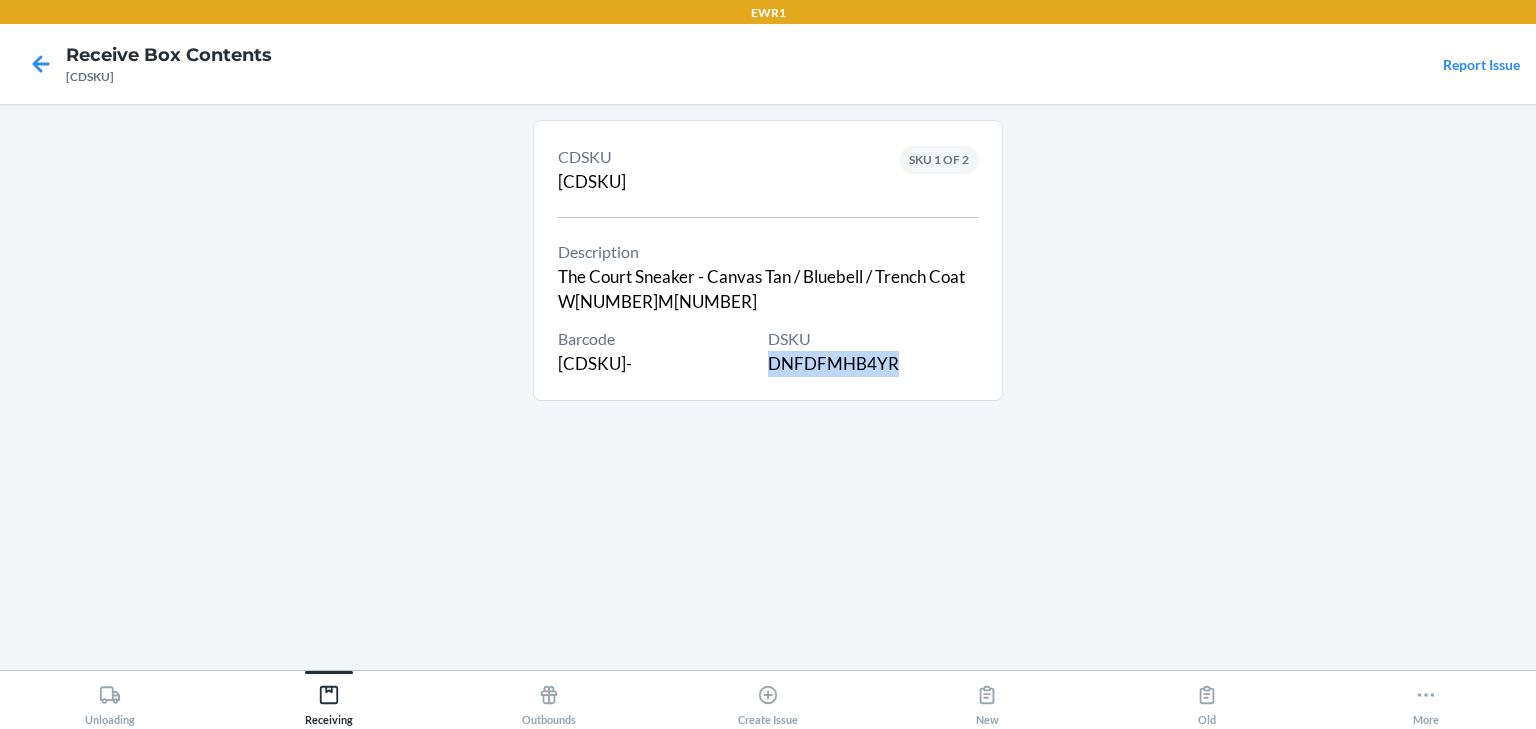 click on "DSKU DNFDFMHB4YR" at bounding box center (873, 352) 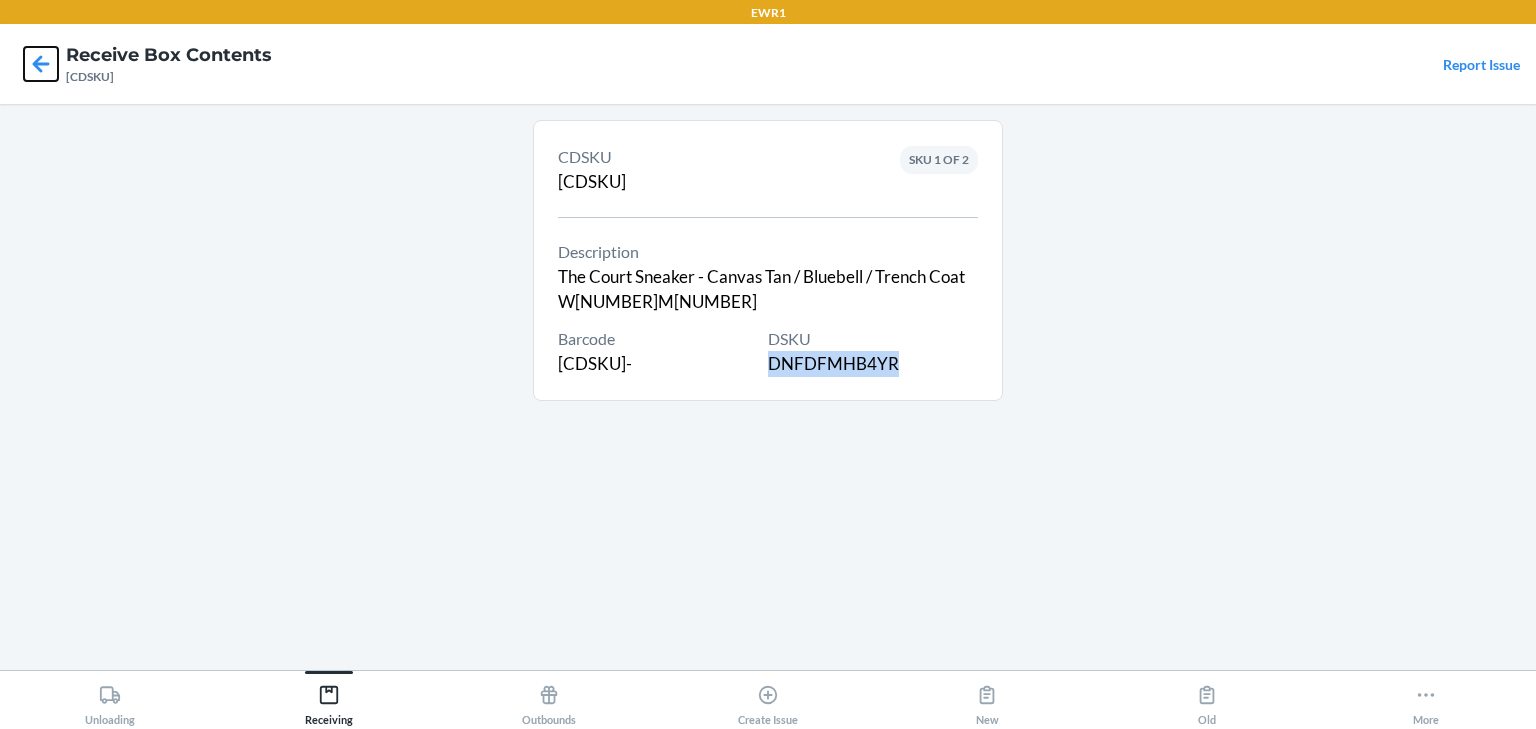 click 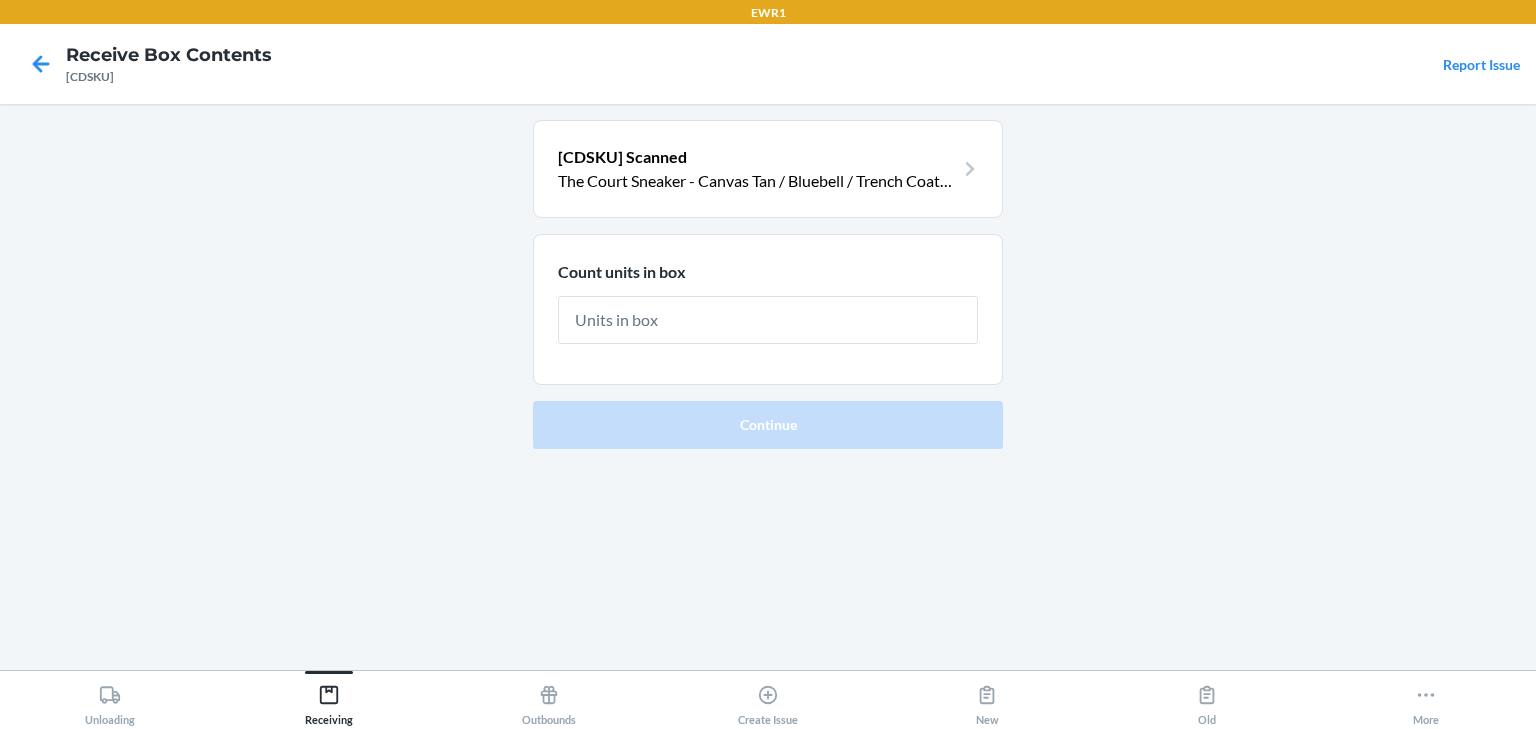 click on "CDFRAXGYK3D" at bounding box center [169, 77] 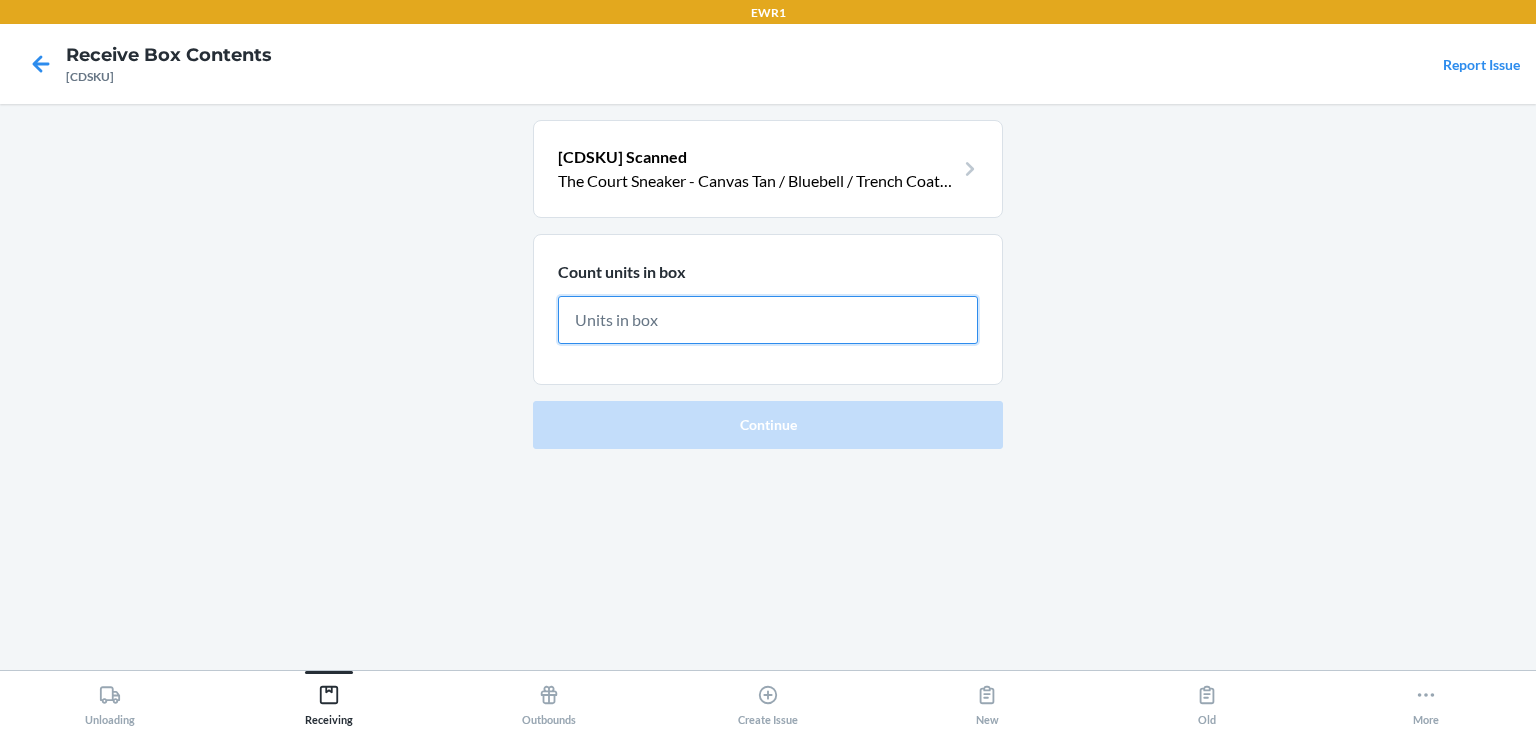 click at bounding box center (768, 320) 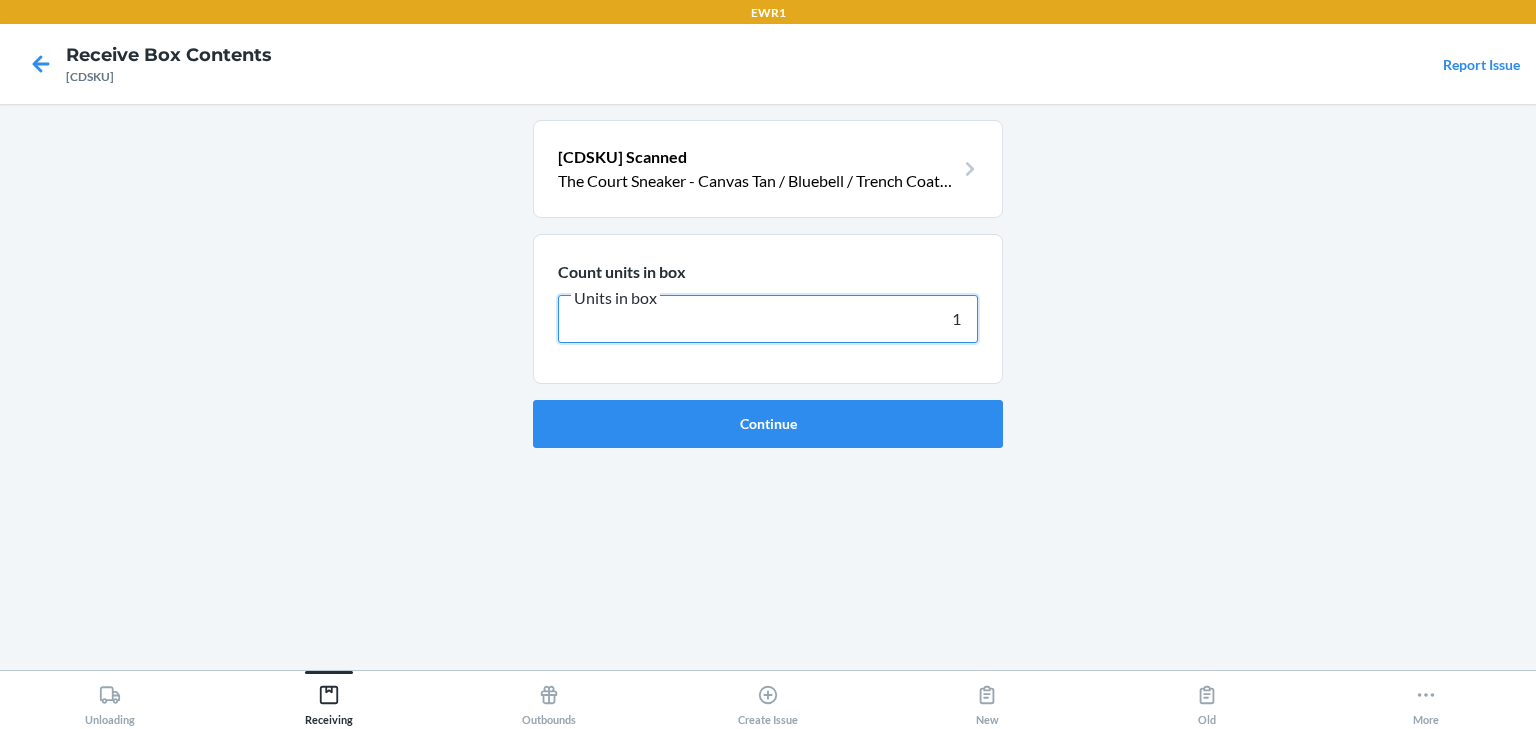 type on "1" 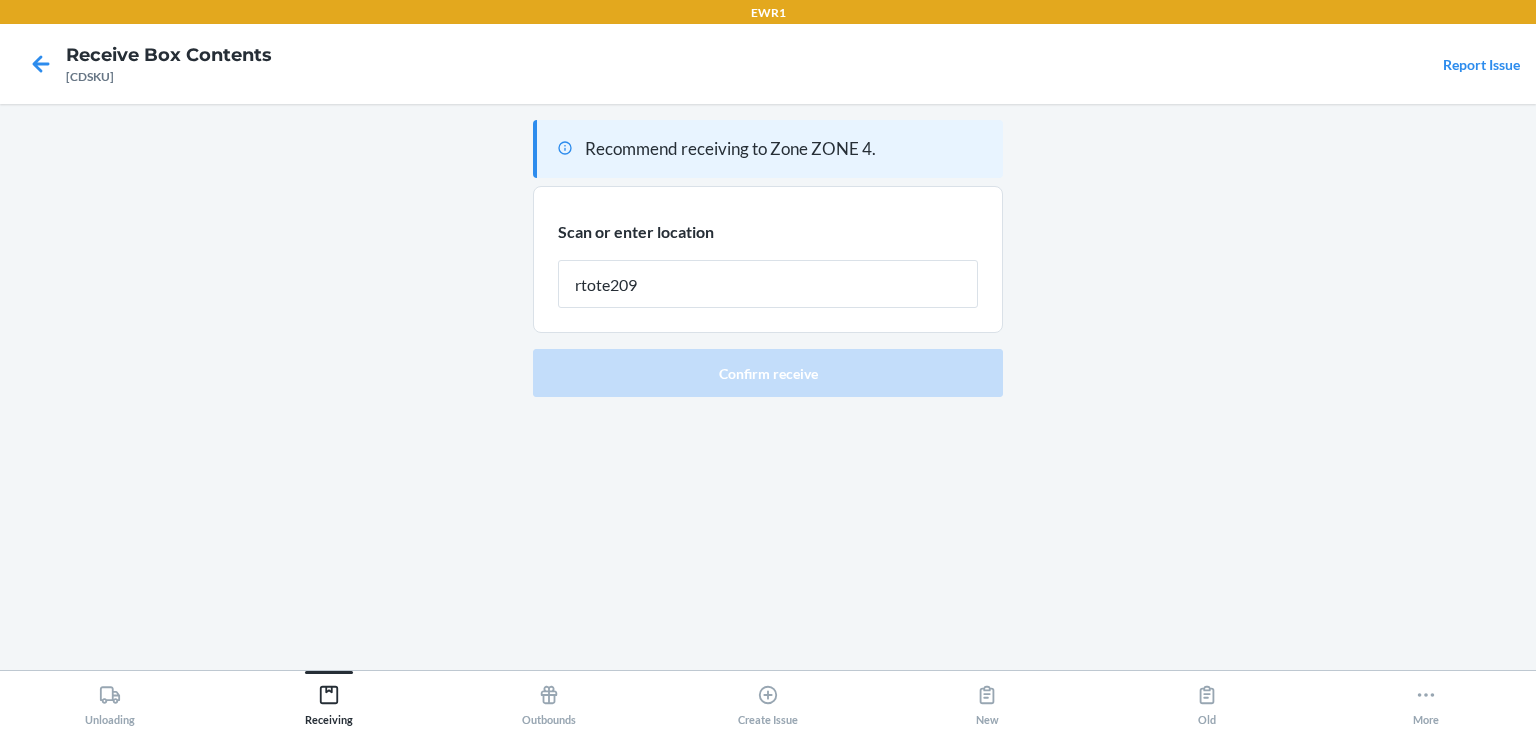type on "rtote209" 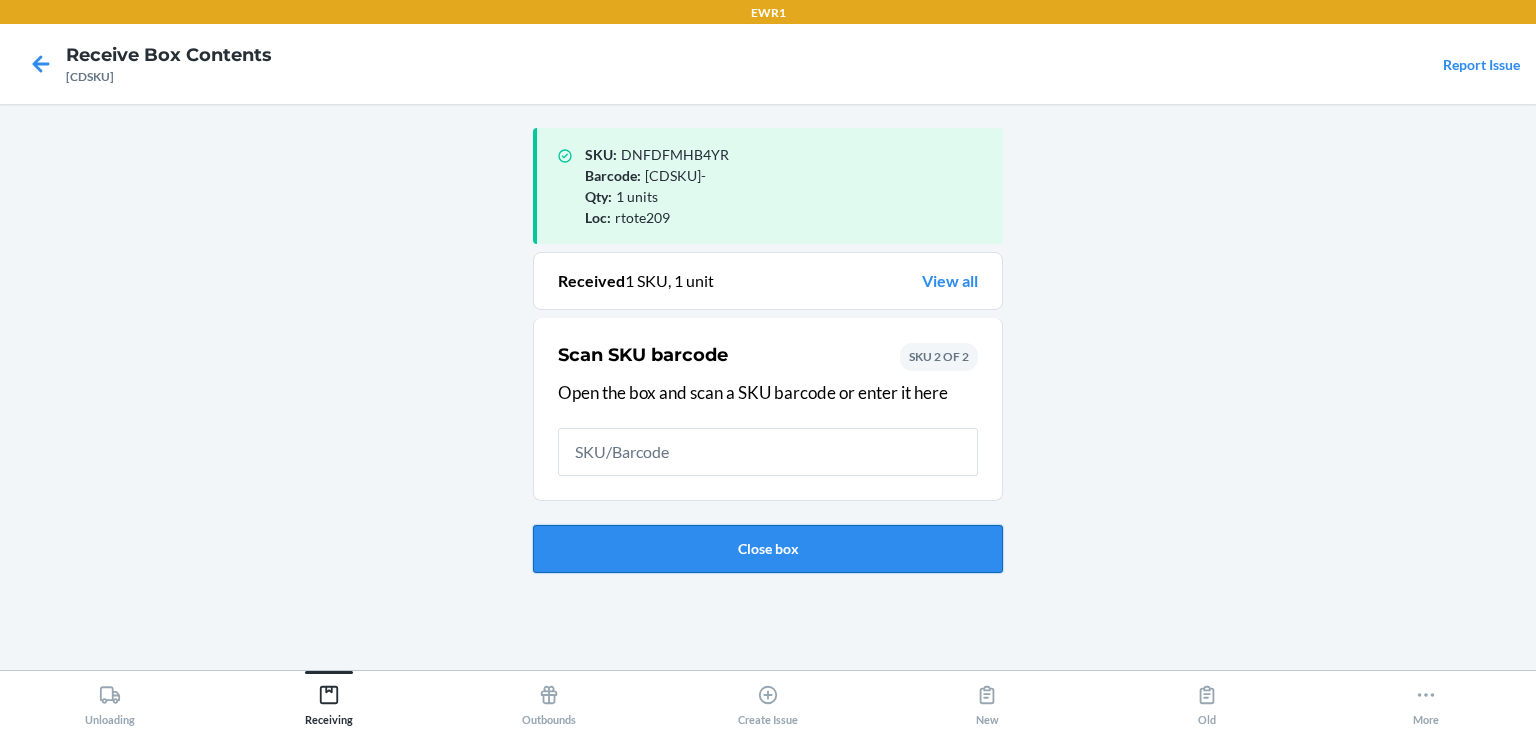 click on "Close box" at bounding box center [768, 549] 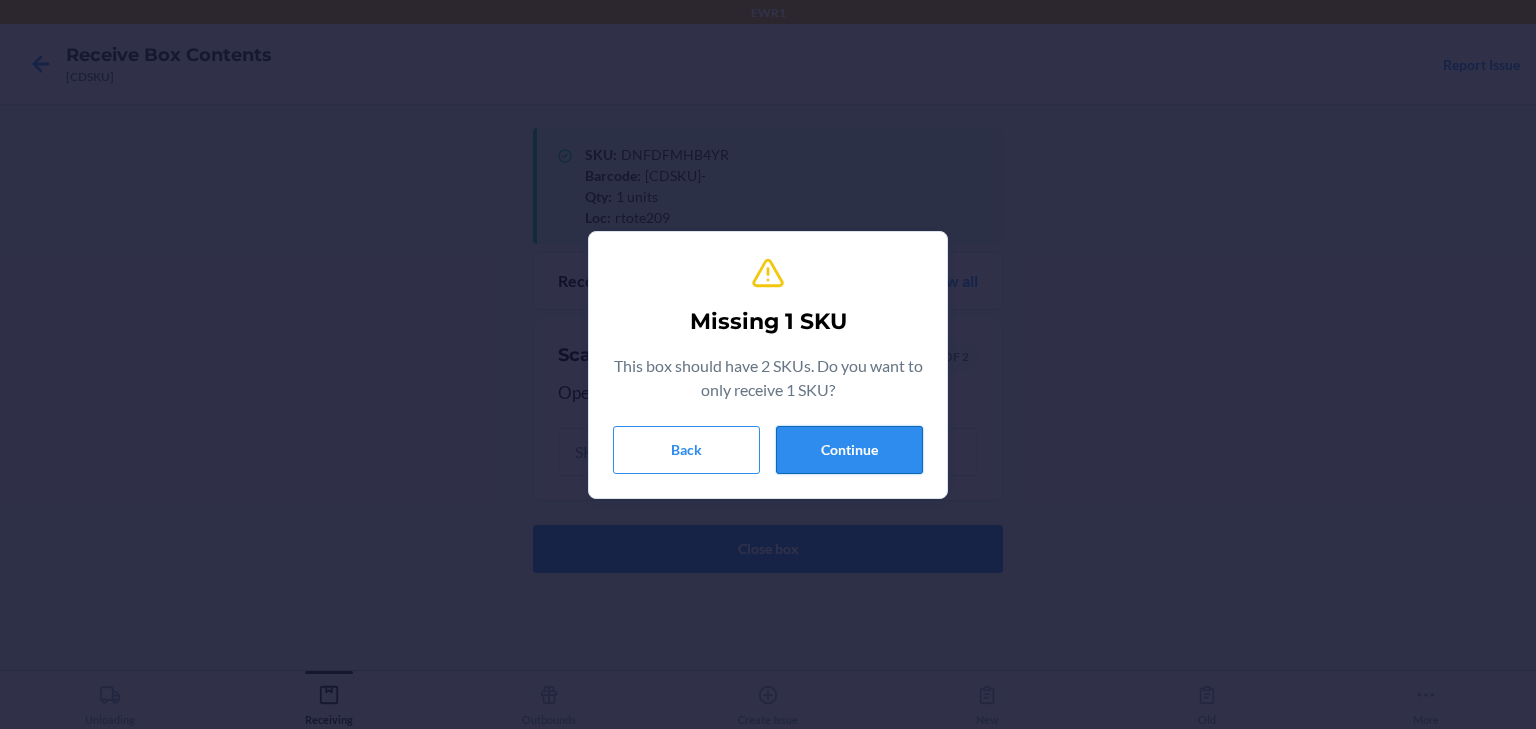 click on "Continue" at bounding box center [849, 450] 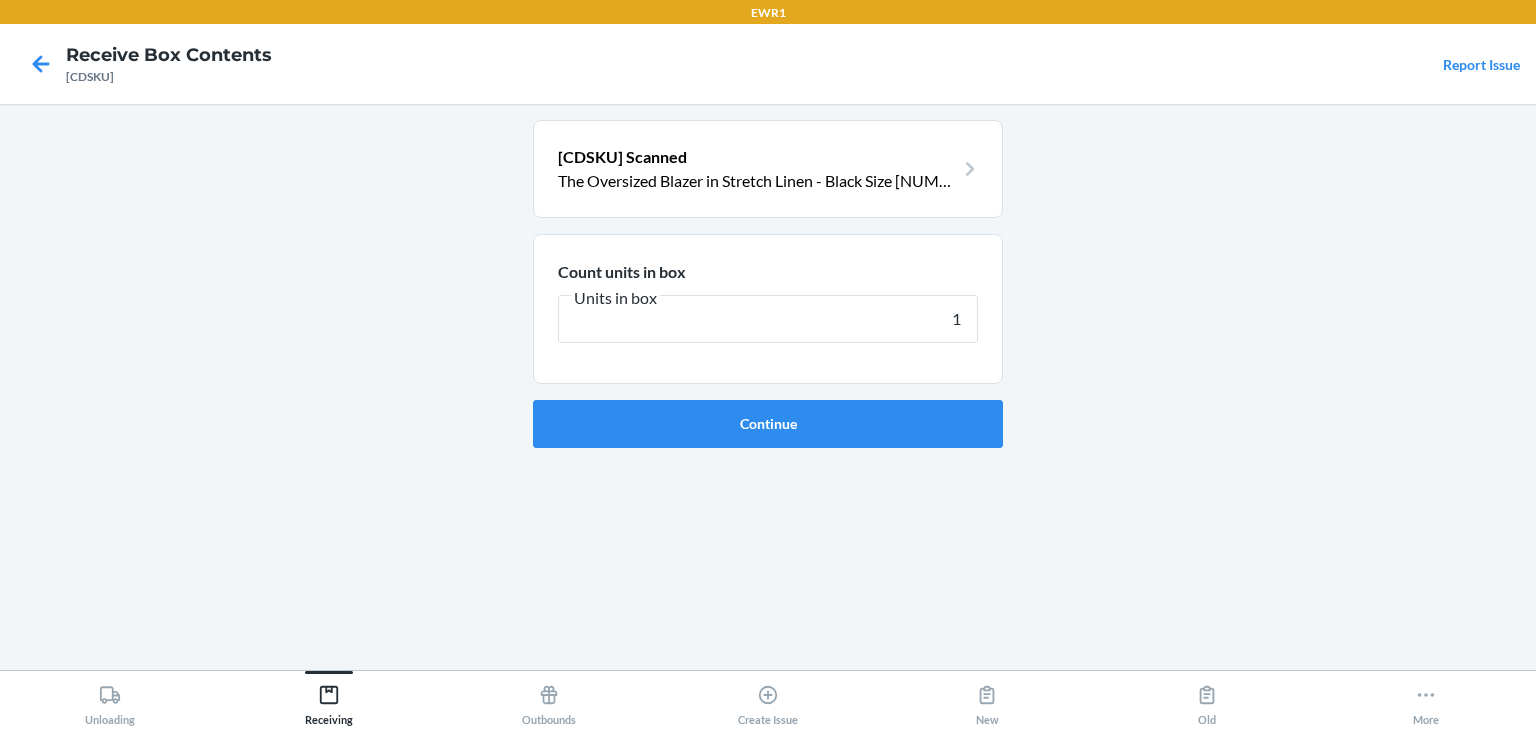 type on "1" 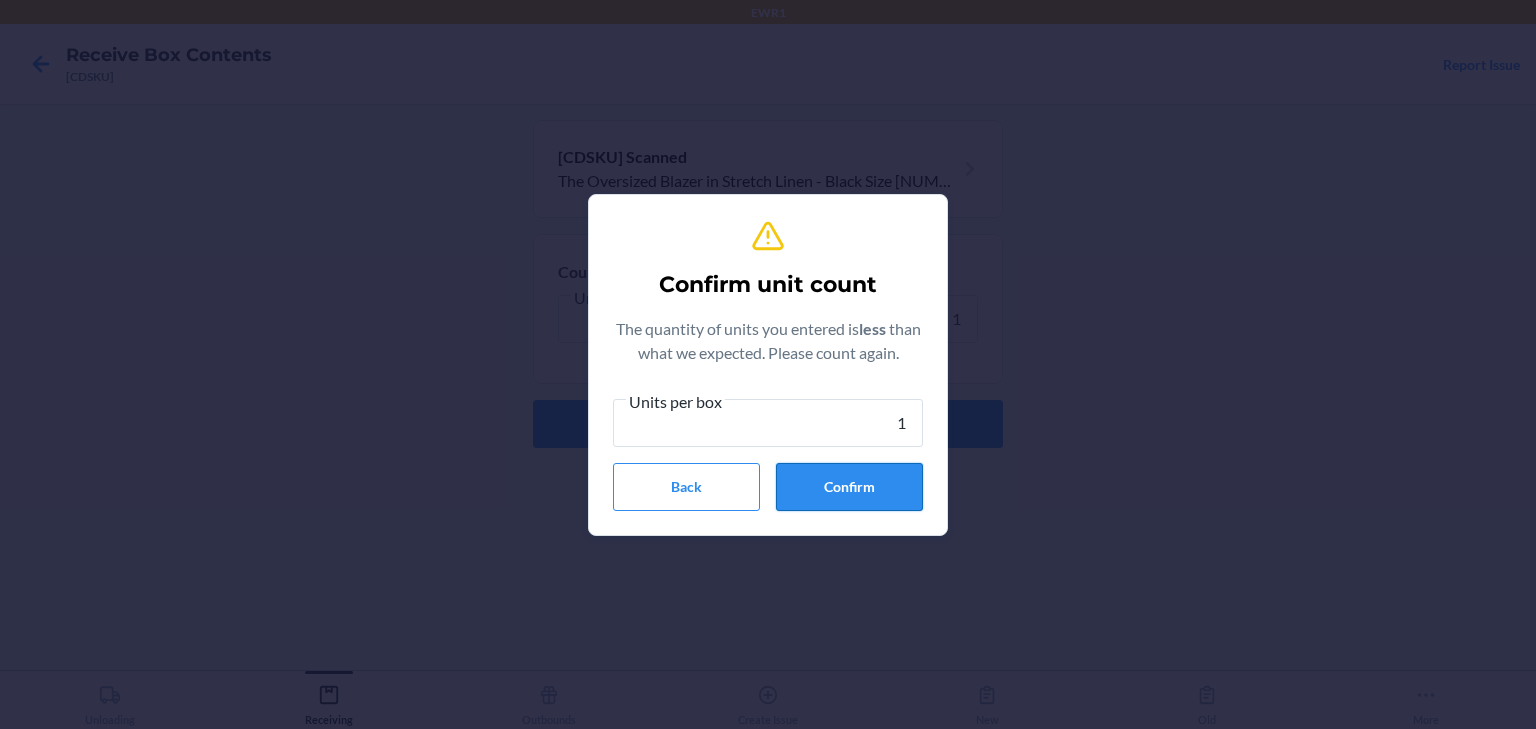 type on "1" 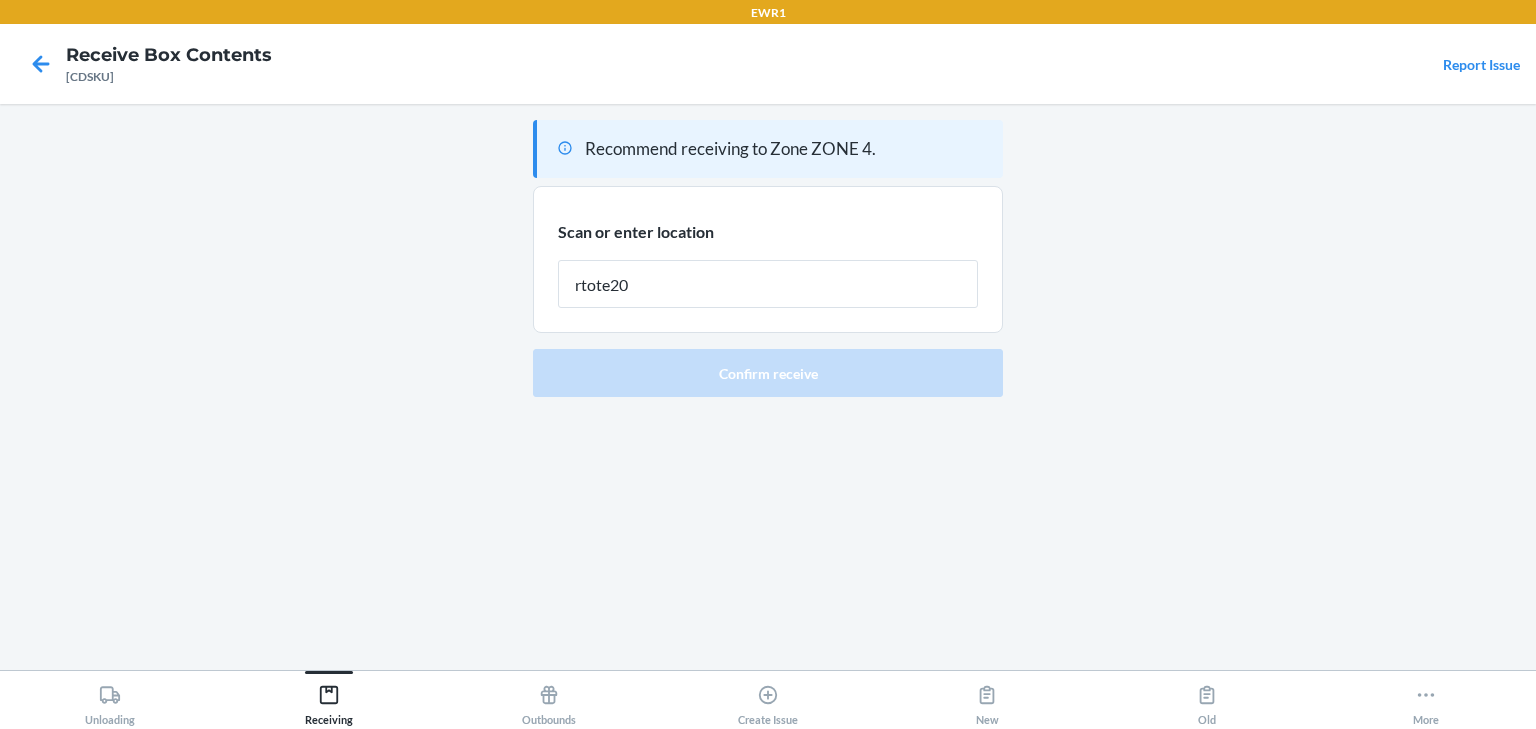 type on "rtote209" 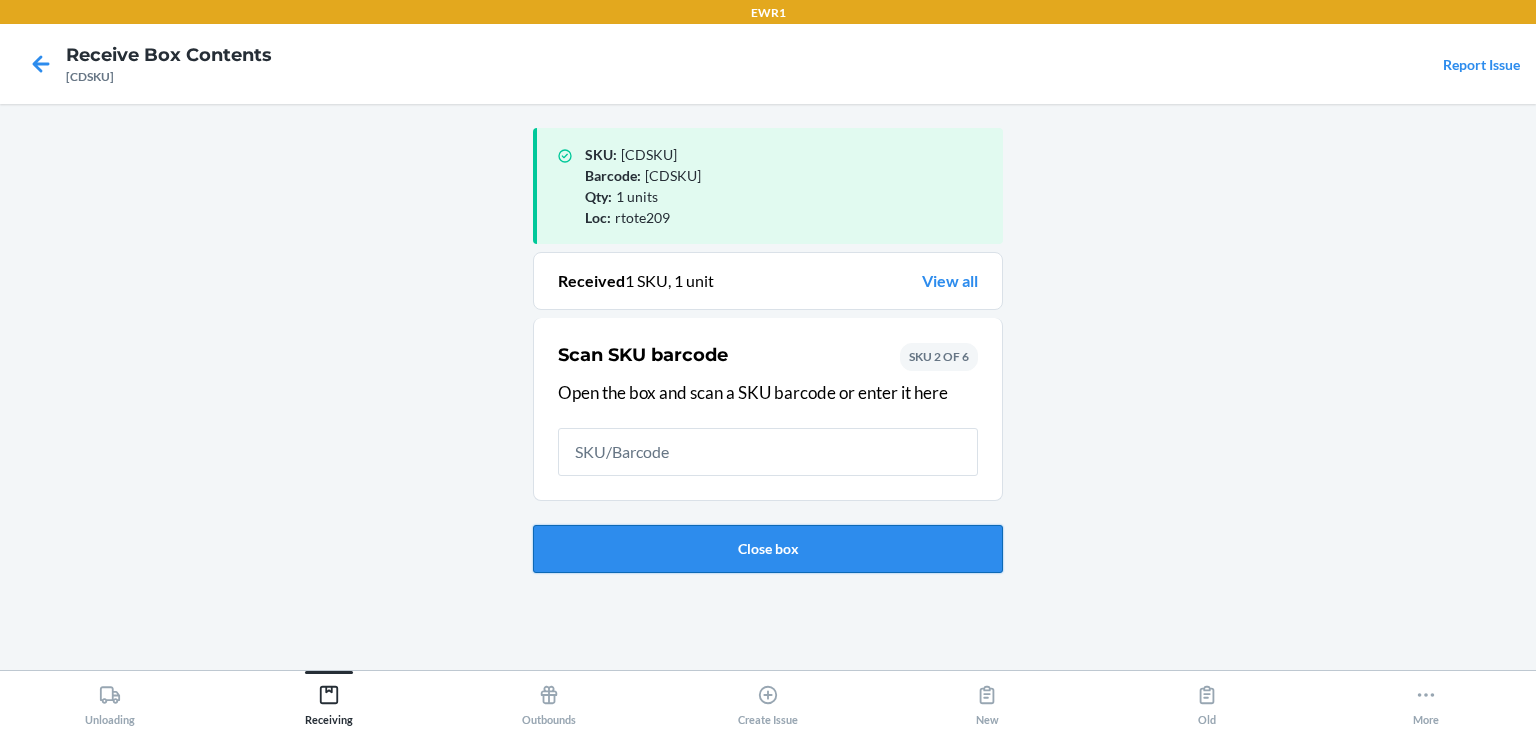 click on "Close box" at bounding box center [768, 549] 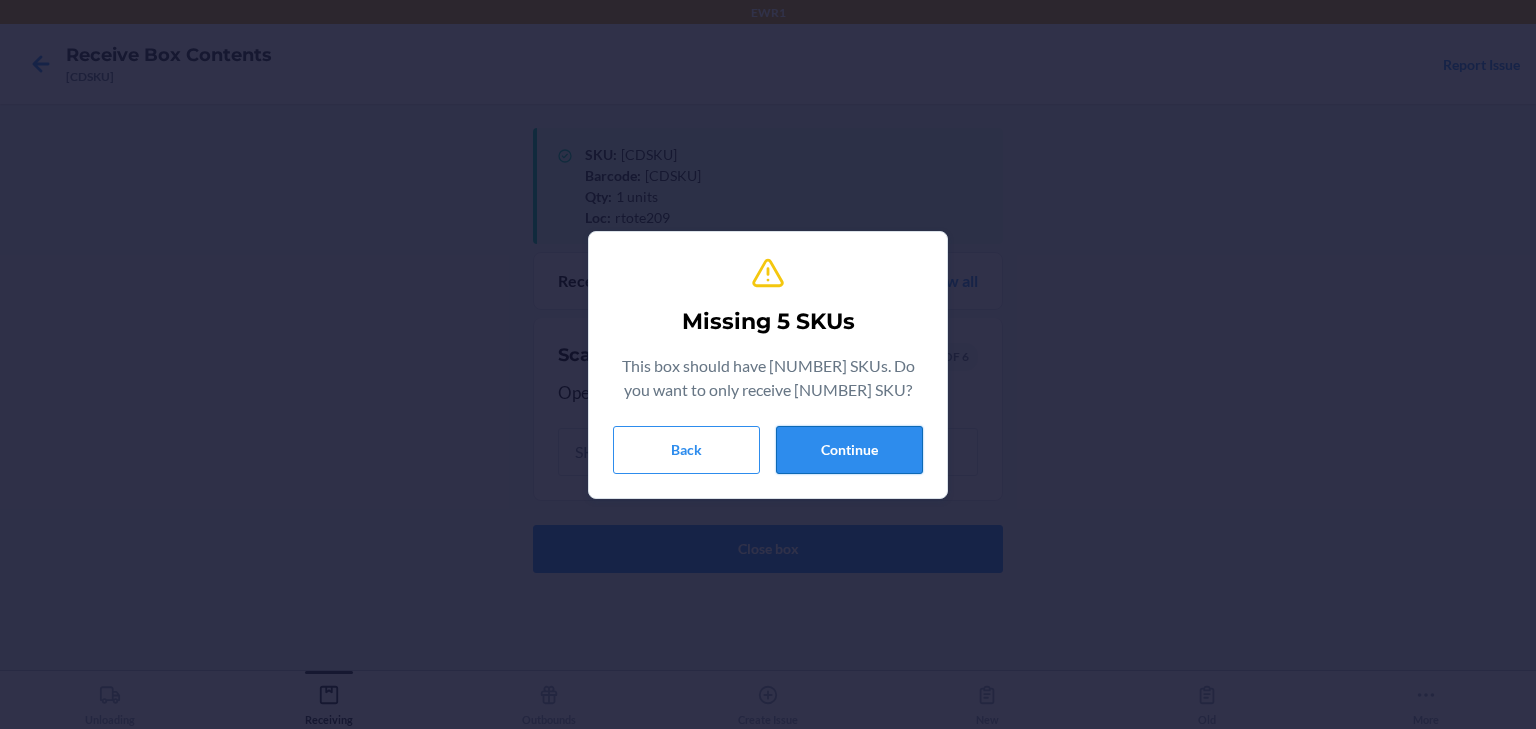 click on "Back Continue" at bounding box center [768, 450] 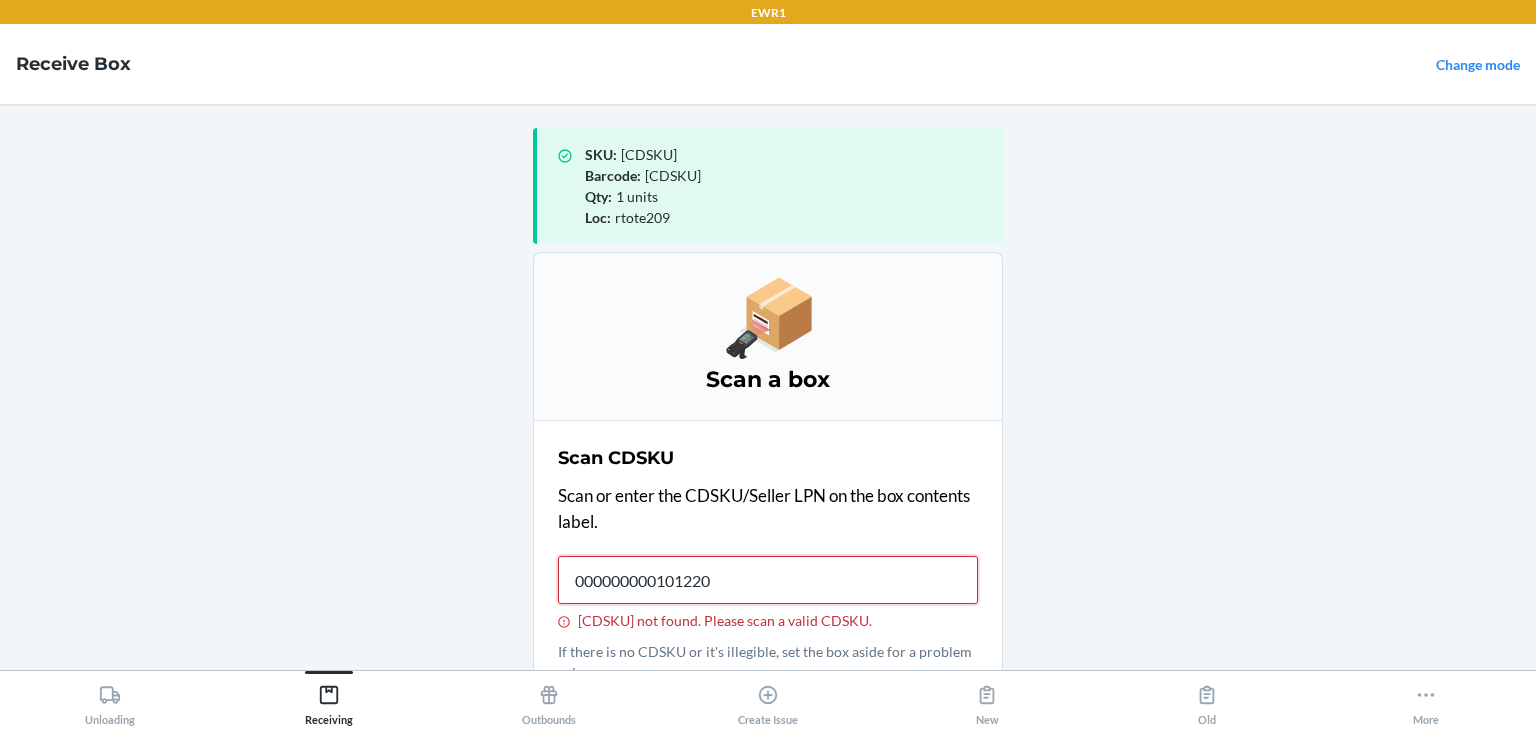 type on "0000000001012205" 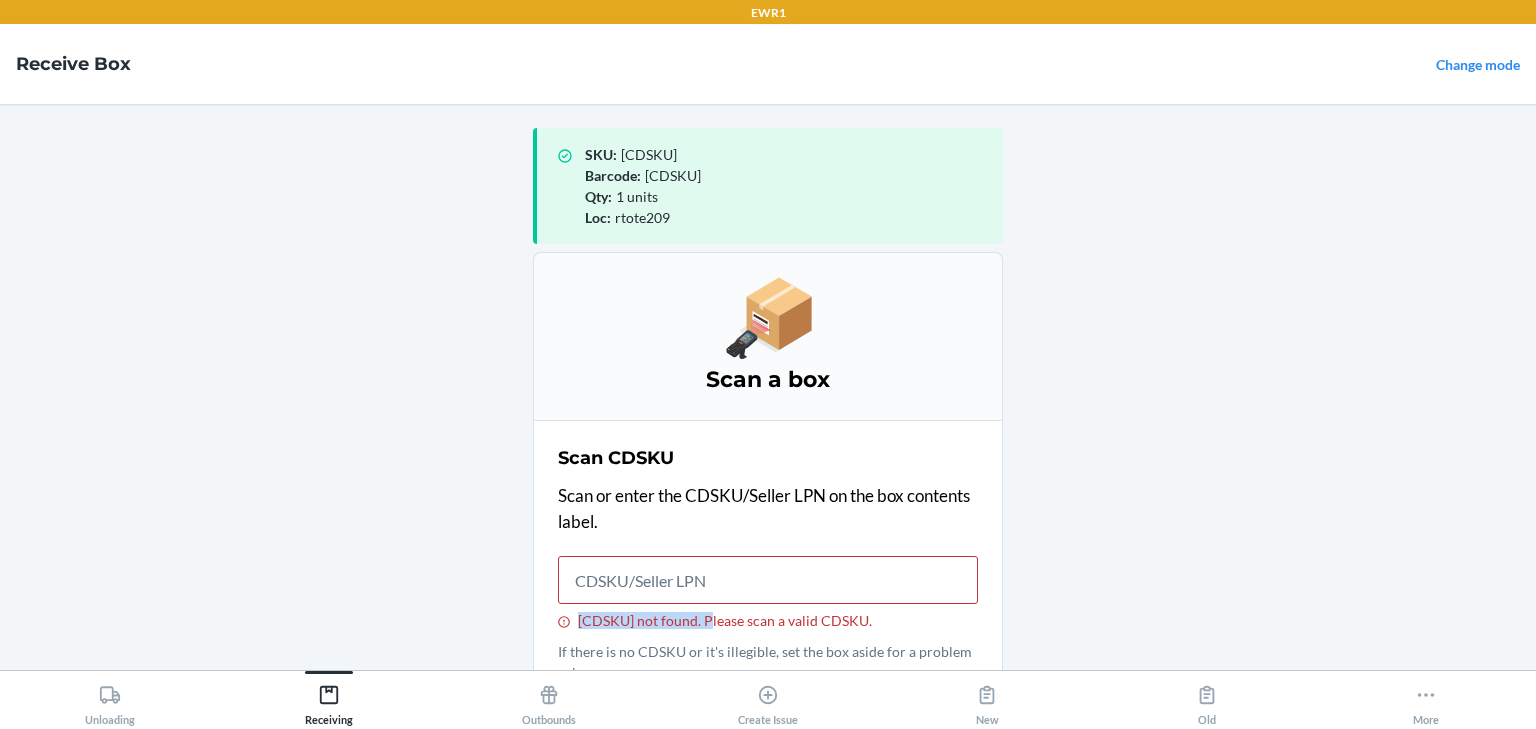 drag, startPoint x: 731, startPoint y: 617, endPoint x: 575, endPoint y: 620, distance: 156.02884 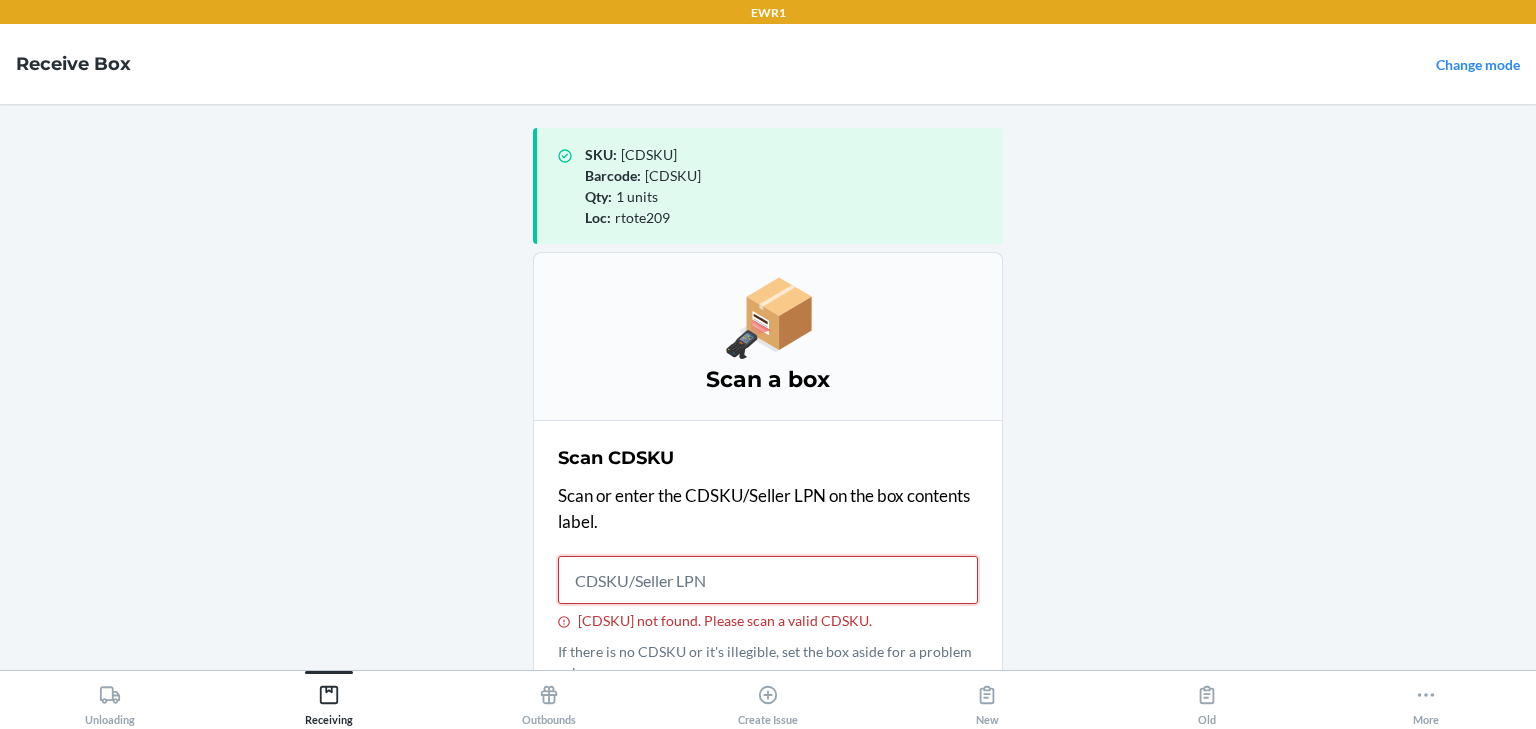 click on "00000000010122050166 not found. Please scan a valid CDSKU." at bounding box center (768, 580) 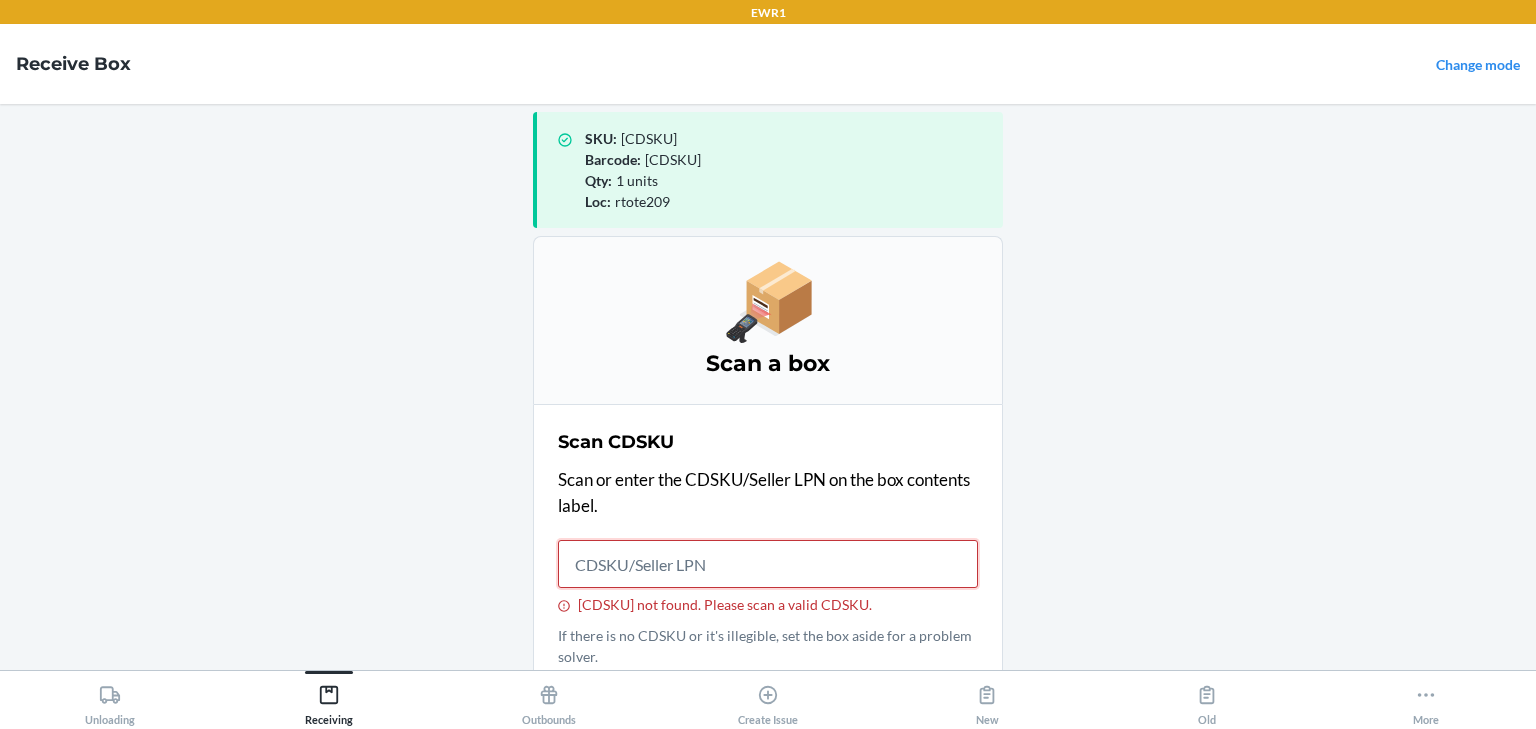 scroll, scrollTop: 0, scrollLeft: 0, axis: both 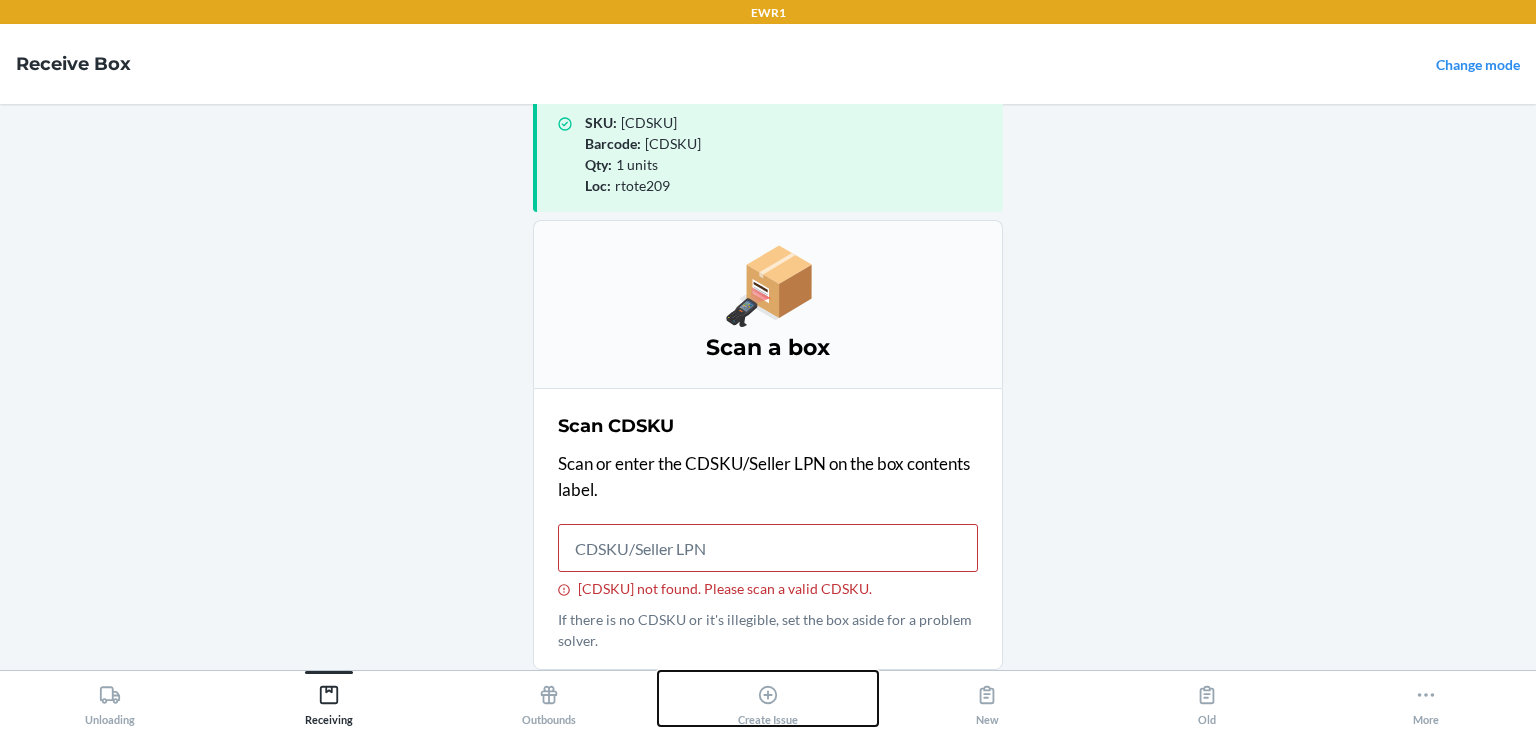 click on "Create Issue" at bounding box center (767, 698) 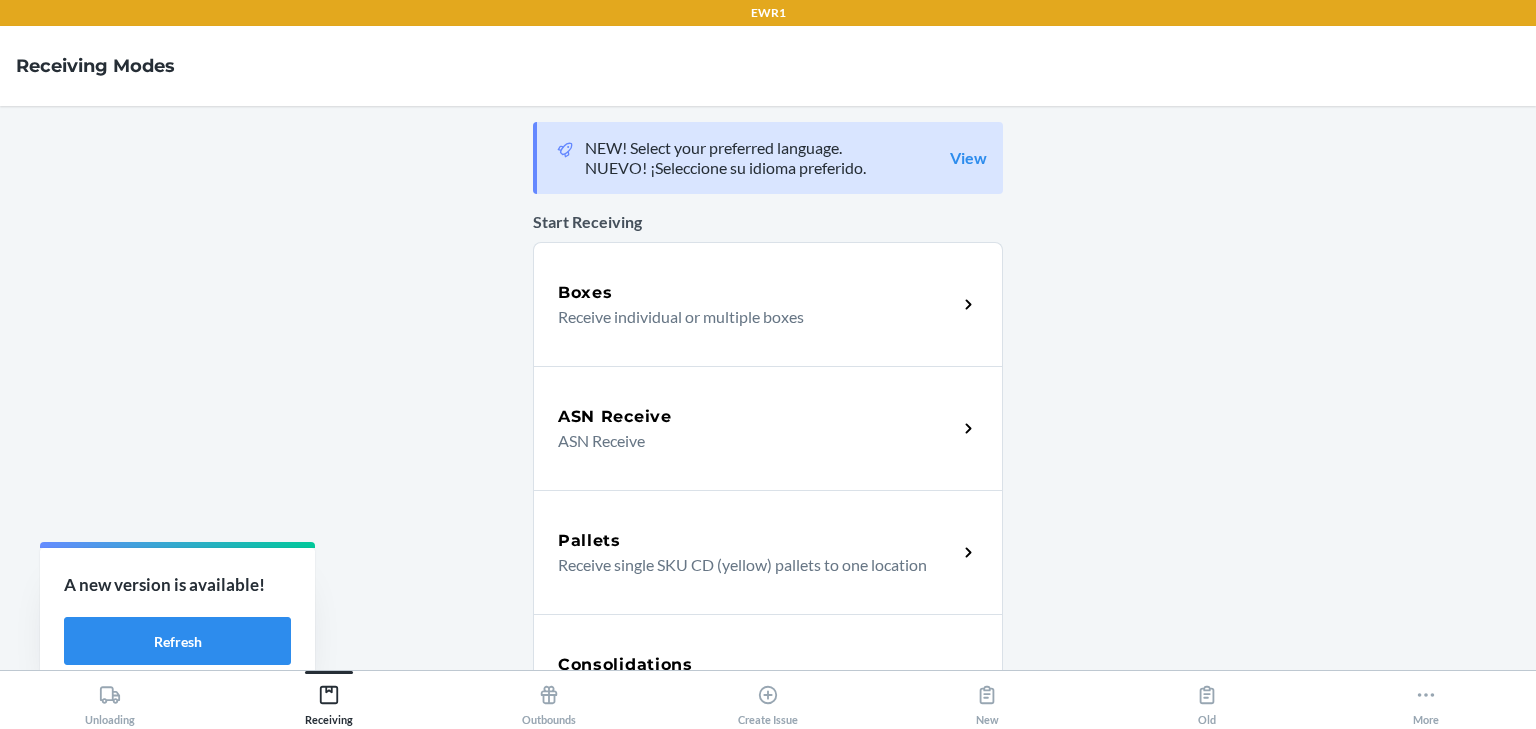 scroll, scrollTop: 0, scrollLeft: 0, axis: both 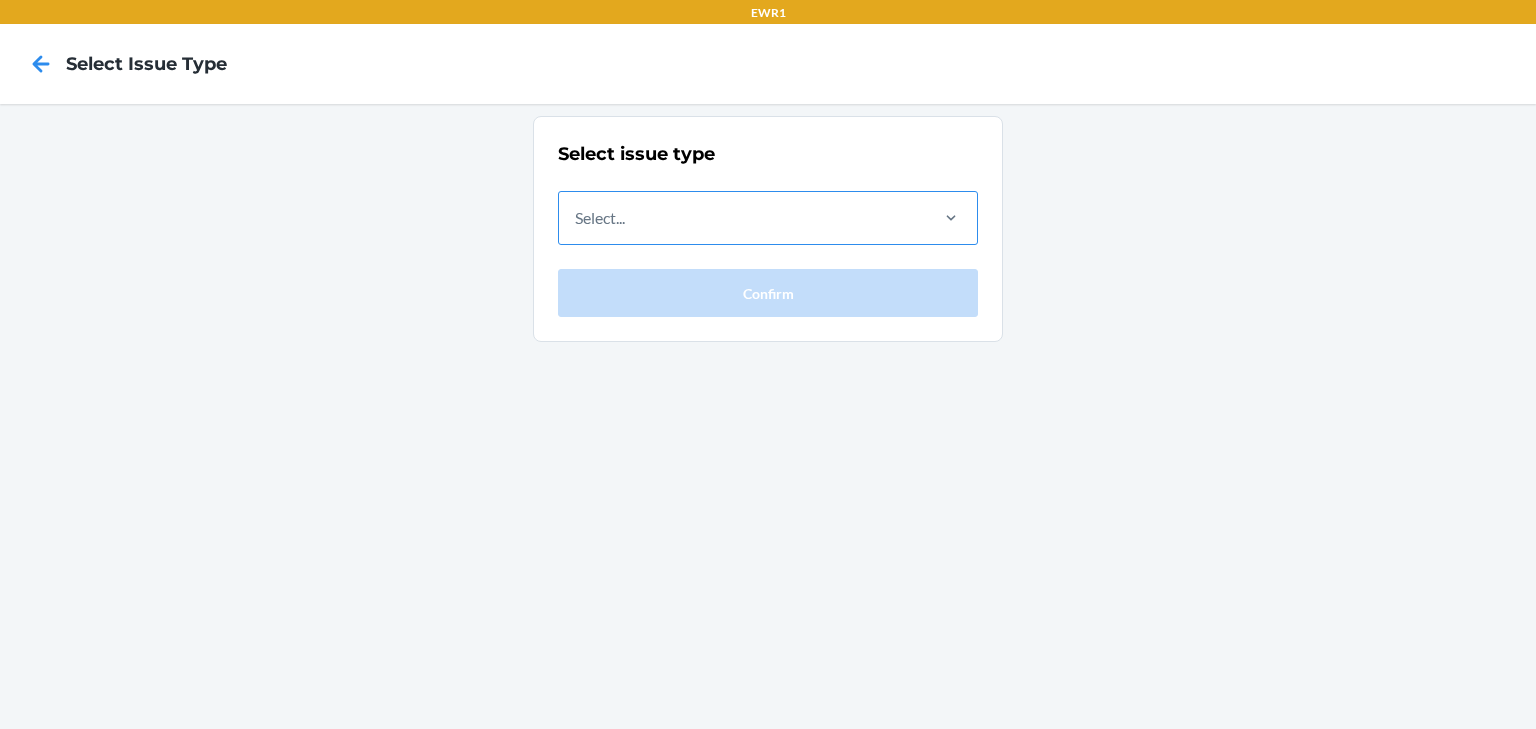 click on "Select..." at bounding box center (742, 218) 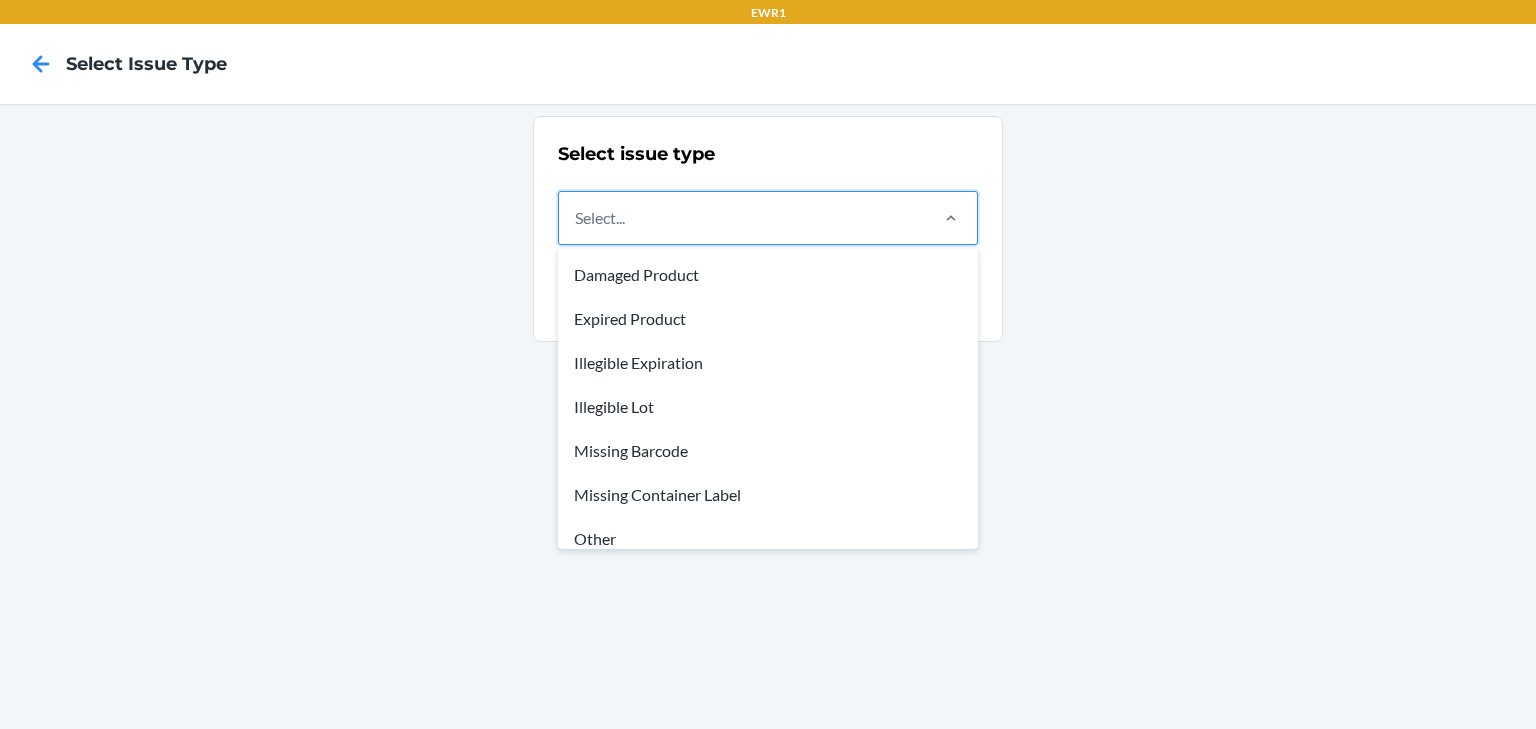scroll, scrollTop: 60, scrollLeft: 0, axis: vertical 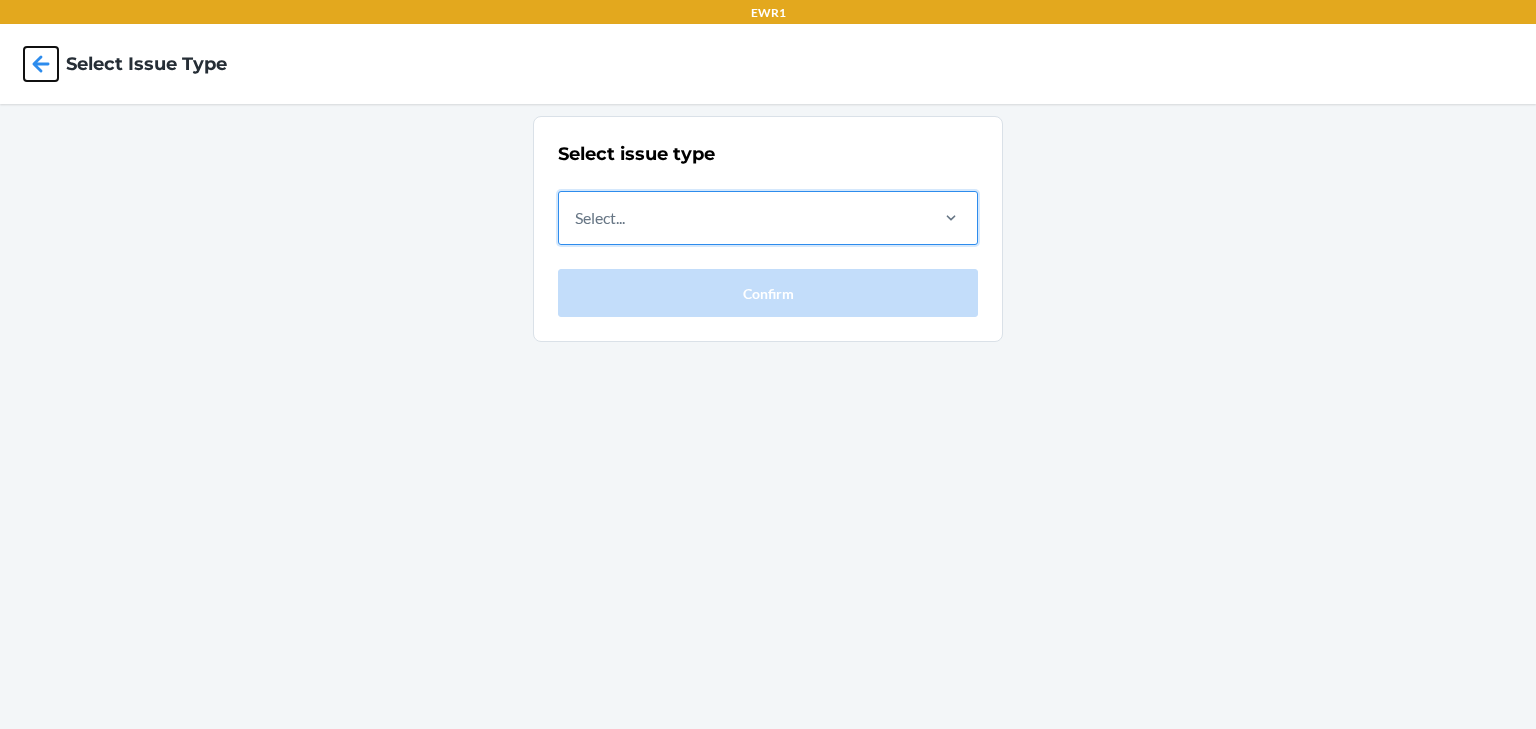 click 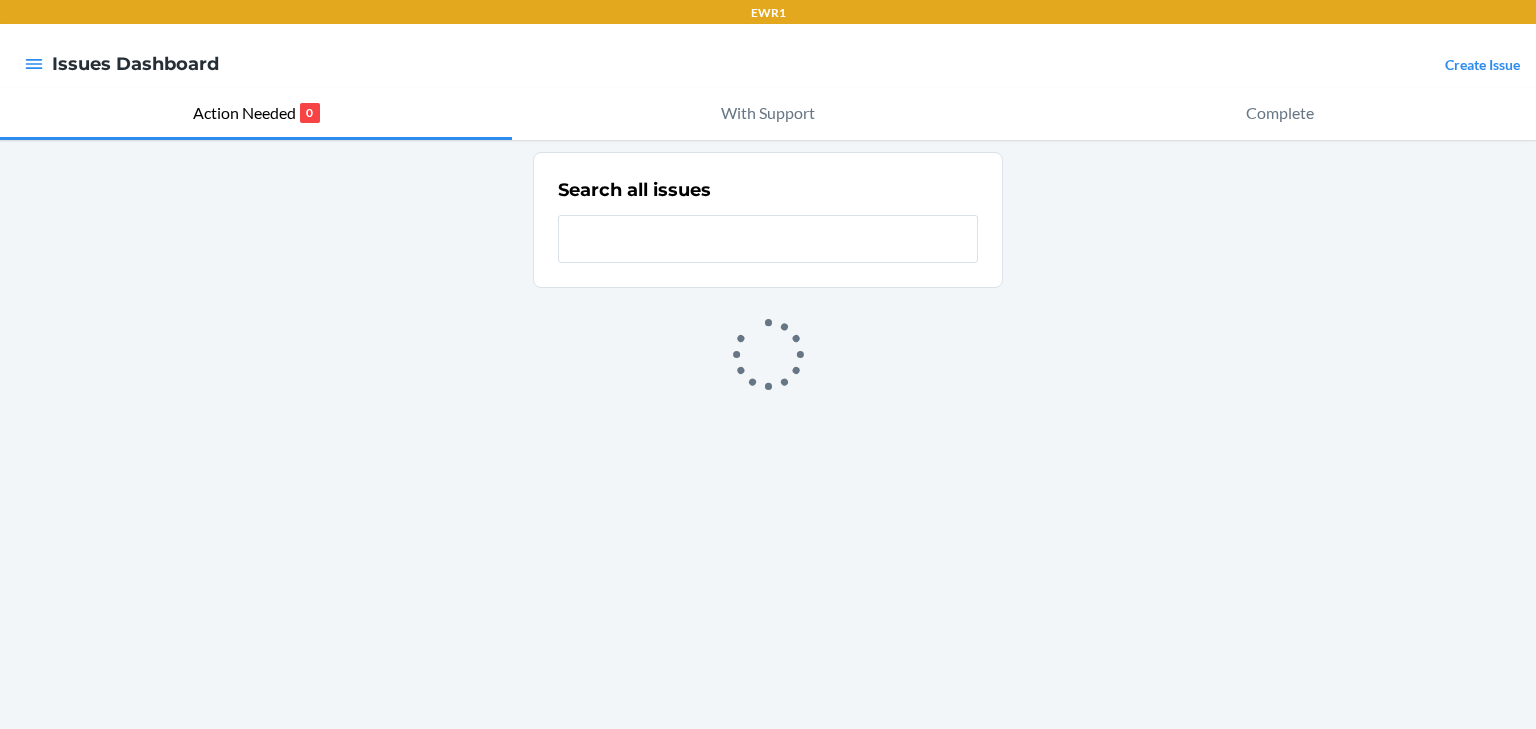 click at bounding box center (34, 64) 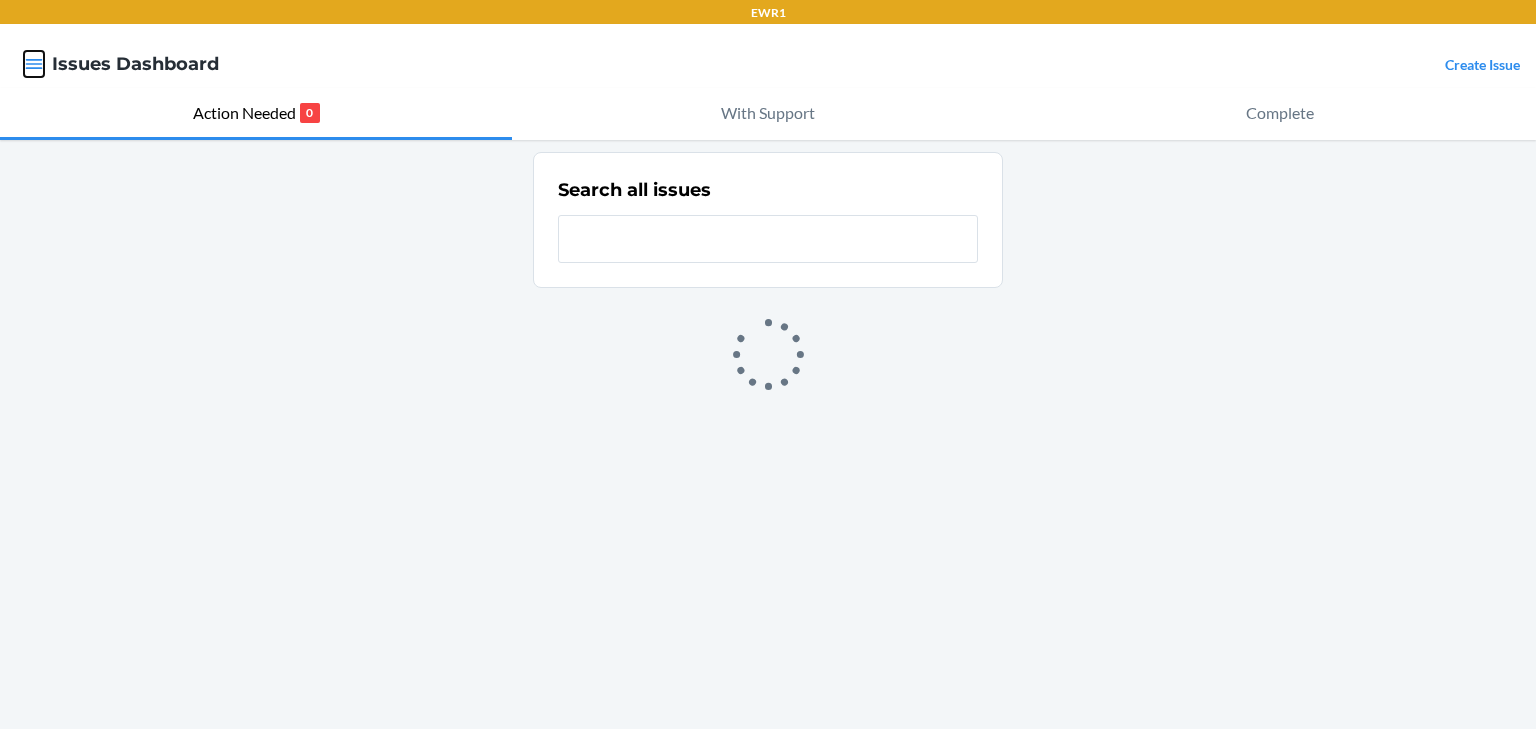 click 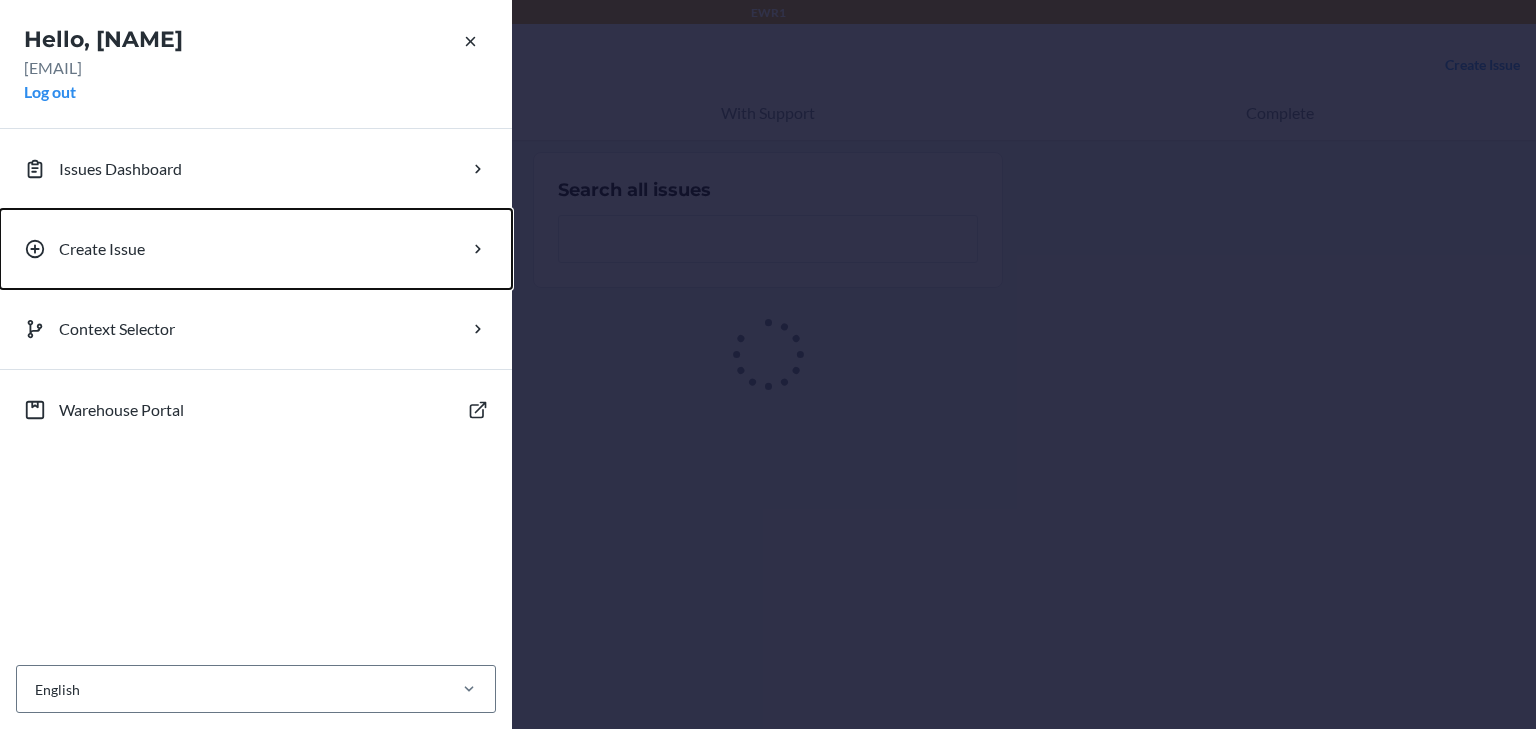 click on "Create Issue" at bounding box center [256, 249] 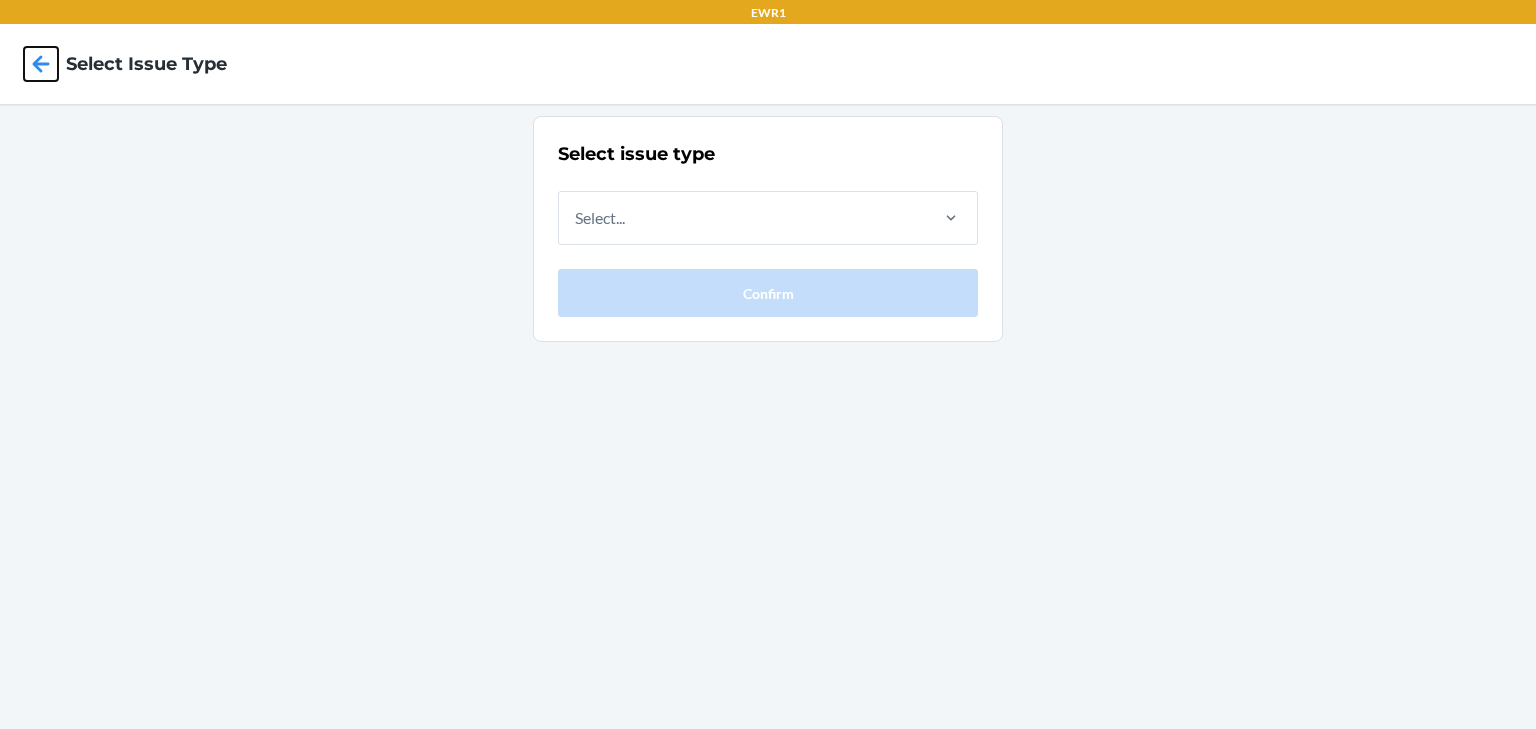 click 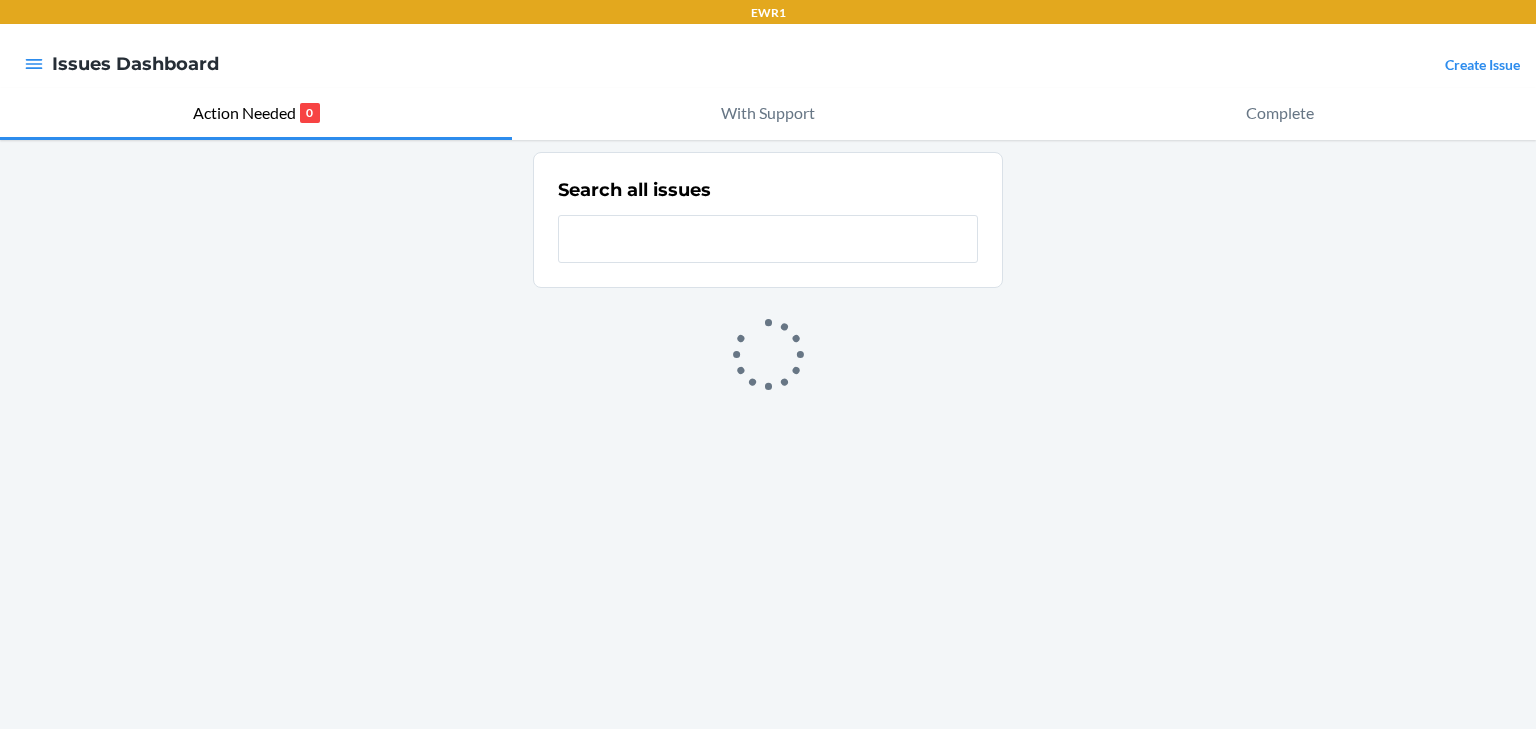 click on "Issues Dashboard" at bounding box center [135, 64] 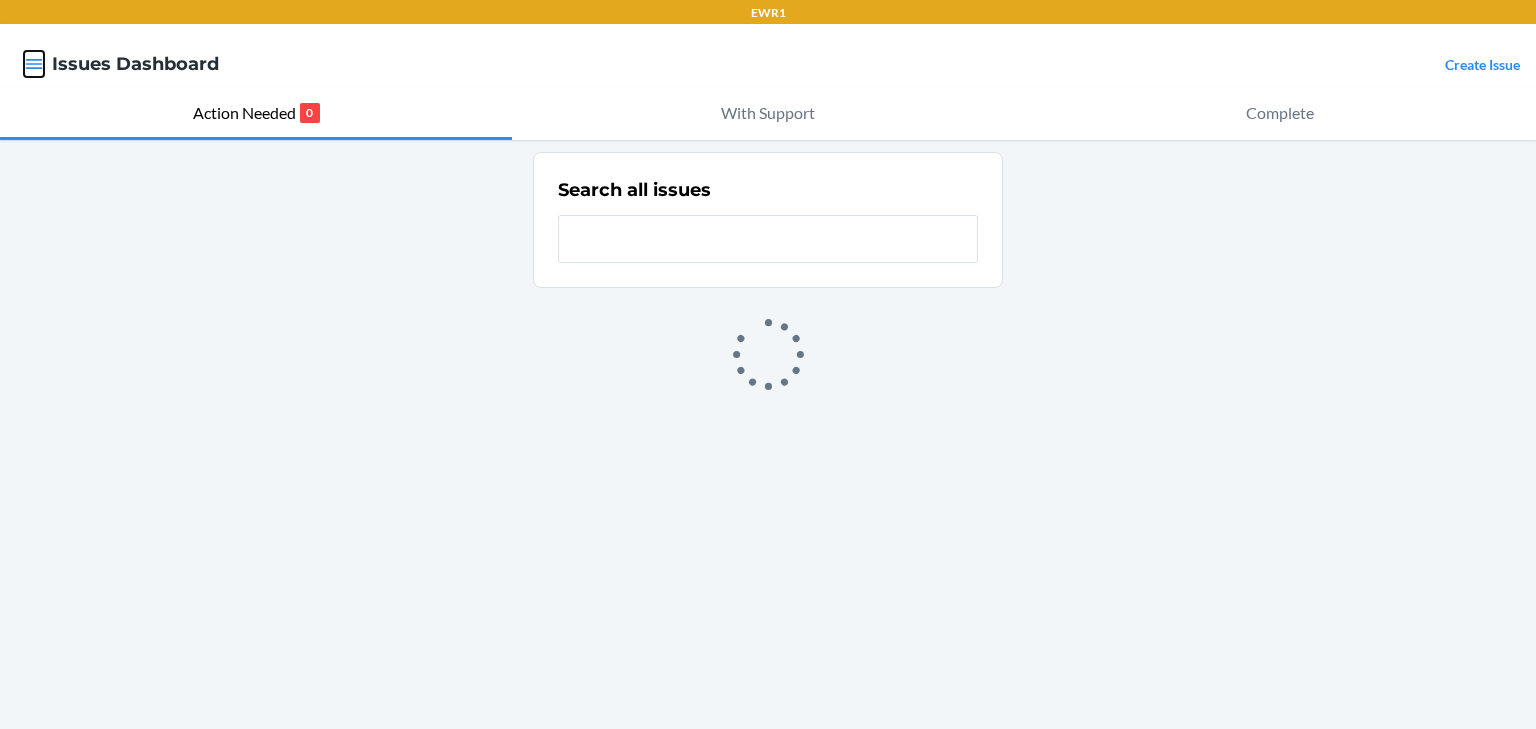 click 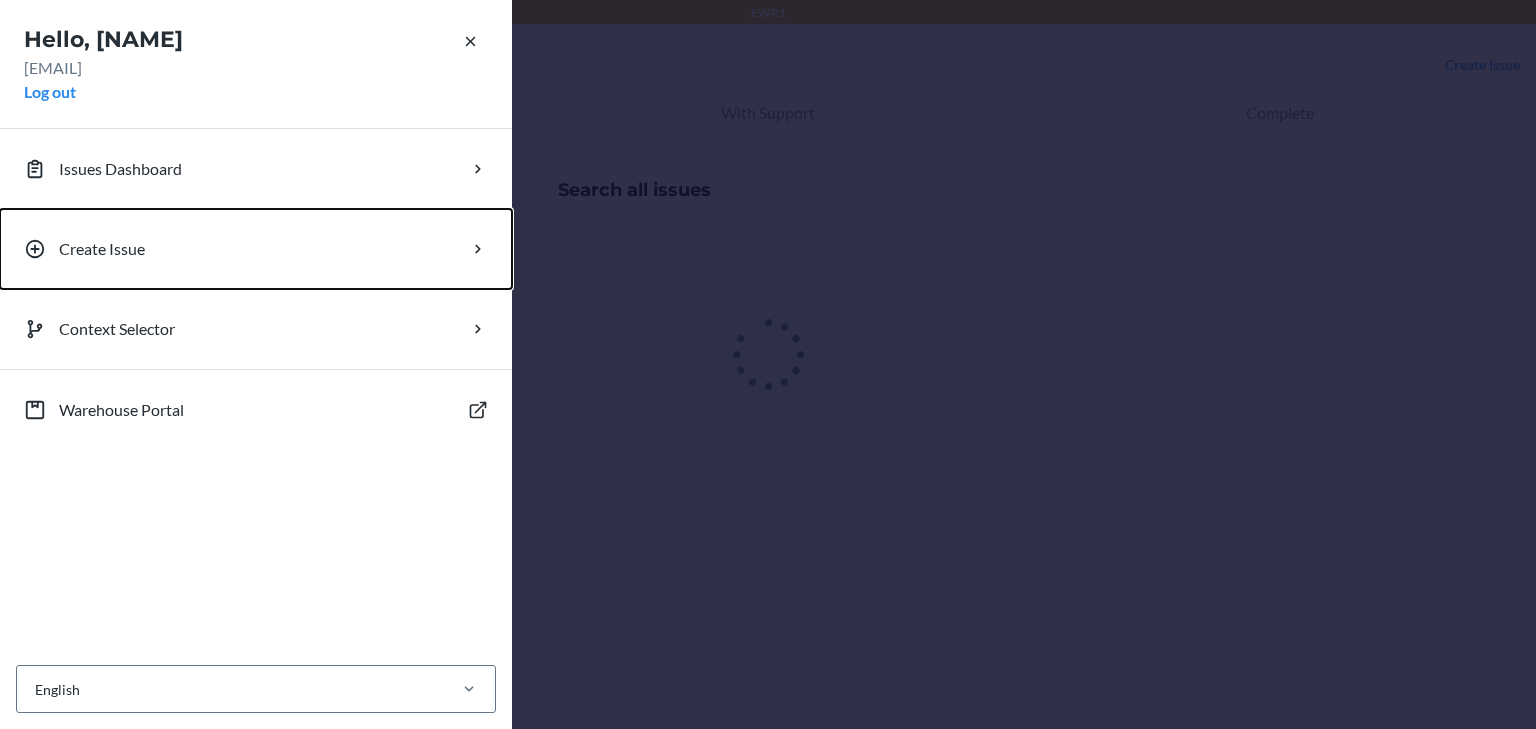 click on "Create Issue" at bounding box center [256, 249] 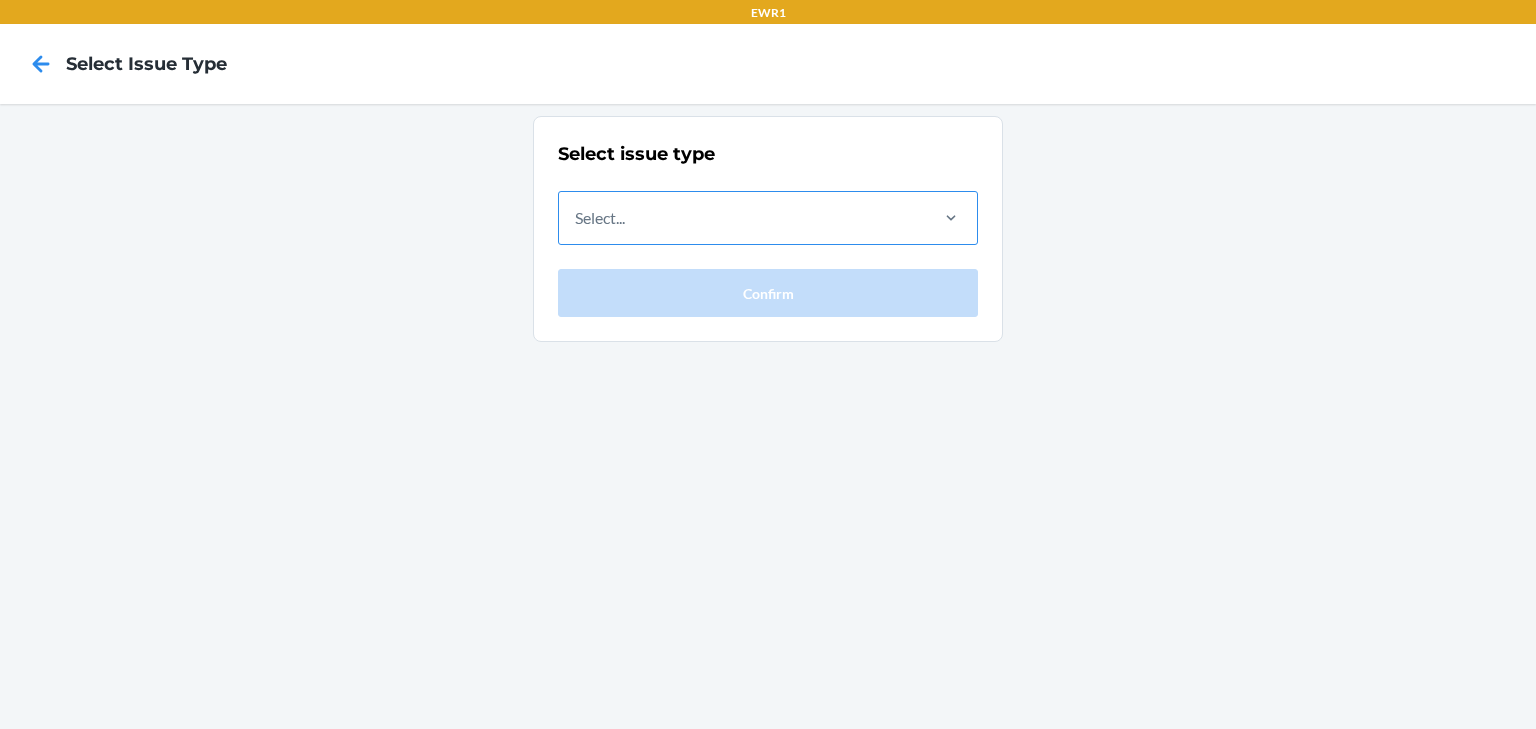 click on "Select..." at bounding box center [742, 218] 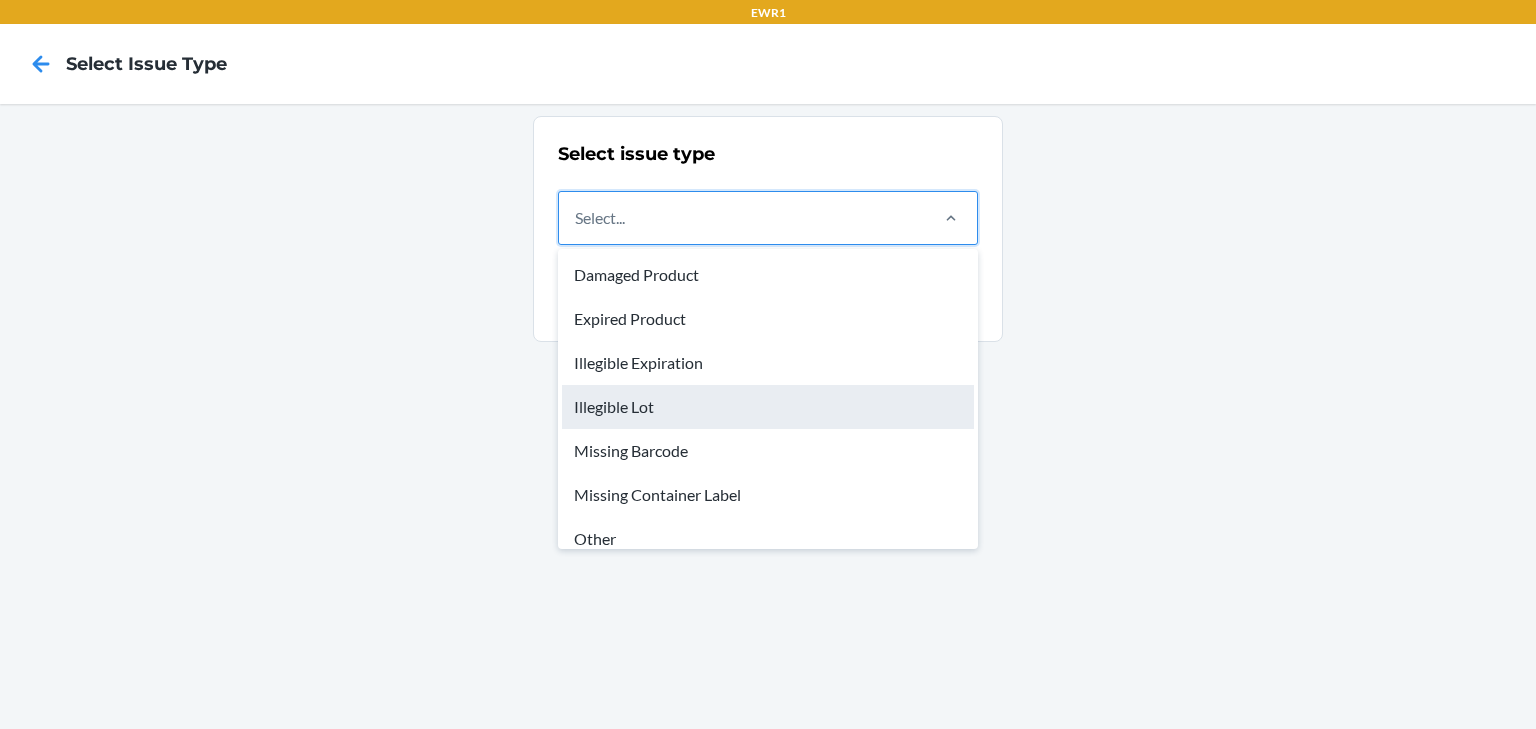 scroll, scrollTop: 60, scrollLeft: 0, axis: vertical 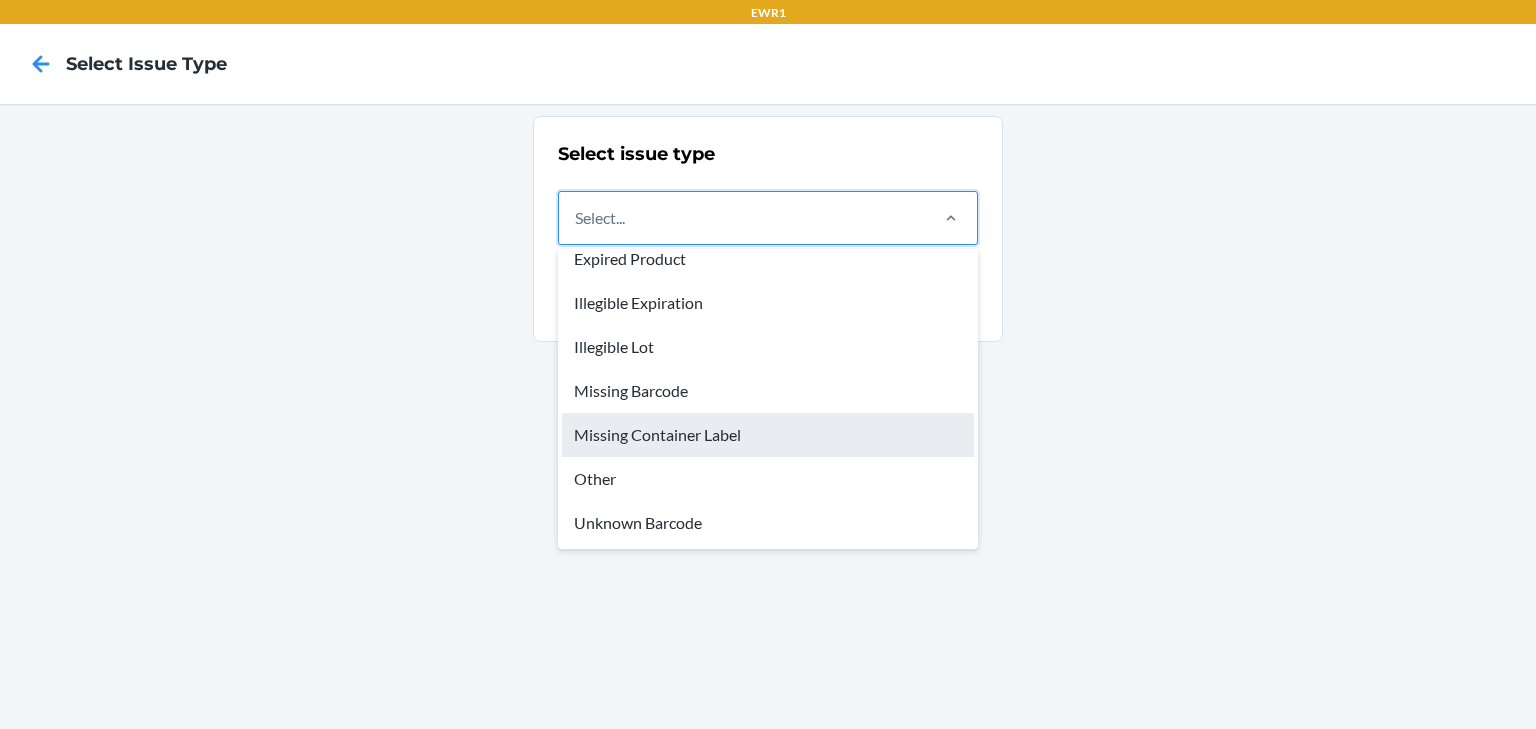 click on "Missing Container Label" at bounding box center (768, 435) 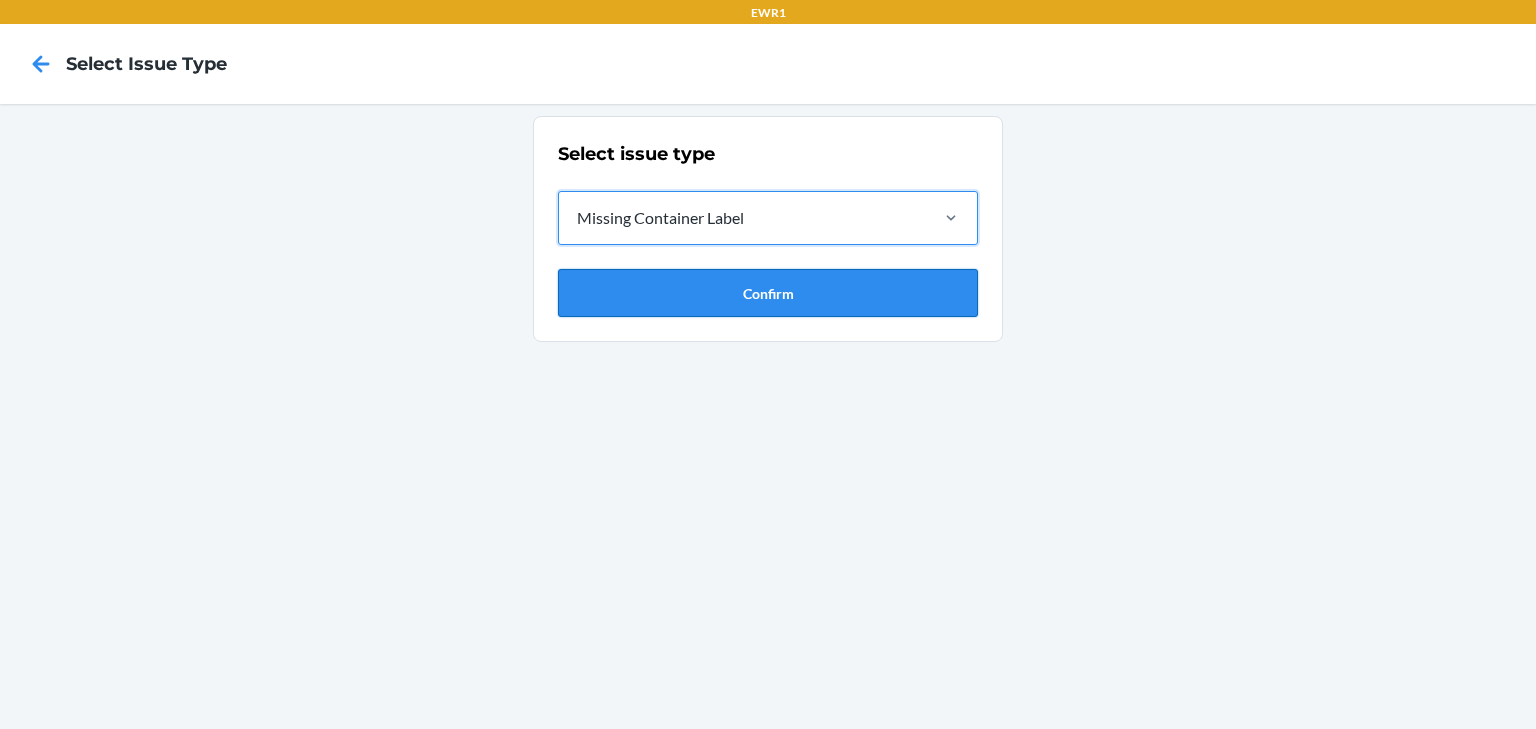 click on "Confirm" at bounding box center [768, 293] 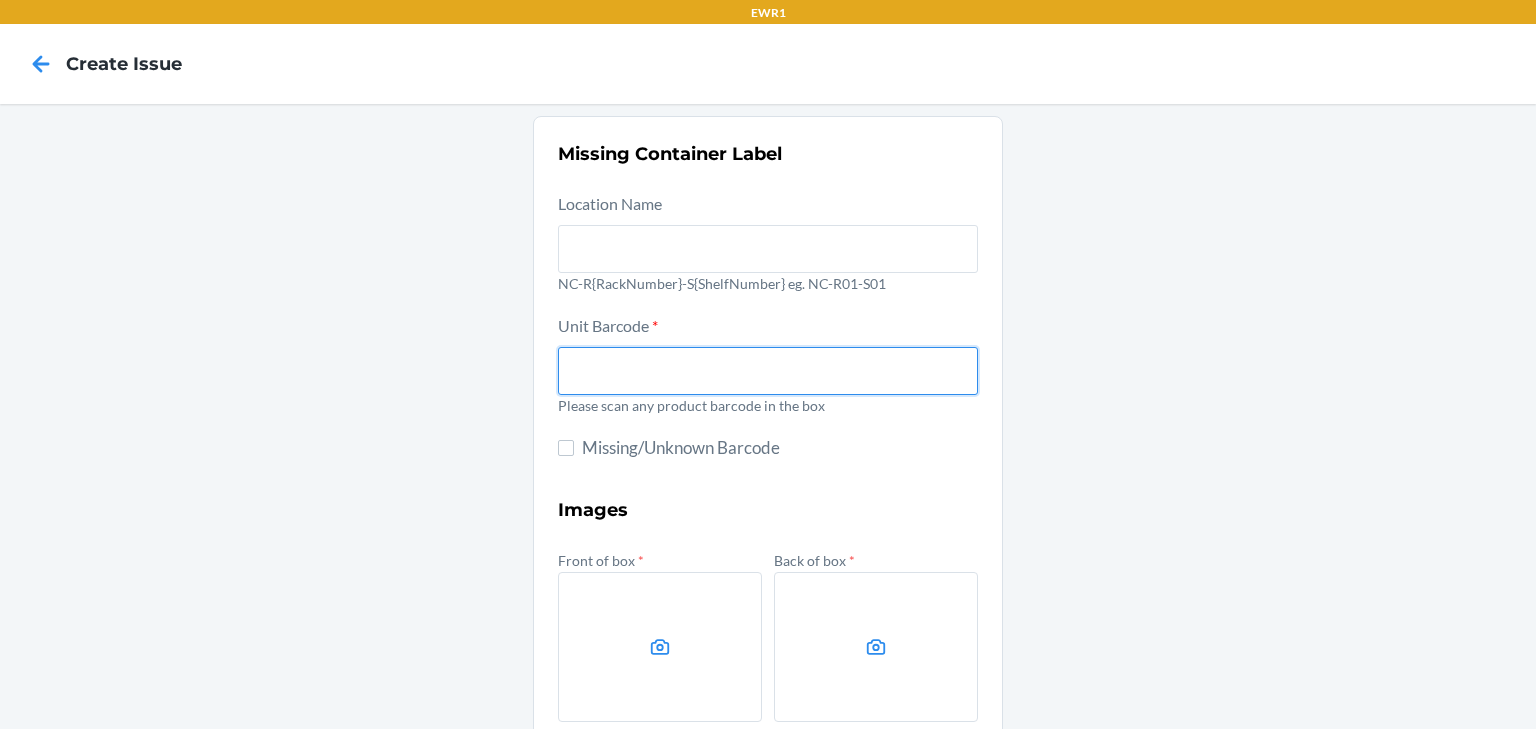 click at bounding box center (768, 371) 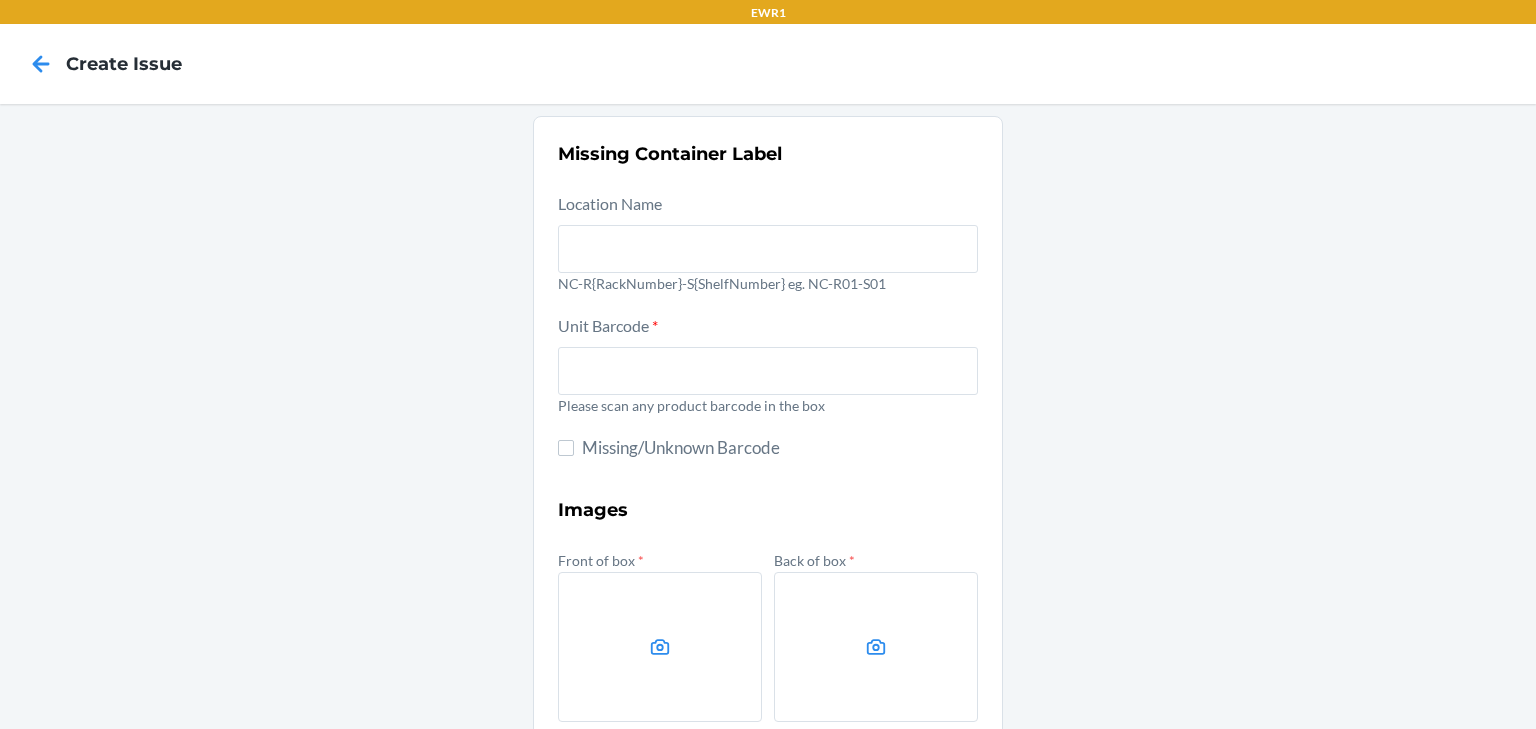 click on "Missing Container Label Location Name   NC-R{RackNumber}-S{ShelfNumber} eg. NC-R01-S01 Unit Barcode   * Please scan any product barcode in the box Missing/Unknown Barcode Images Front of box   * Back of box   * All associated units   * Submit" at bounding box center (768, 561) 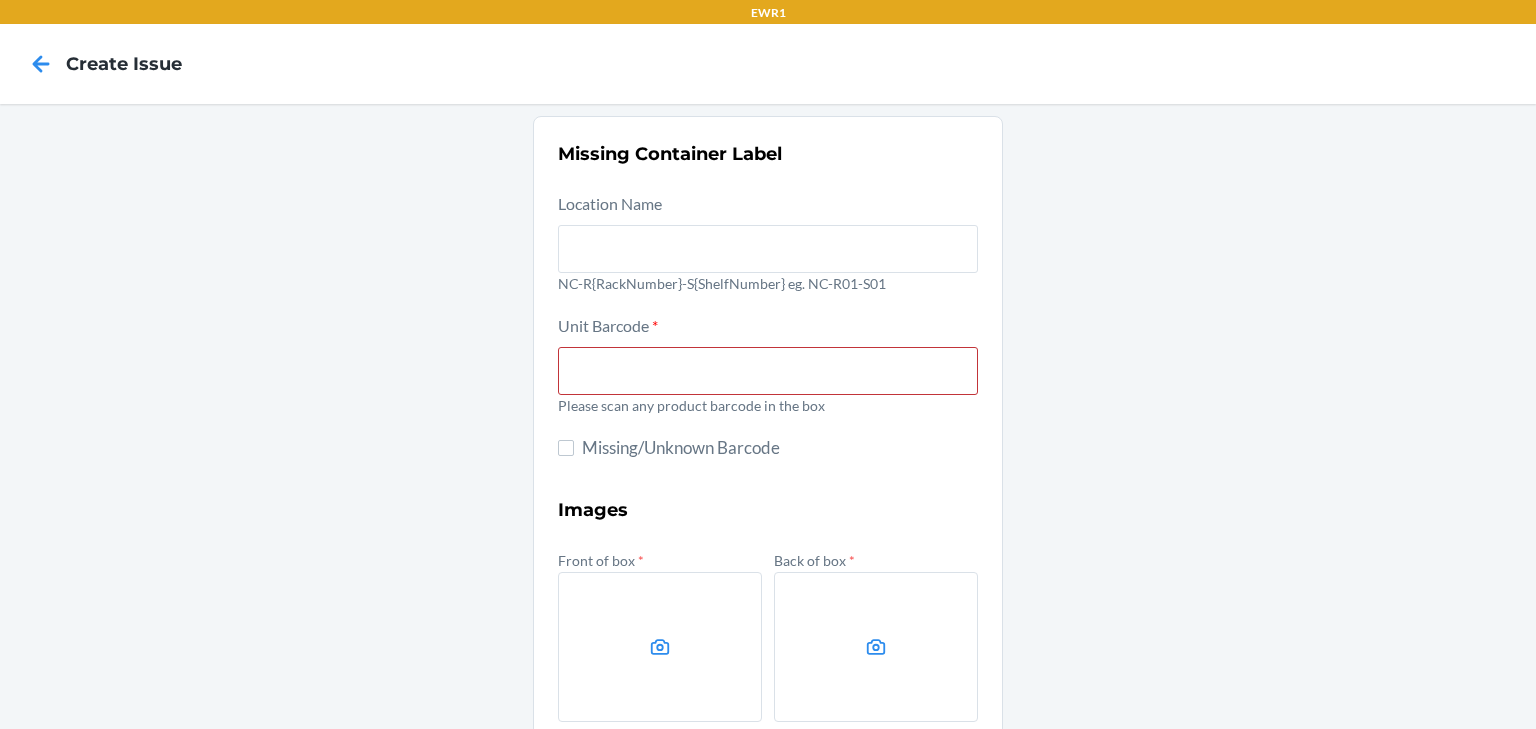 click on "Please scan any product barcode in the box" at bounding box center [768, 405] 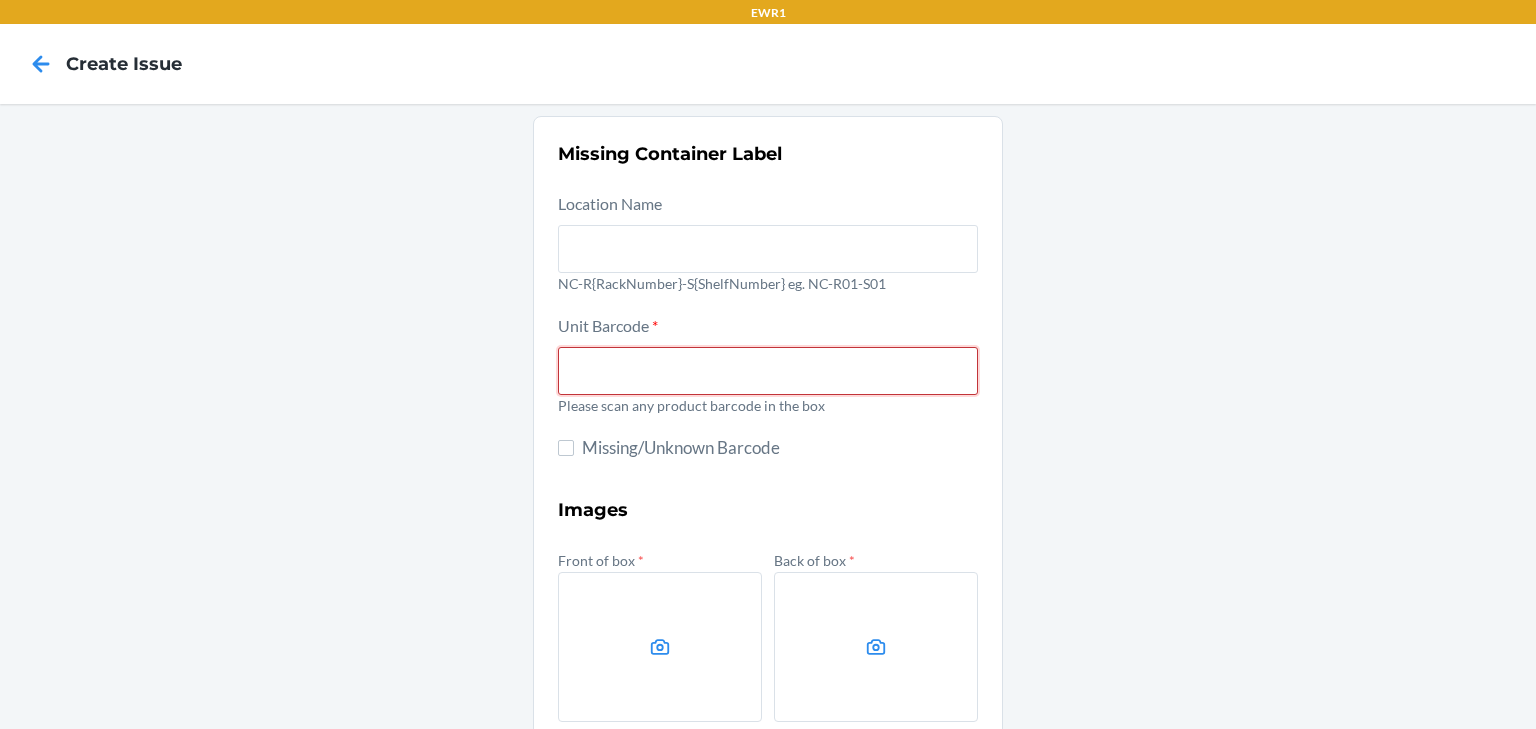 click at bounding box center [768, 371] 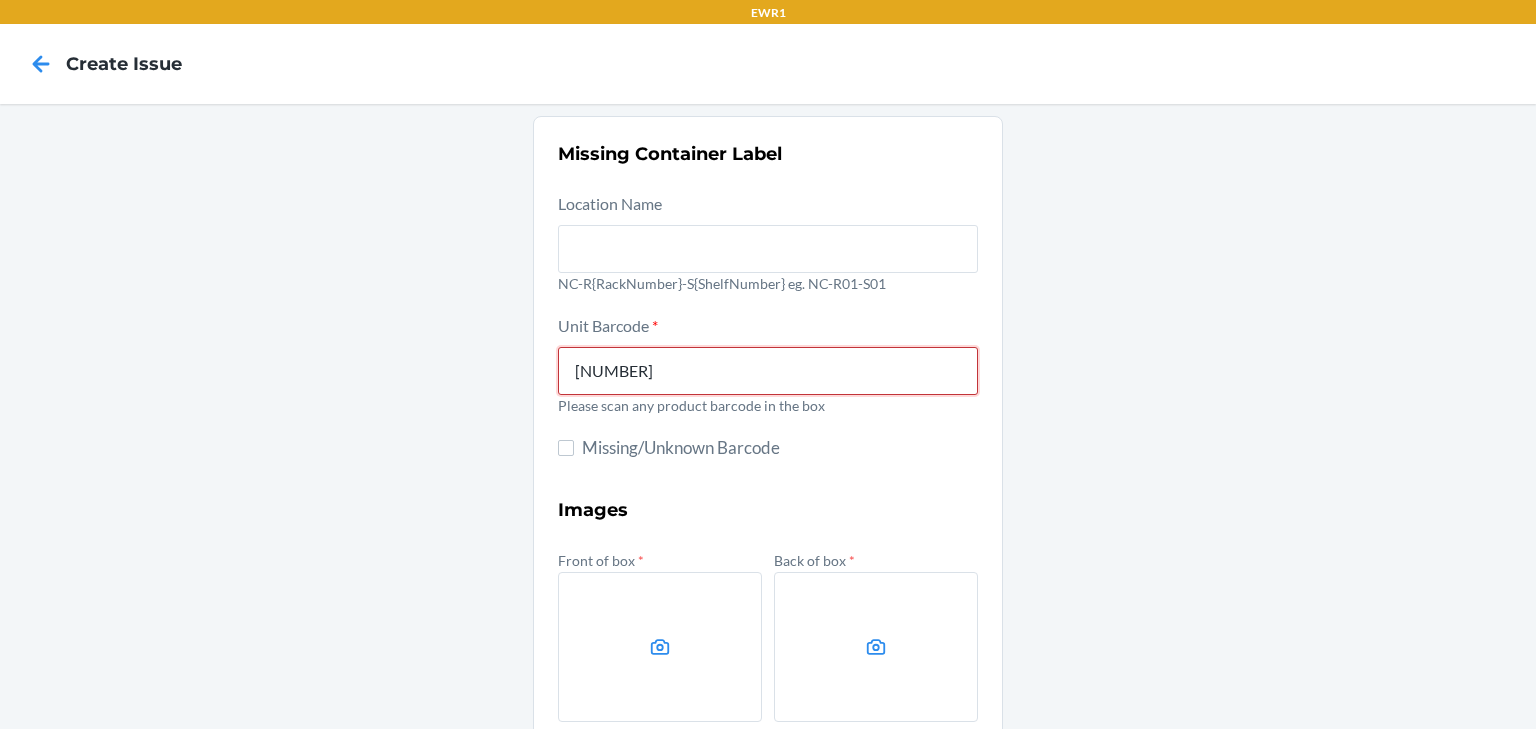 type on "[ID]" 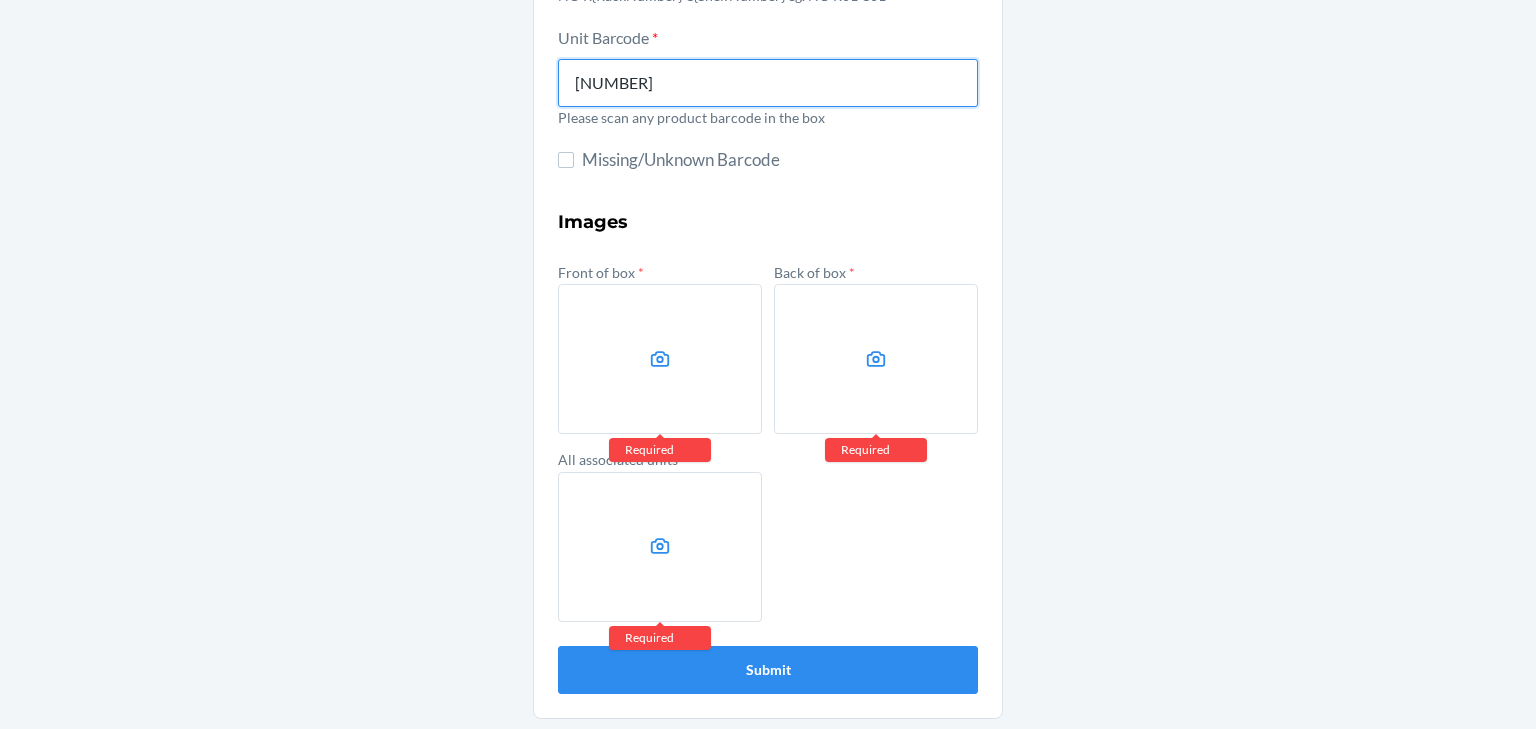 scroll, scrollTop: 289, scrollLeft: 0, axis: vertical 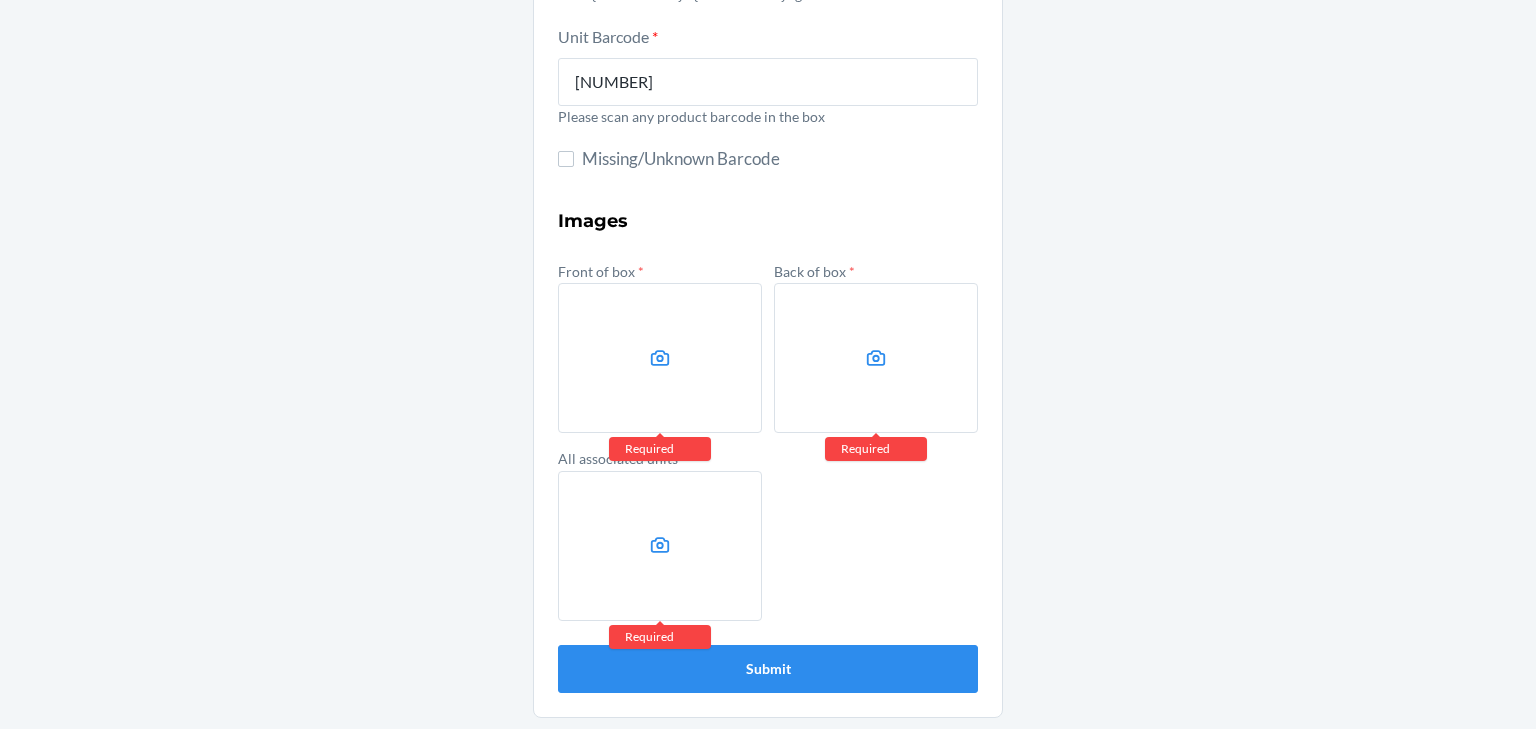 click at bounding box center [660, 358] 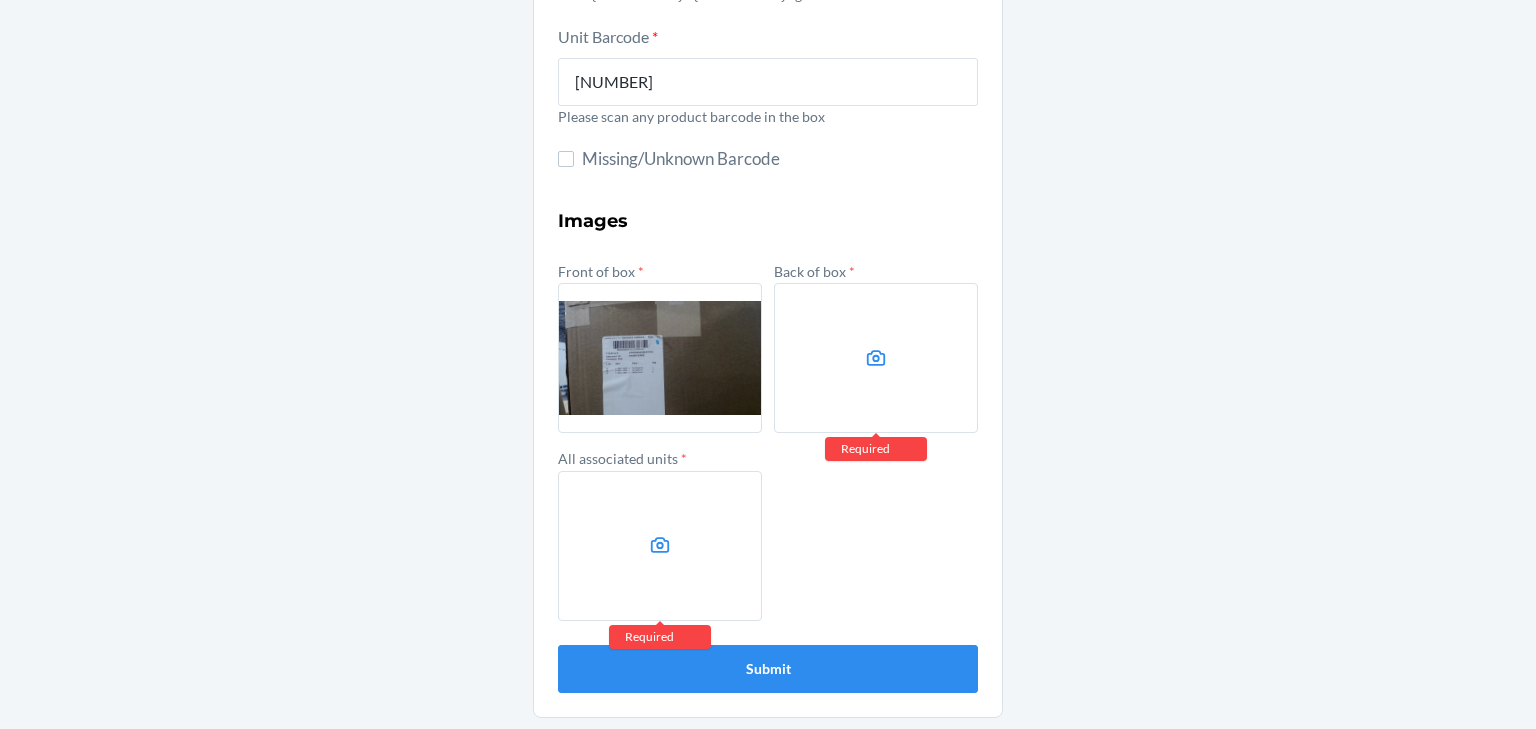 click at bounding box center (876, 358) 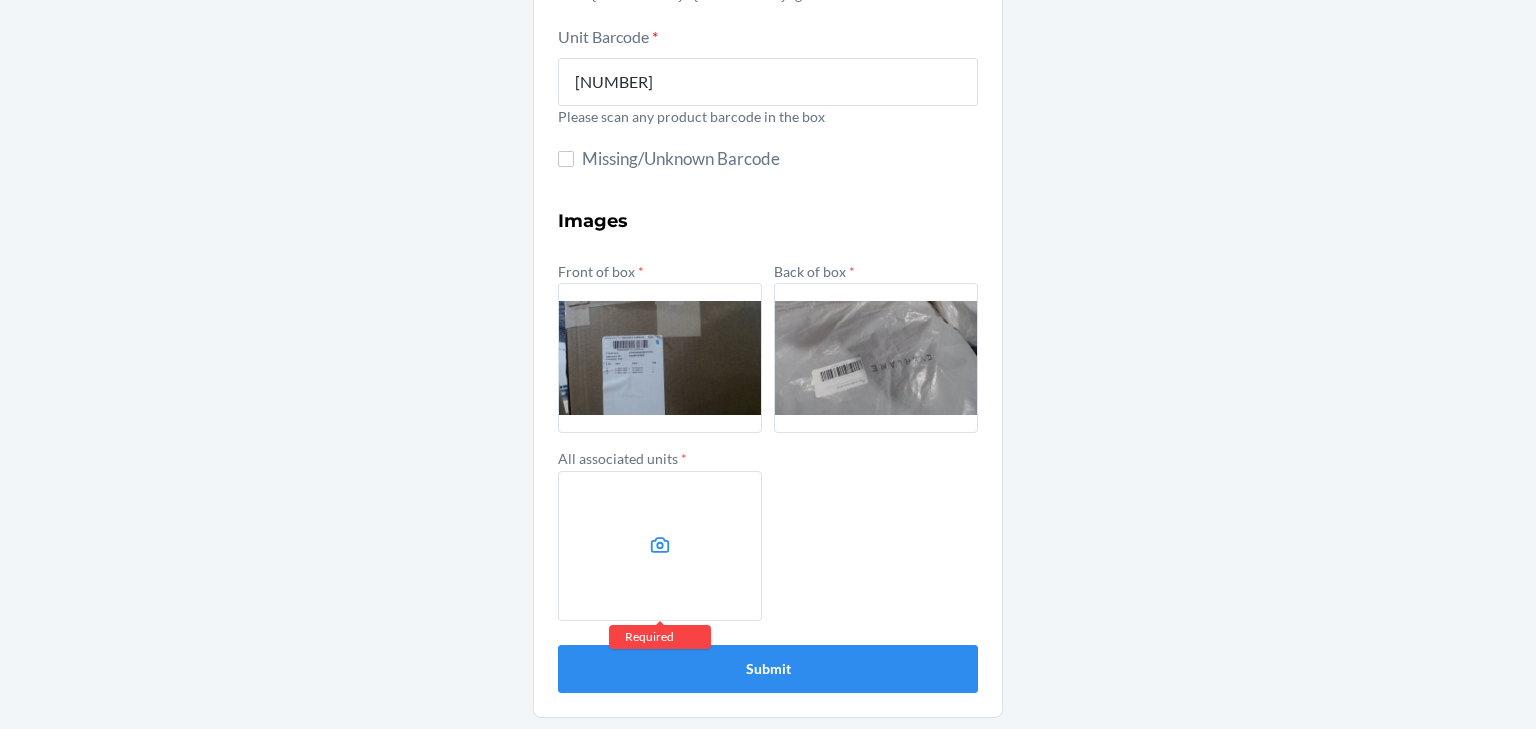 click at bounding box center (660, 546) 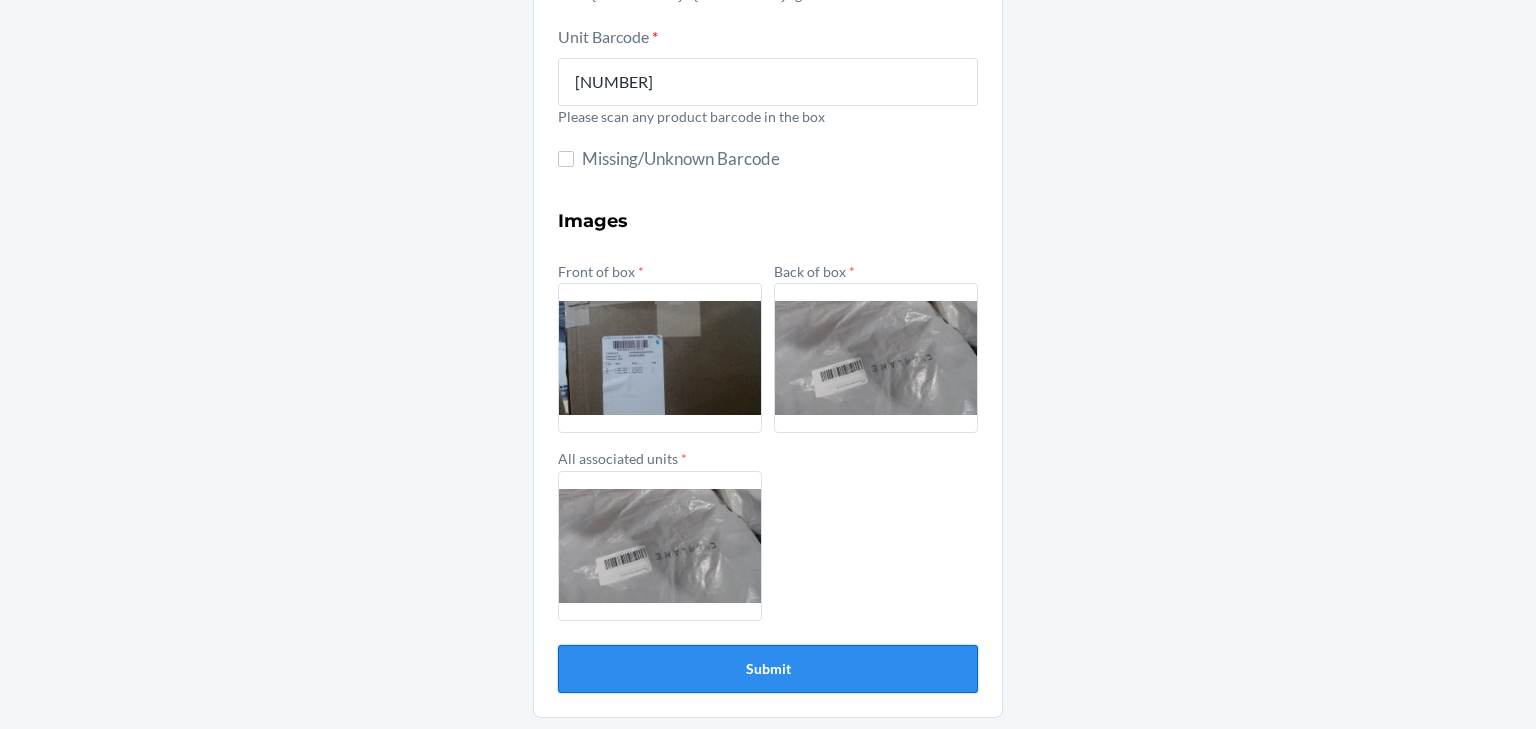 click on "Submit" at bounding box center [768, 669] 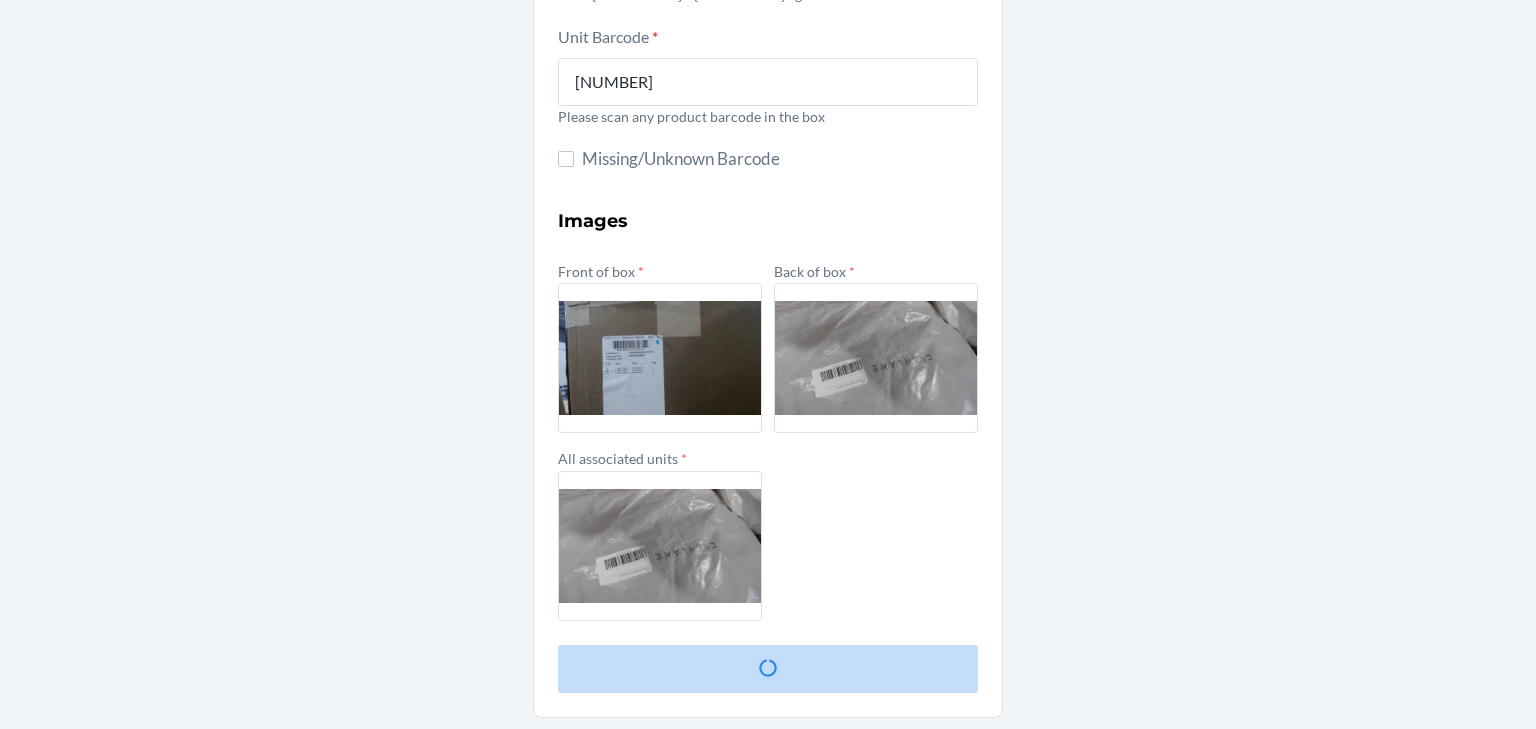 scroll, scrollTop: 0, scrollLeft: 0, axis: both 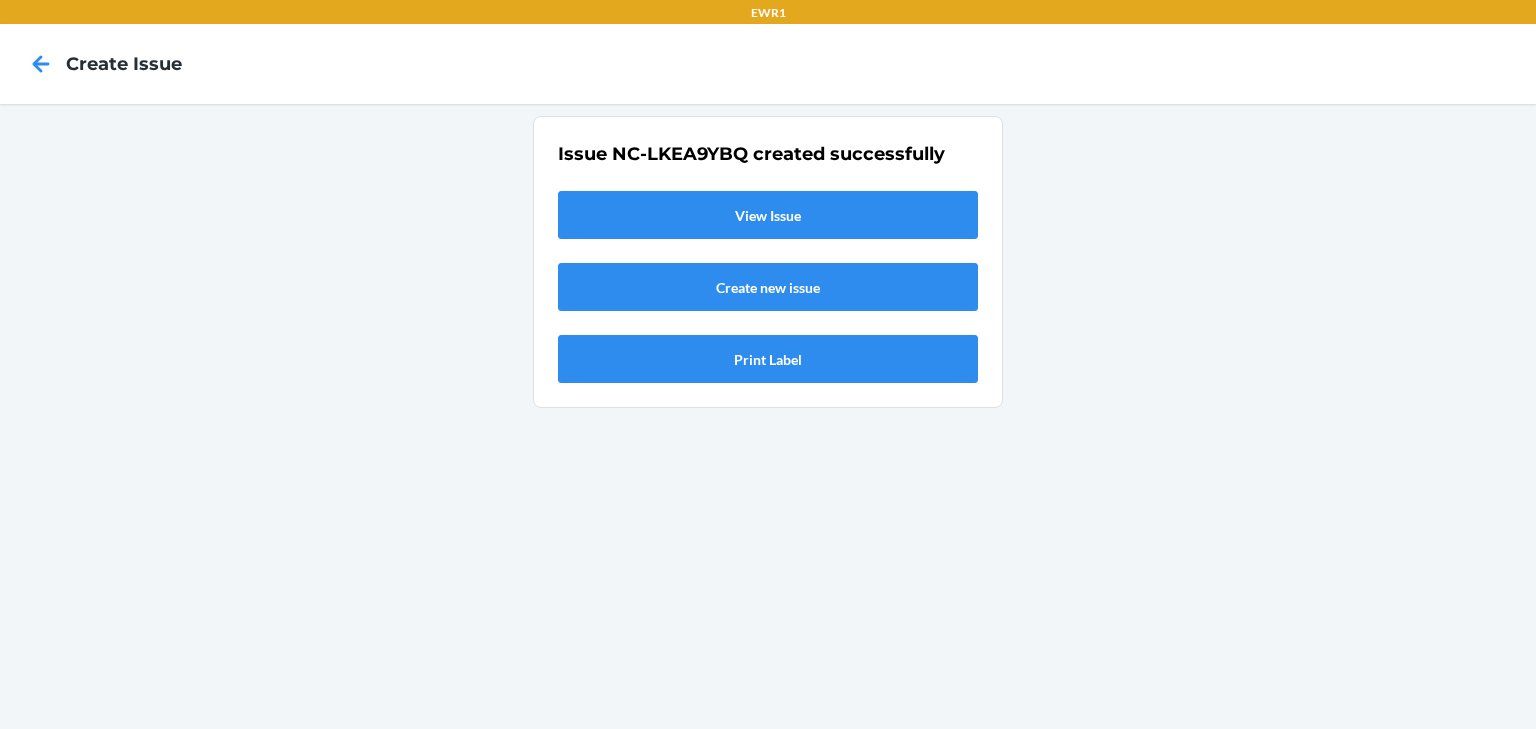 click on "View Issue" at bounding box center (768, 215) 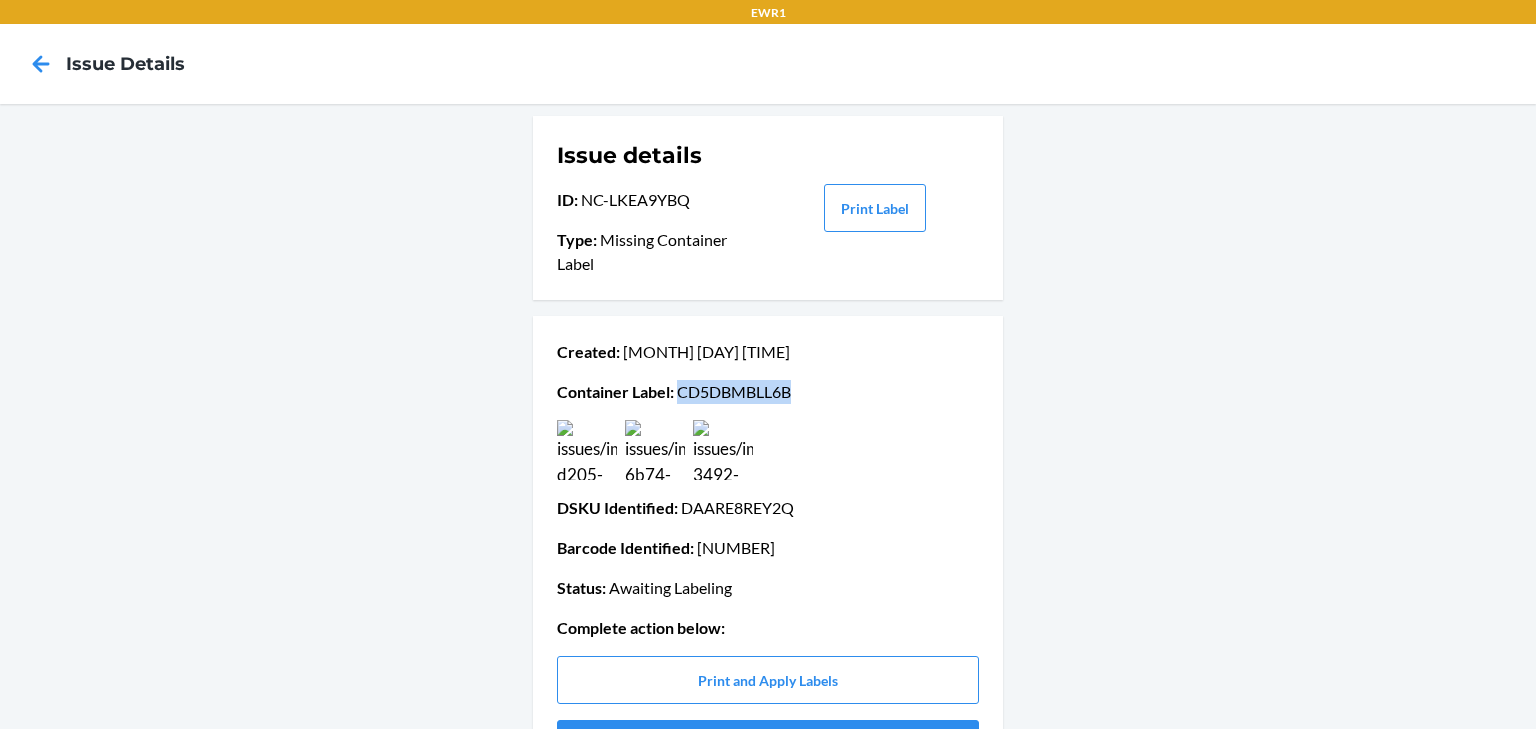drag, startPoint x: 798, startPoint y: 388, endPoint x: 676, endPoint y: 390, distance: 122.016396 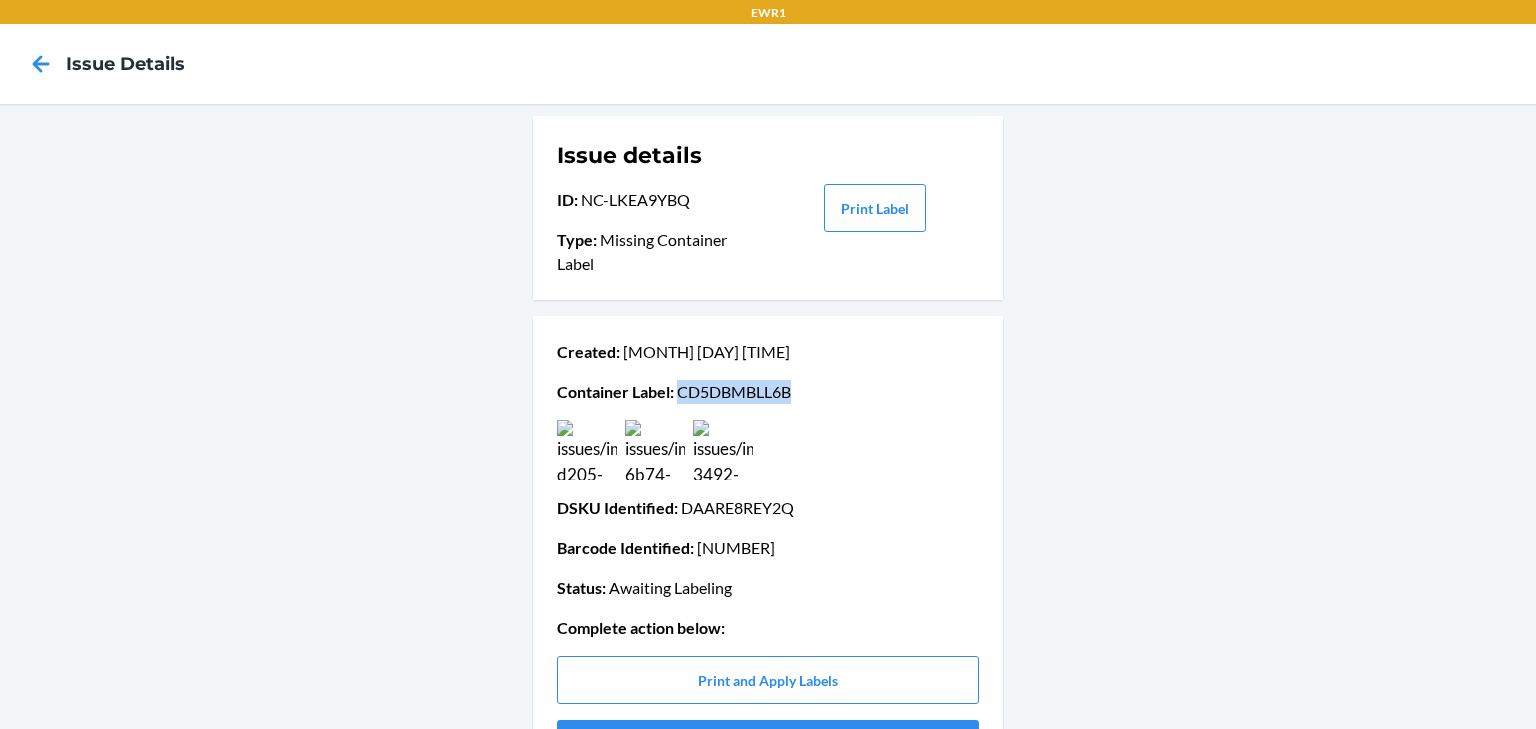 click on "Container Label :   CD5DBMBLL6B" at bounding box center [768, 392] 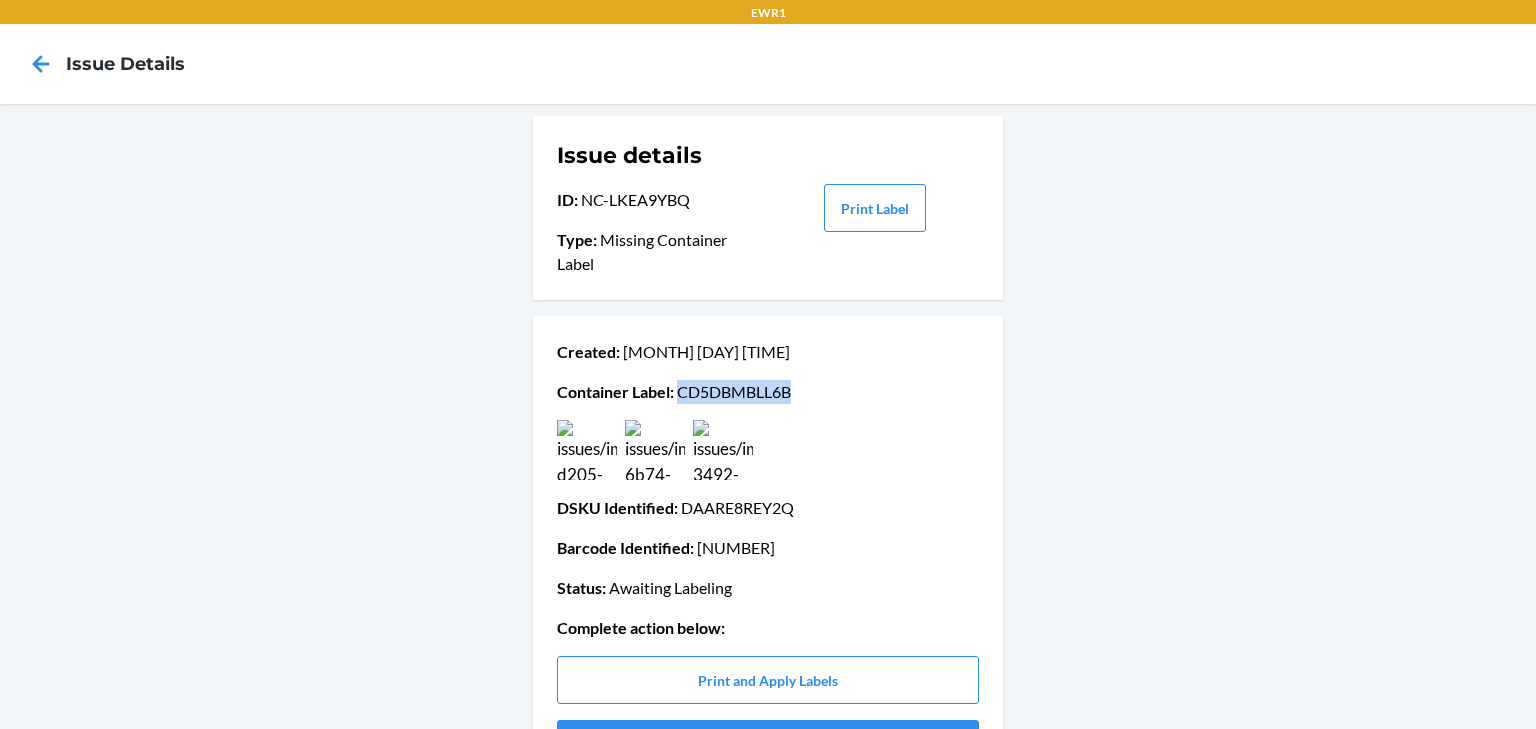 copy on "CD5DBMBLL6B" 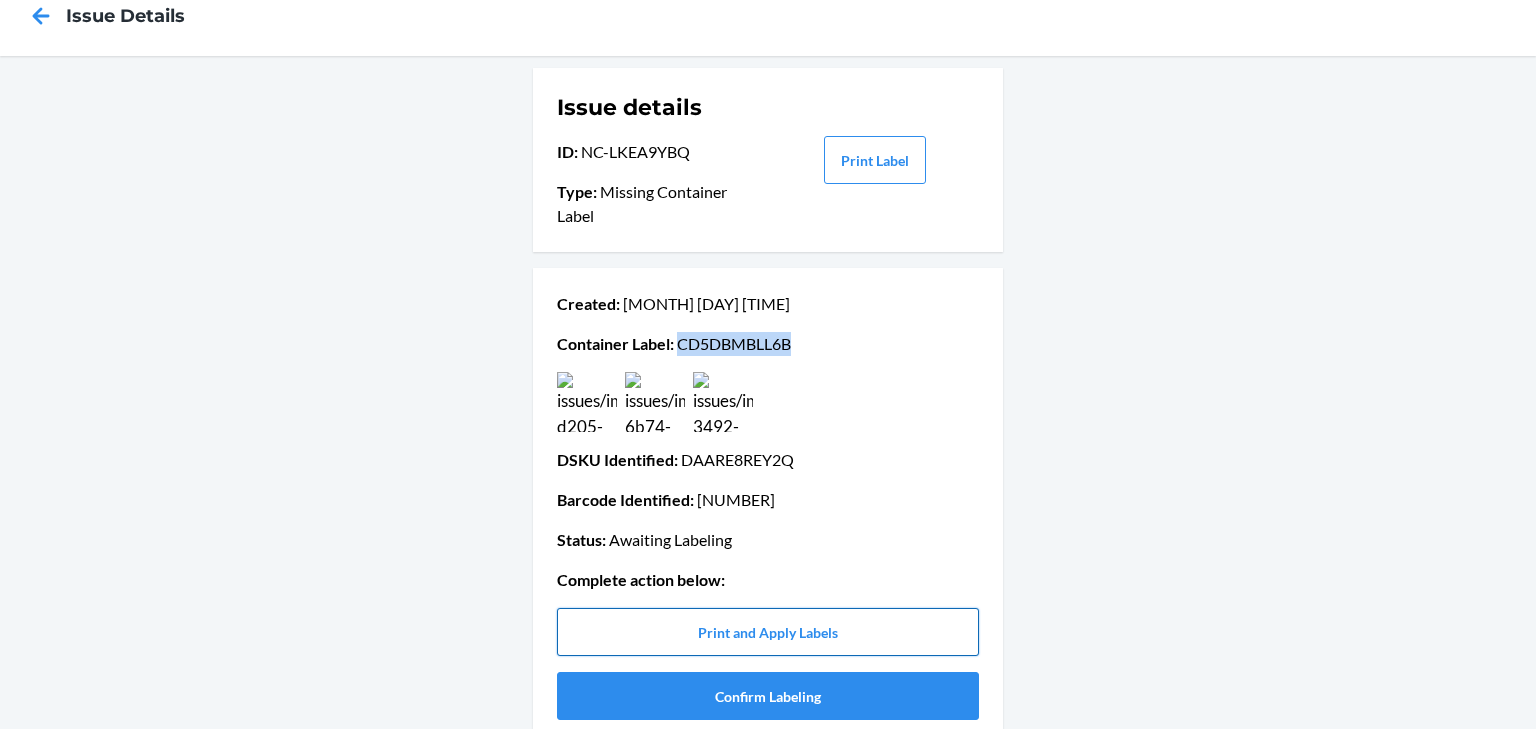 scroll, scrollTop: 75, scrollLeft: 0, axis: vertical 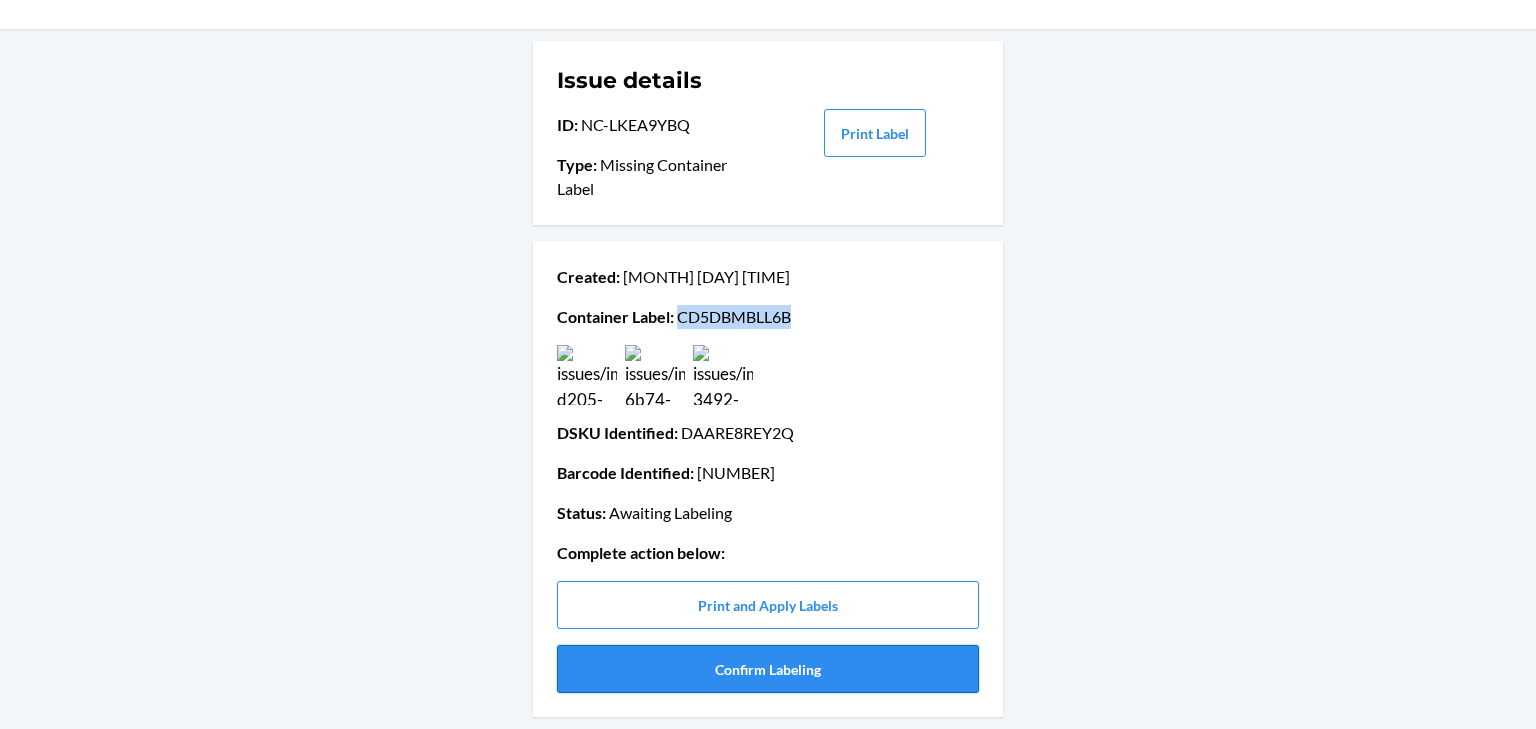 click on "Confirm Labeling" at bounding box center [768, 669] 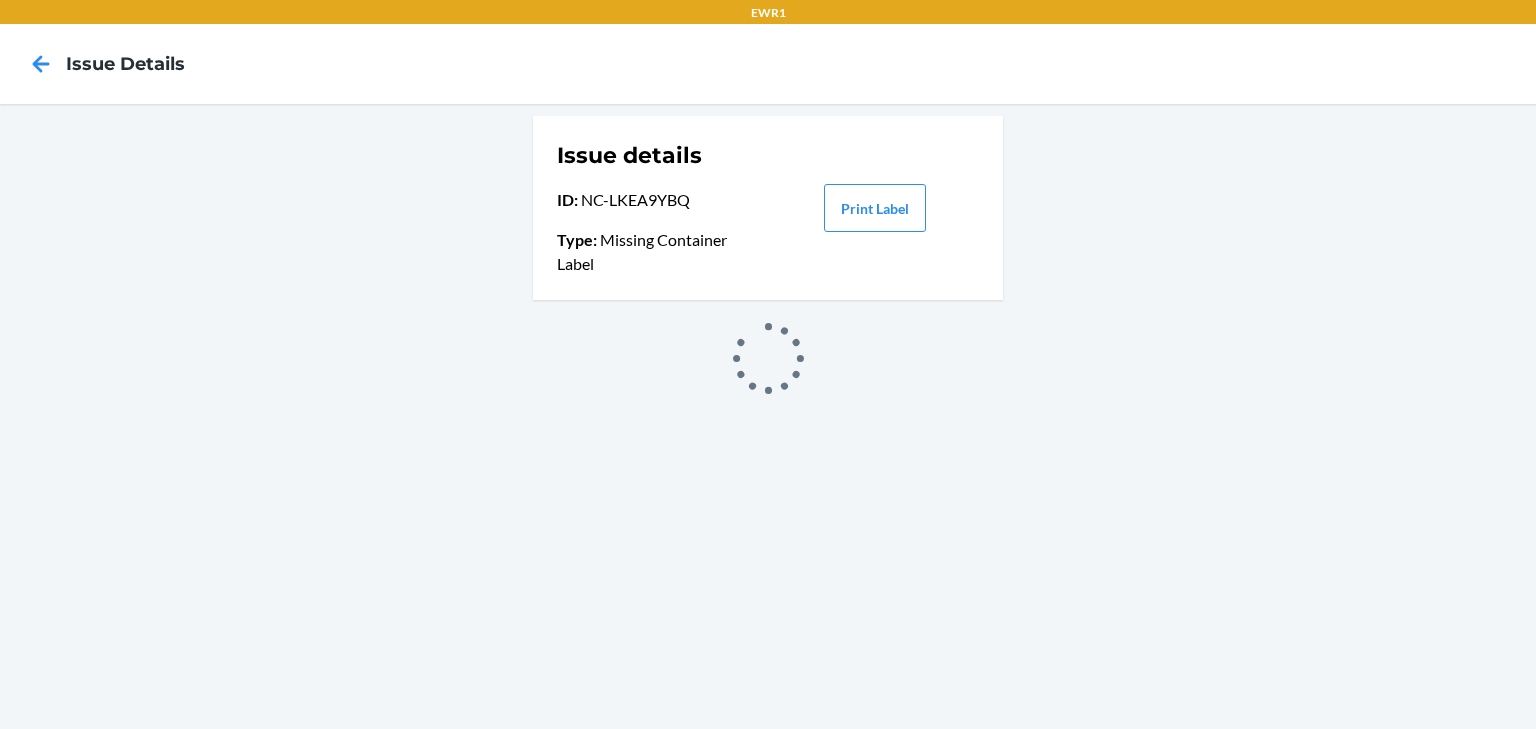 scroll, scrollTop: 0, scrollLeft: 0, axis: both 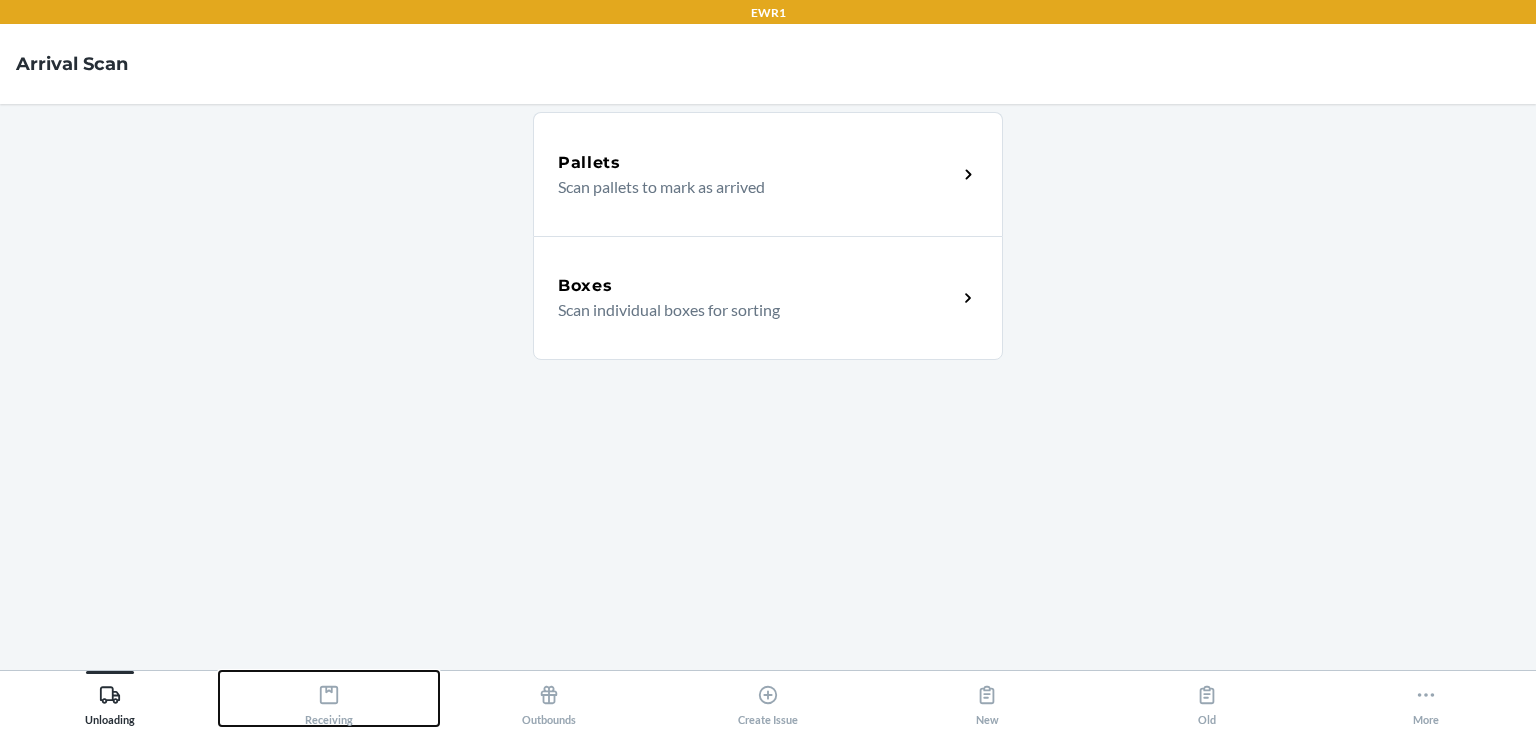 click 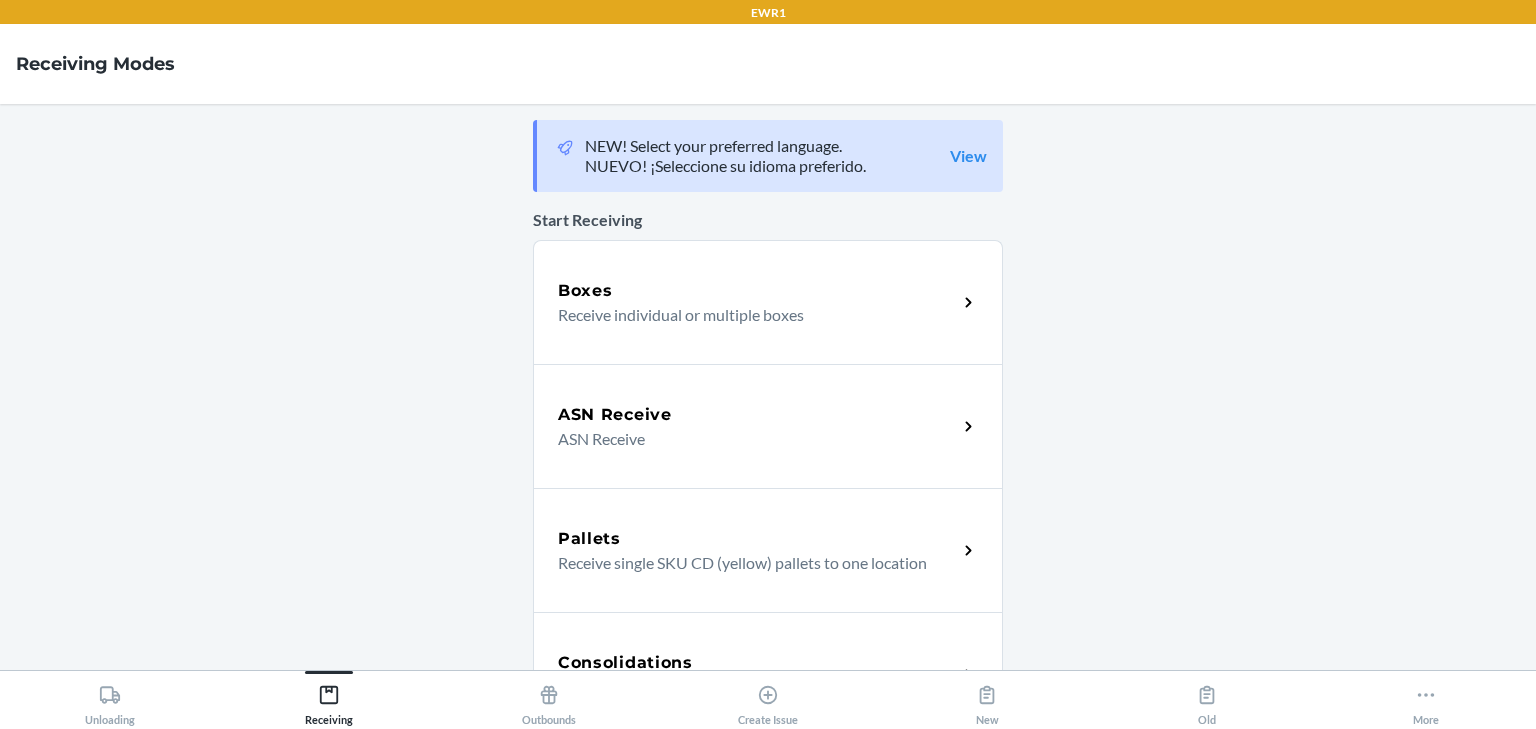 click on "Receive individual or multiple boxes" at bounding box center (749, 315) 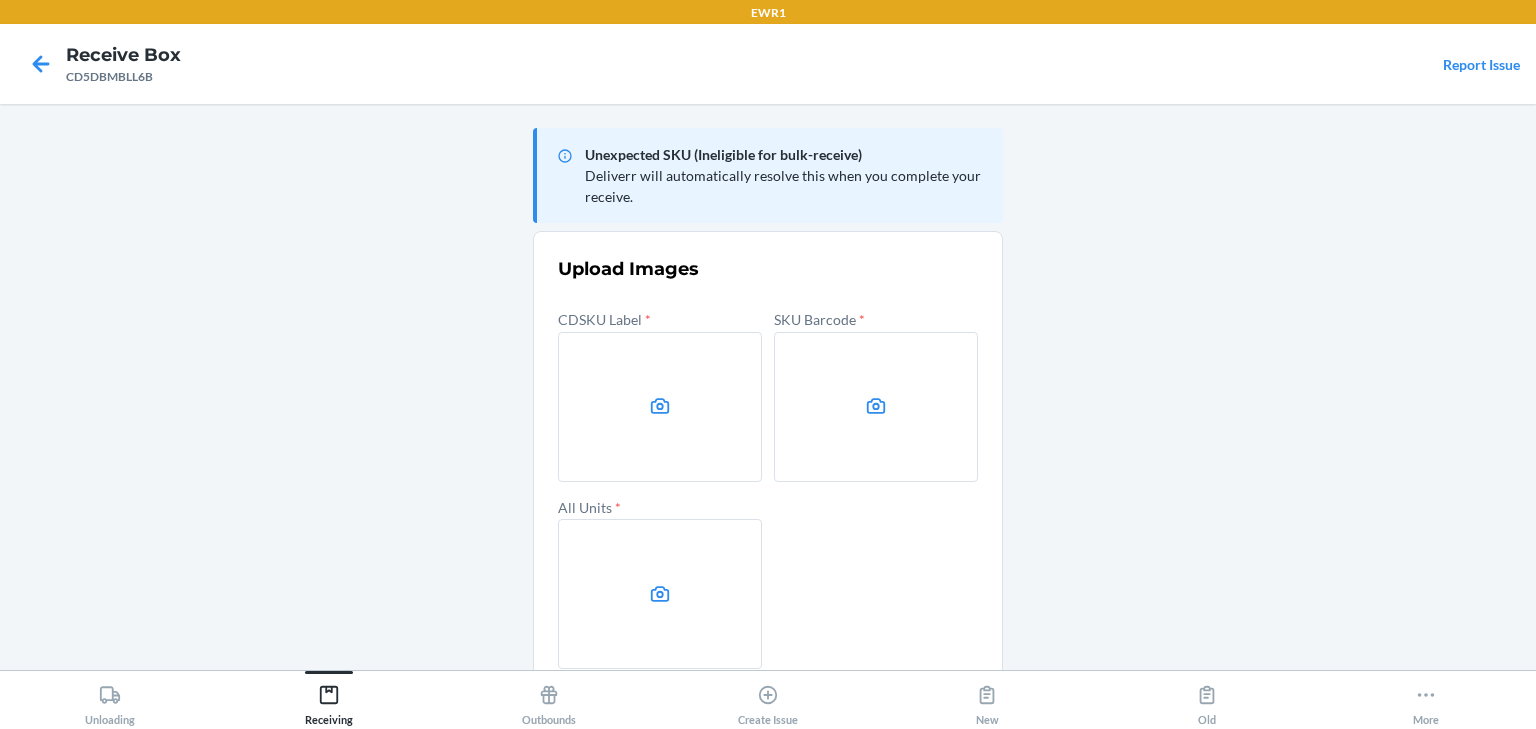 click at bounding box center (660, 407) 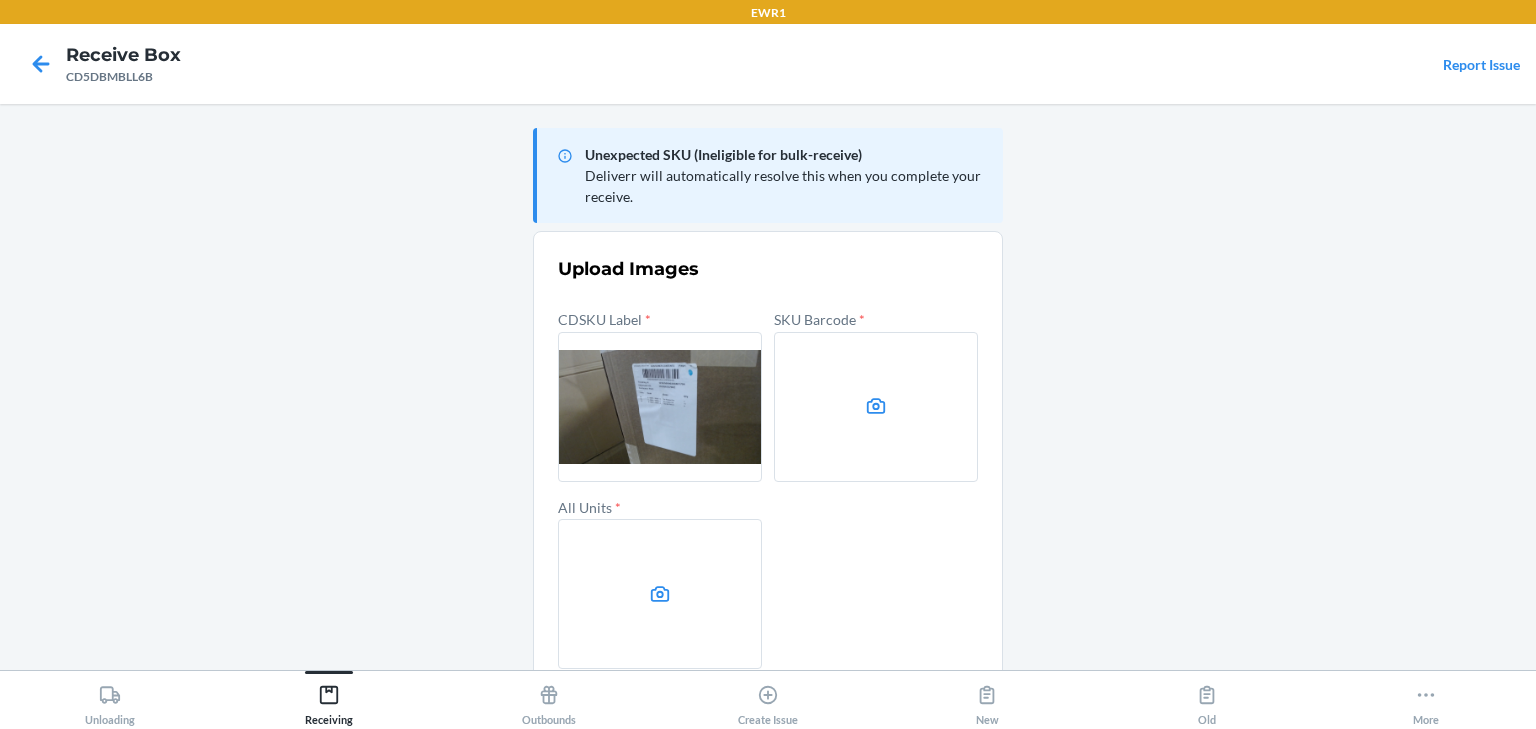 click at bounding box center [876, 407] 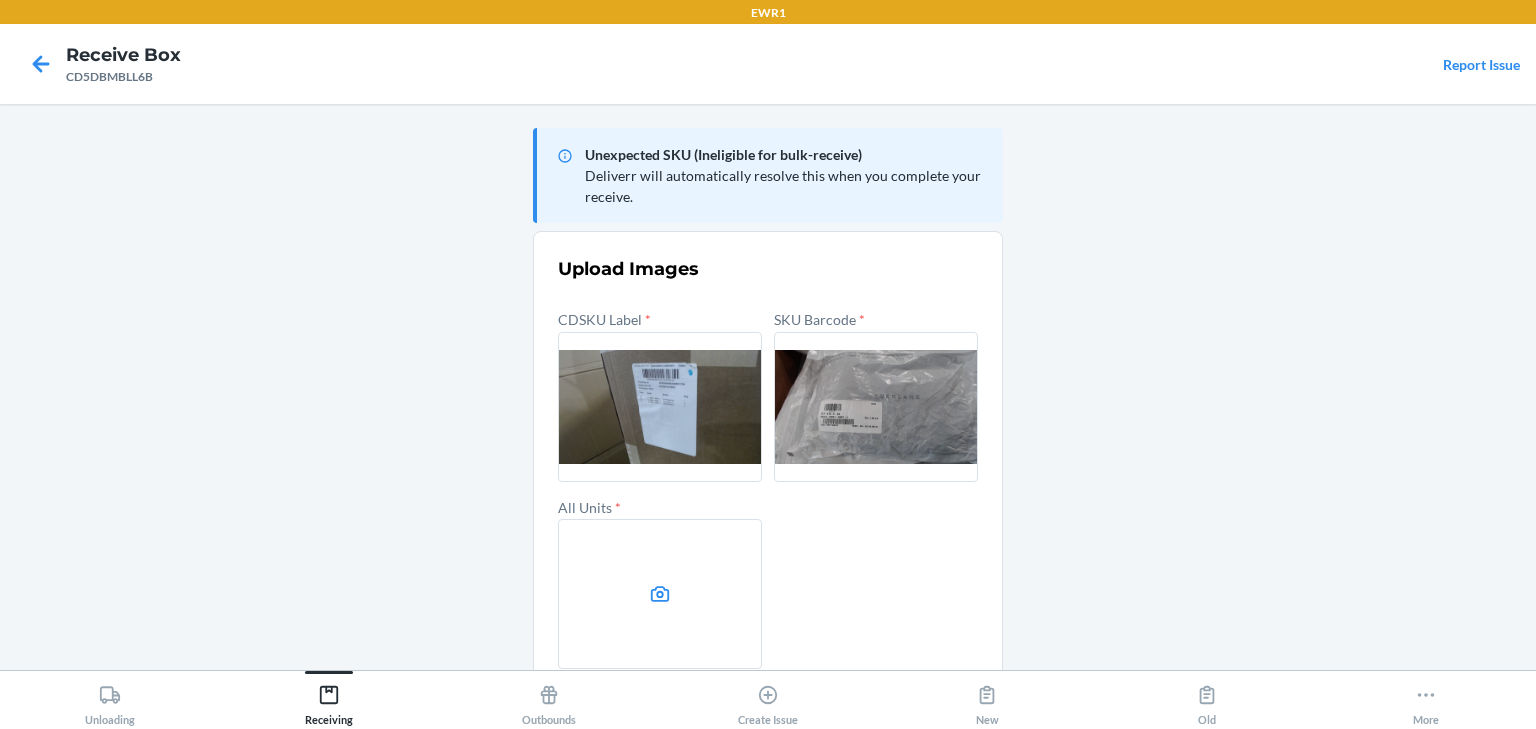 click at bounding box center [660, 594] 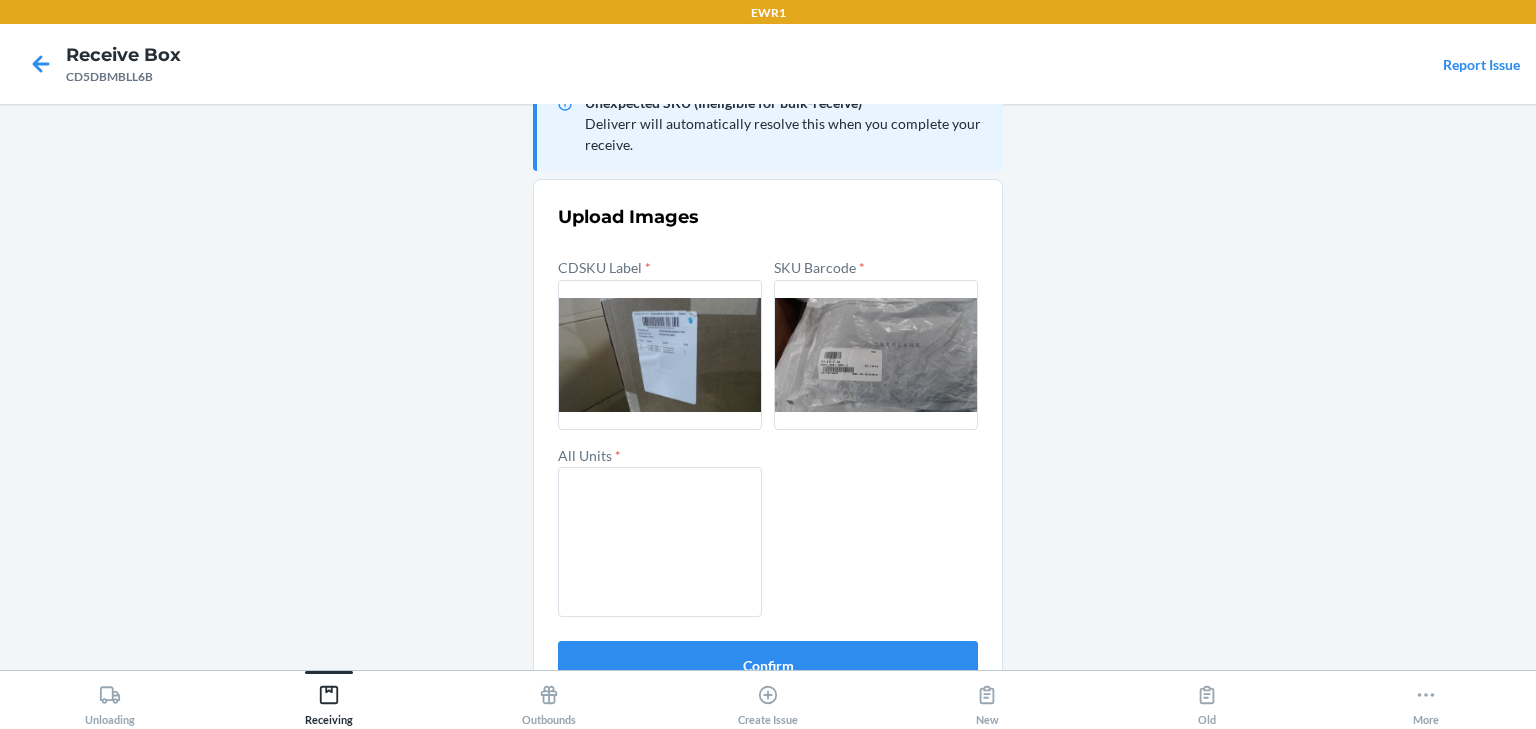 scroll, scrollTop: 96, scrollLeft: 0, axis: vertical 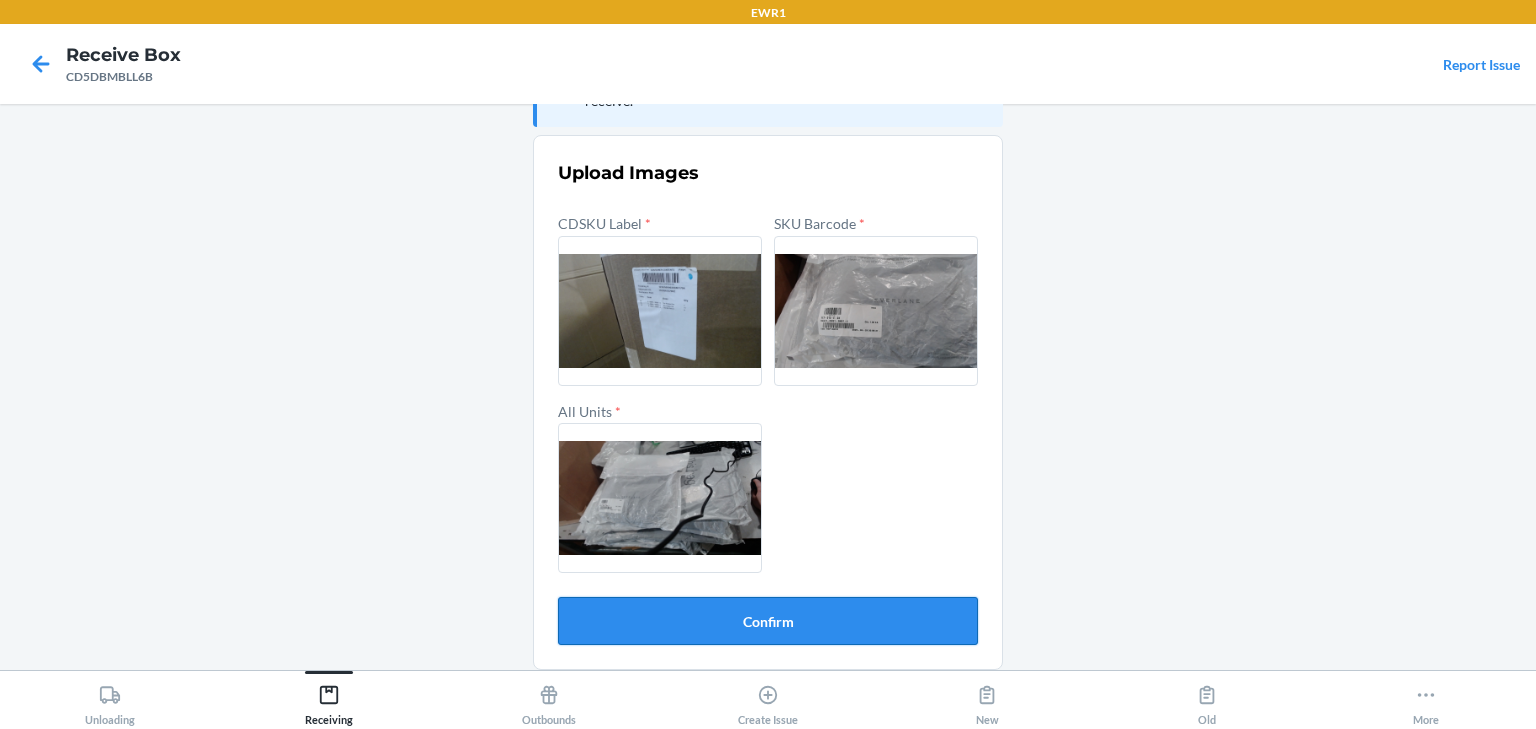 click on "Confirm" at bounding box center (768, 621) 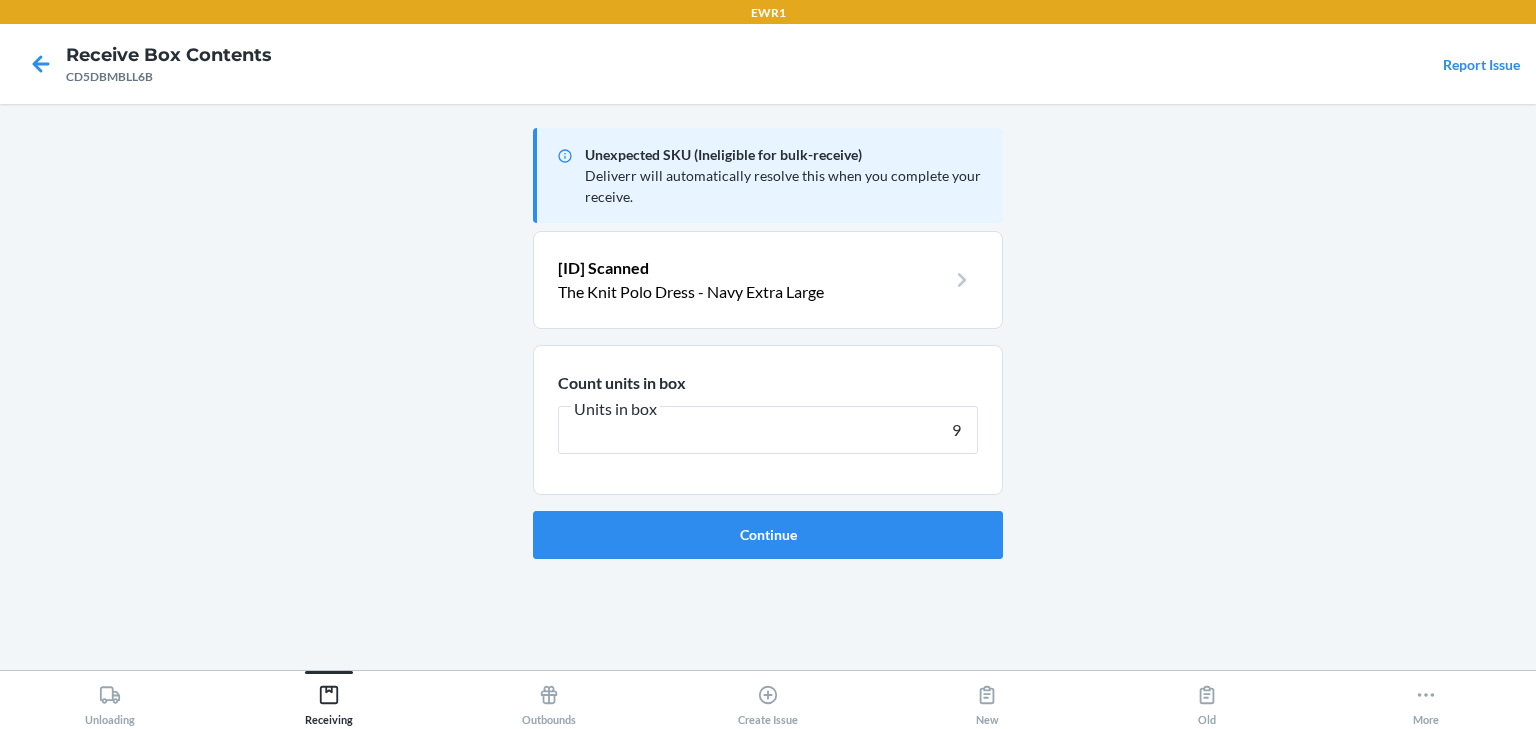type on "9" 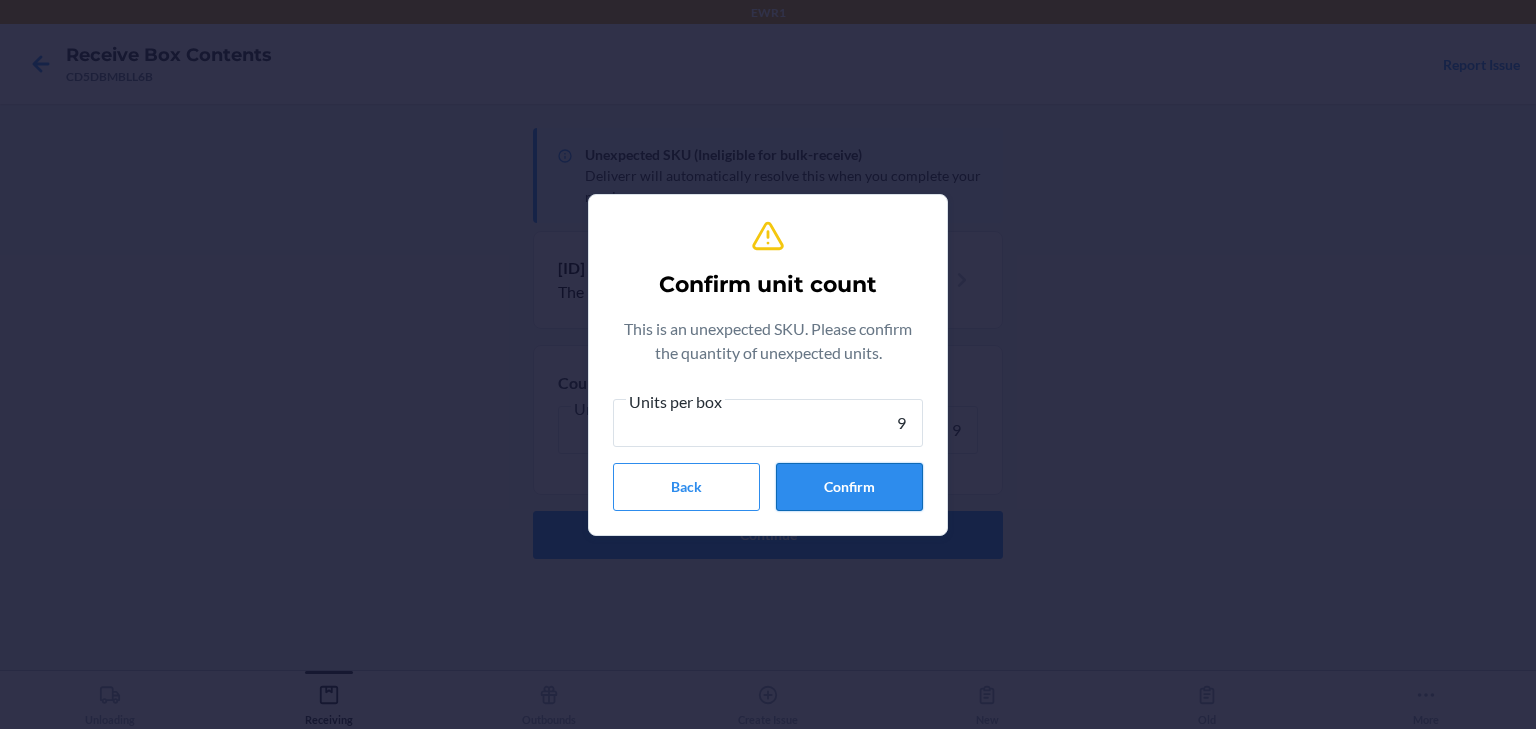 type on "9" 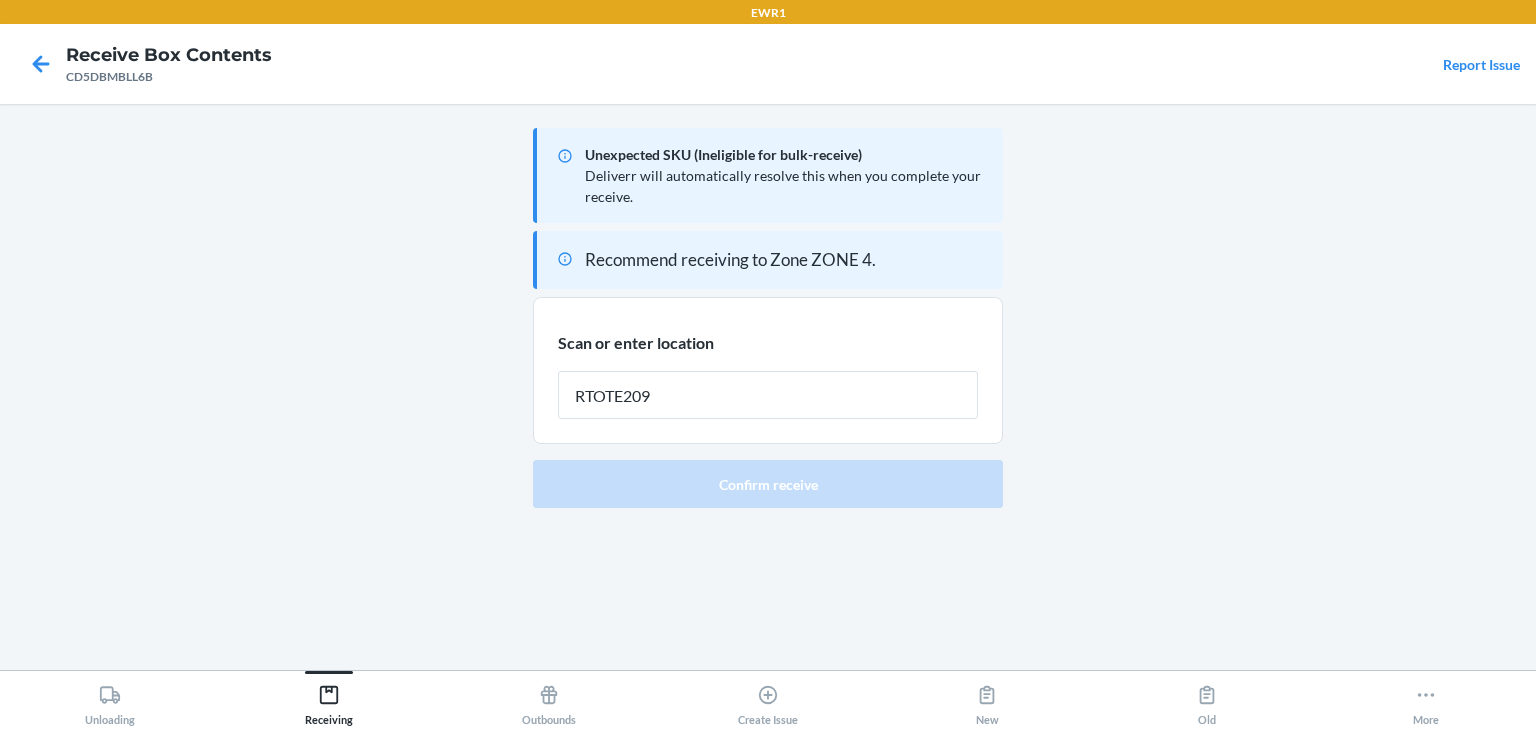type on "RTOTE209" 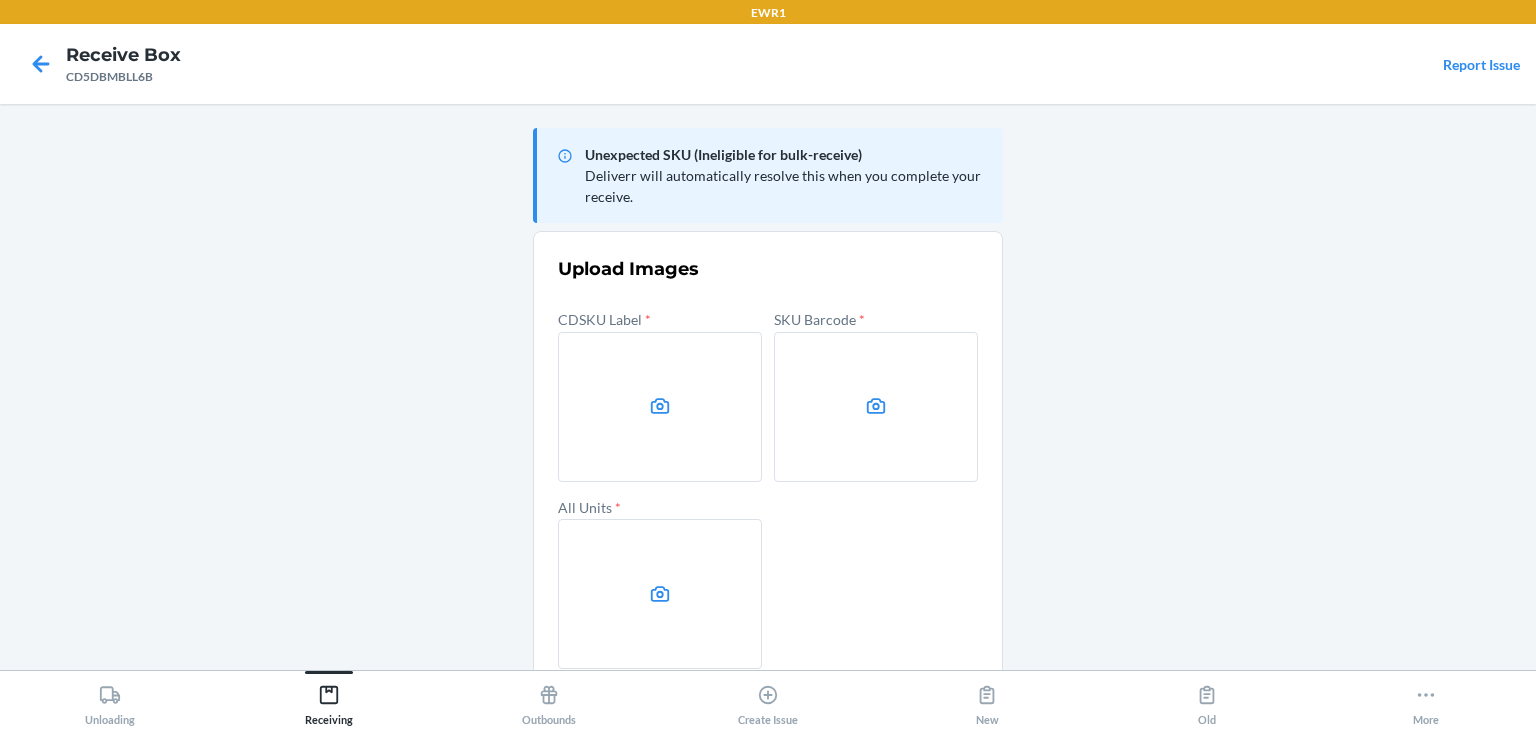 click 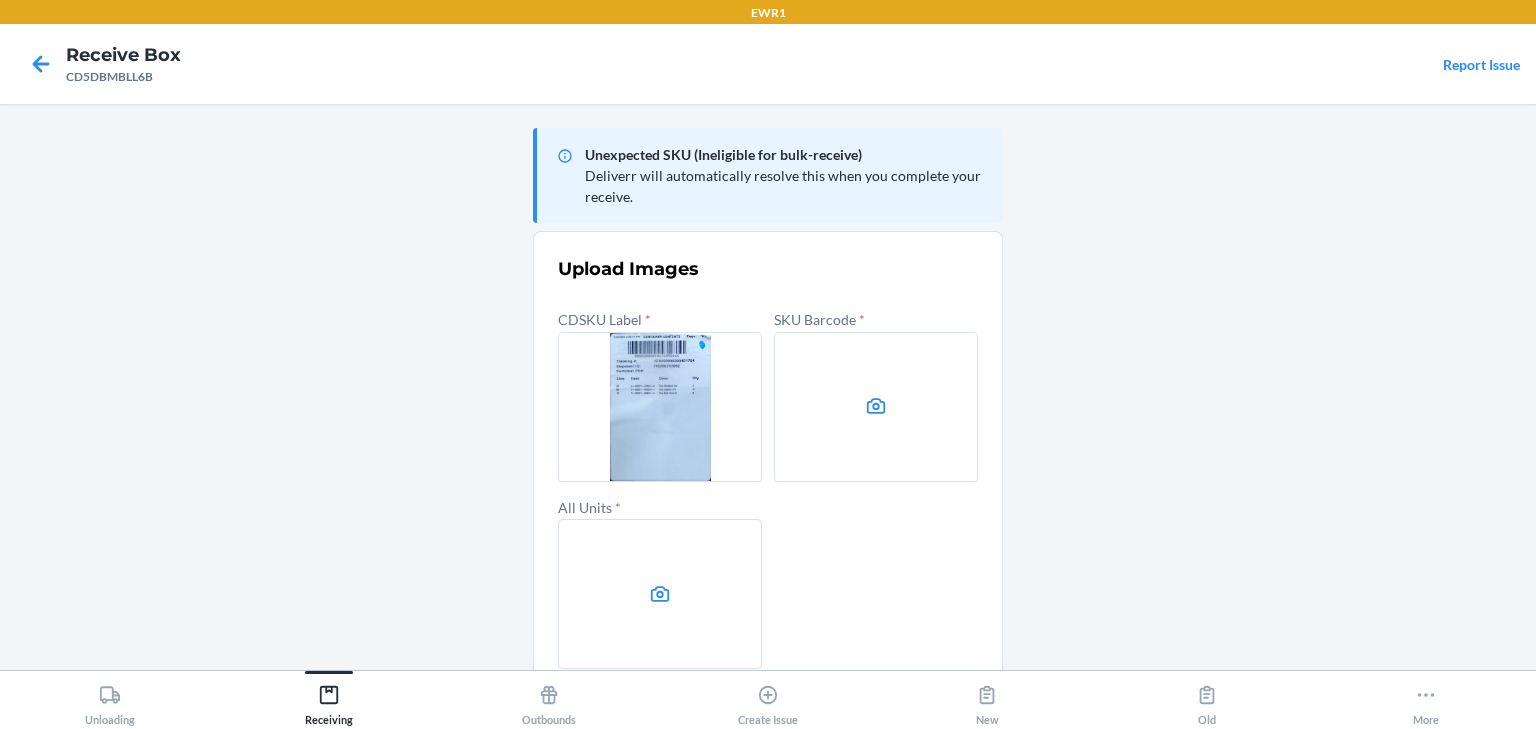 click at bounding box center (876, 407) 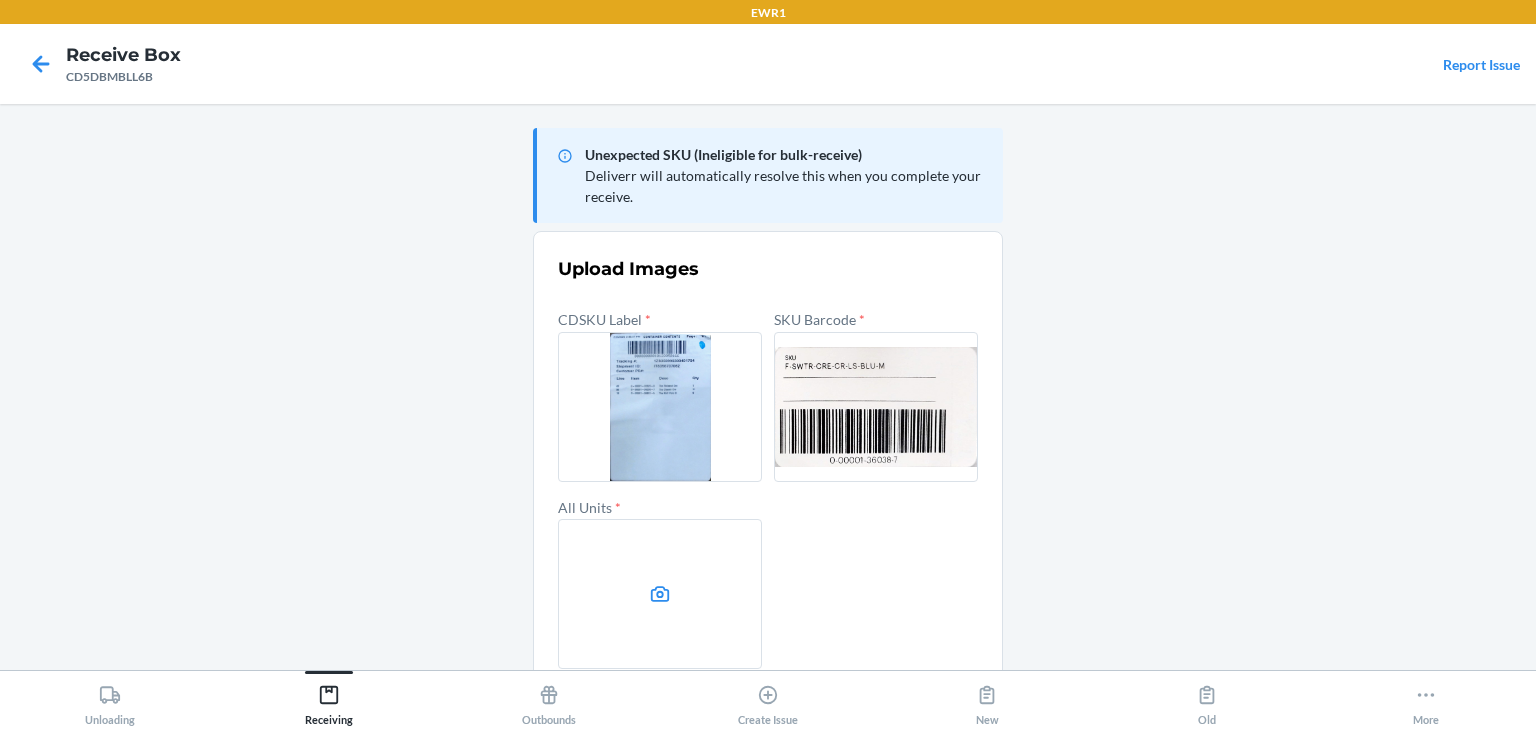 click at bounding box center [660, 594] 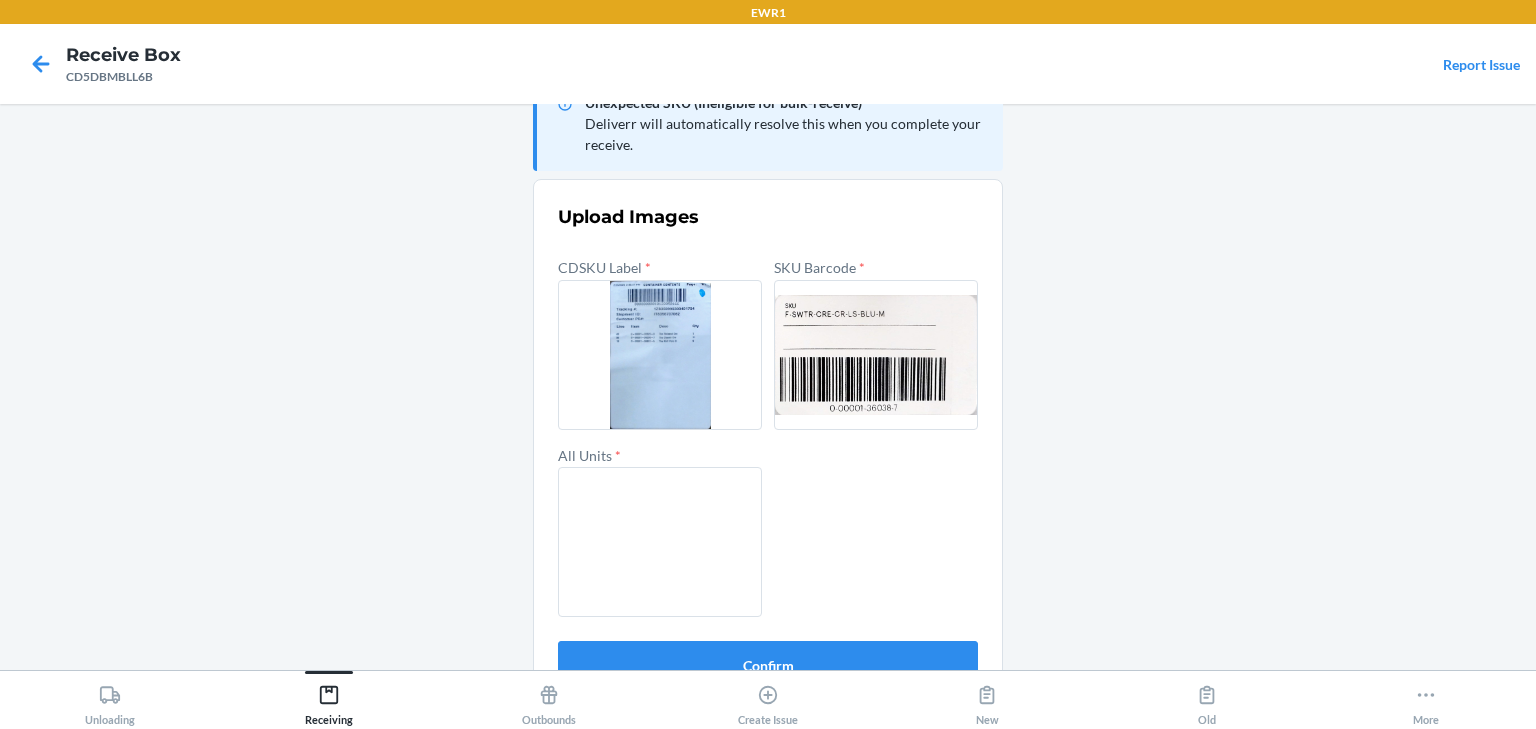 scroll, scrollTop: 96, scrollLeft: 0, axis: vertical 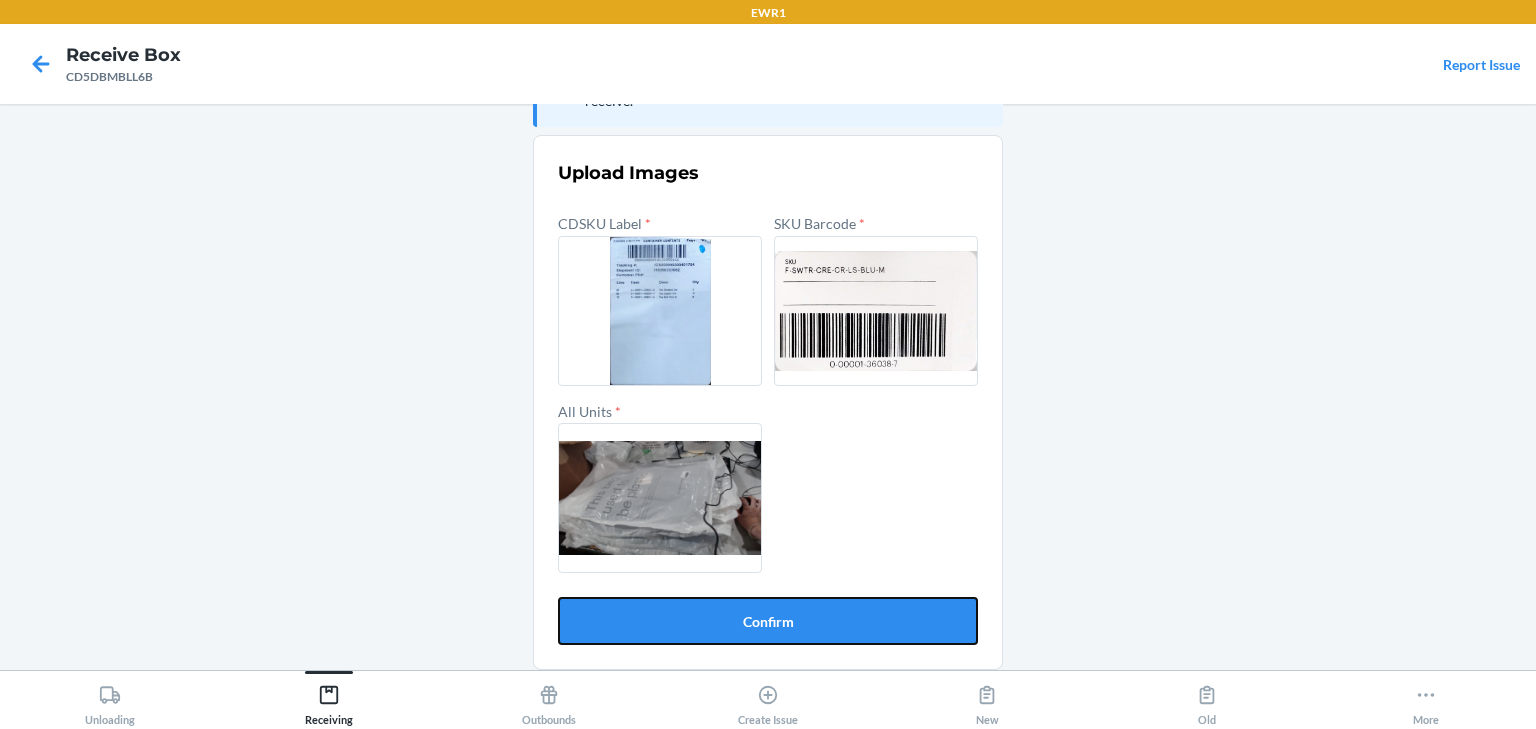 click on "Confirm" at bounding box center (768, 621) 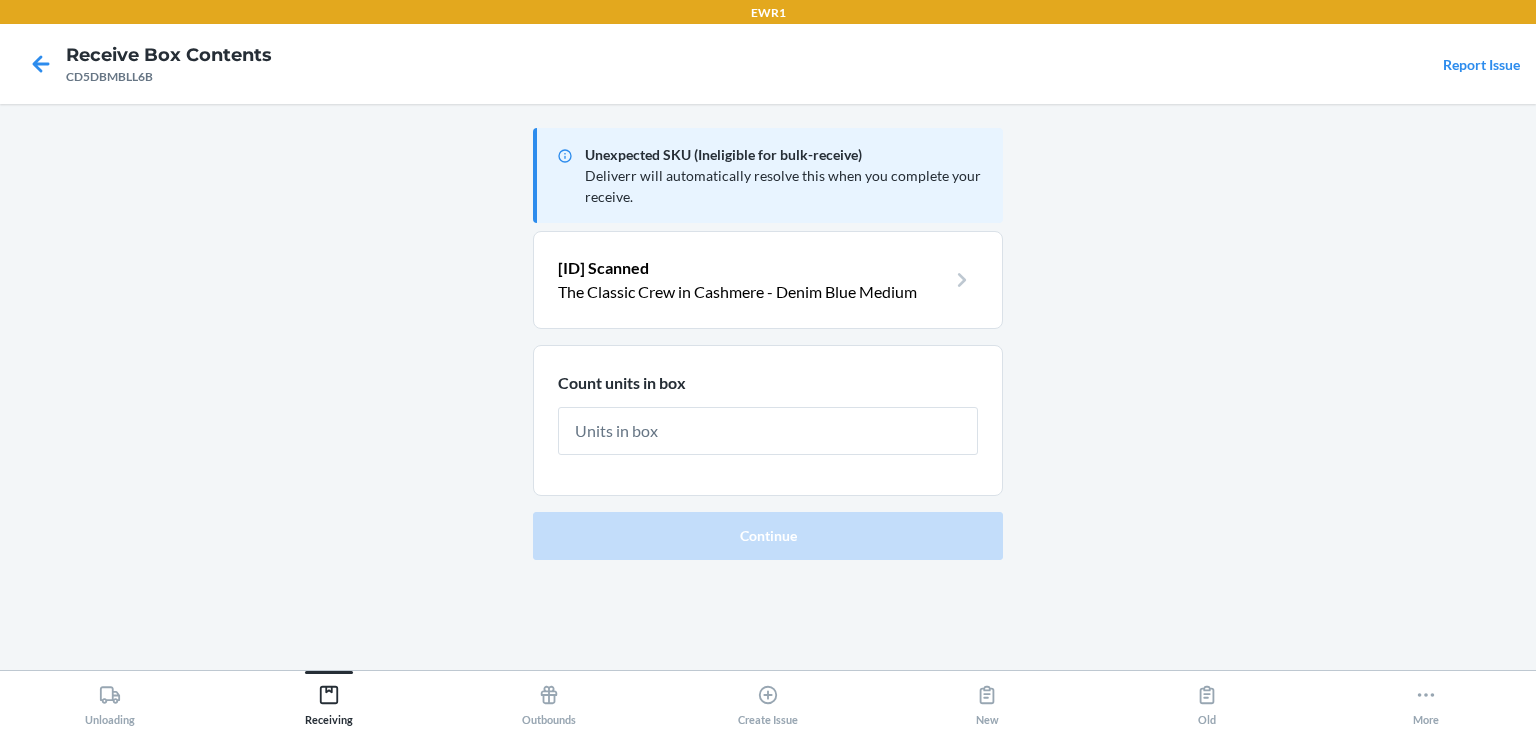 scroll, scrollTop: 0, scrollLeft: 0, axis: both 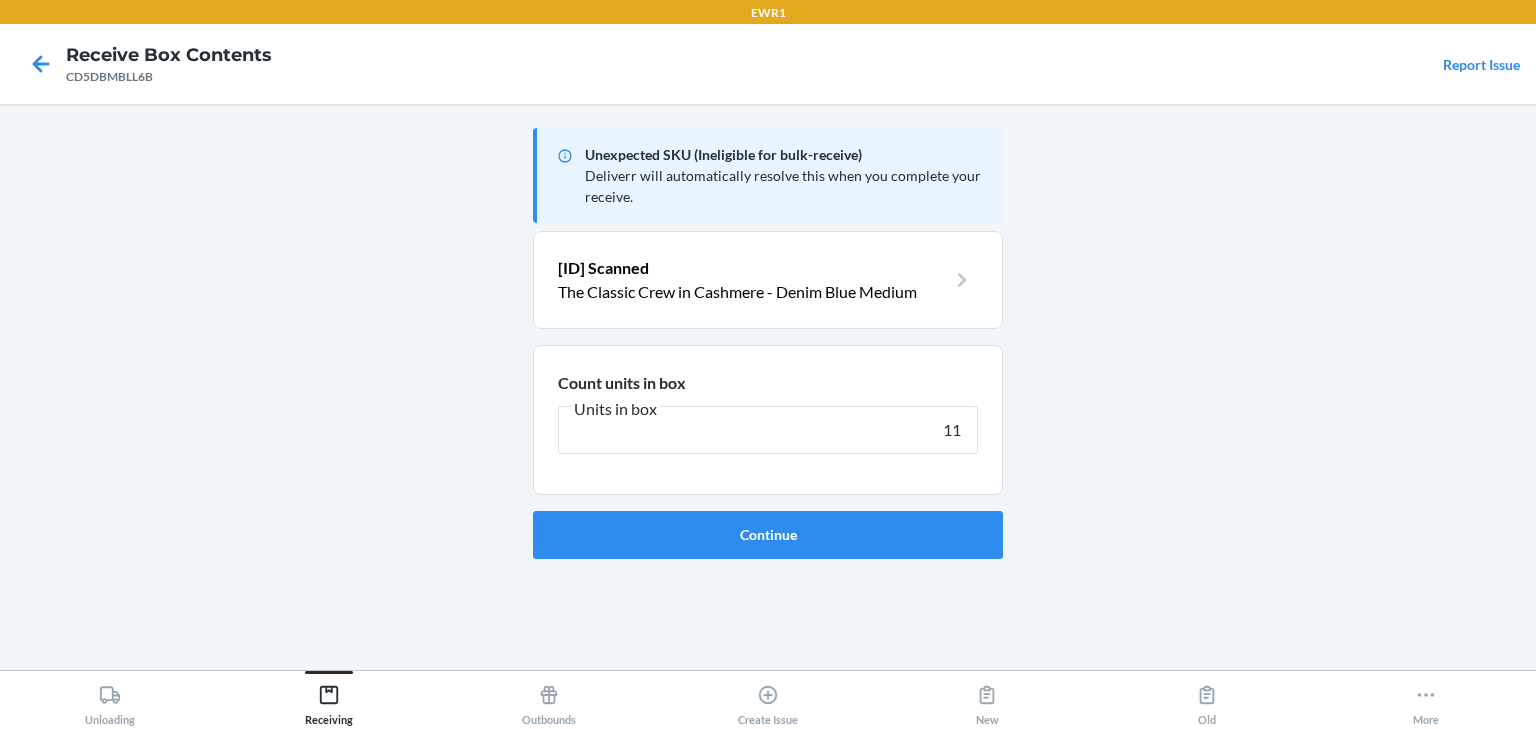 type on "11" 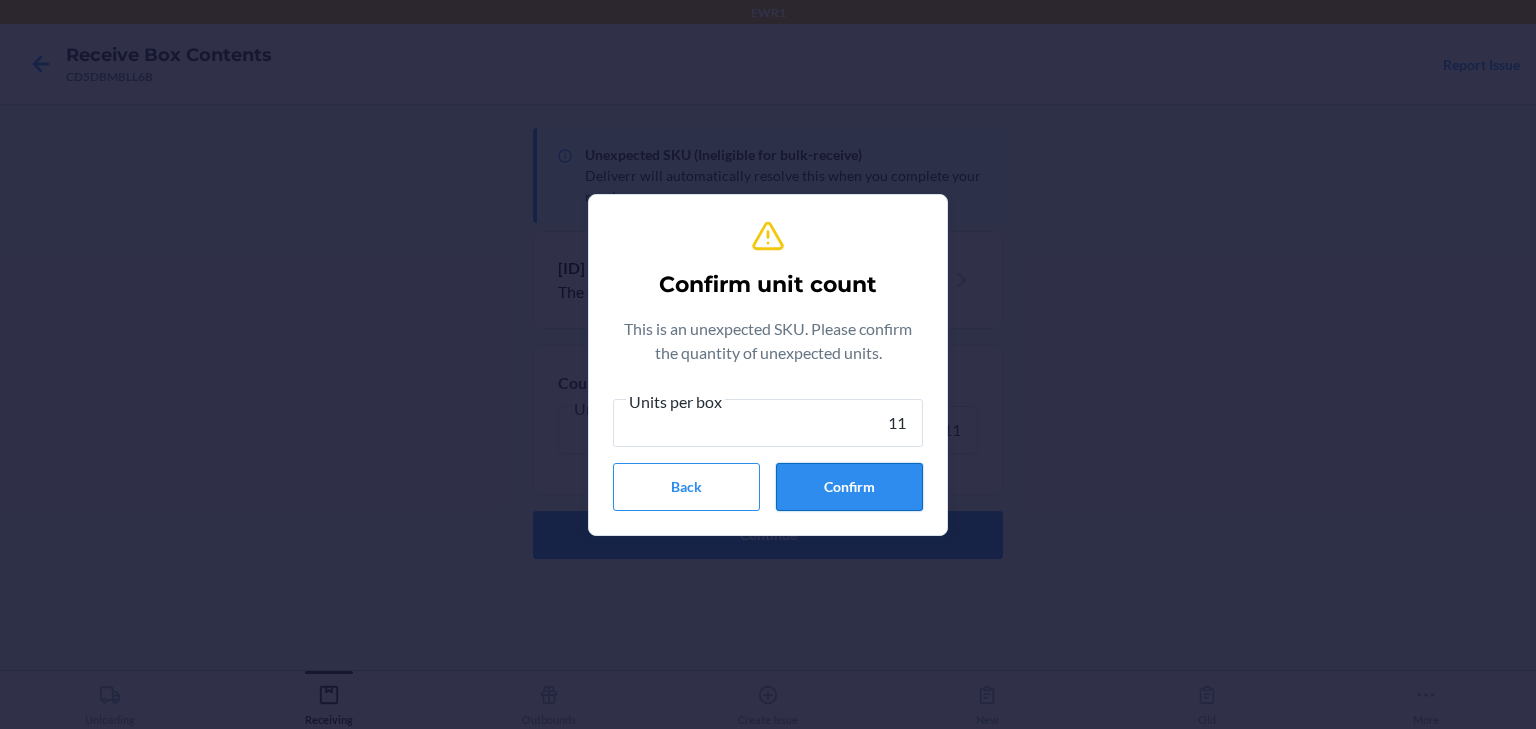 type on "11" 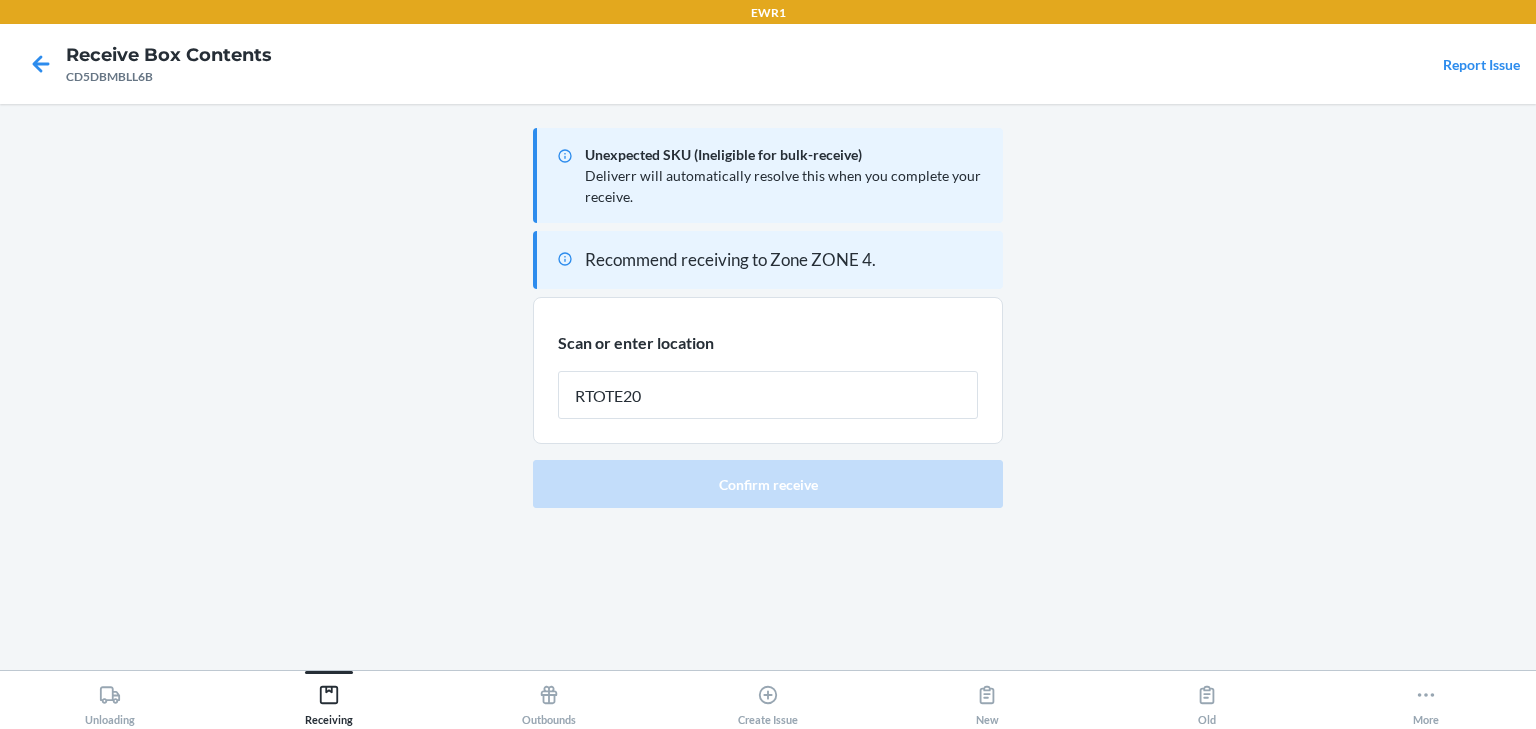 type on "RTOTE209" 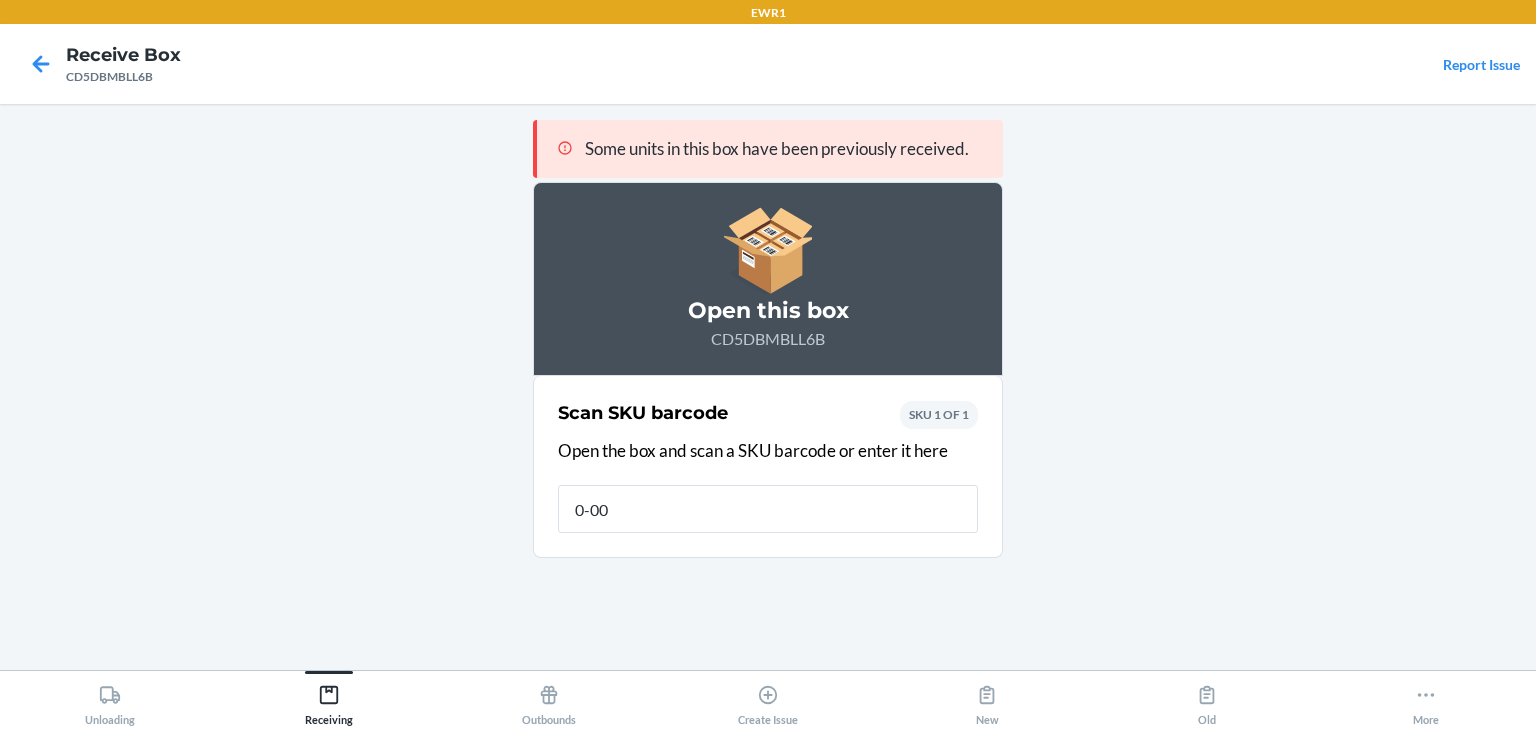 type on "0-000" 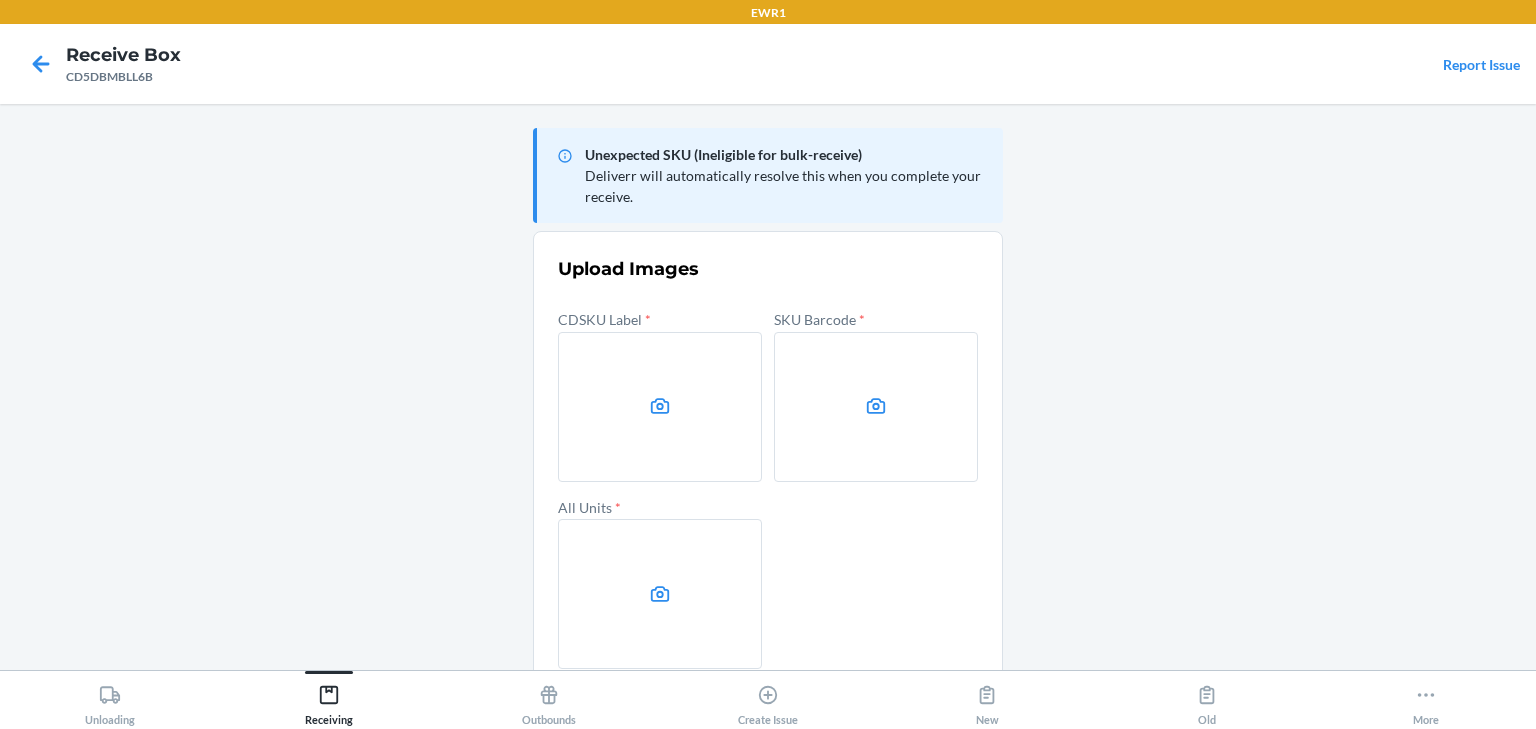 click at bounding box center [660, 407] 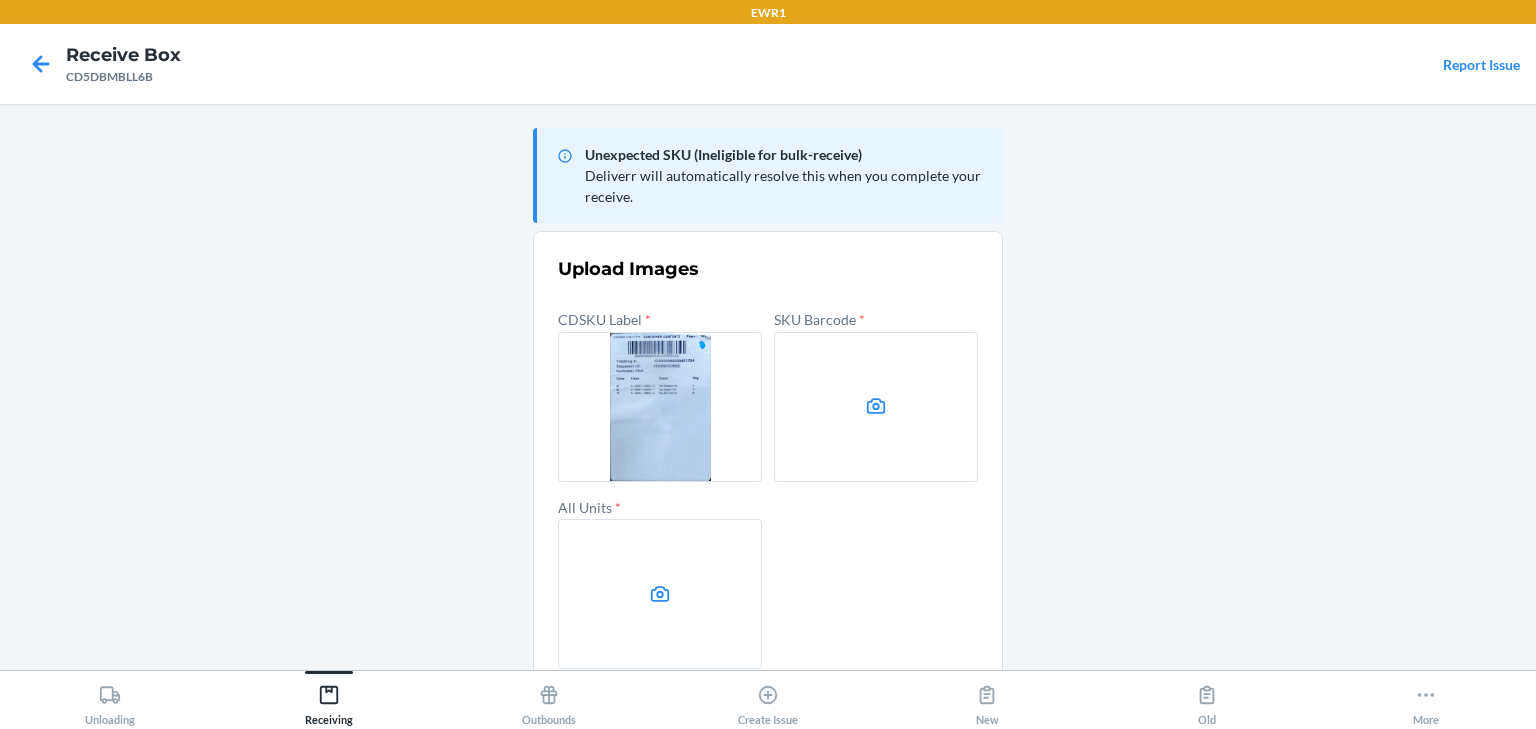 click at bounding box center [876, 407] 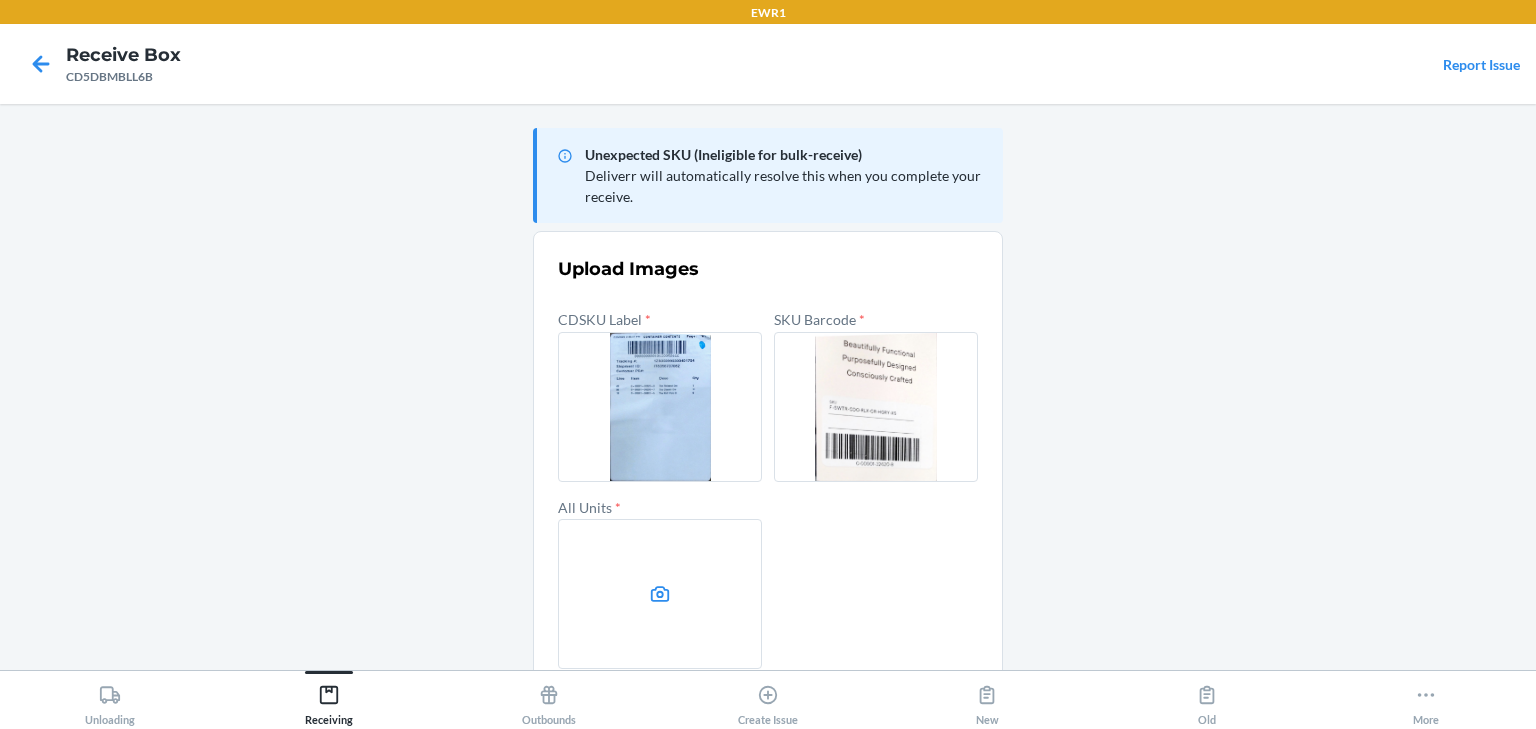 click at bounding box center (660, 594) 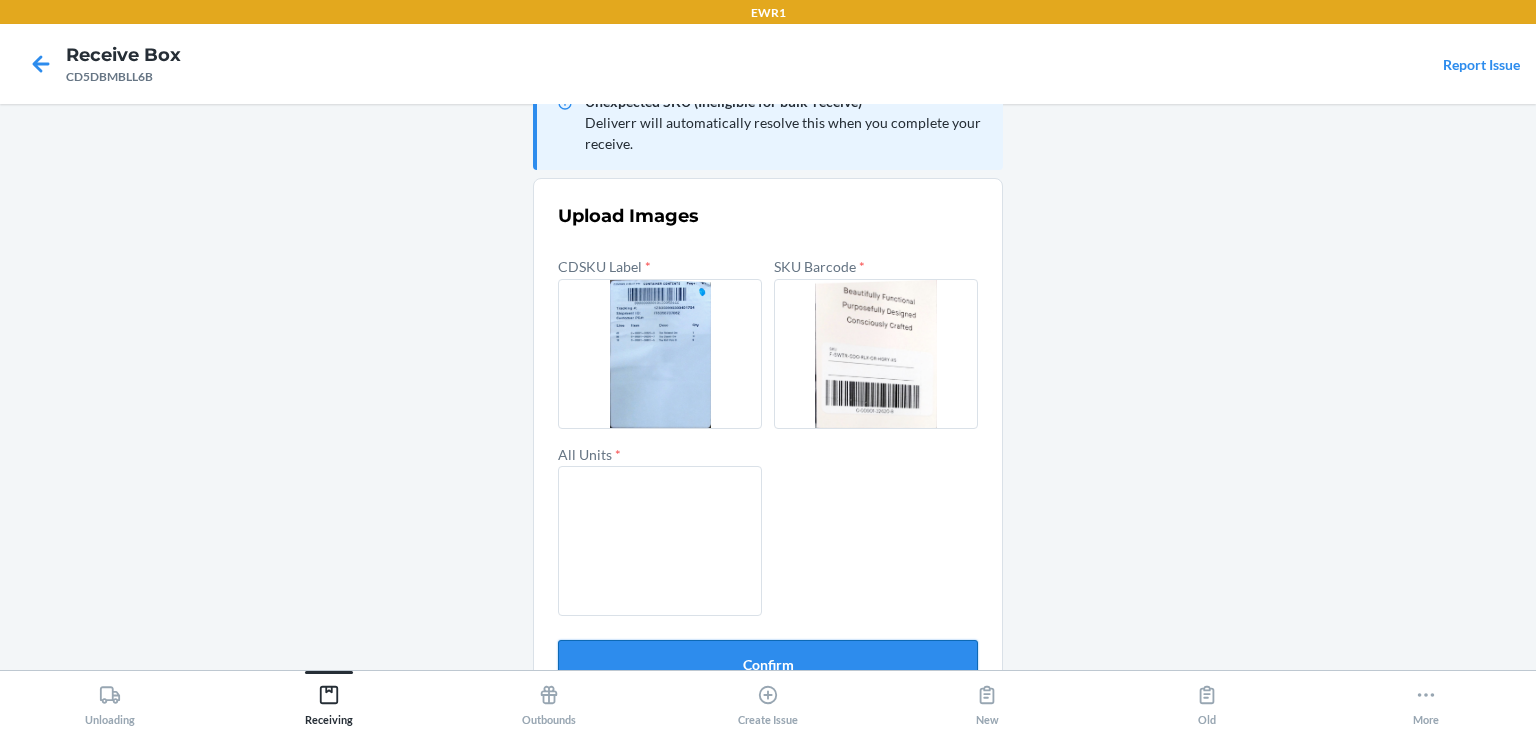 scroll, scrollTop: 96, scrollLeft: 0, axis: vertical 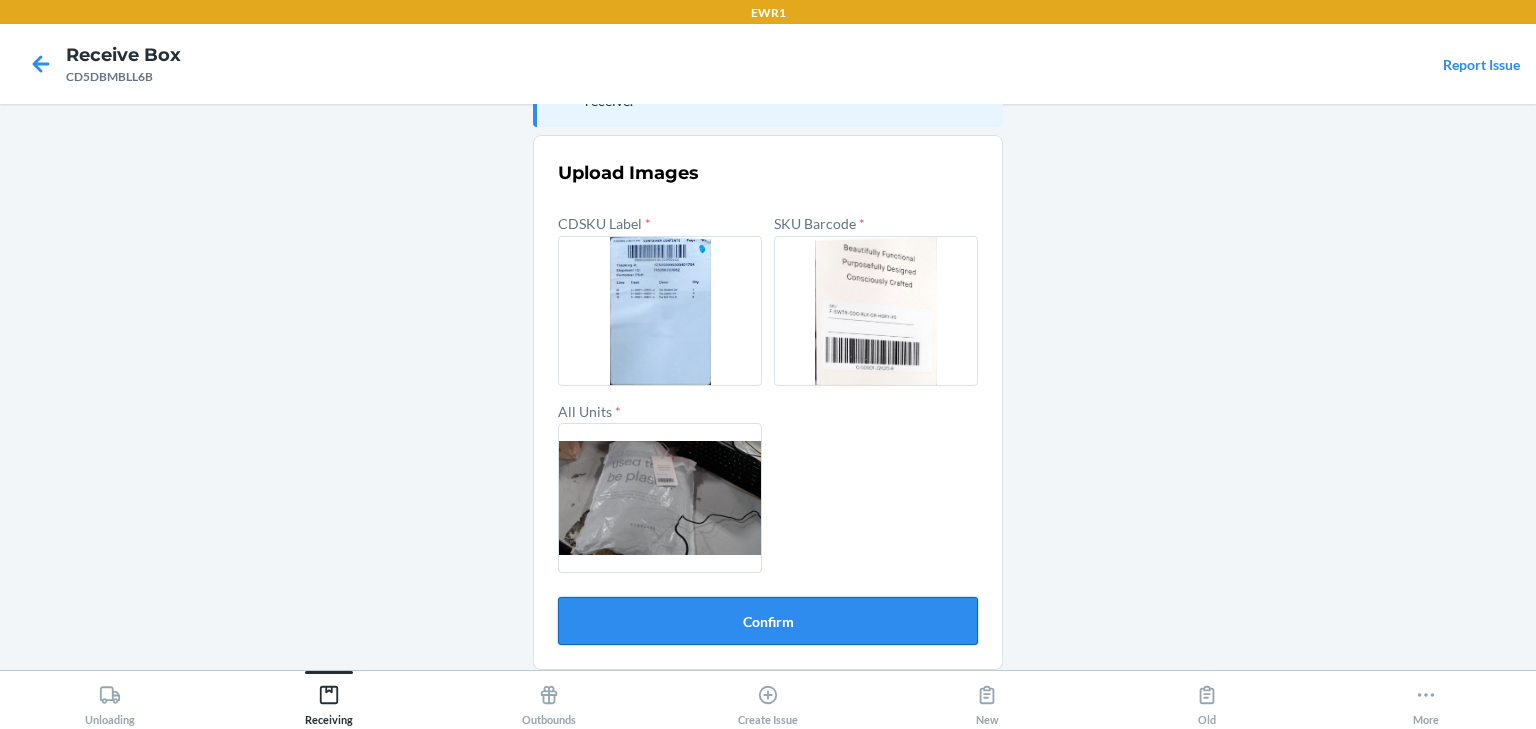 click on "Confirm" at bounding box center (768, 621) 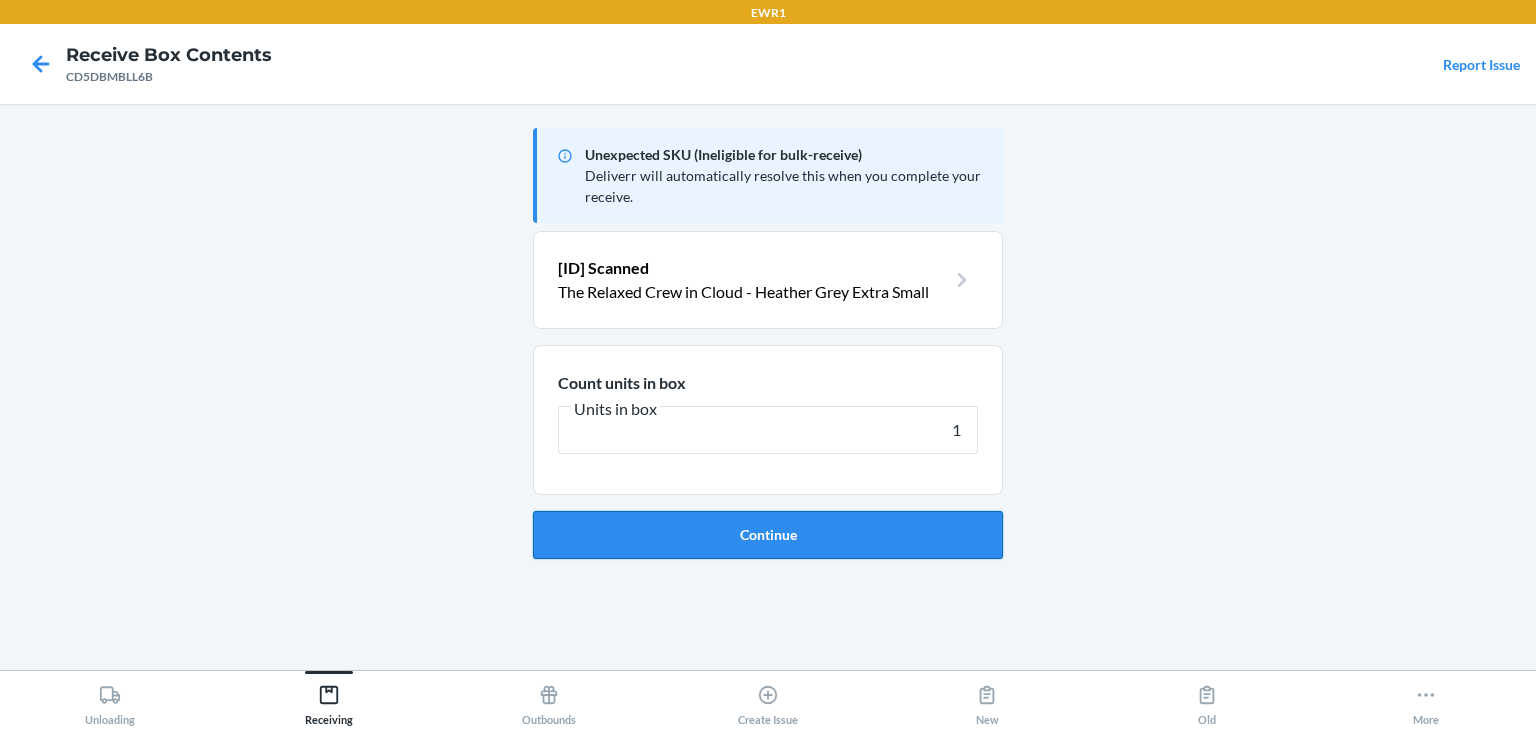 type on "1" 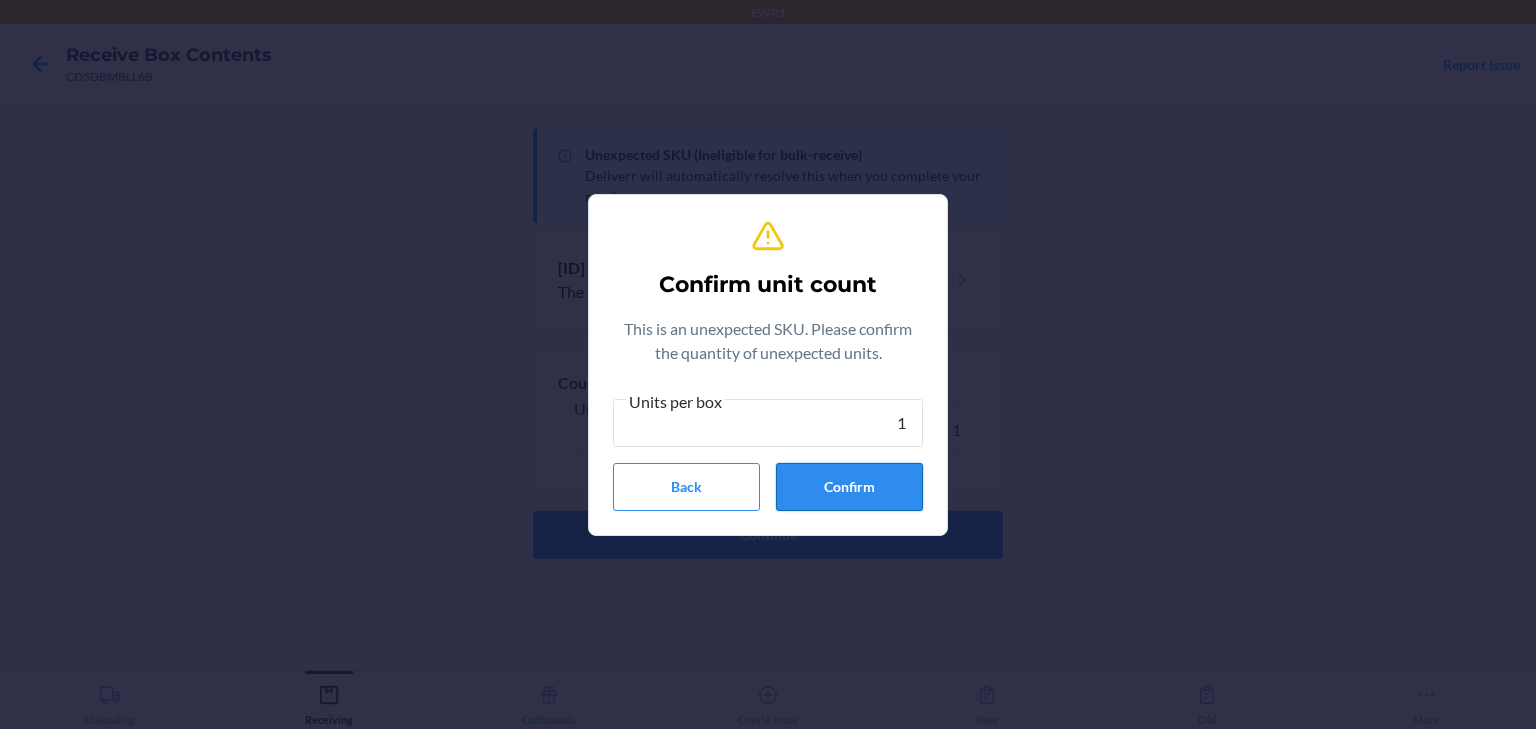 type on "1" 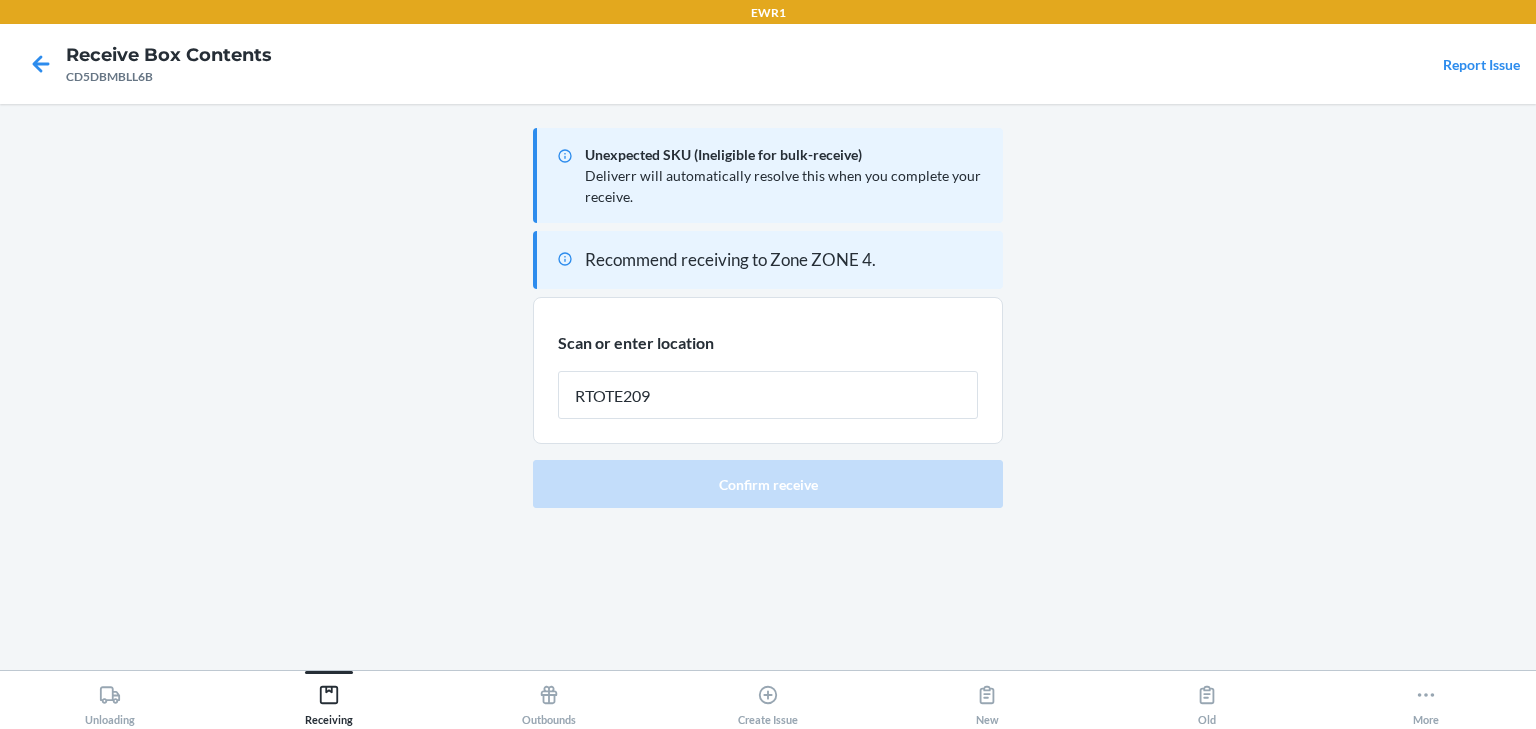 type on "RTOTE209" 